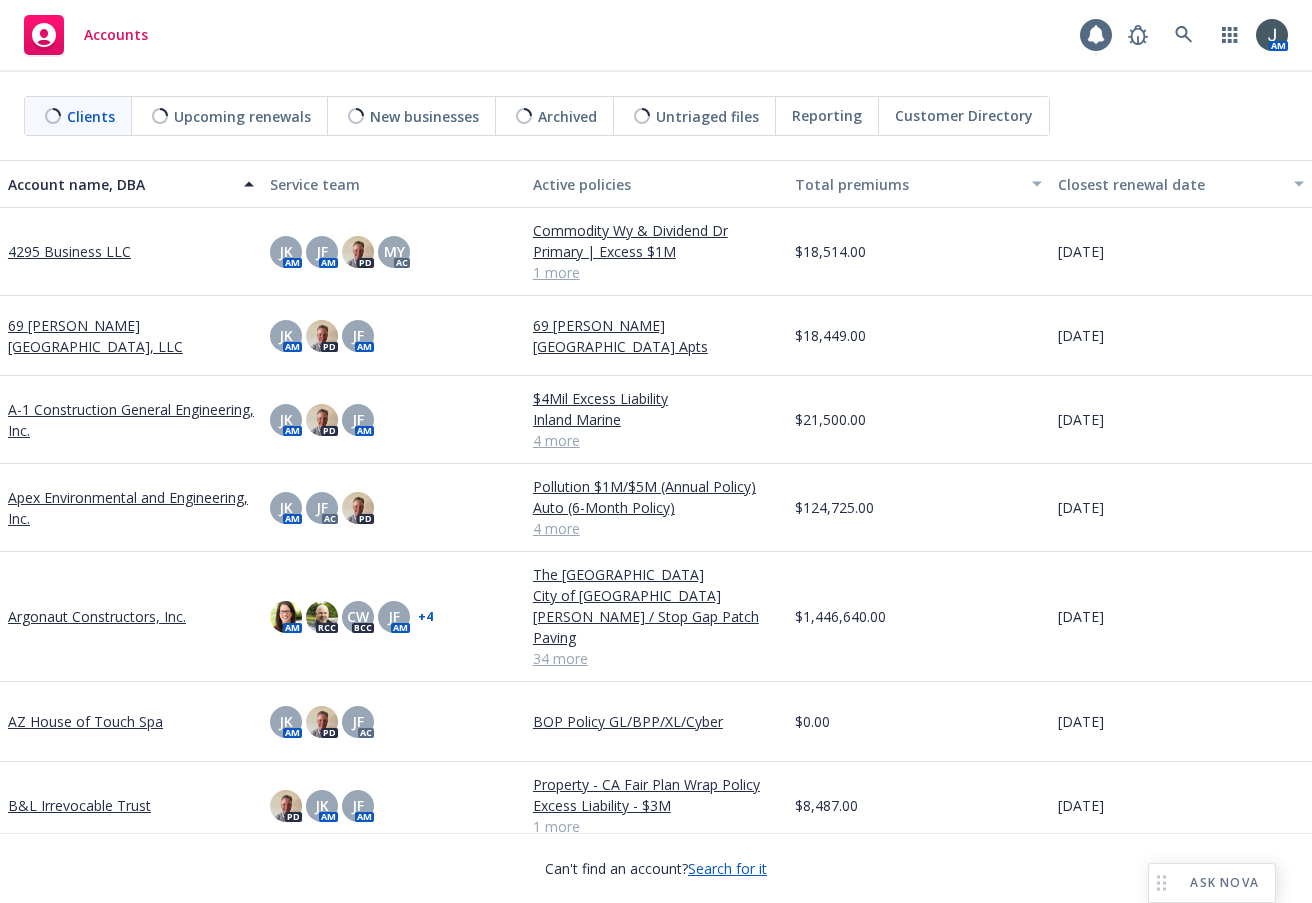 scroll, scrollTop: 0, scrollLeft: 0, axis: both 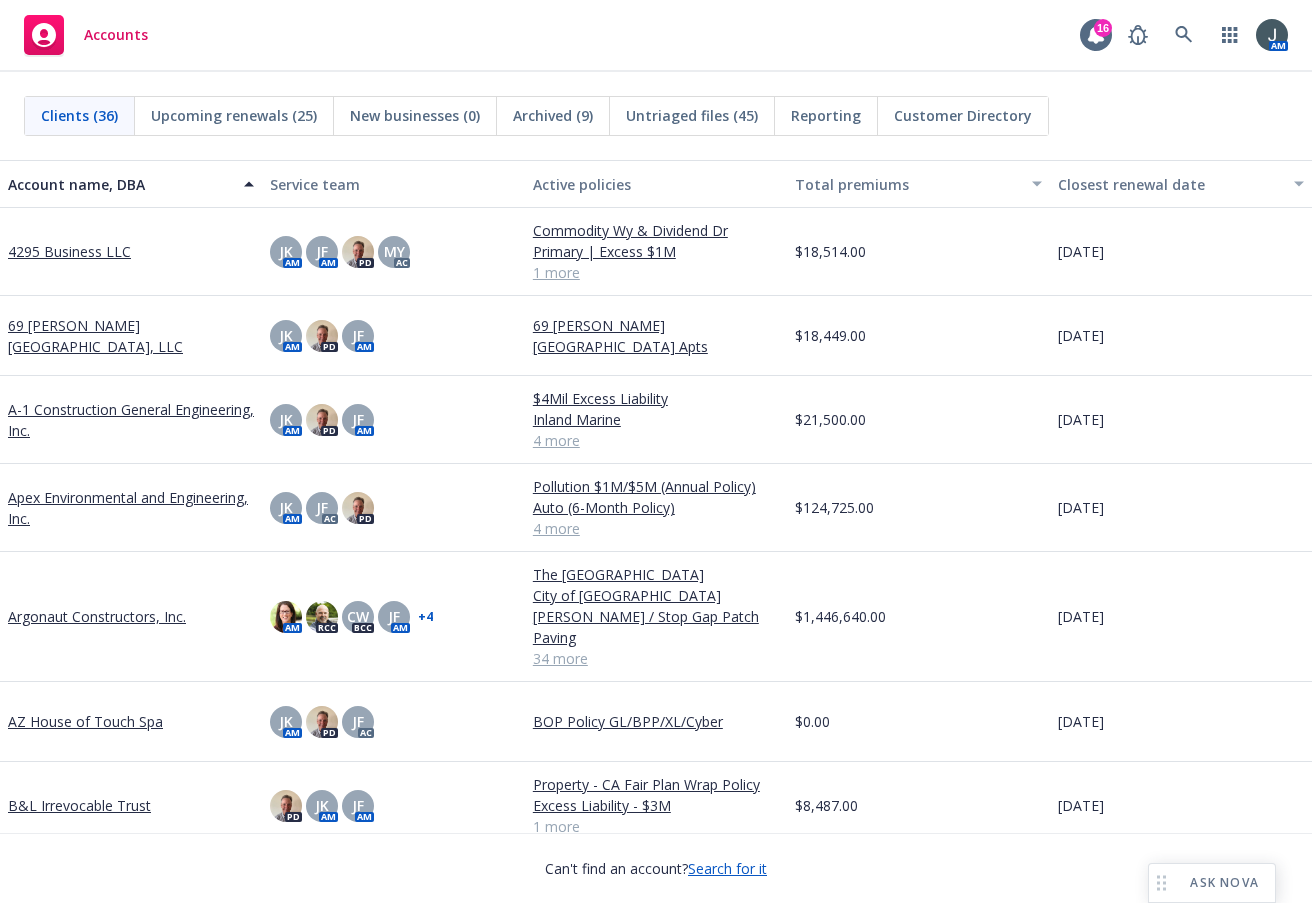 click on "Apex Environmental and Engineering, Inc." at bounding box center (131, 508) 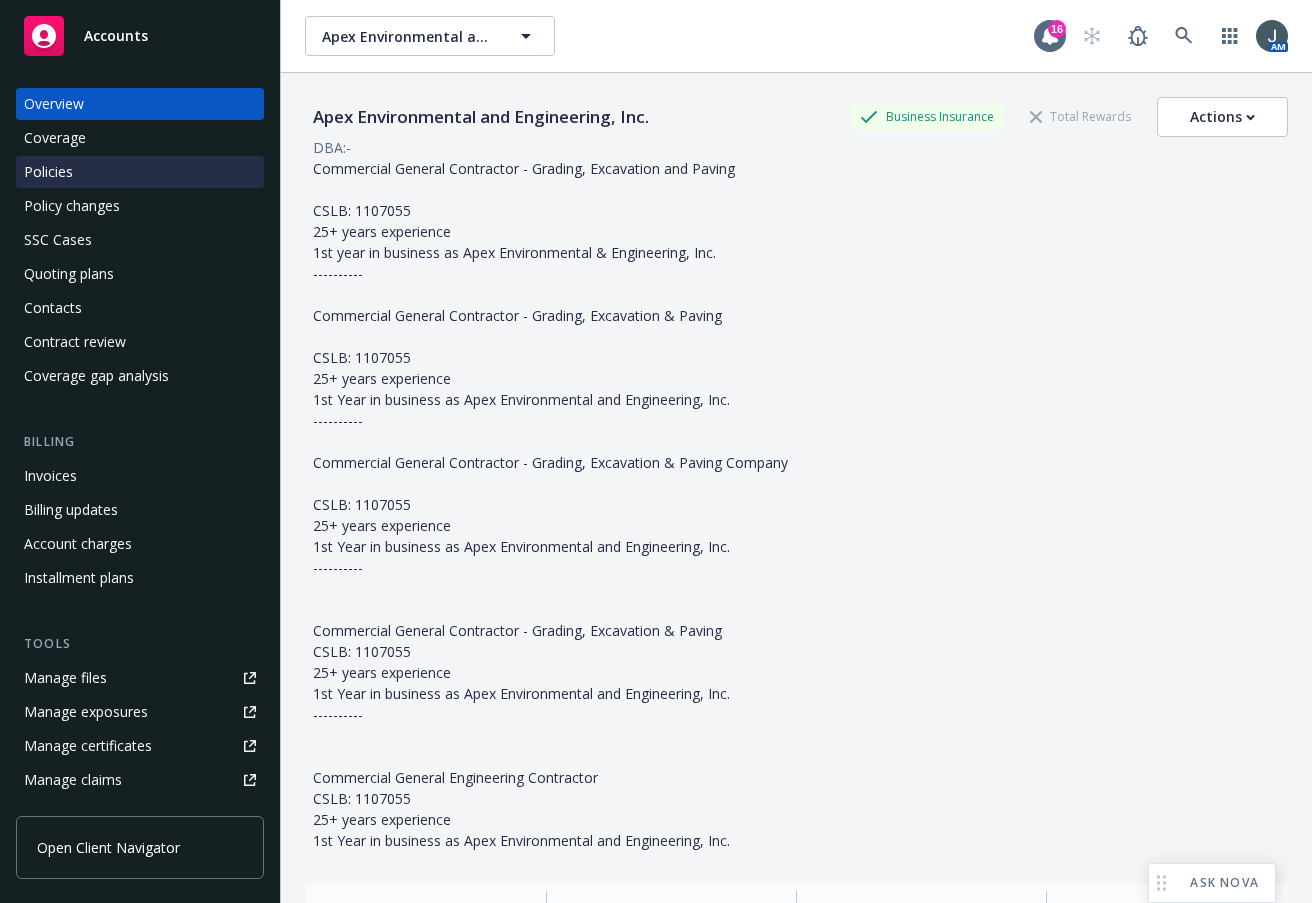click on "Policies" at bounding box center [140, 172] 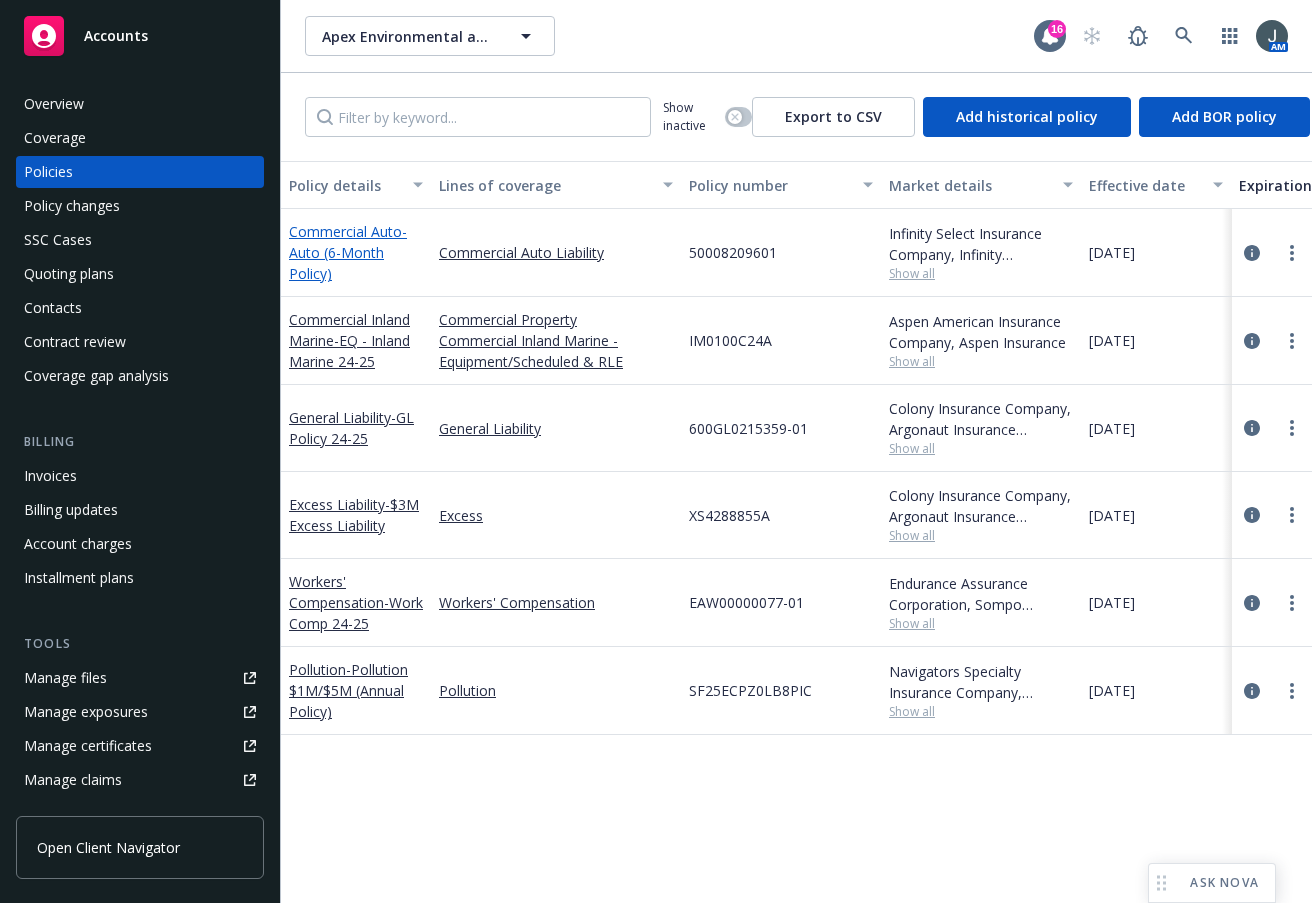 click on "-  Auto (6-Month Policy)" at bounding box center [348, 252] 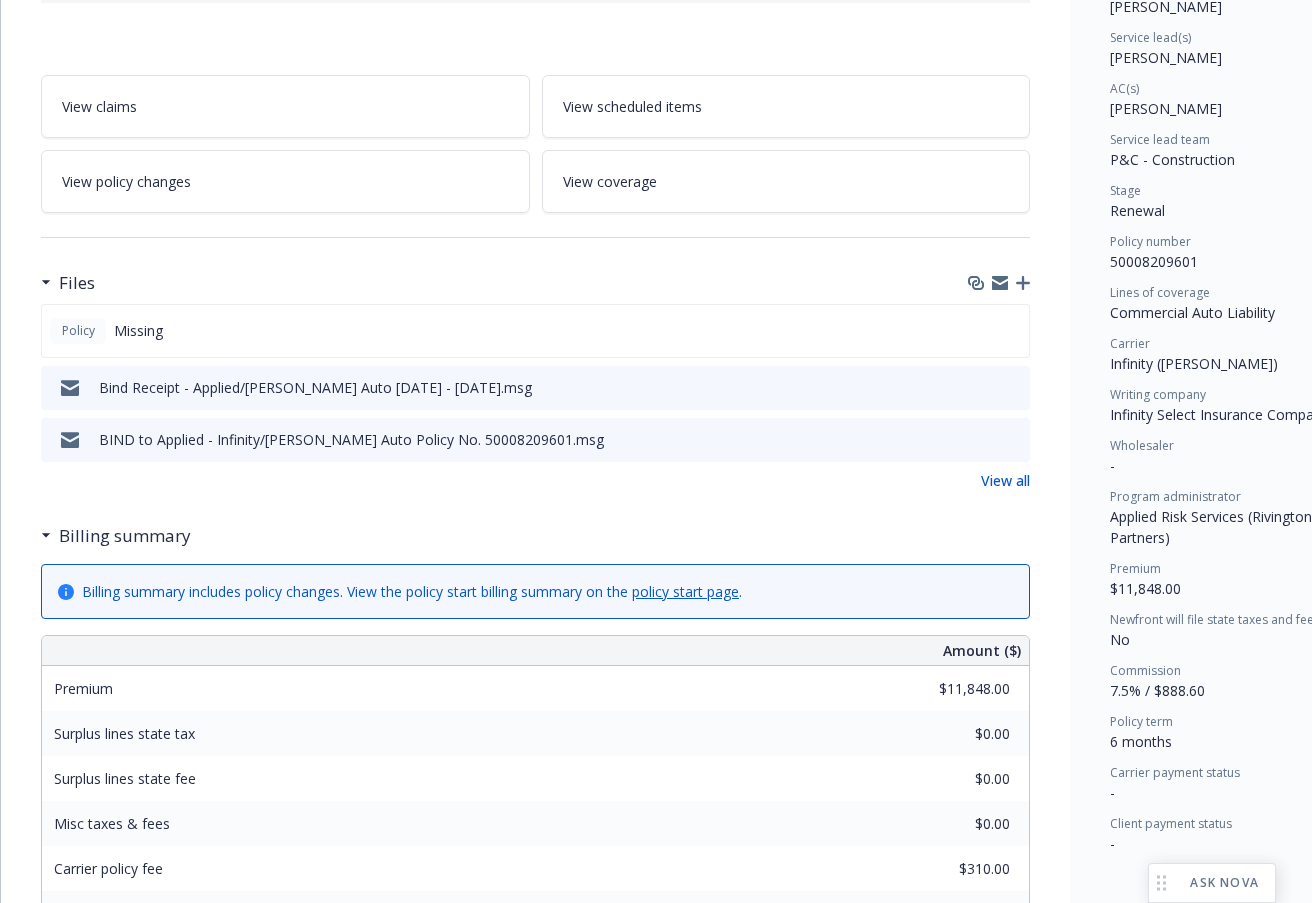 scroll, scrollTop: 110, scrollLeft: 0, axis: vertical 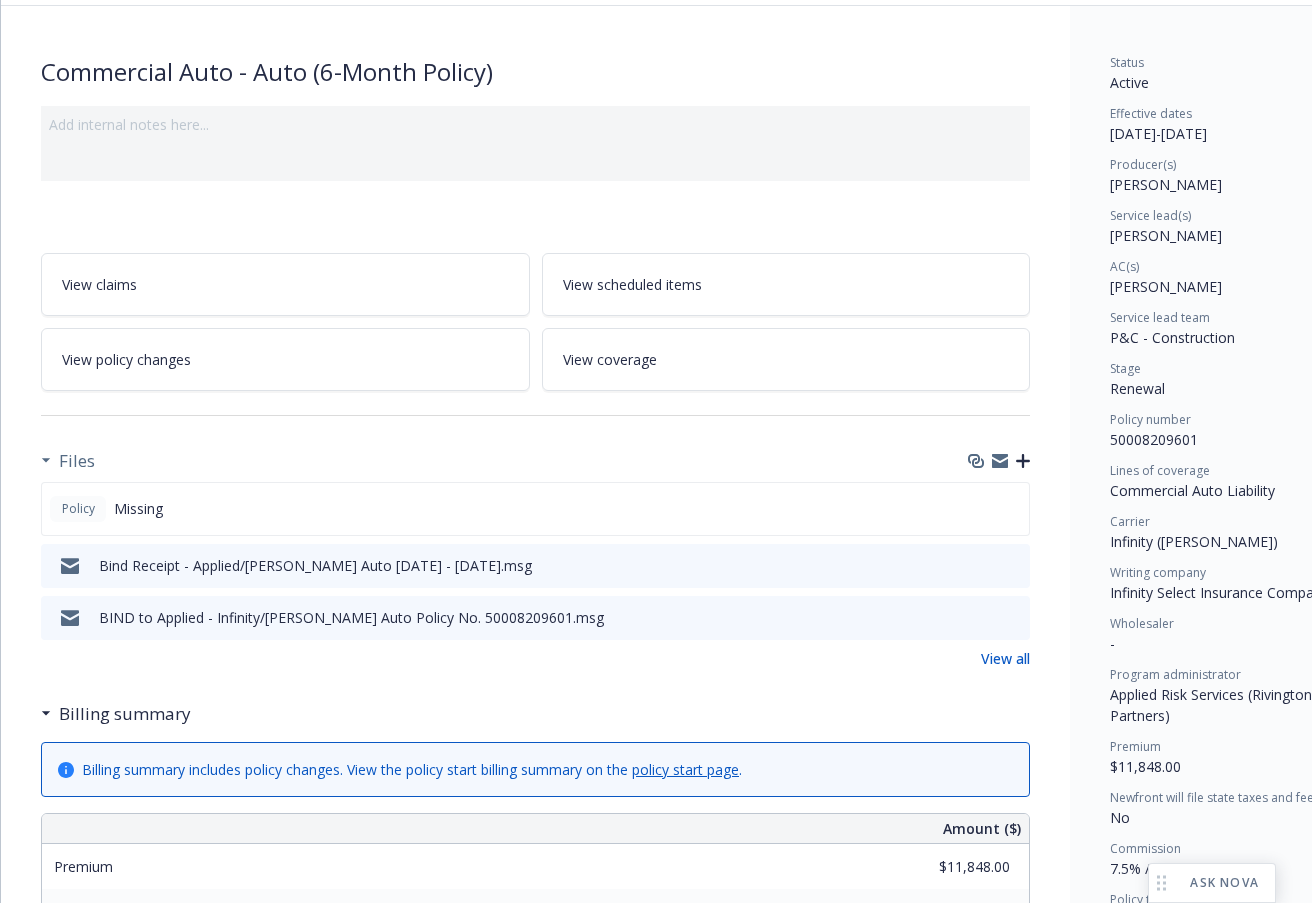 click 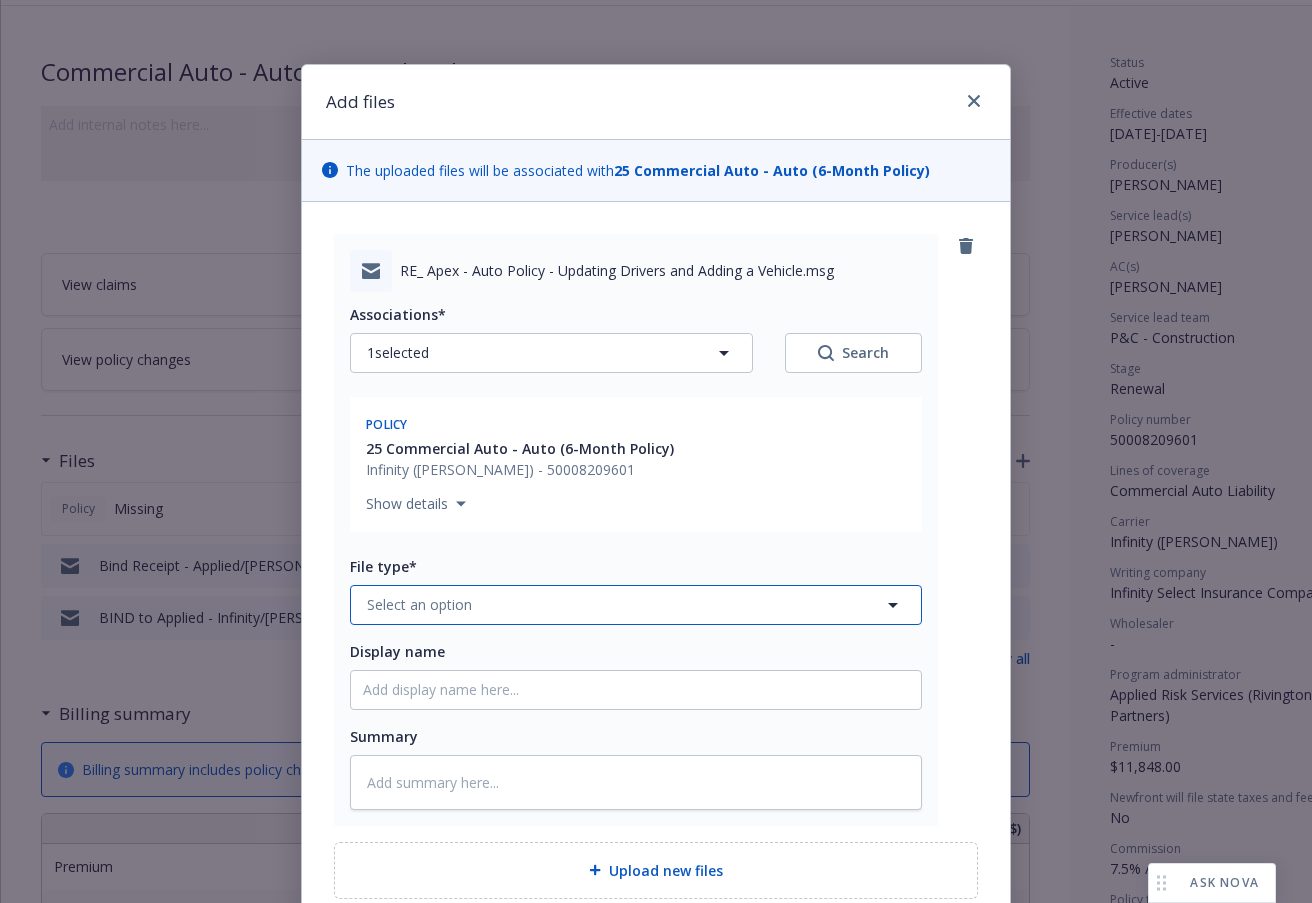 click on "Select an option" at bounding box center [419, 604] 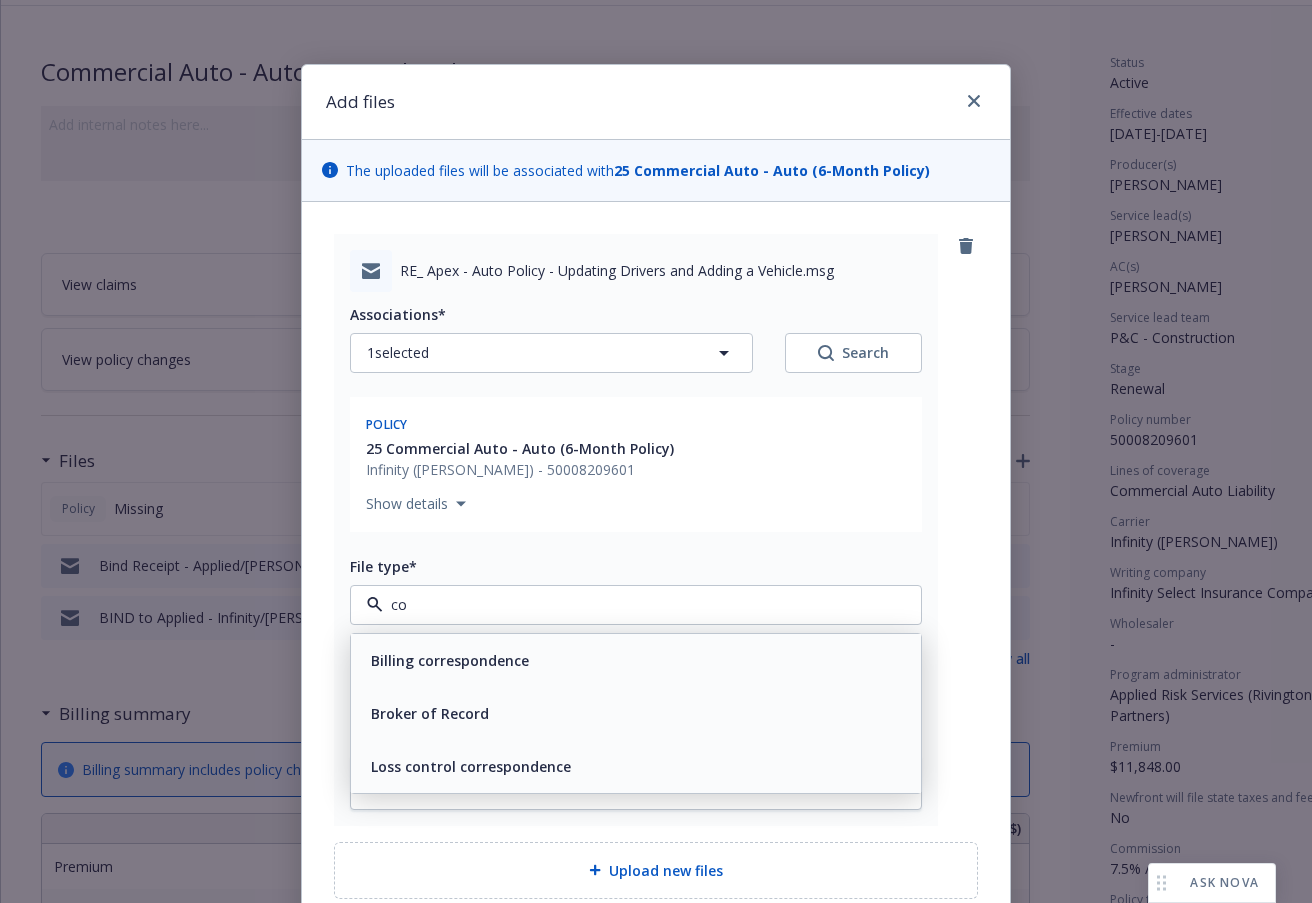 type on "c" 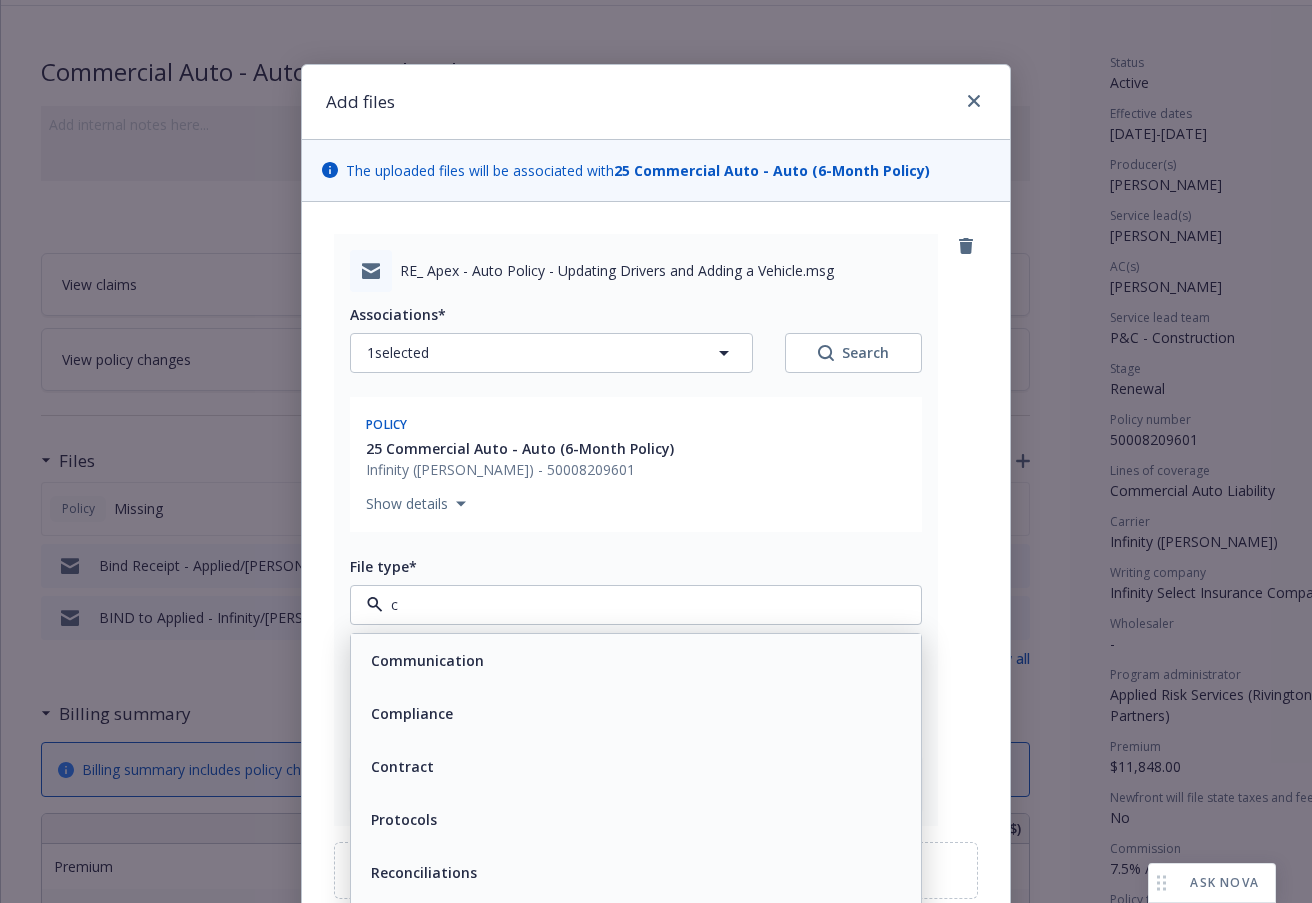 type 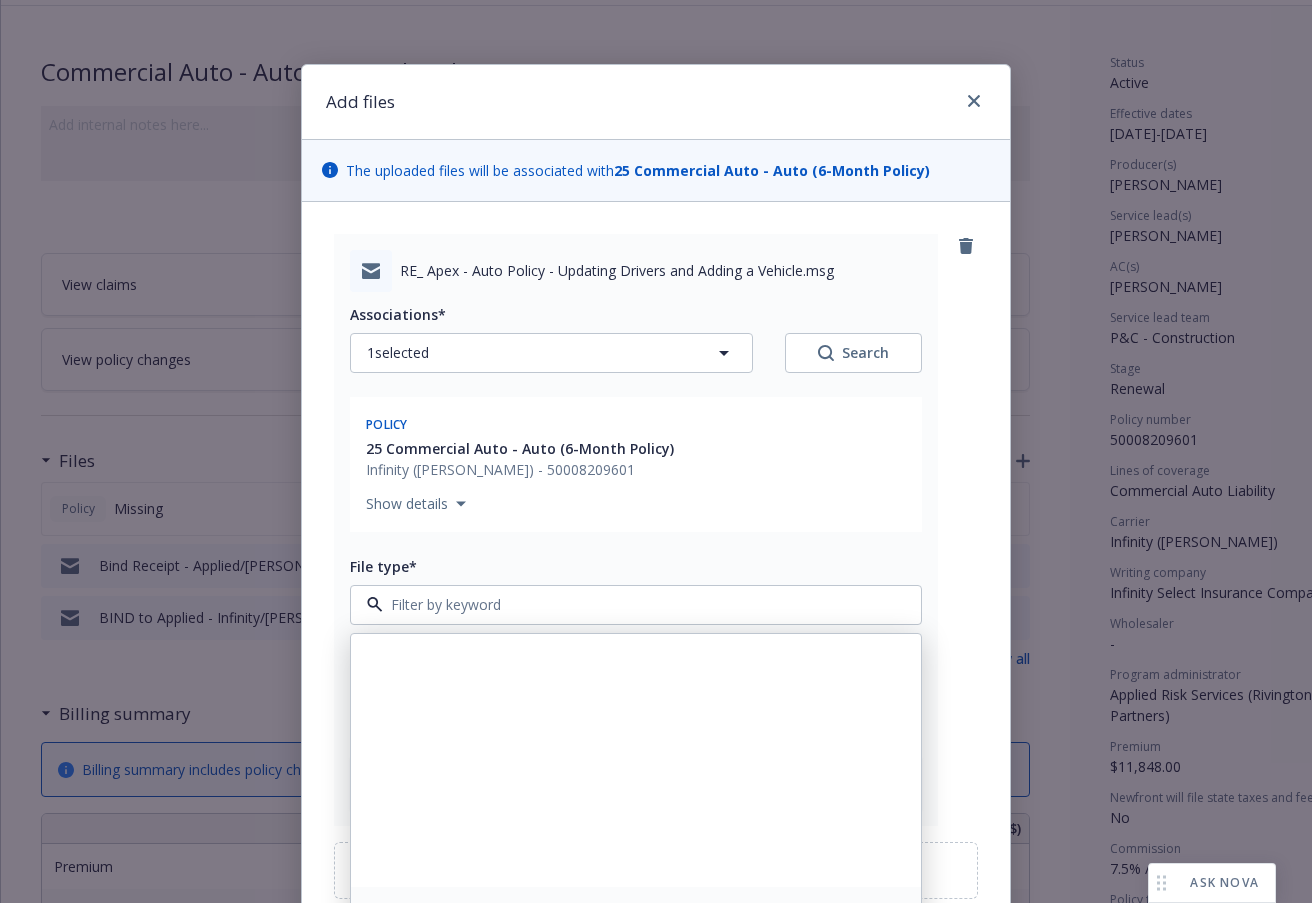 scroll, scrollTop: 2333, scrollLeft: 0, axis: vertical 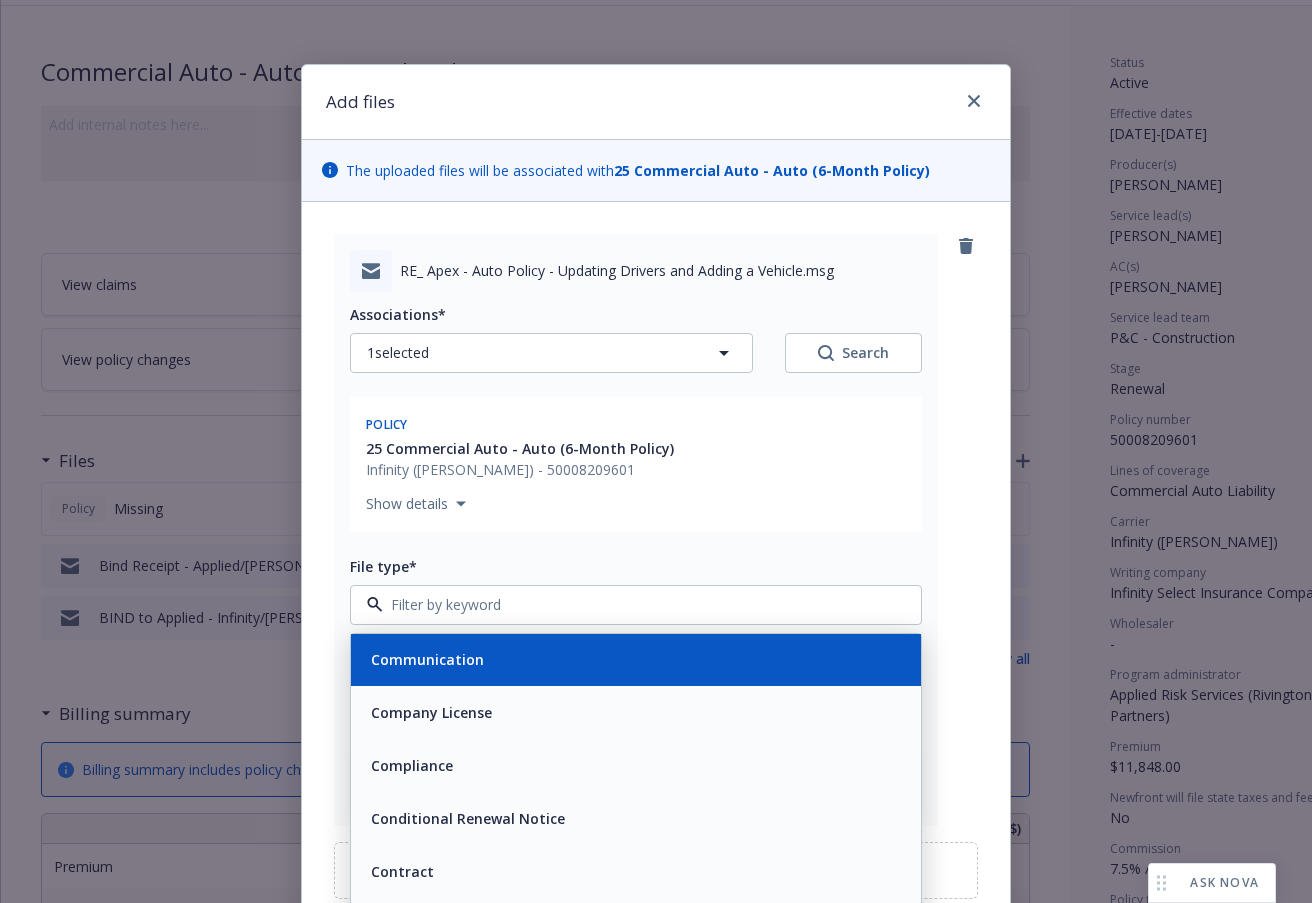 click on "Communication" at bounding box center (425, 659) 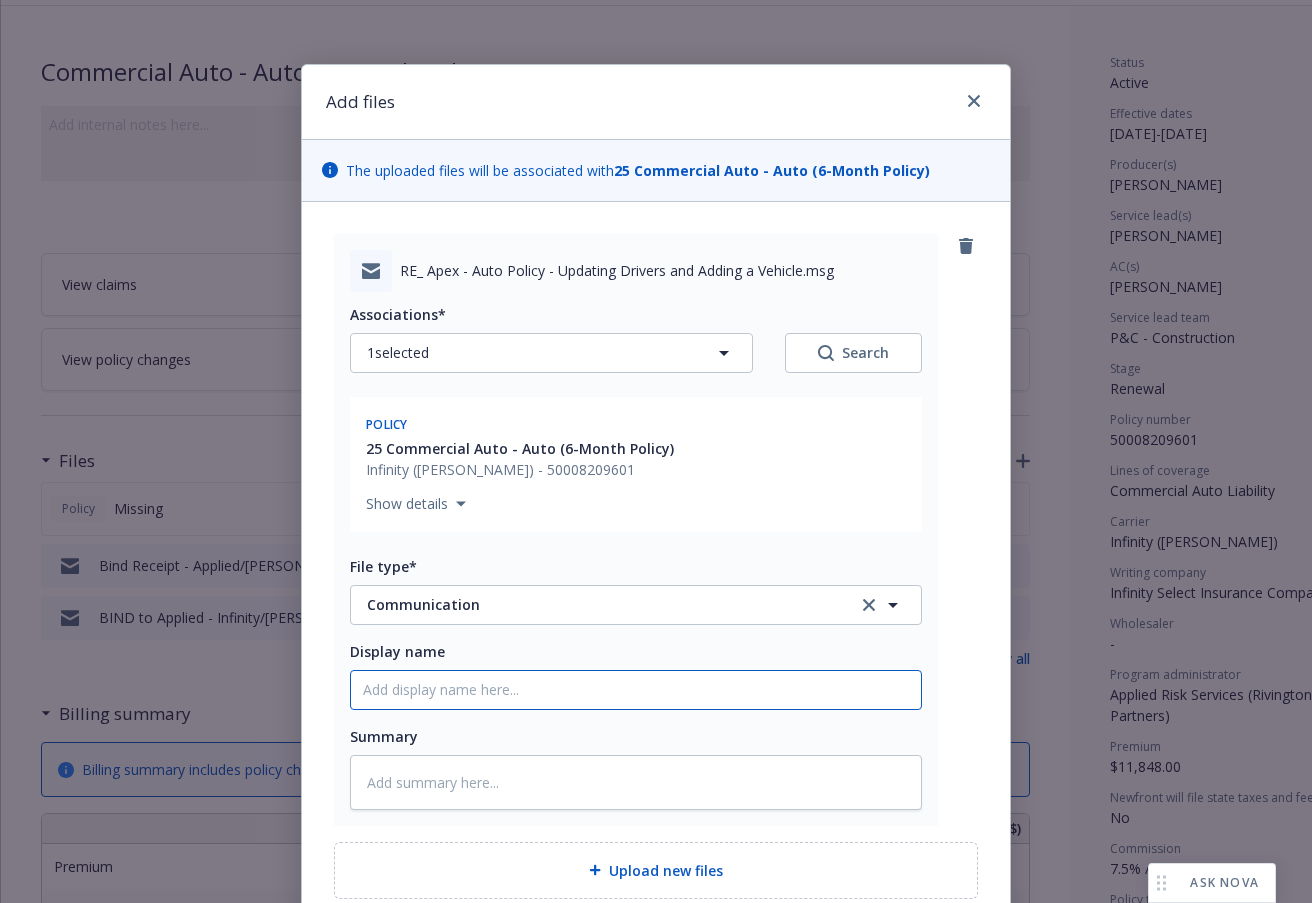 click on "Display name" at bounding box center [636, 690] 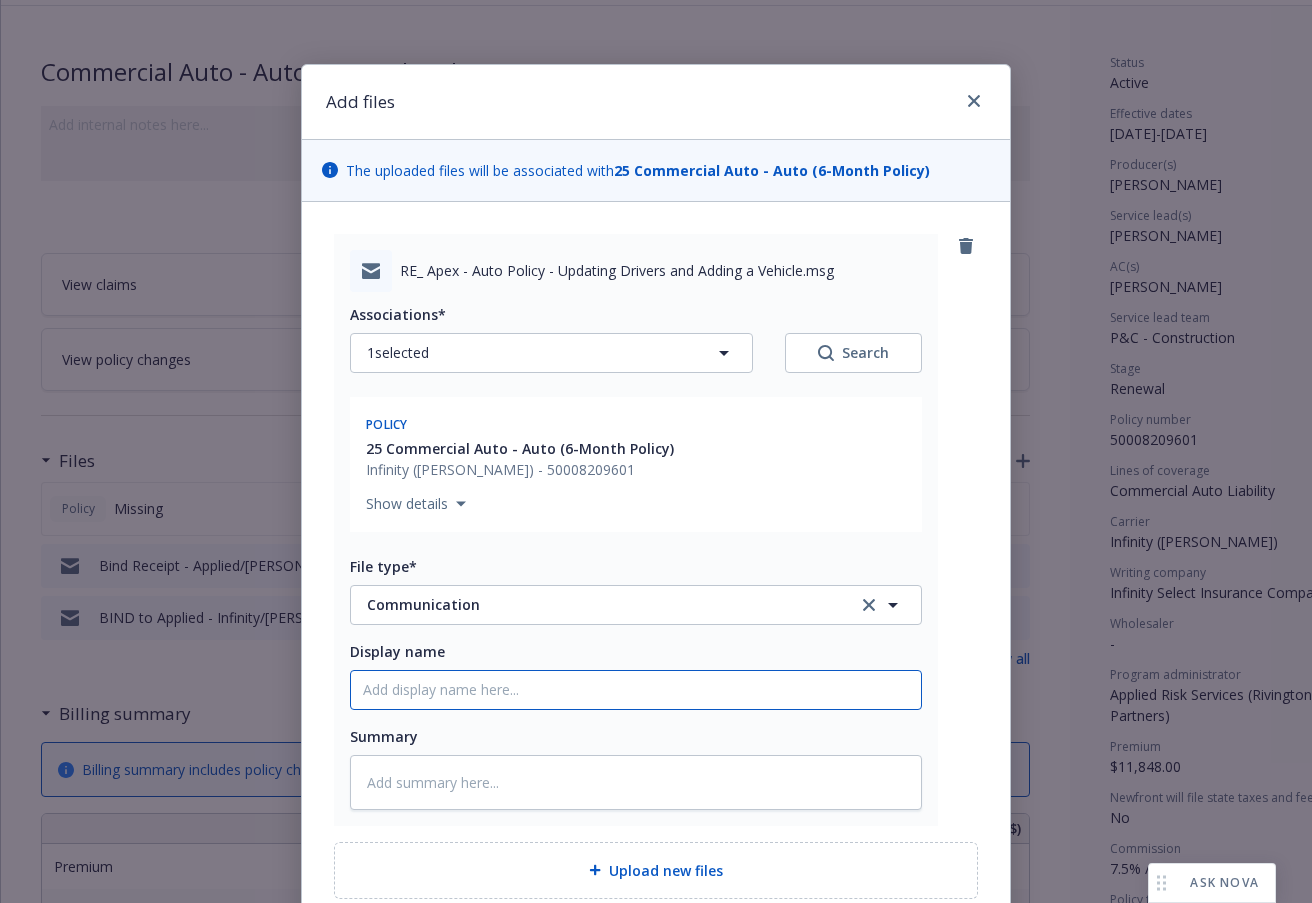 type on "x" 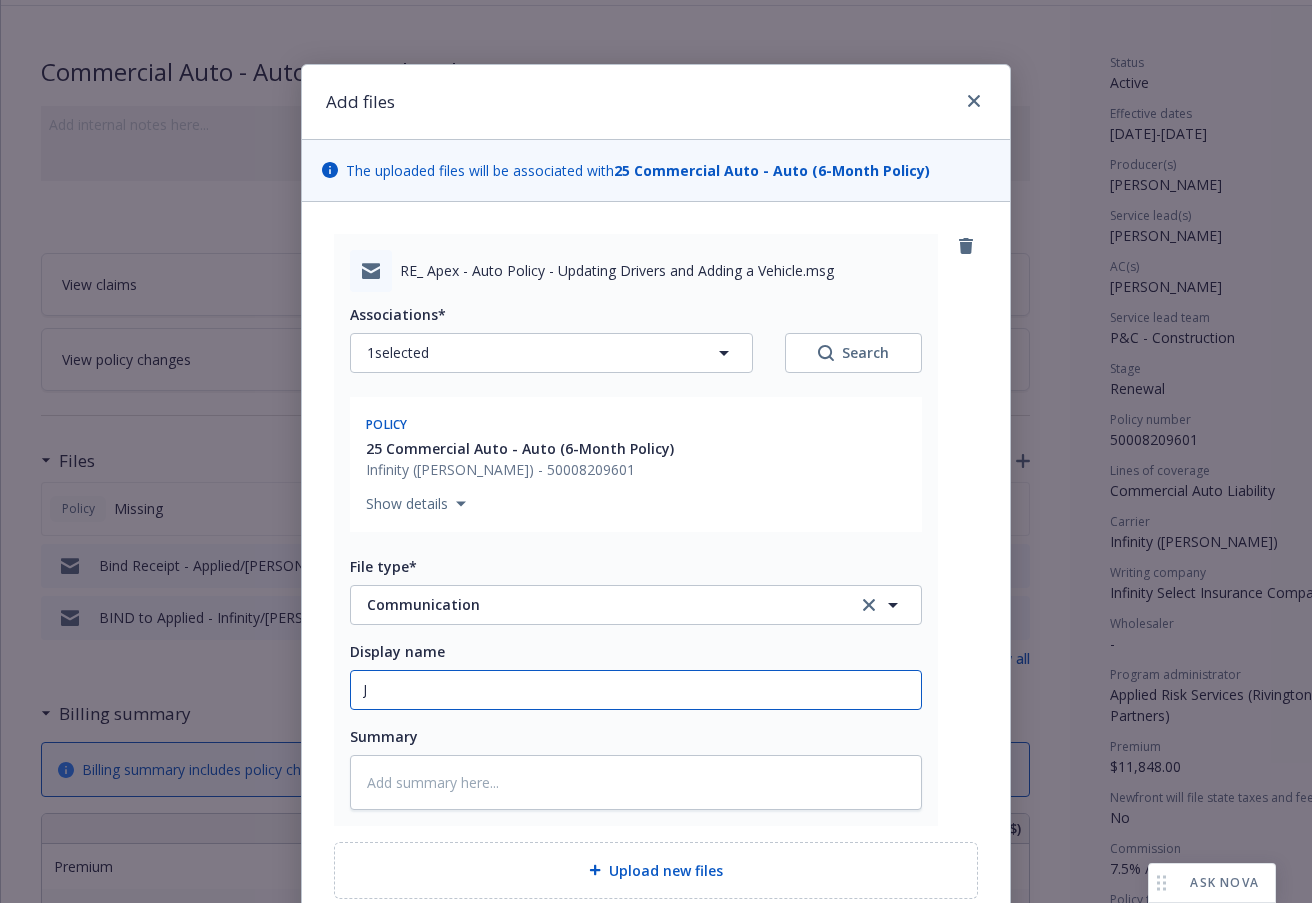 type on "x" 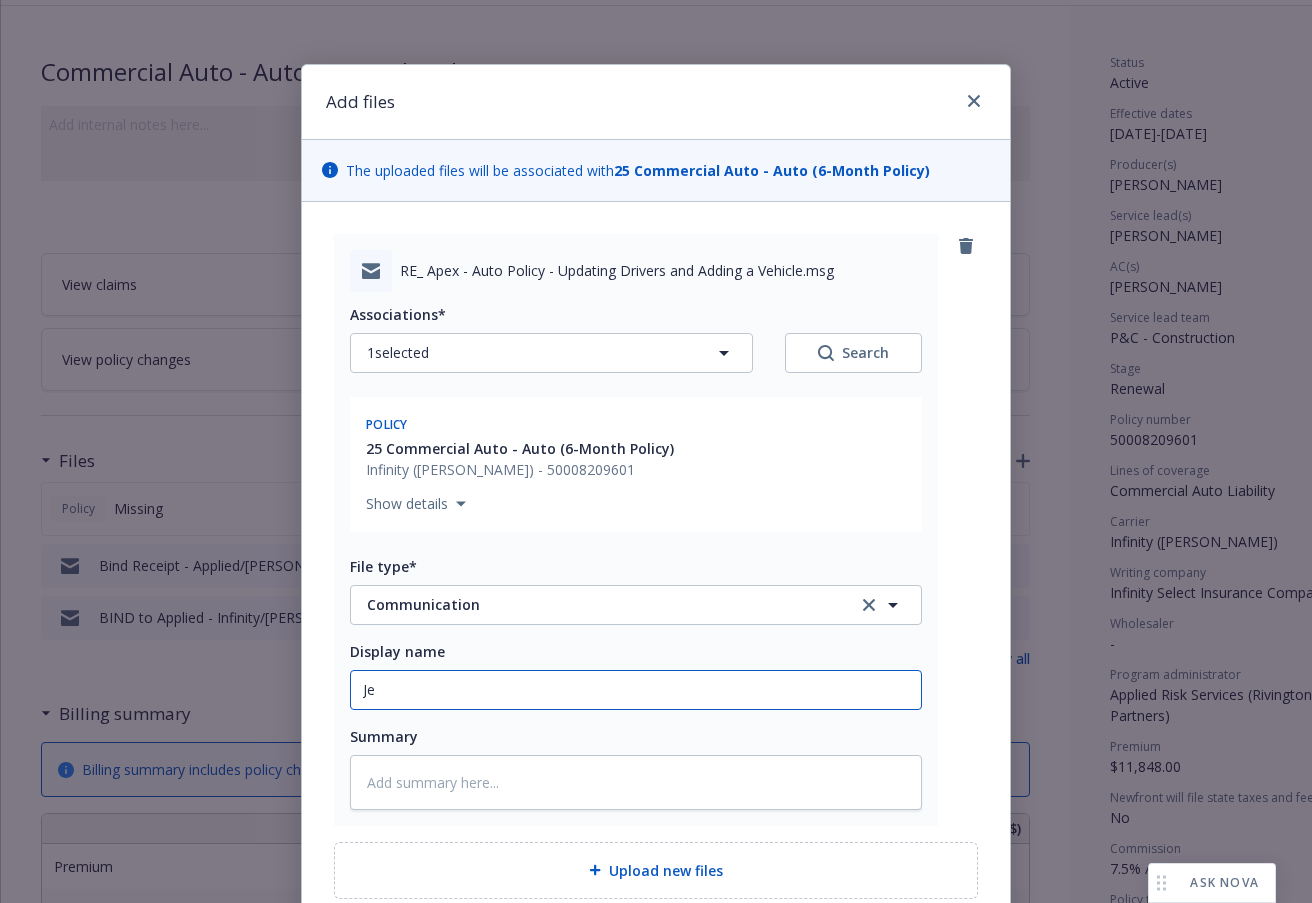 type on "x" 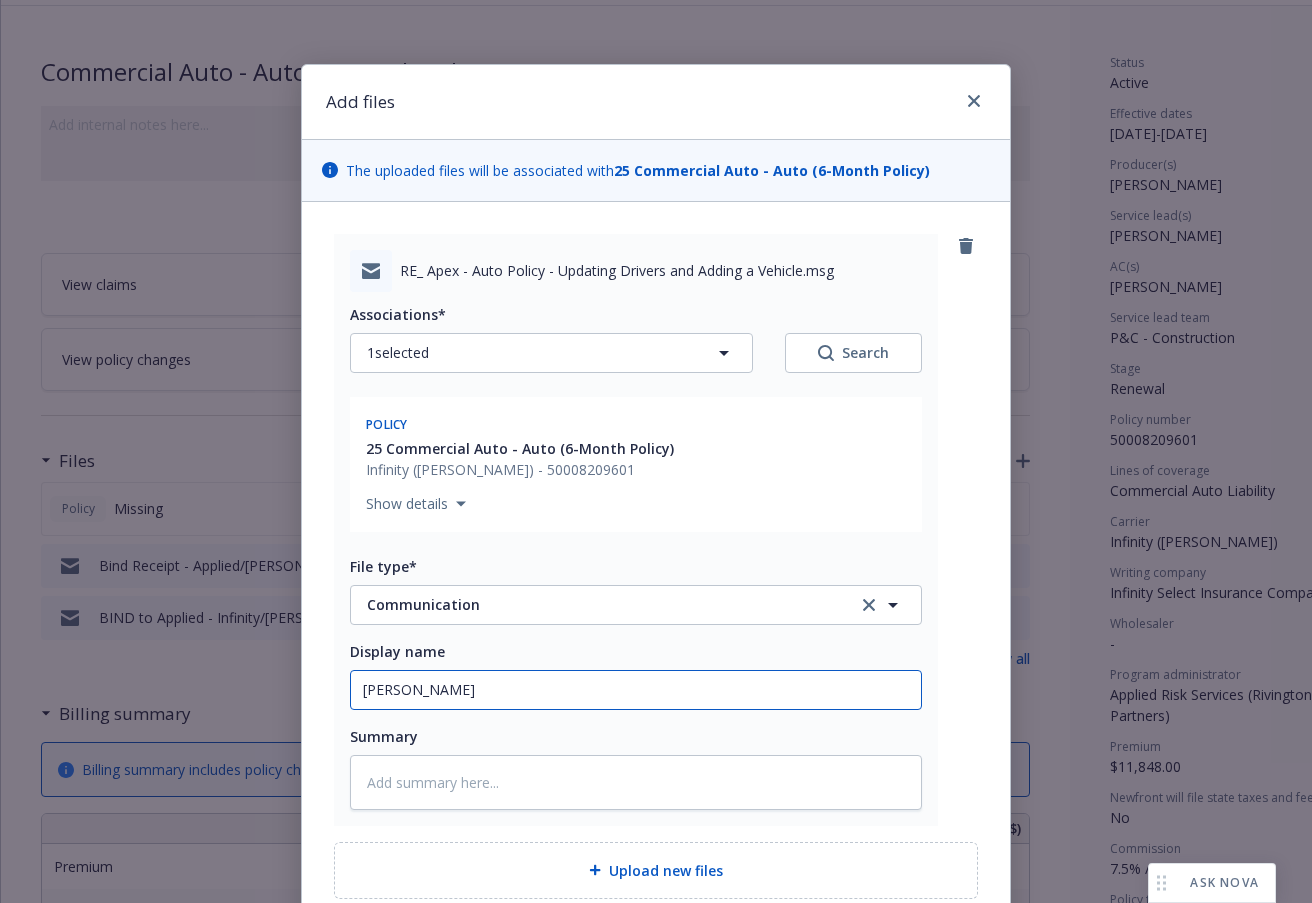 type on "x" 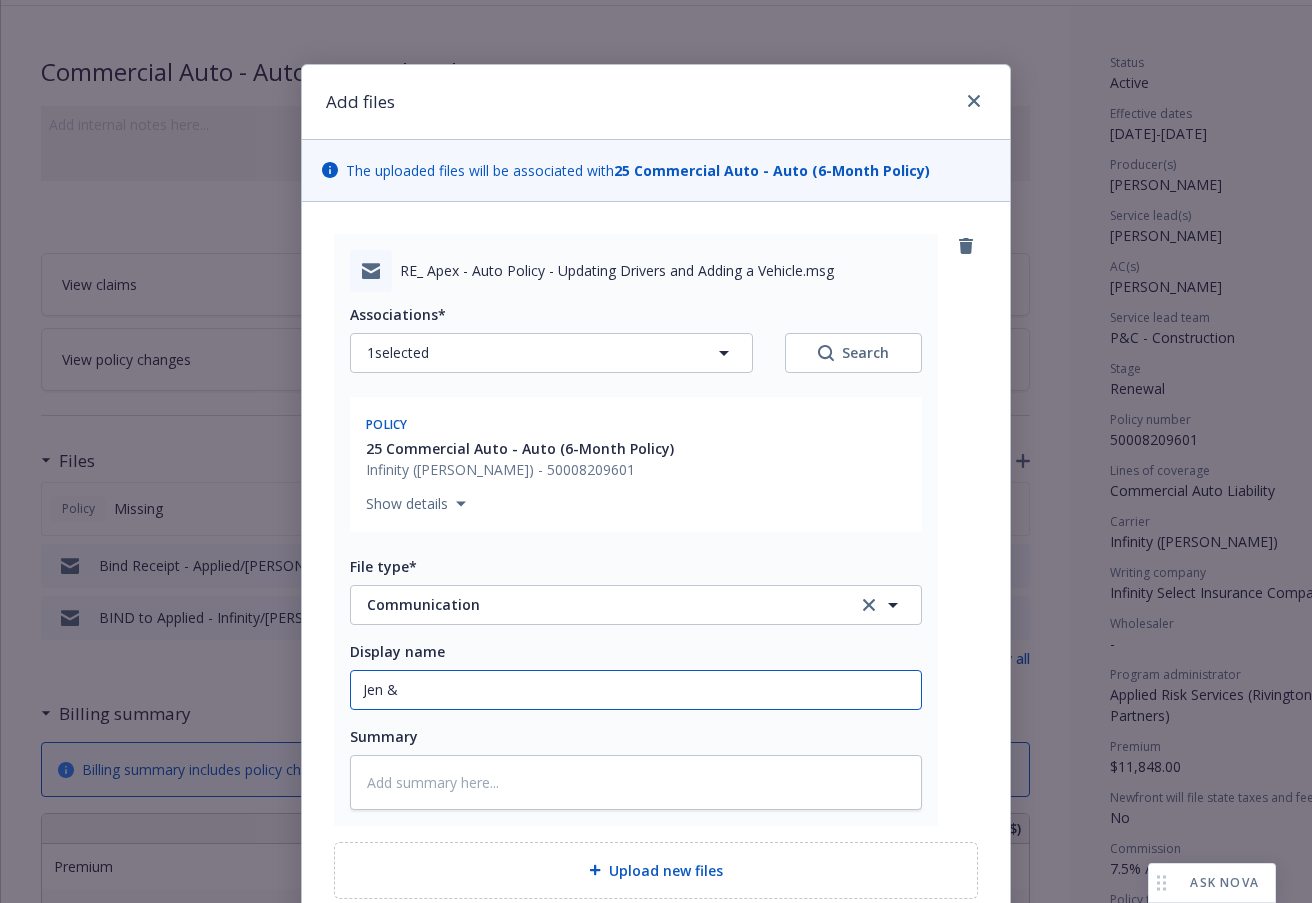 type on "x" 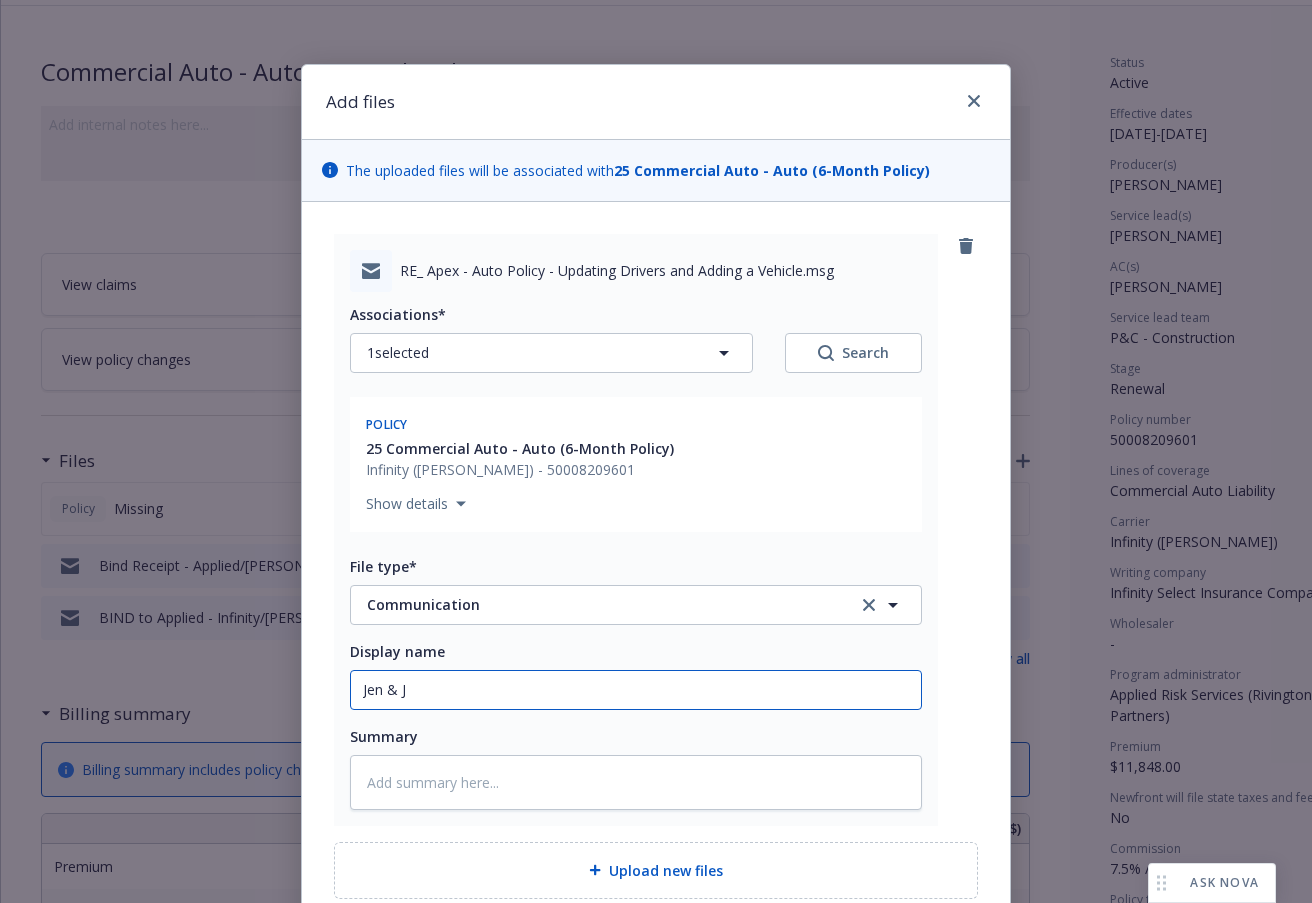 type on "x" 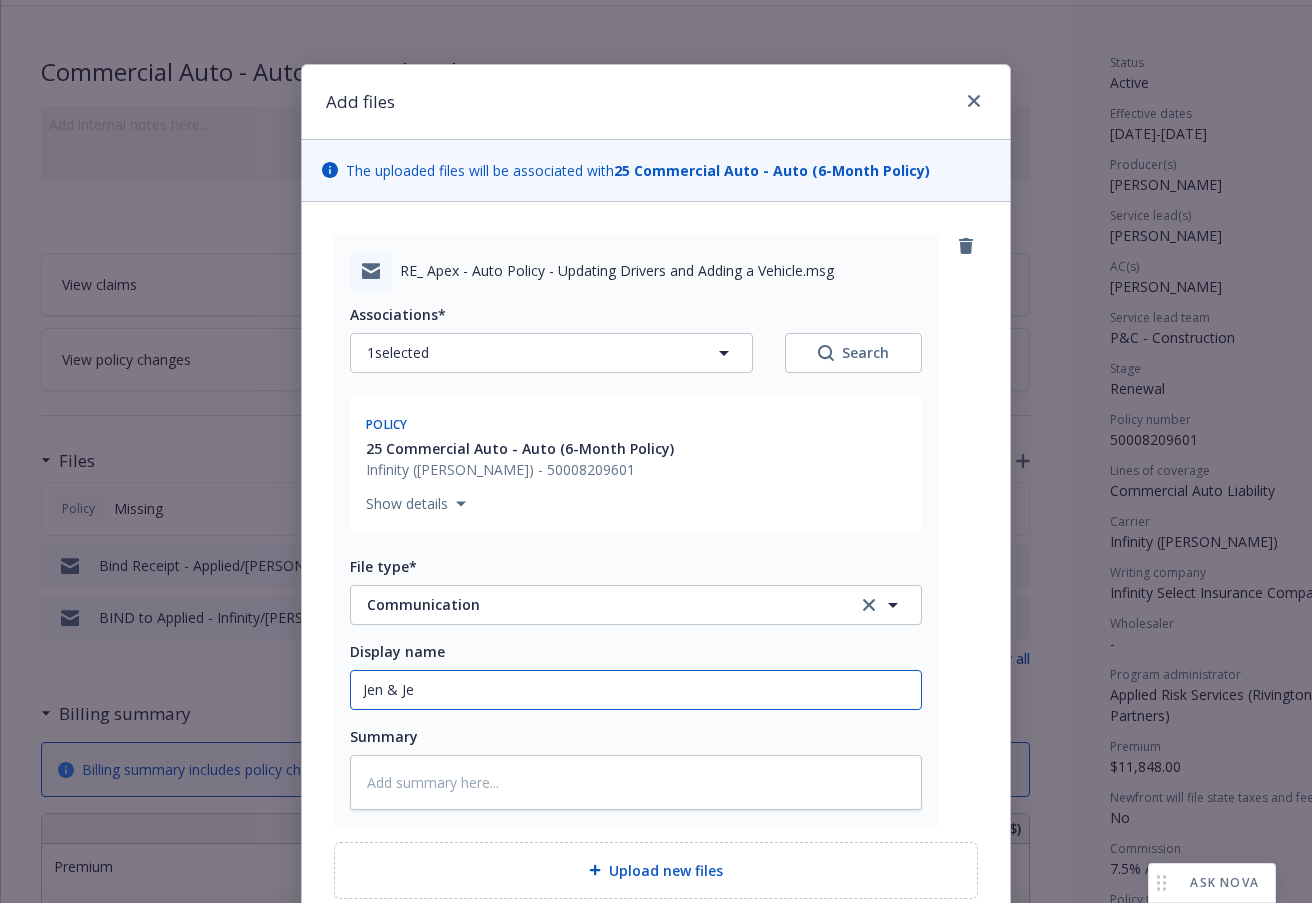 type on "x" 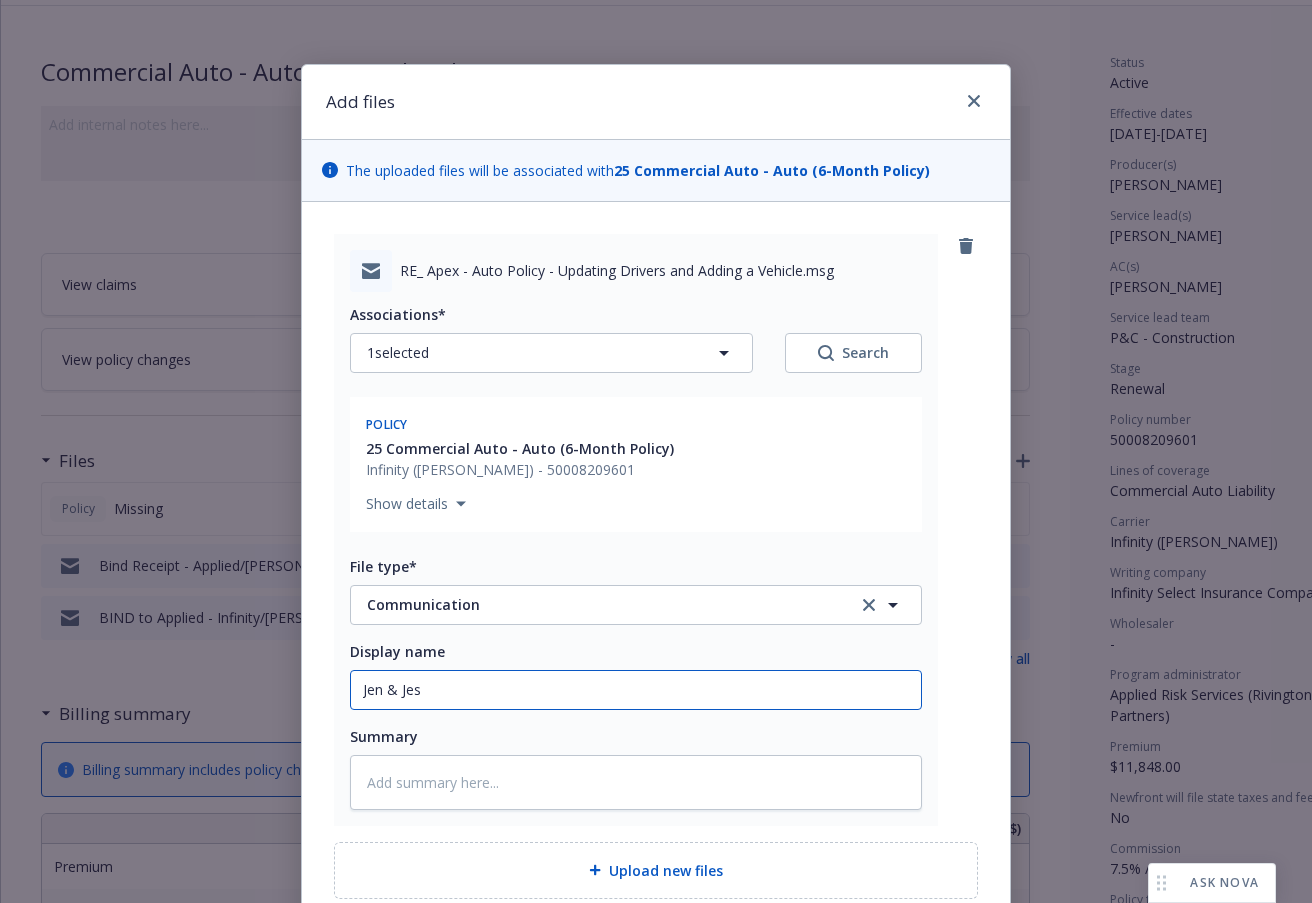 type on "x" 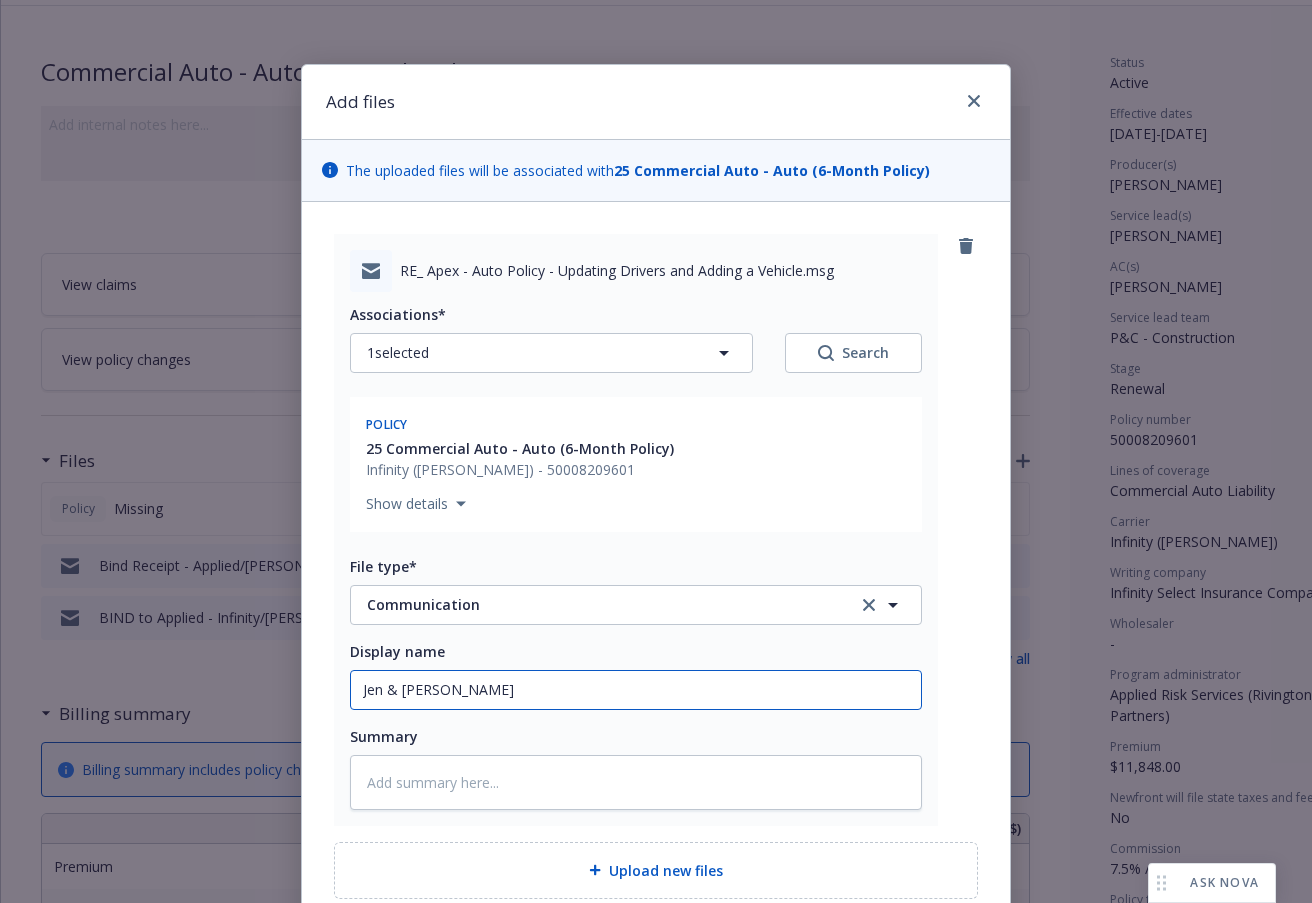 type on "x" 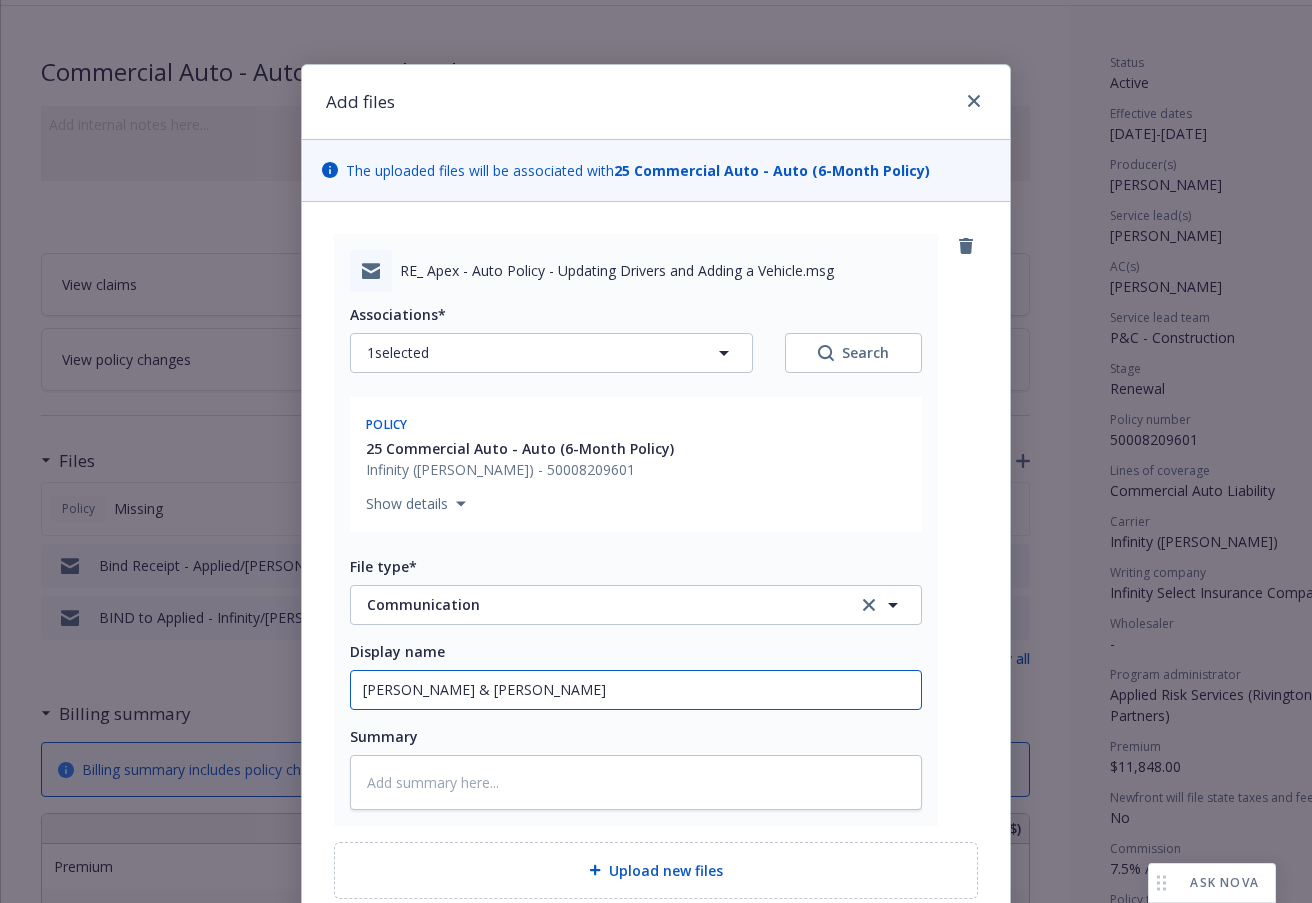 type on "x" 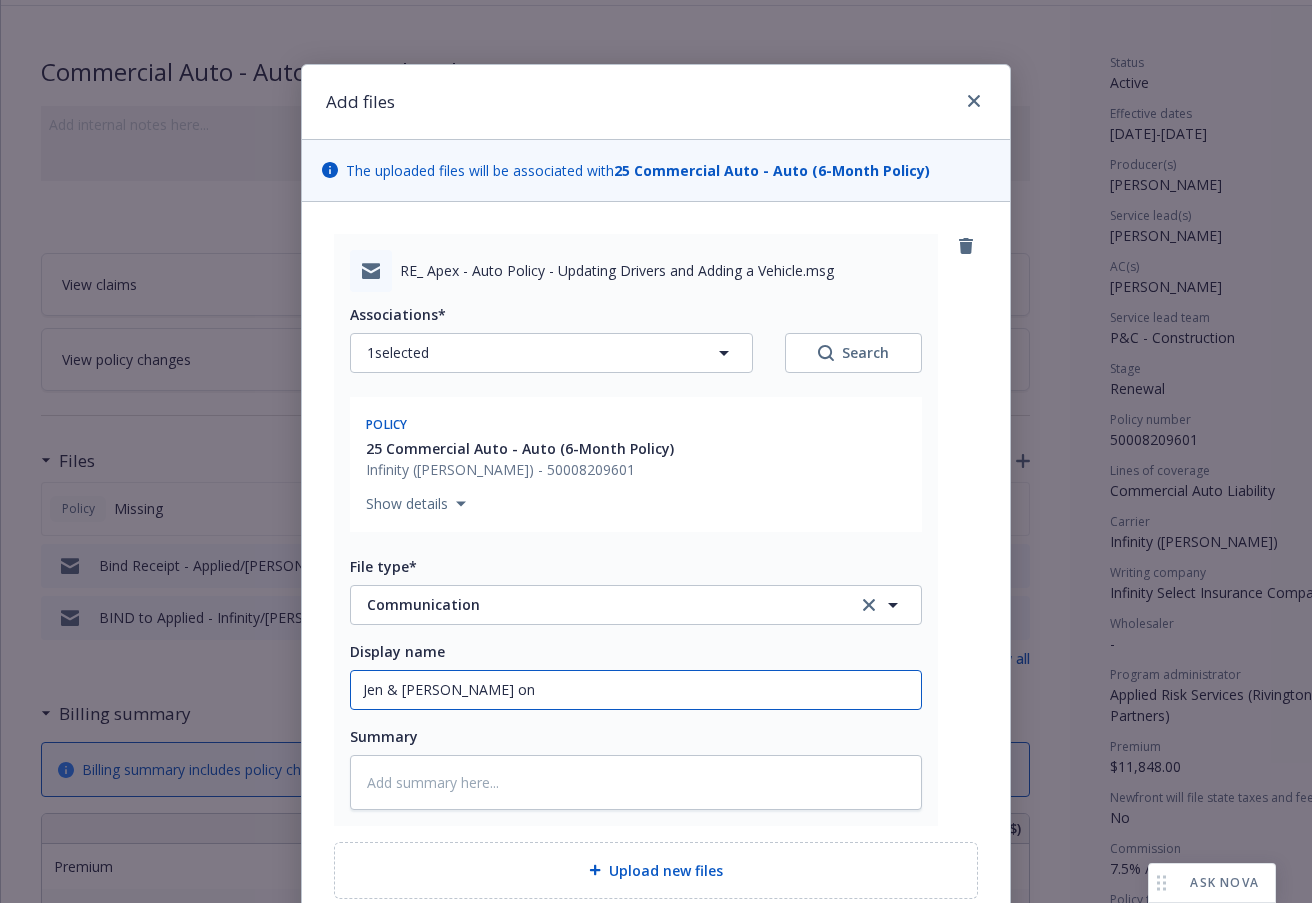 type on "Jen & Jess on" 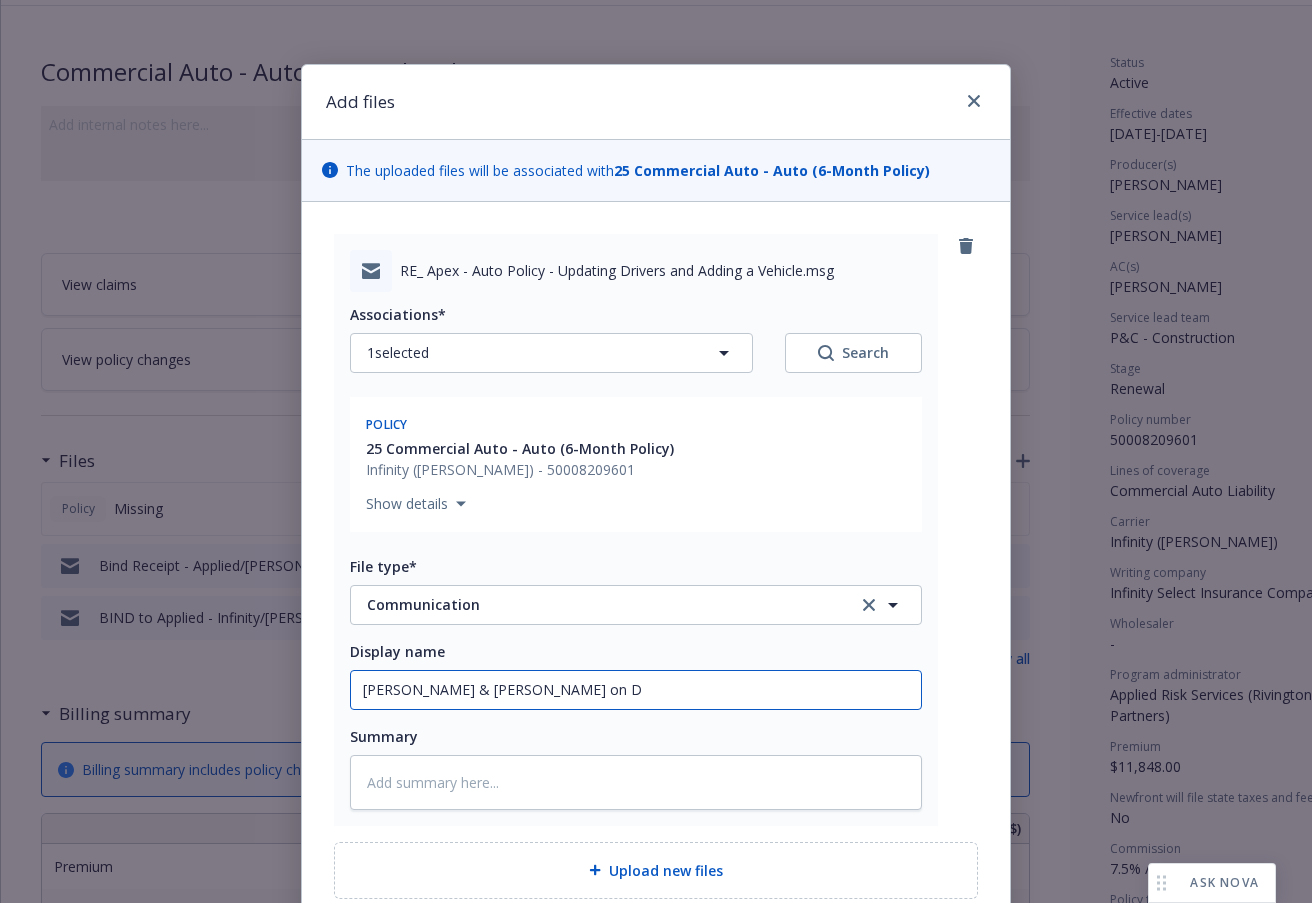 type on "x" 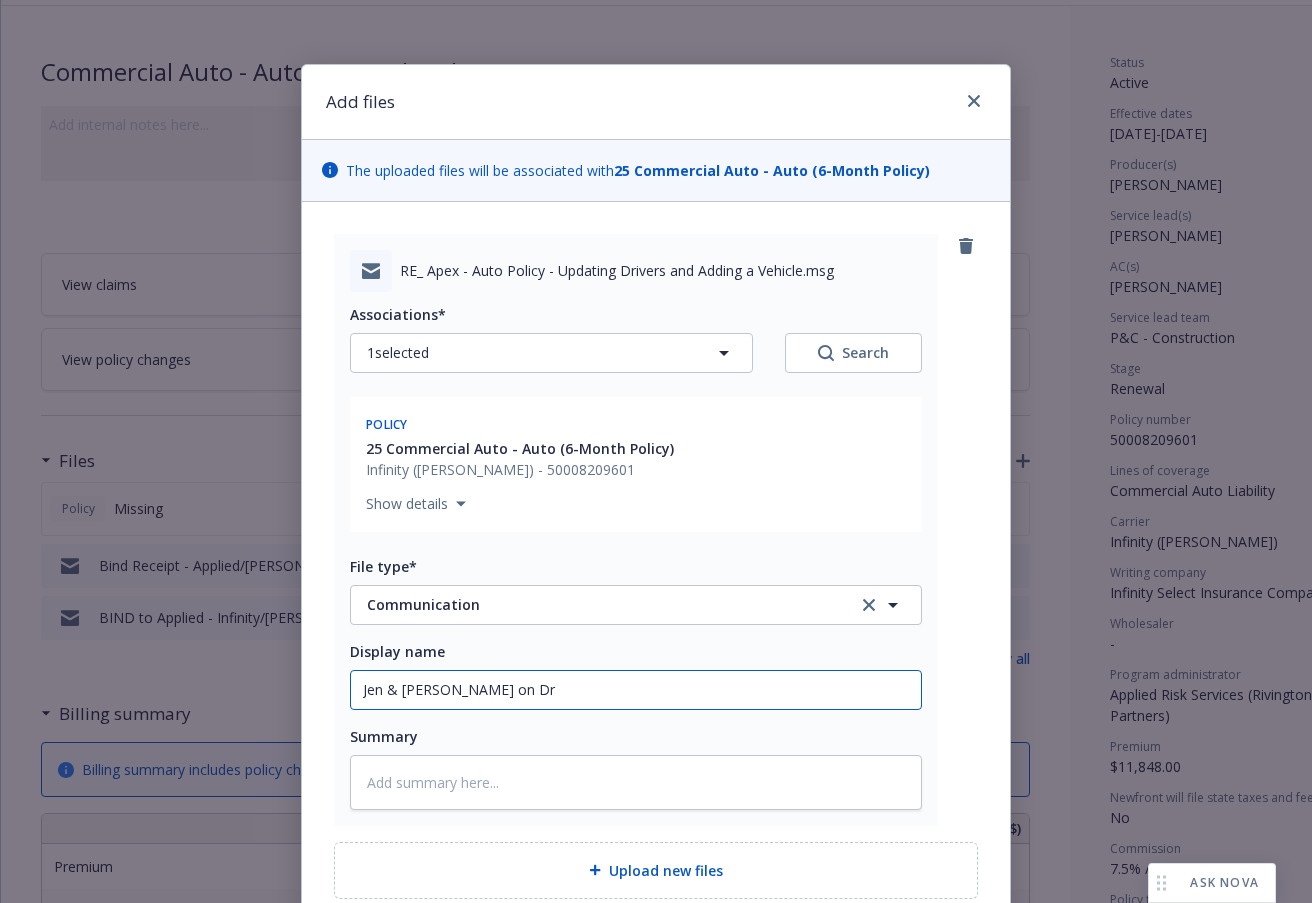 type on "x" 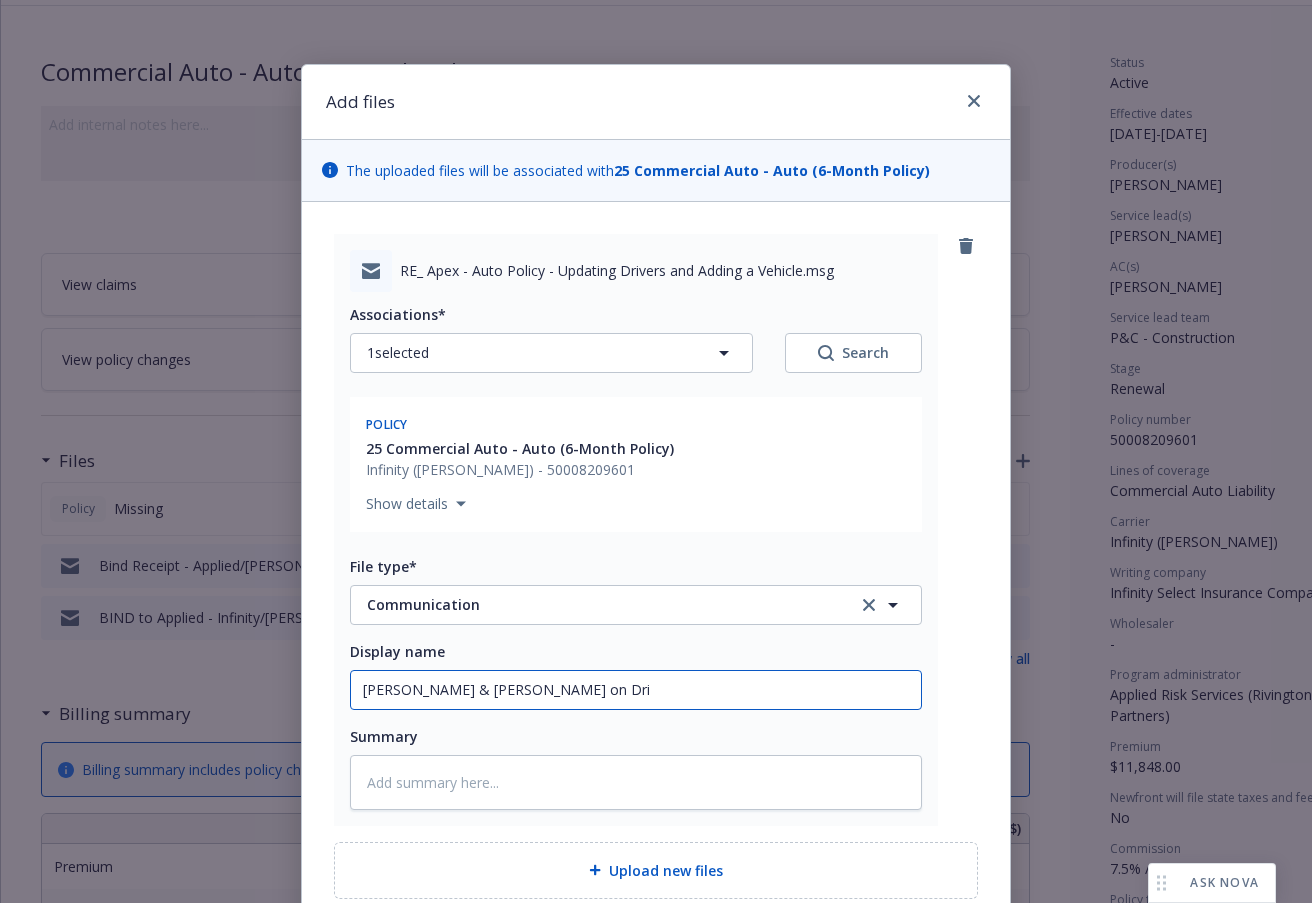 type on "x" 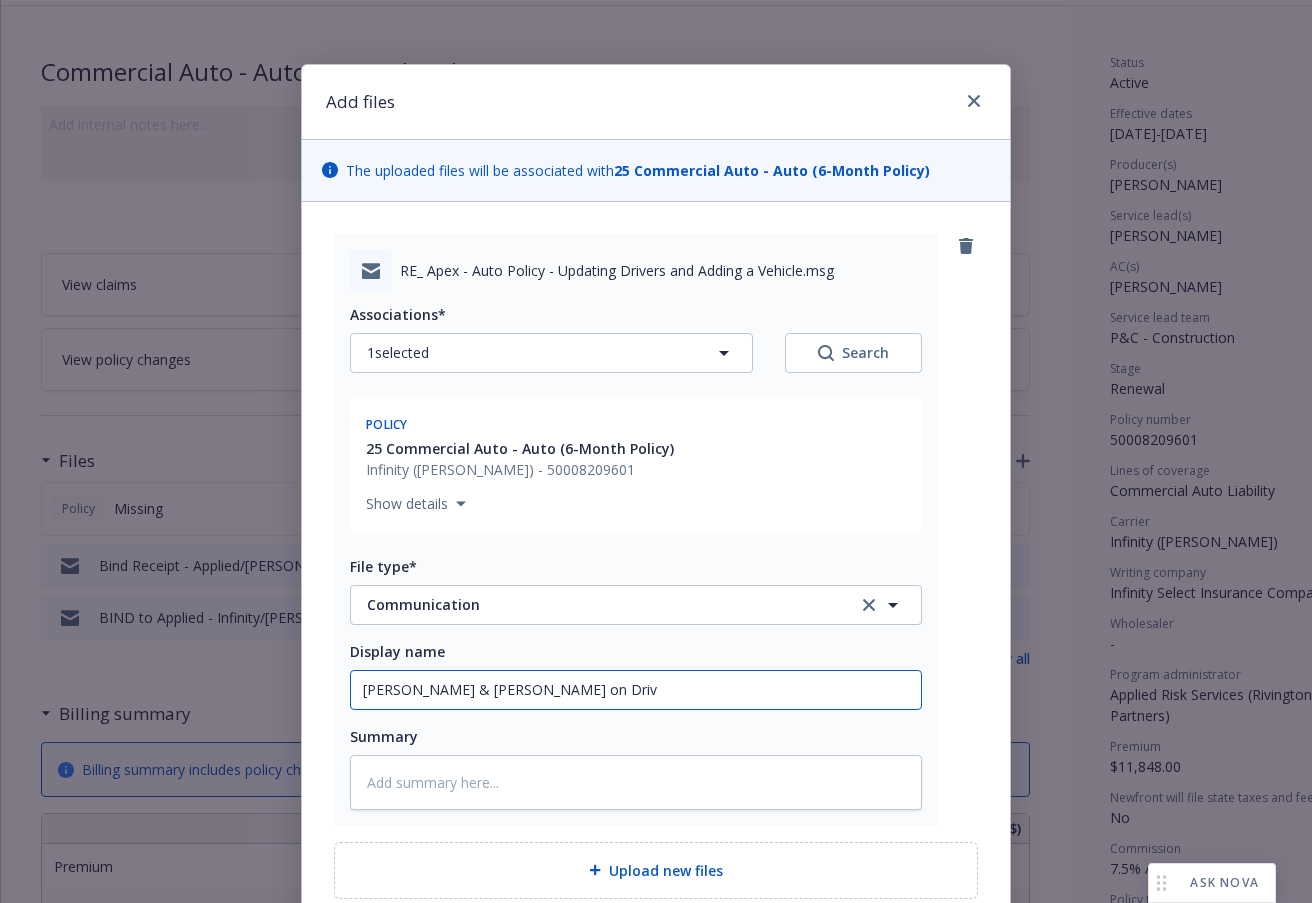 type on "x" 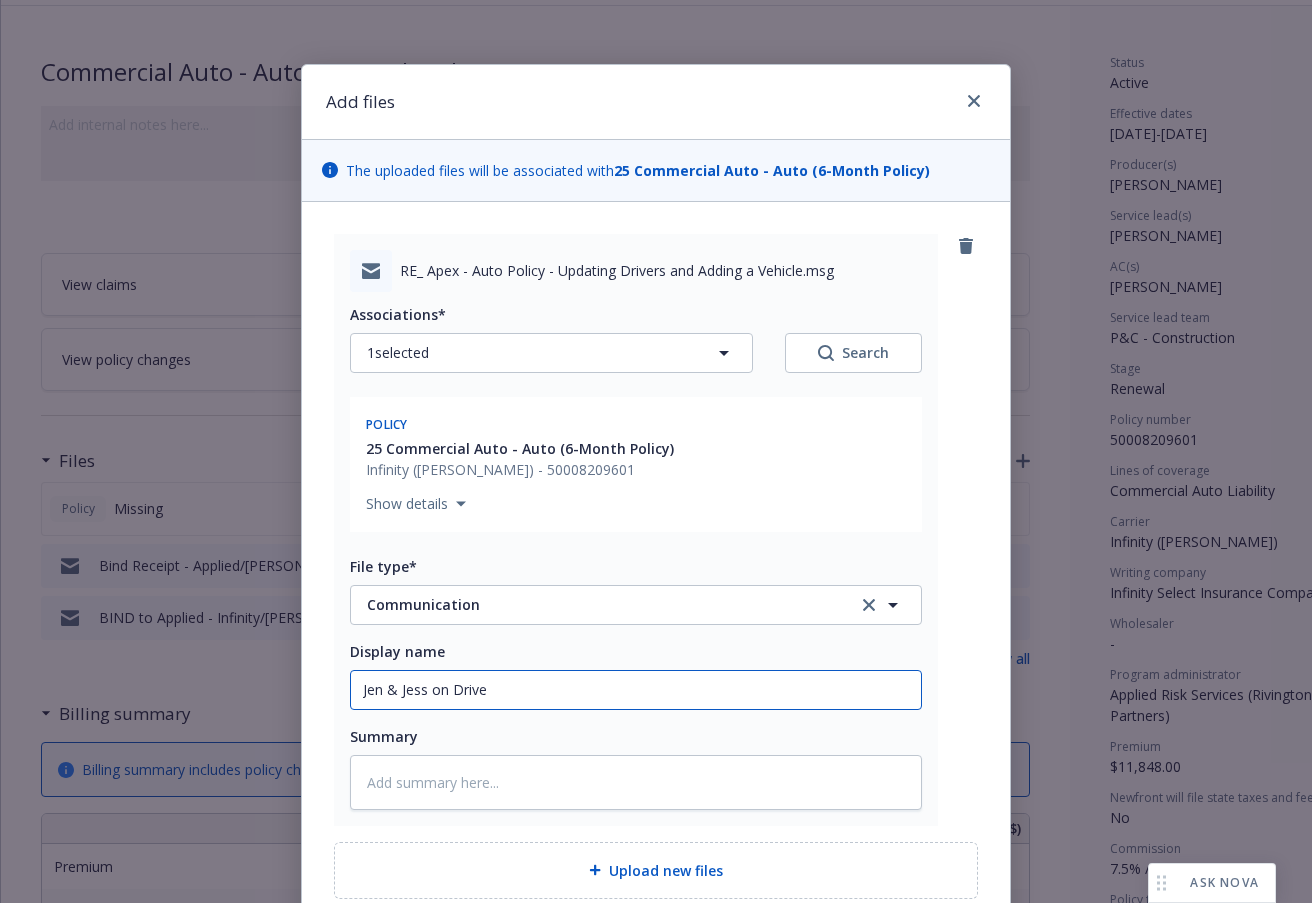 type on "x" 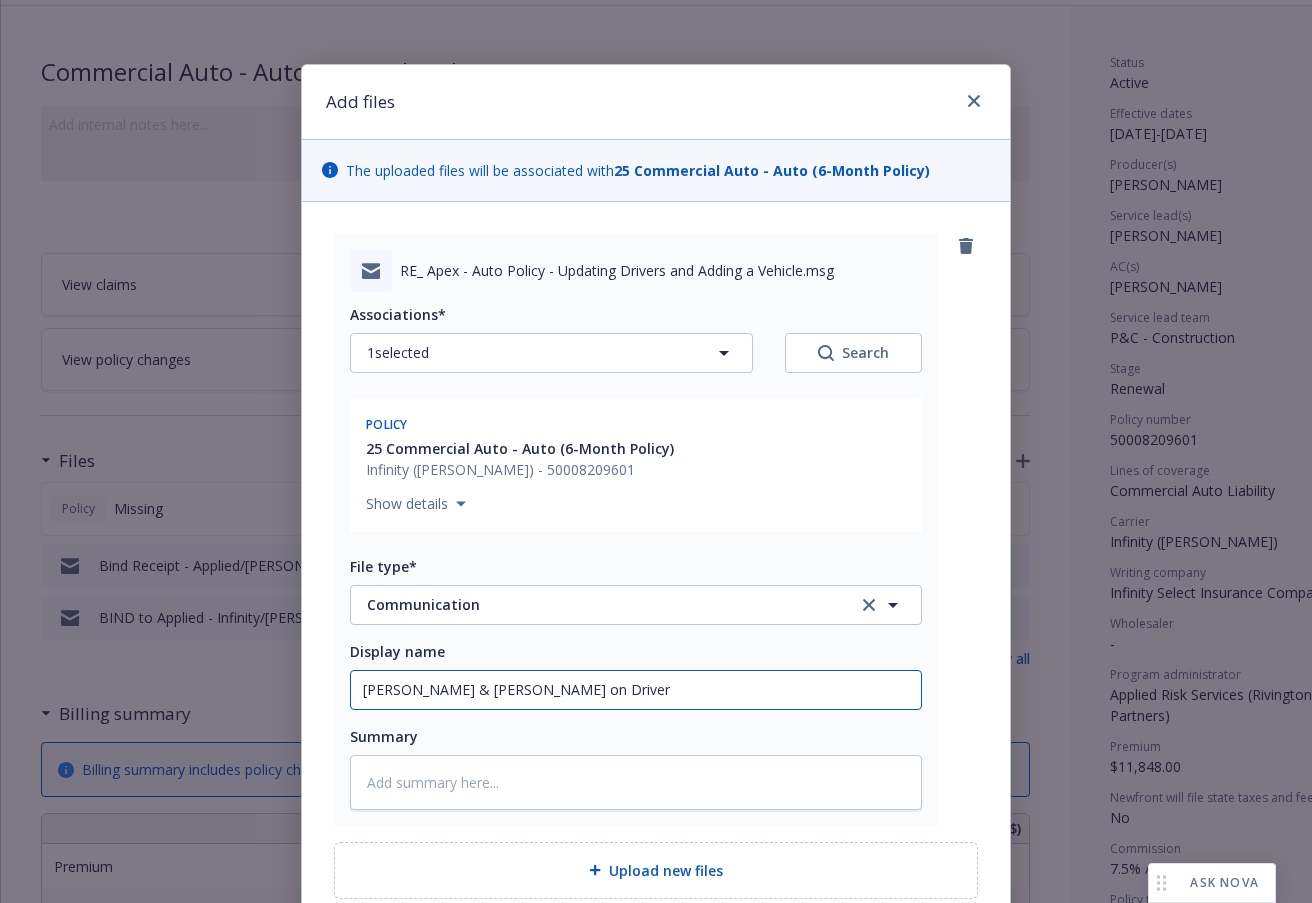 type on "x" 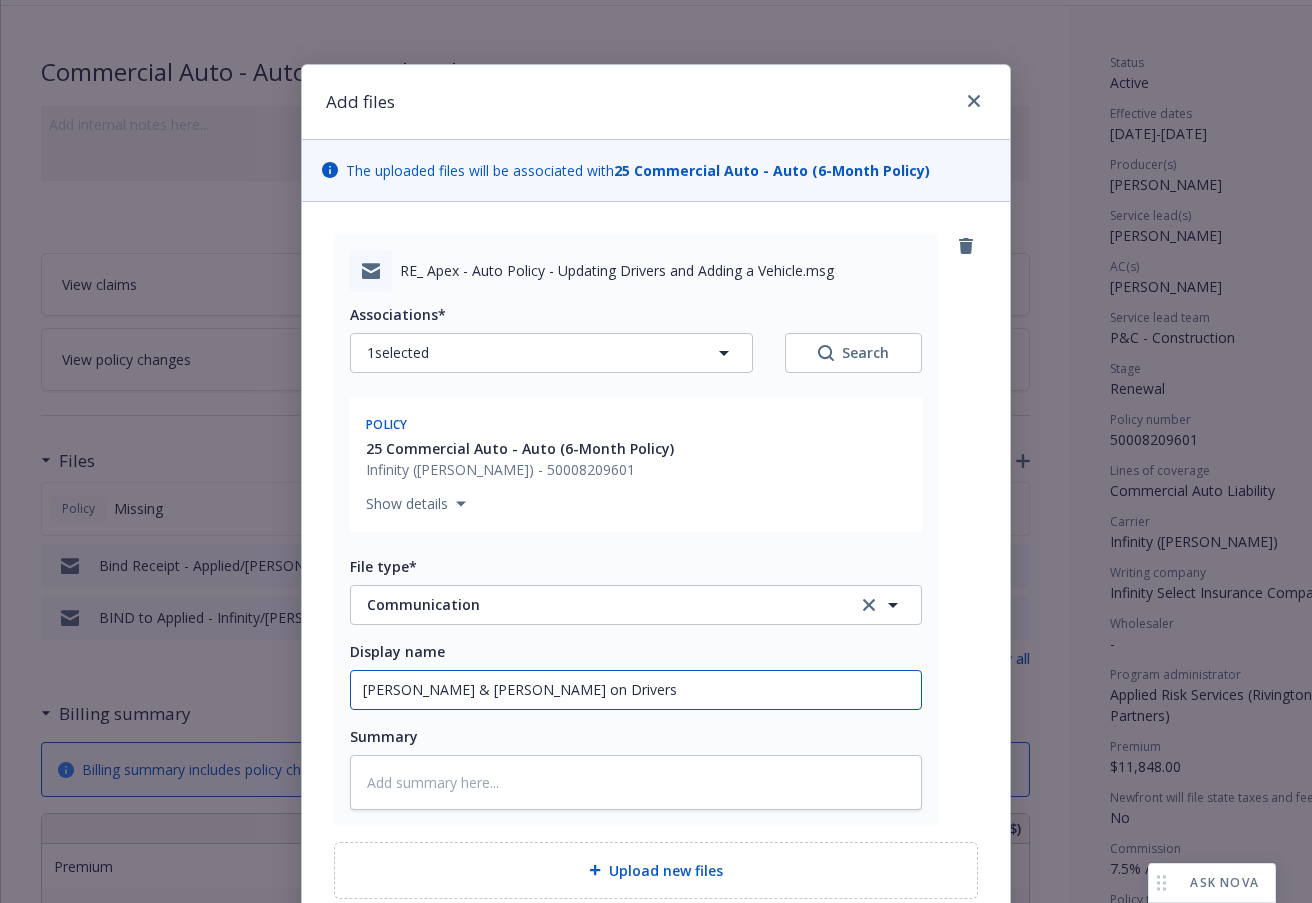 type on "x" 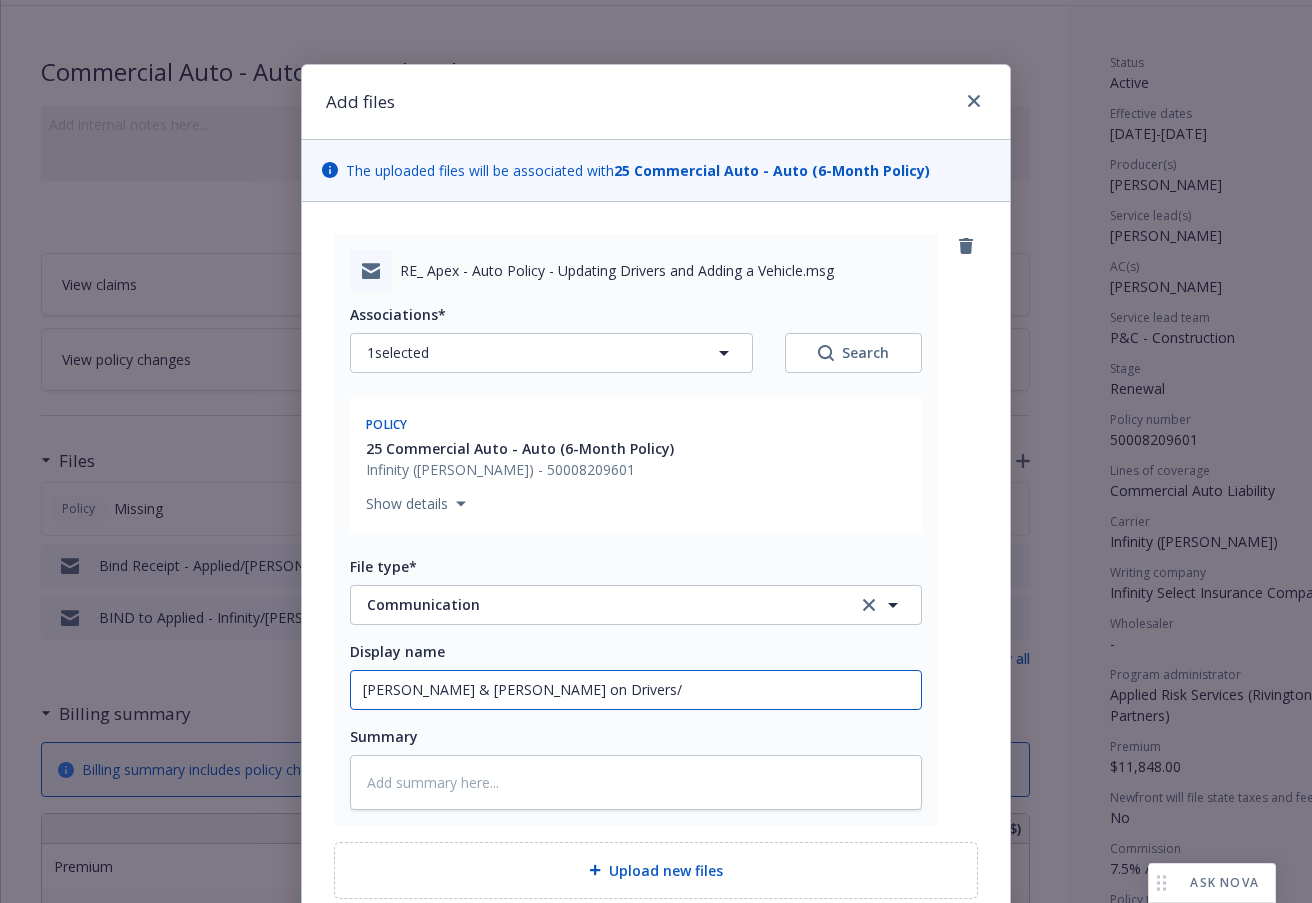 type on "x" 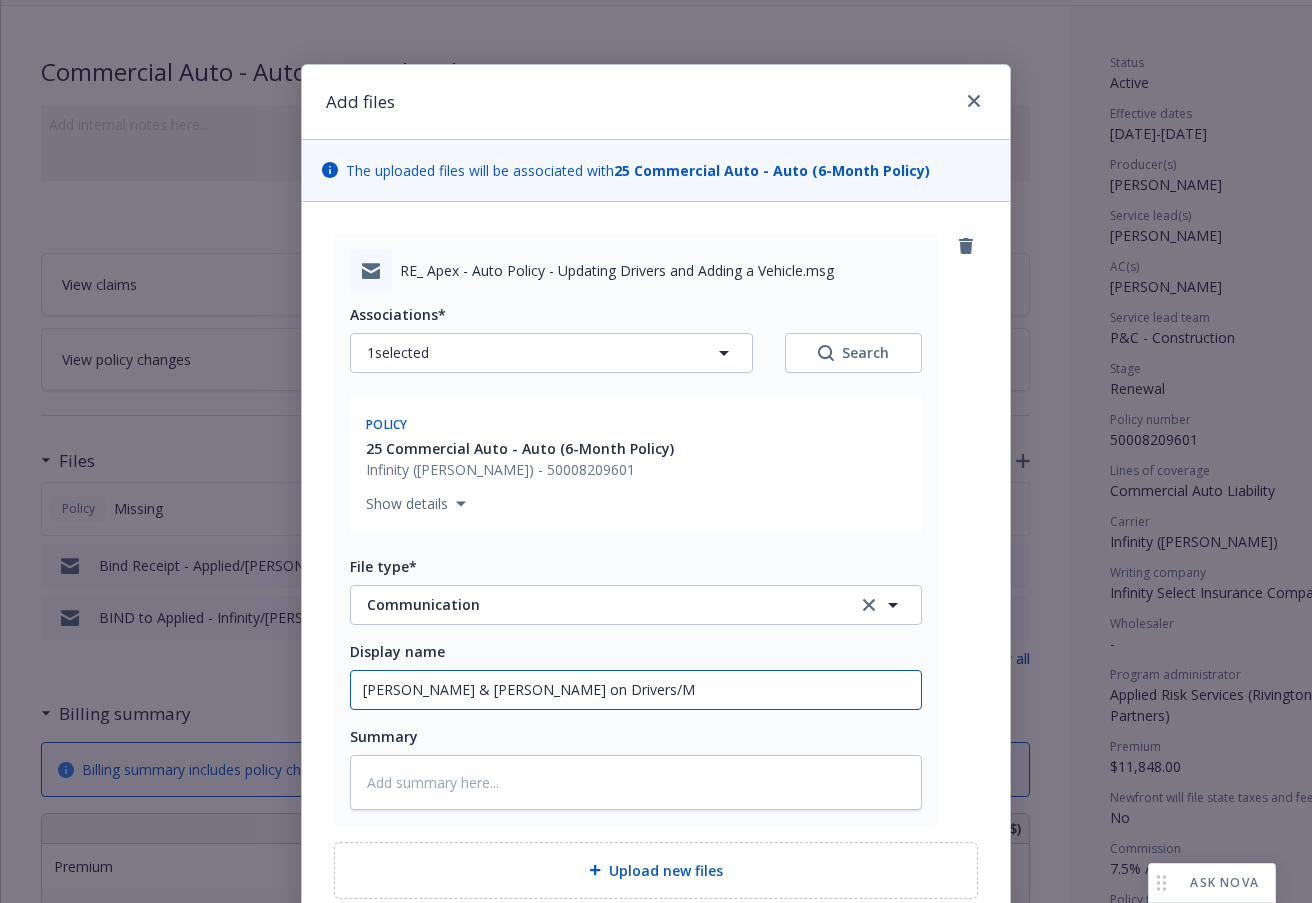 type on "x" 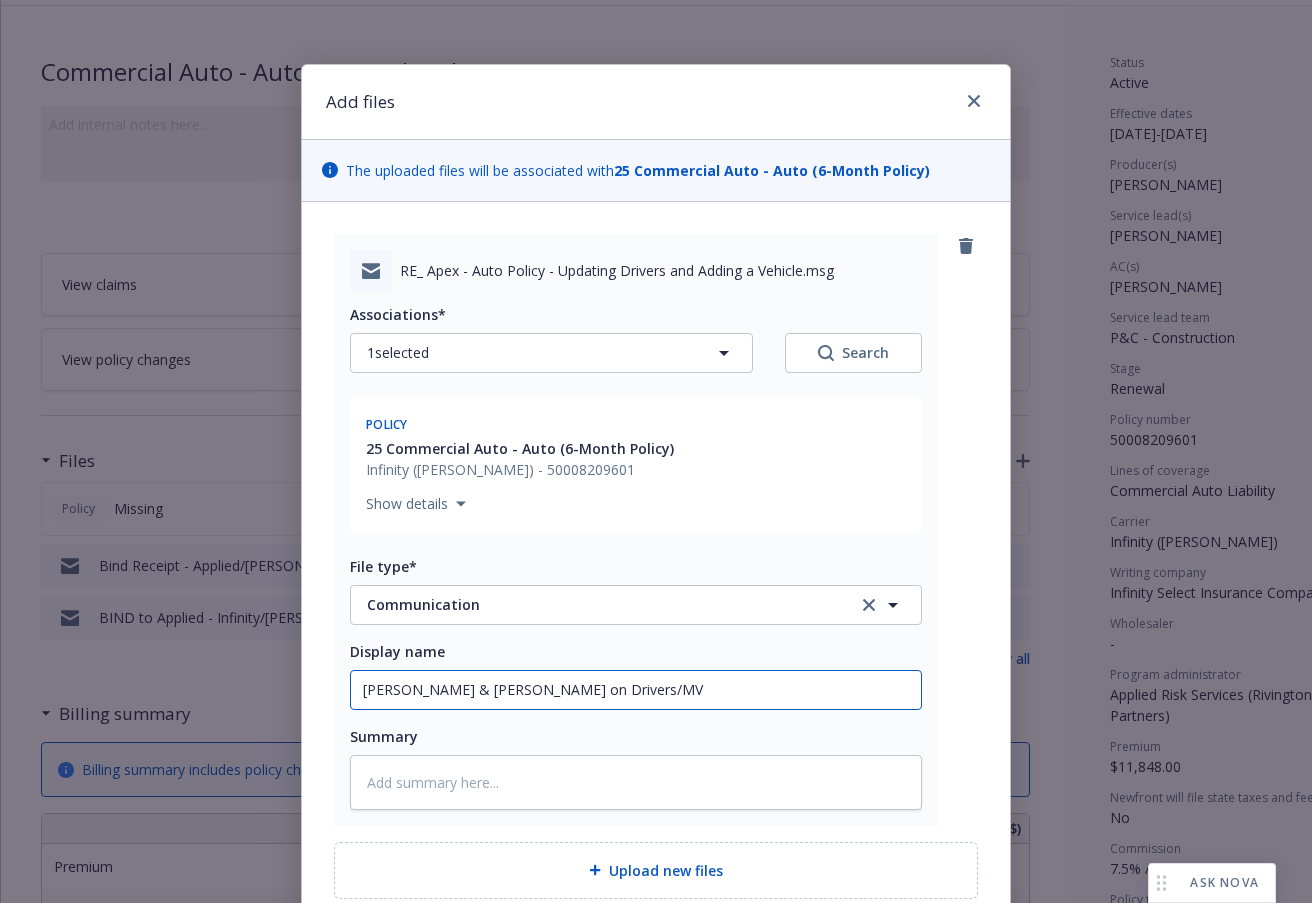 type on "x" 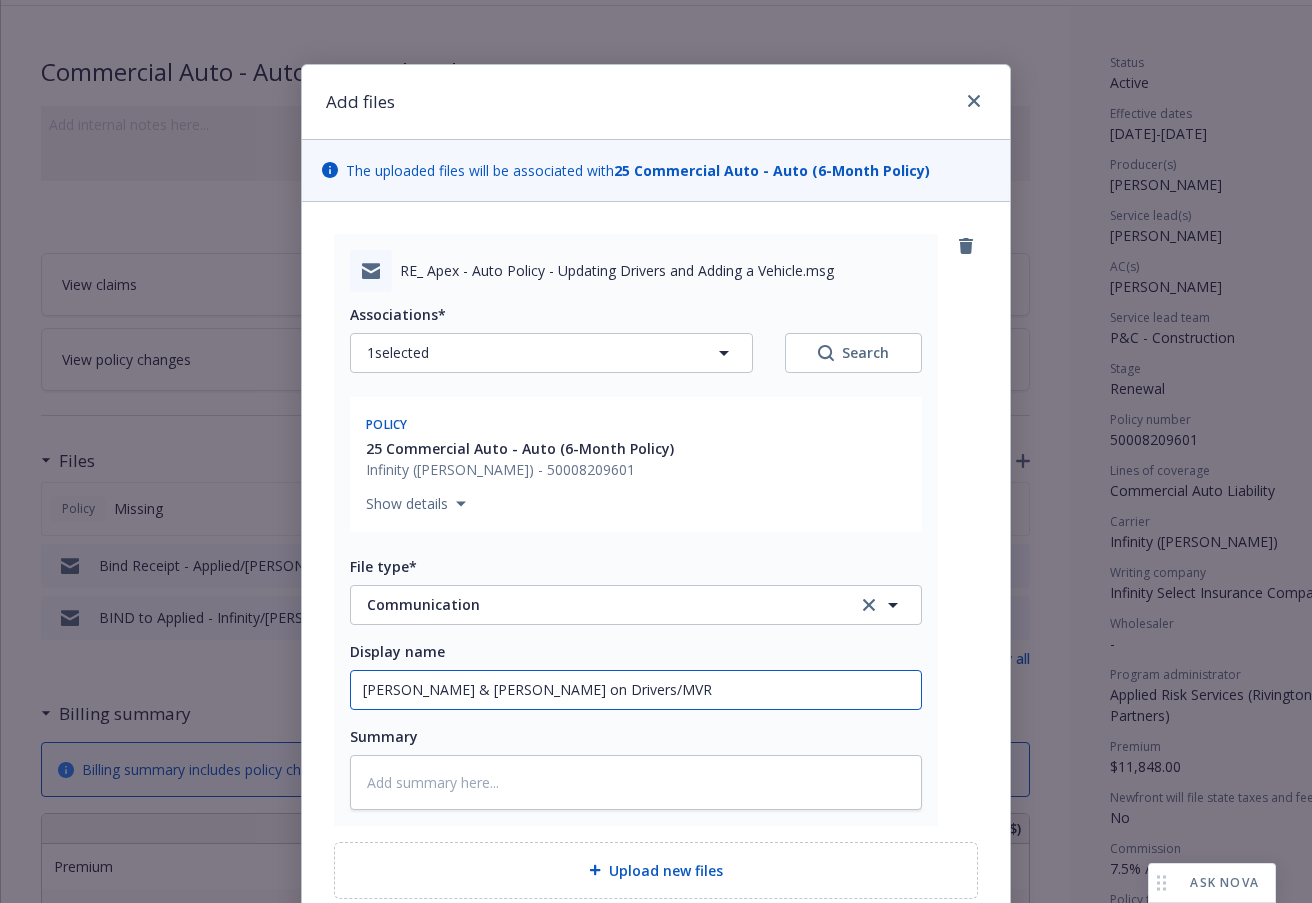 type on "x" 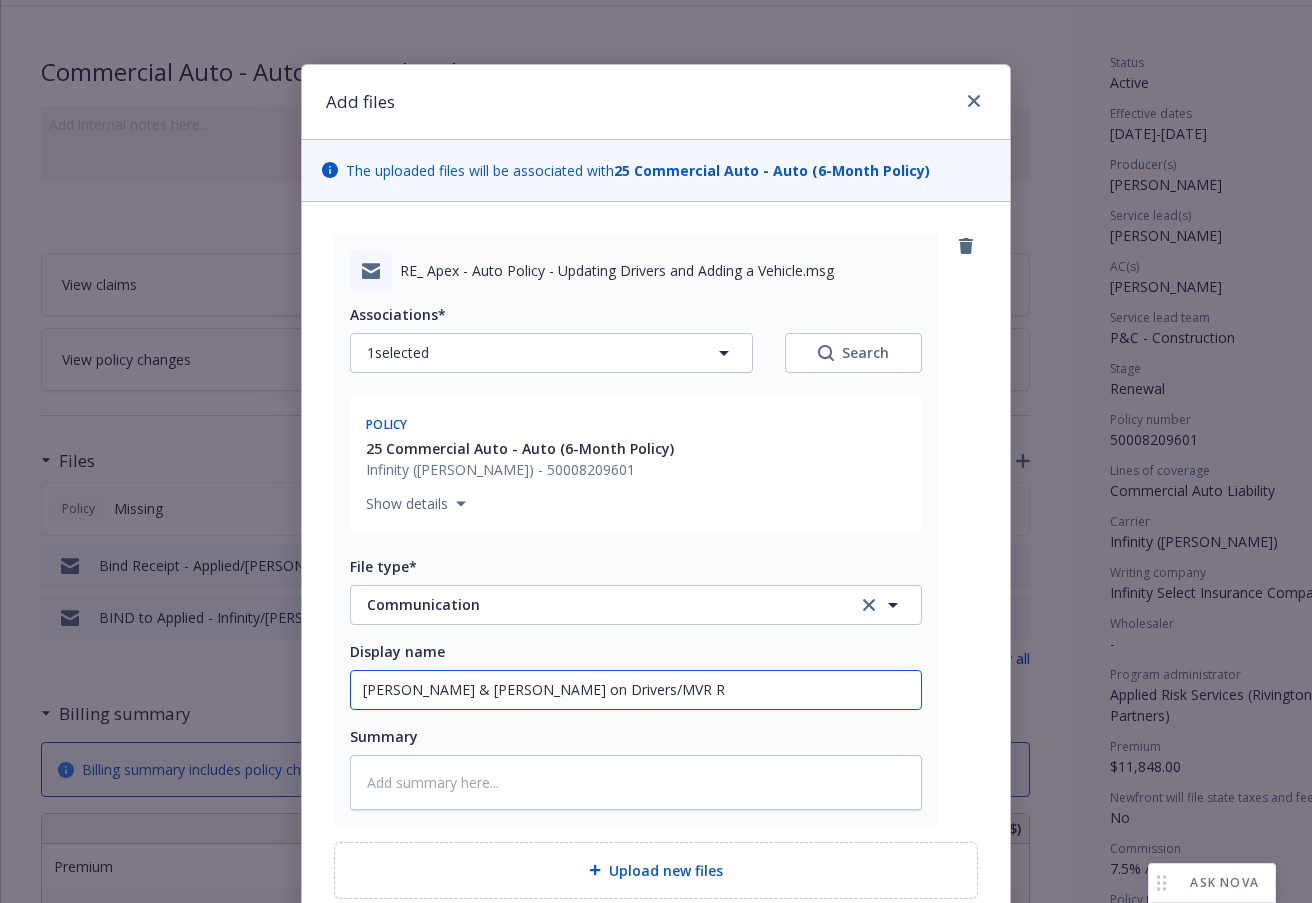 type on "x" 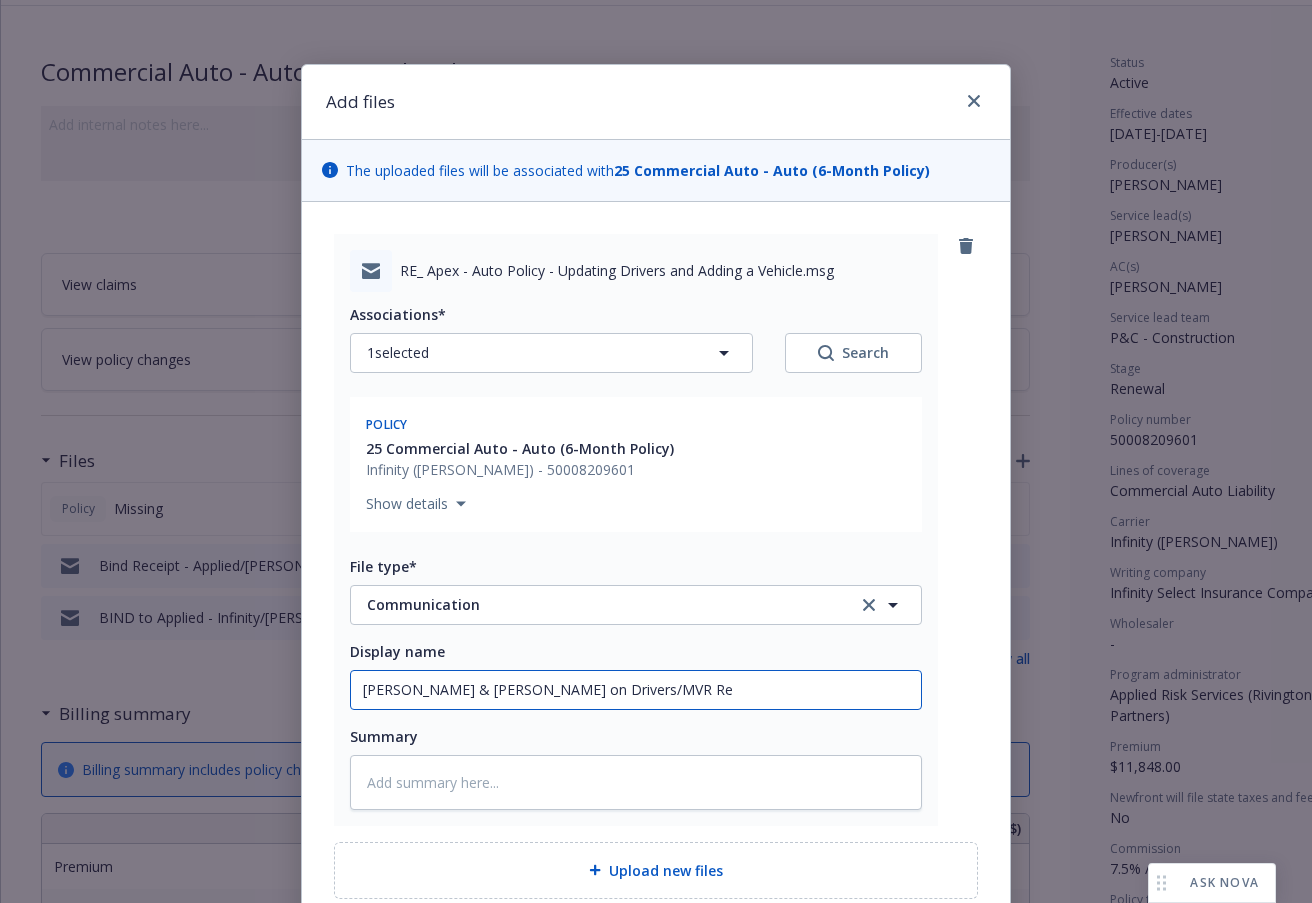 type on "x" 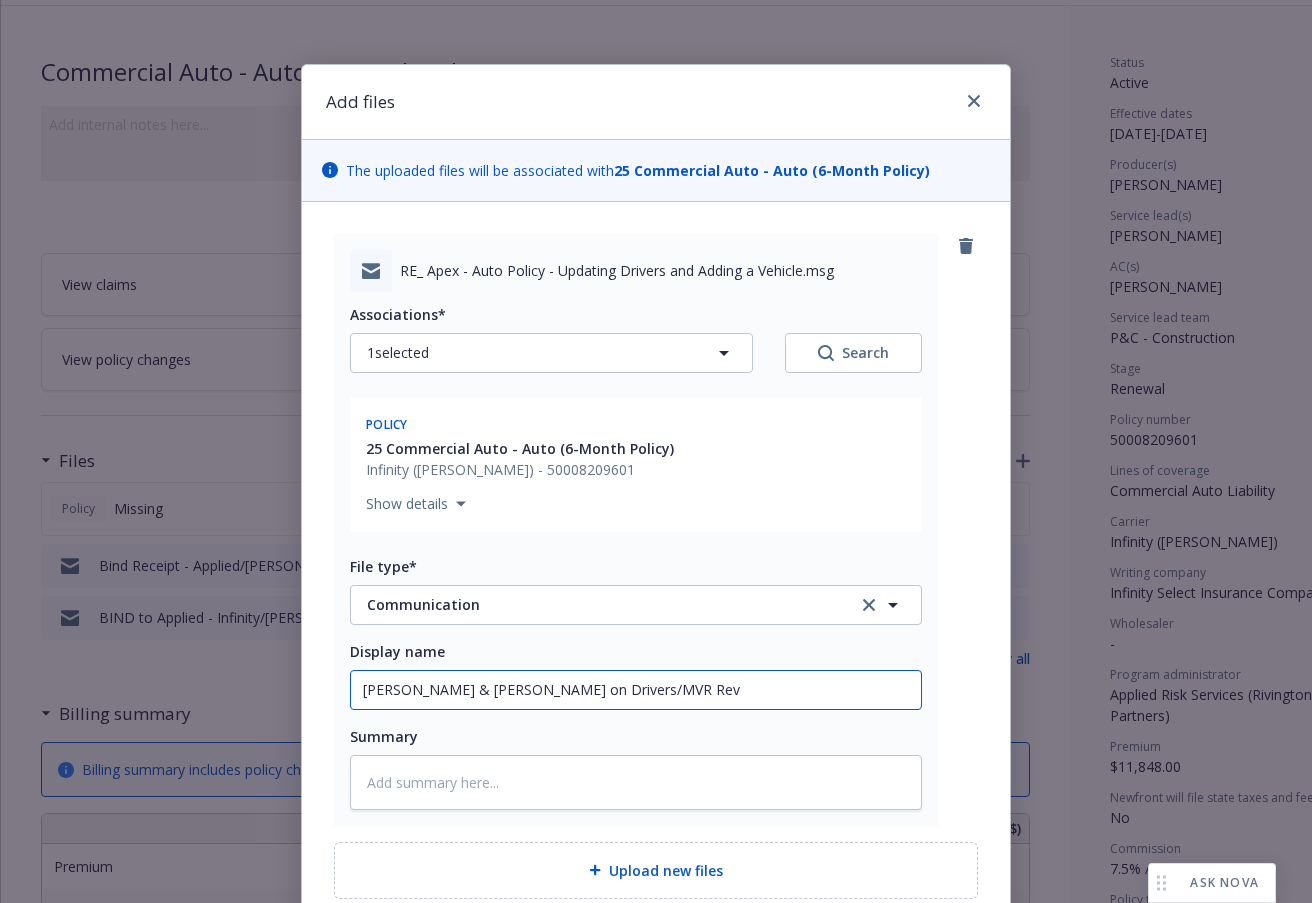 type on "Jen & Jess on Drivers/MVR Revi" 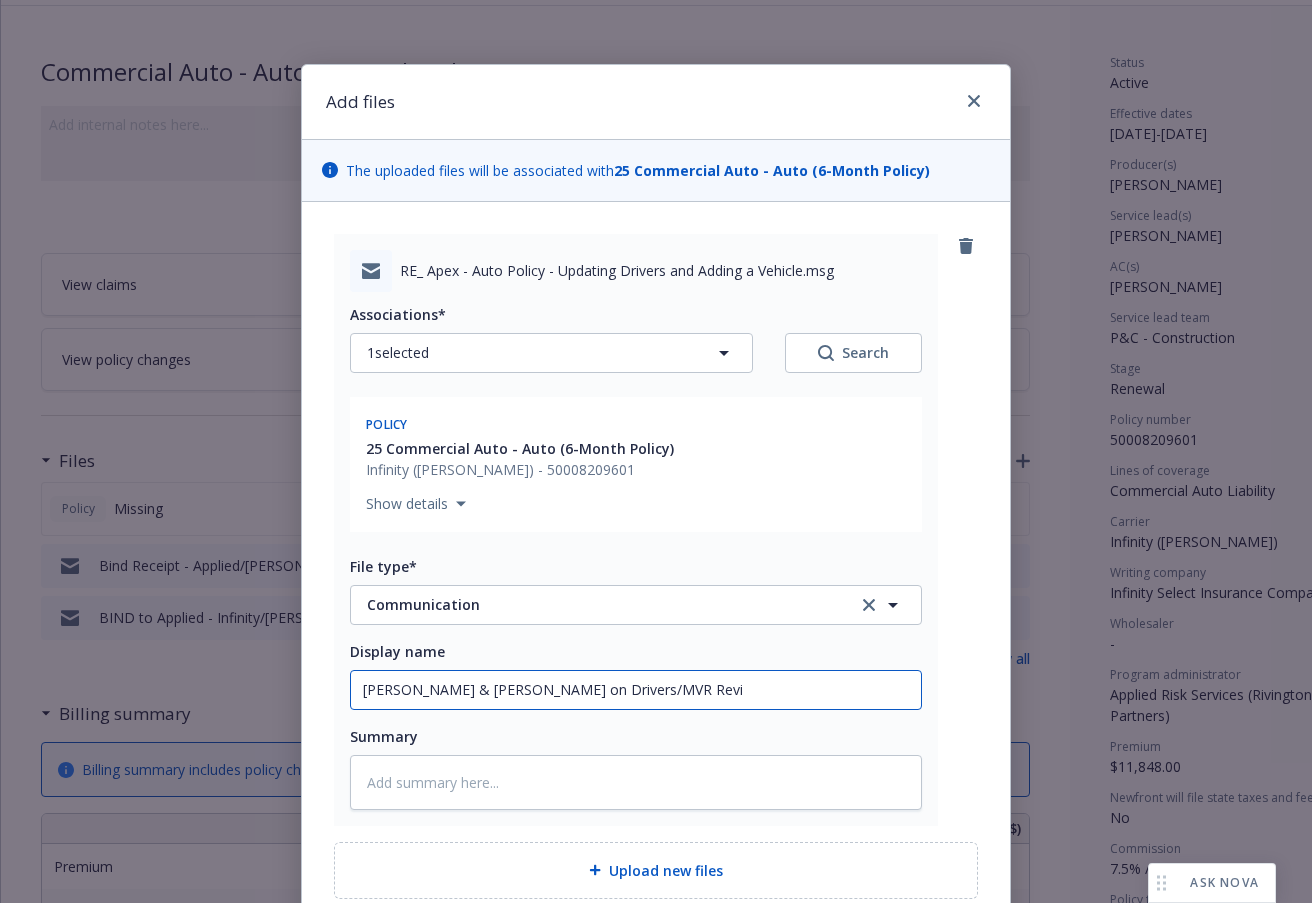 type on "x" 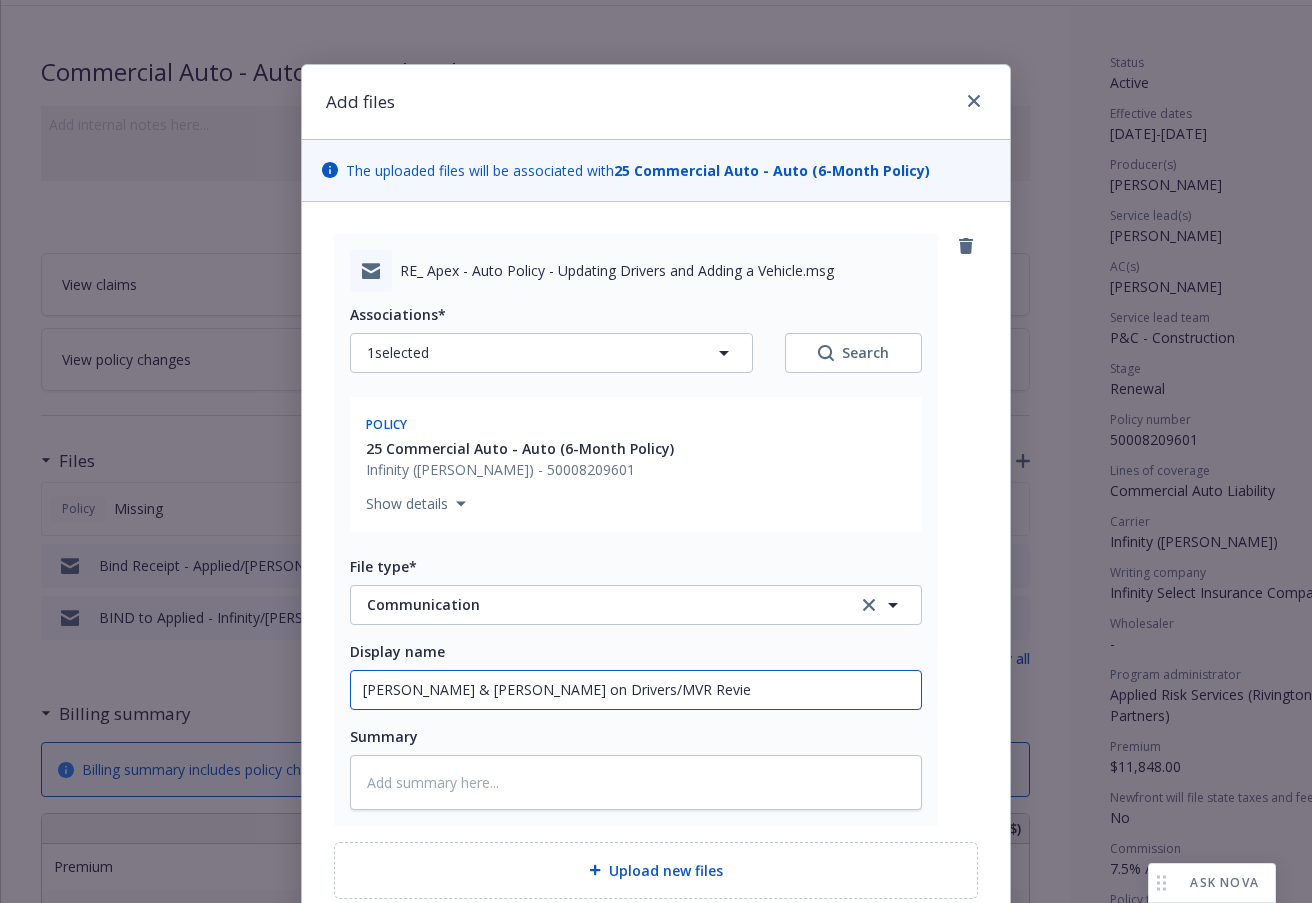 type on "x" 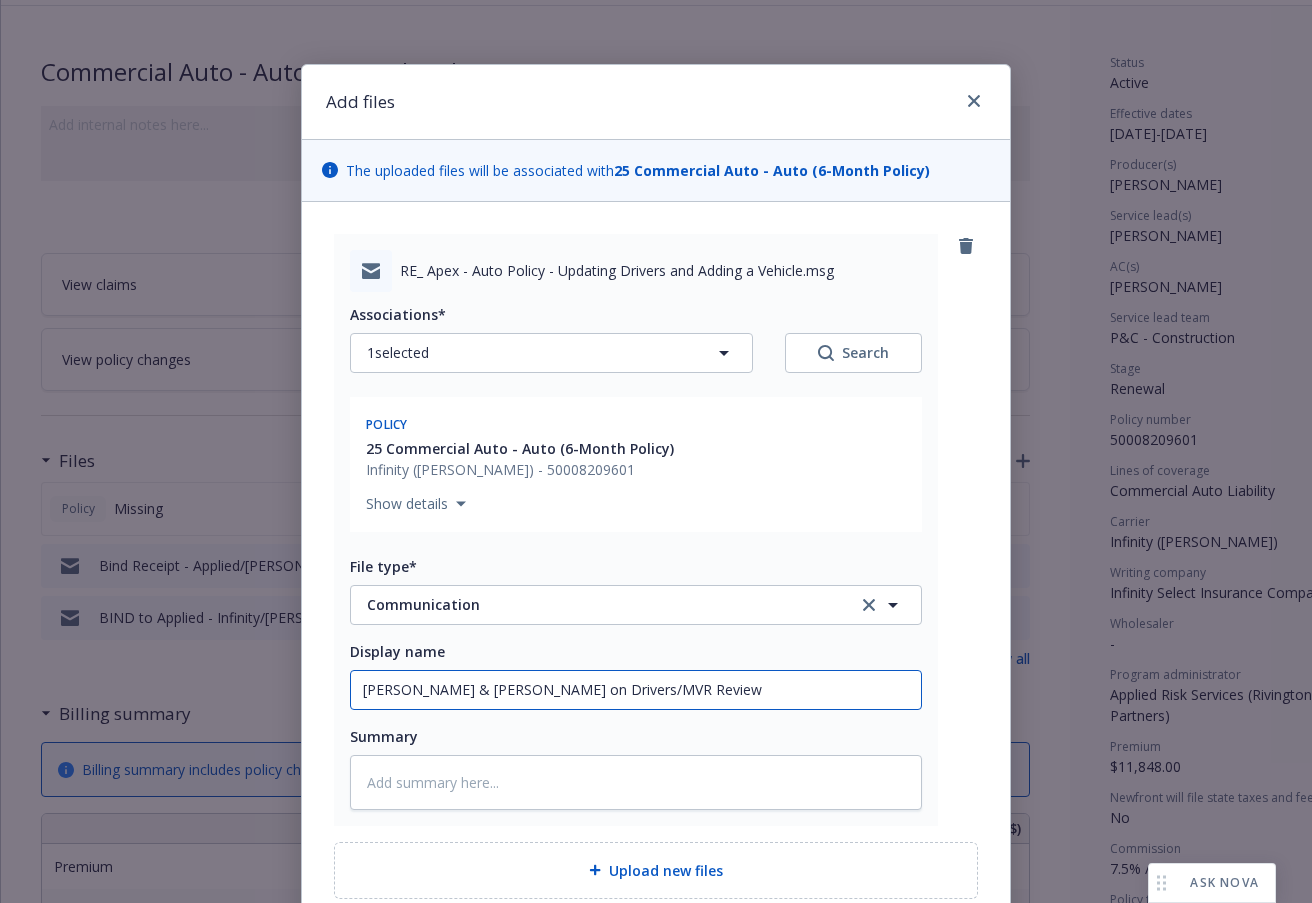 drag, startPoint x: 414, startPoint y: 681, endPoint x: 284, endPoint y: 670, distance: 130.46455 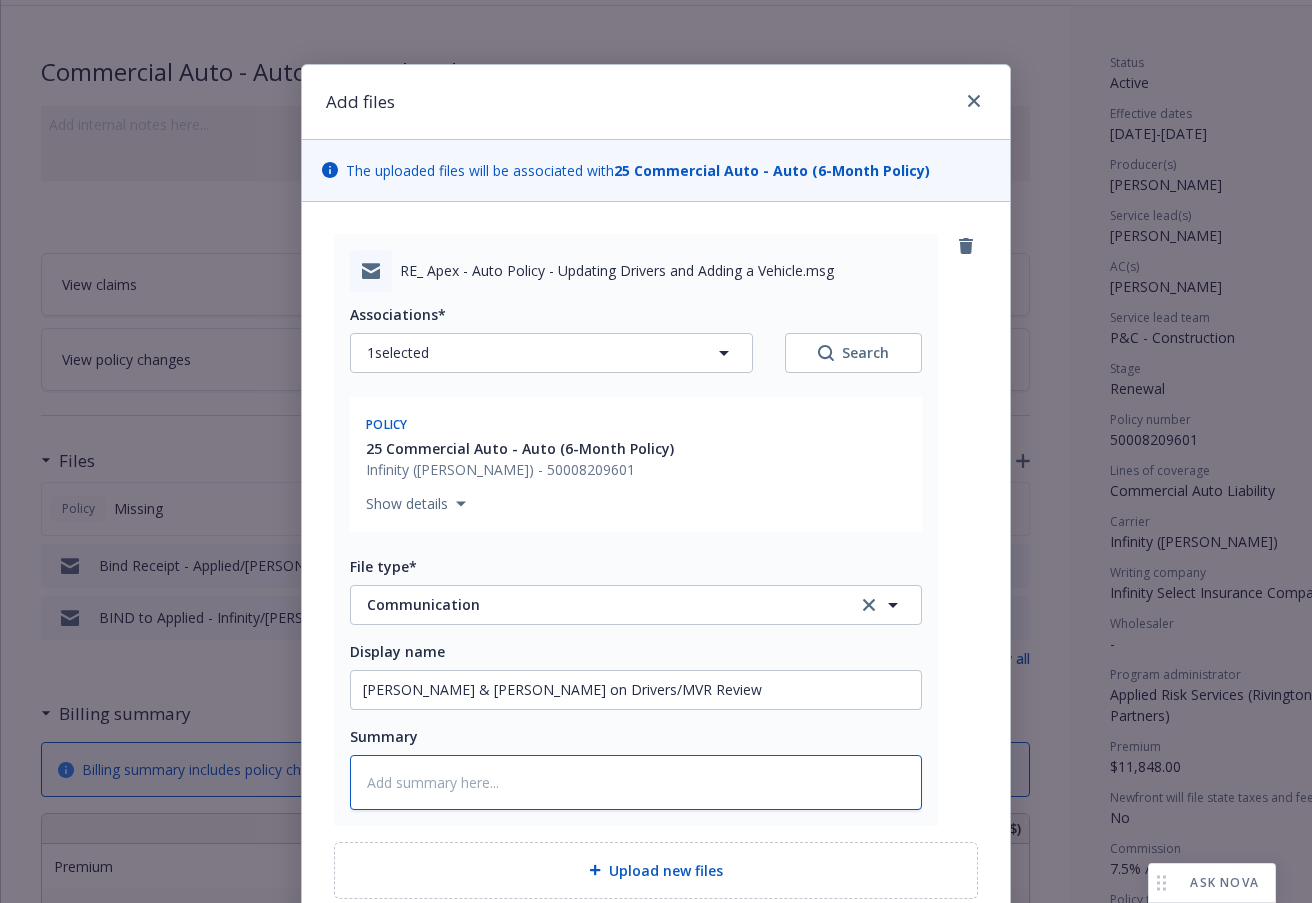 click at bounding box center (636, 782) 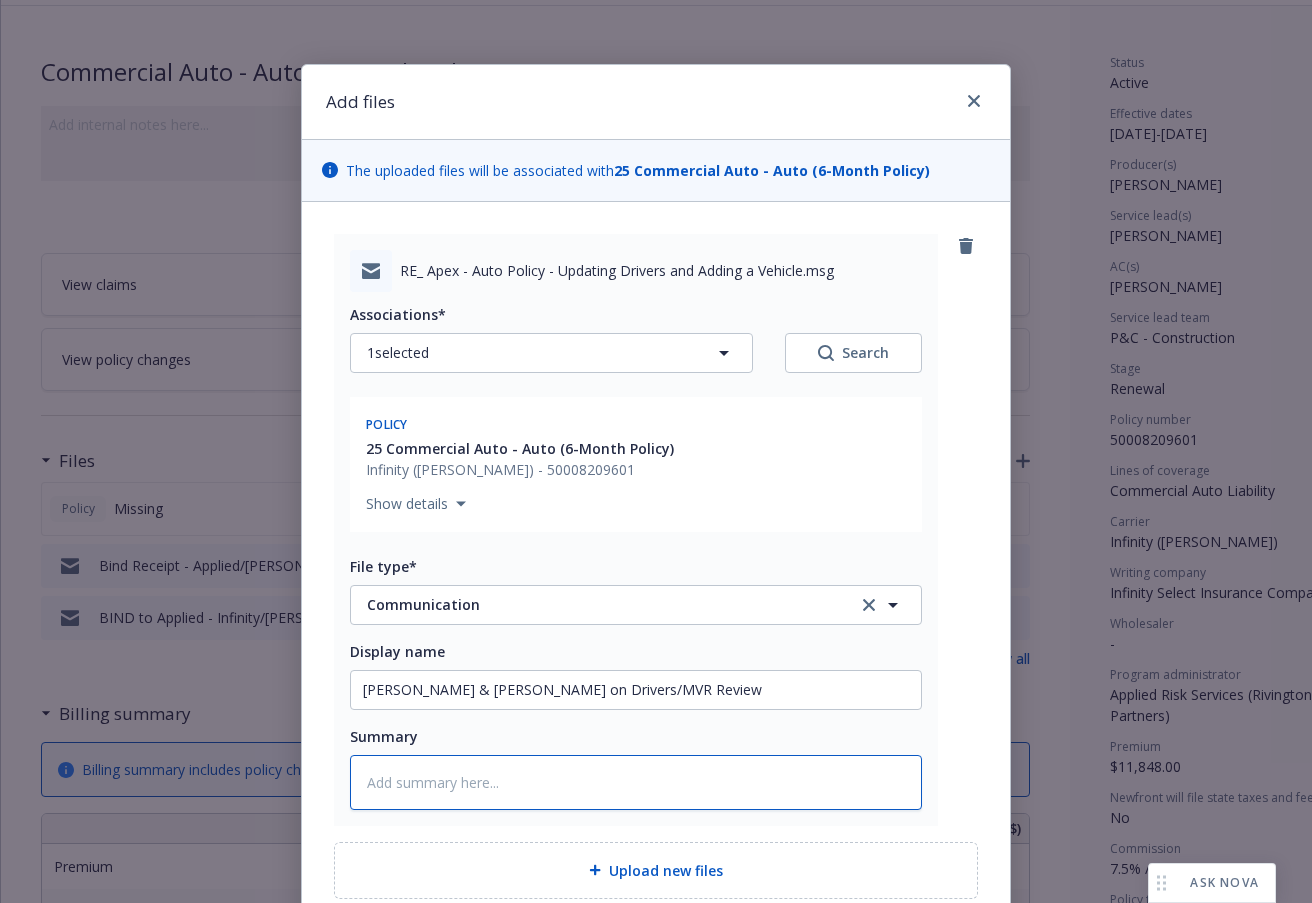 paste on "Jen & Jess on Drivers/MVR Review" 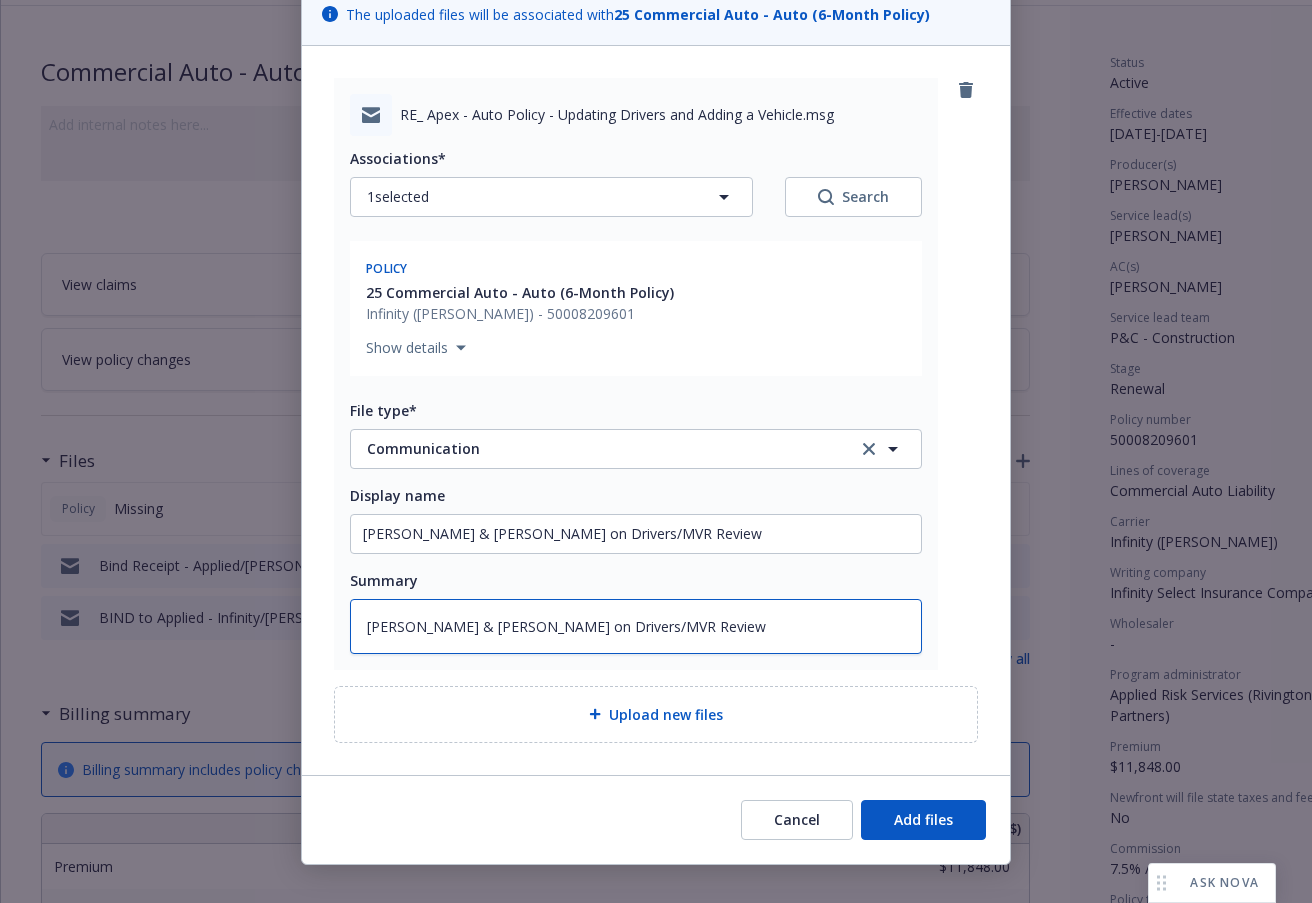 scroll, scrollTop: 182, scrollLeft: 0, axis: vertical 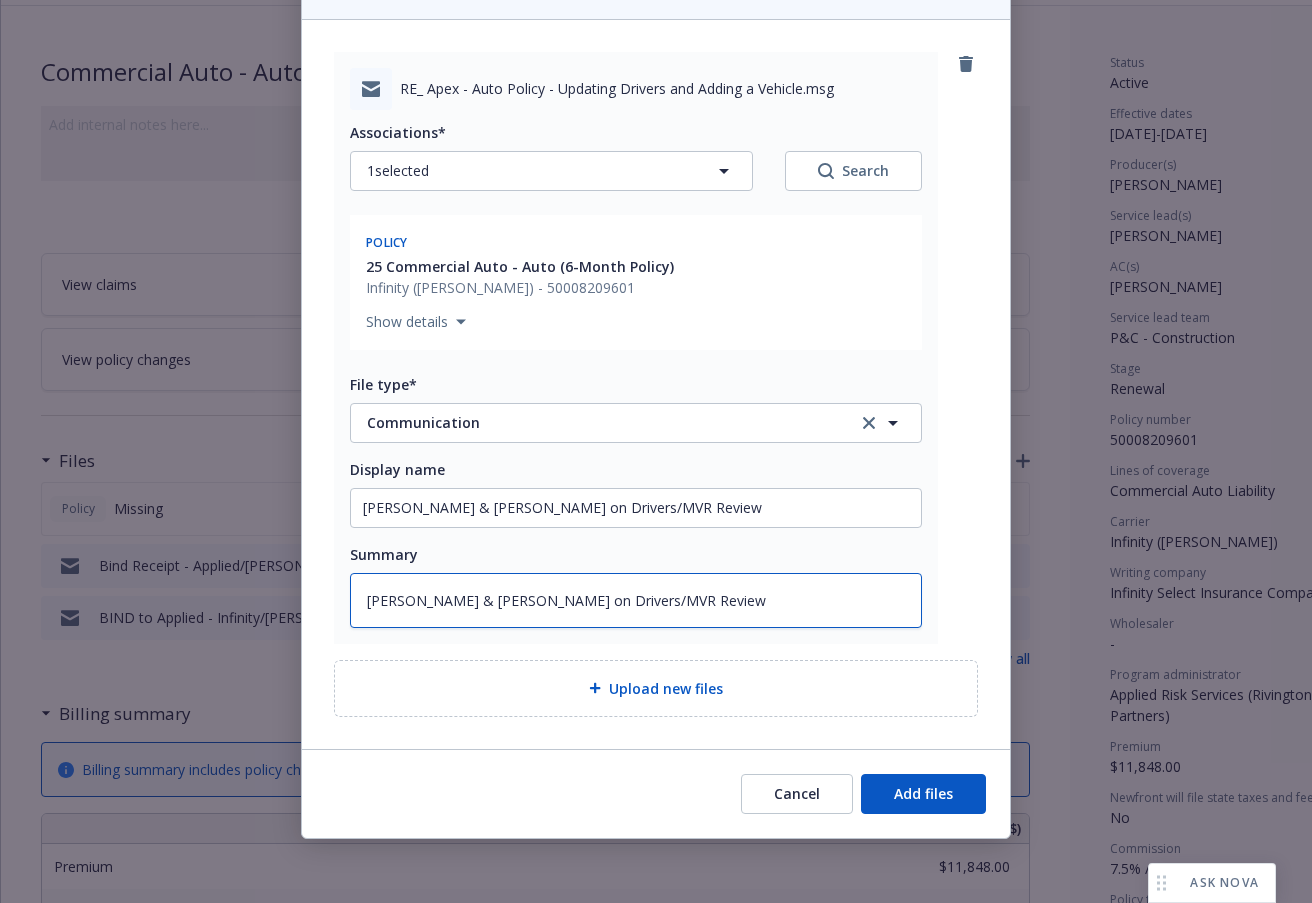 type on "Jen & Jess on Drivers/MVR Review" 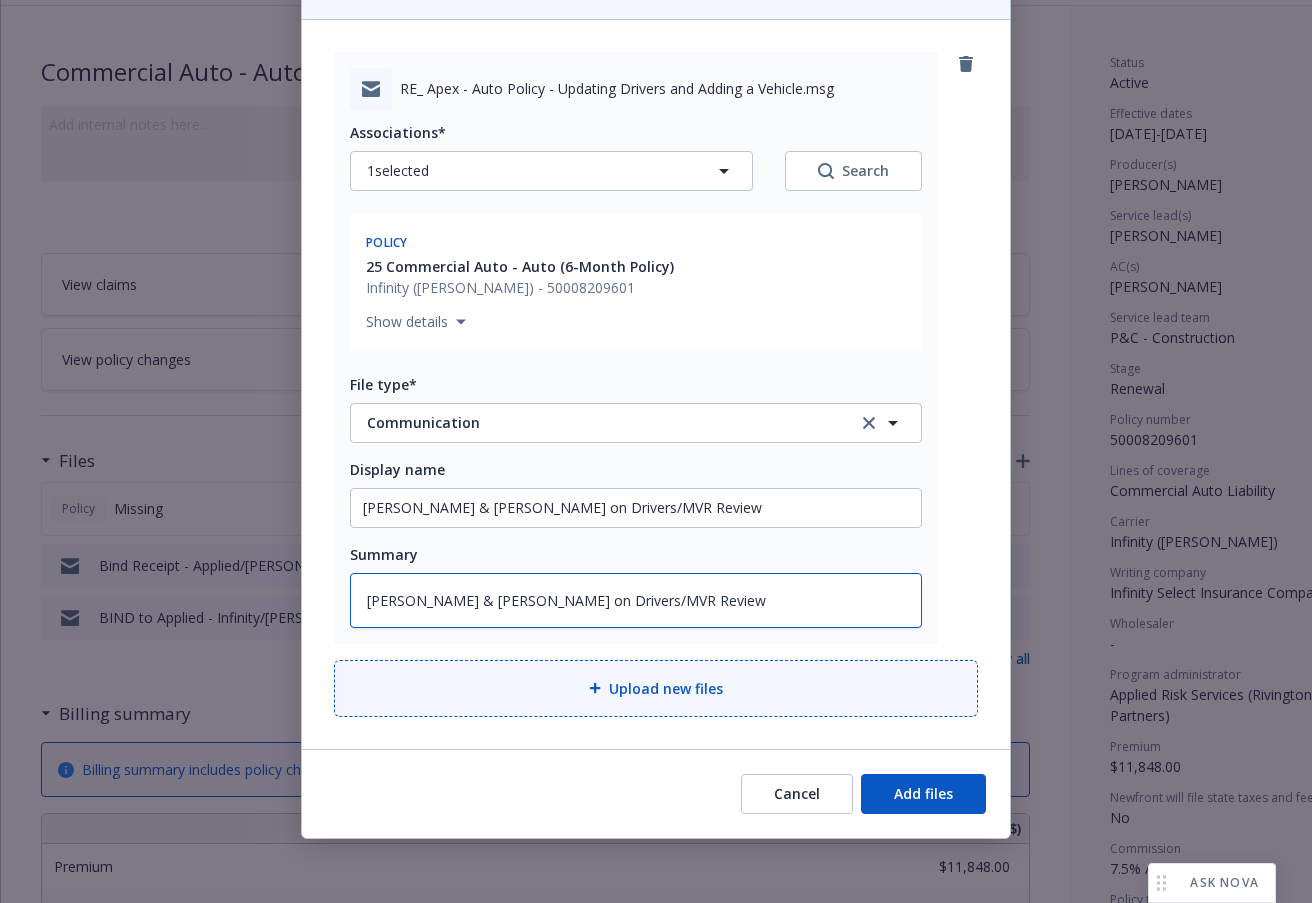 type on "x" 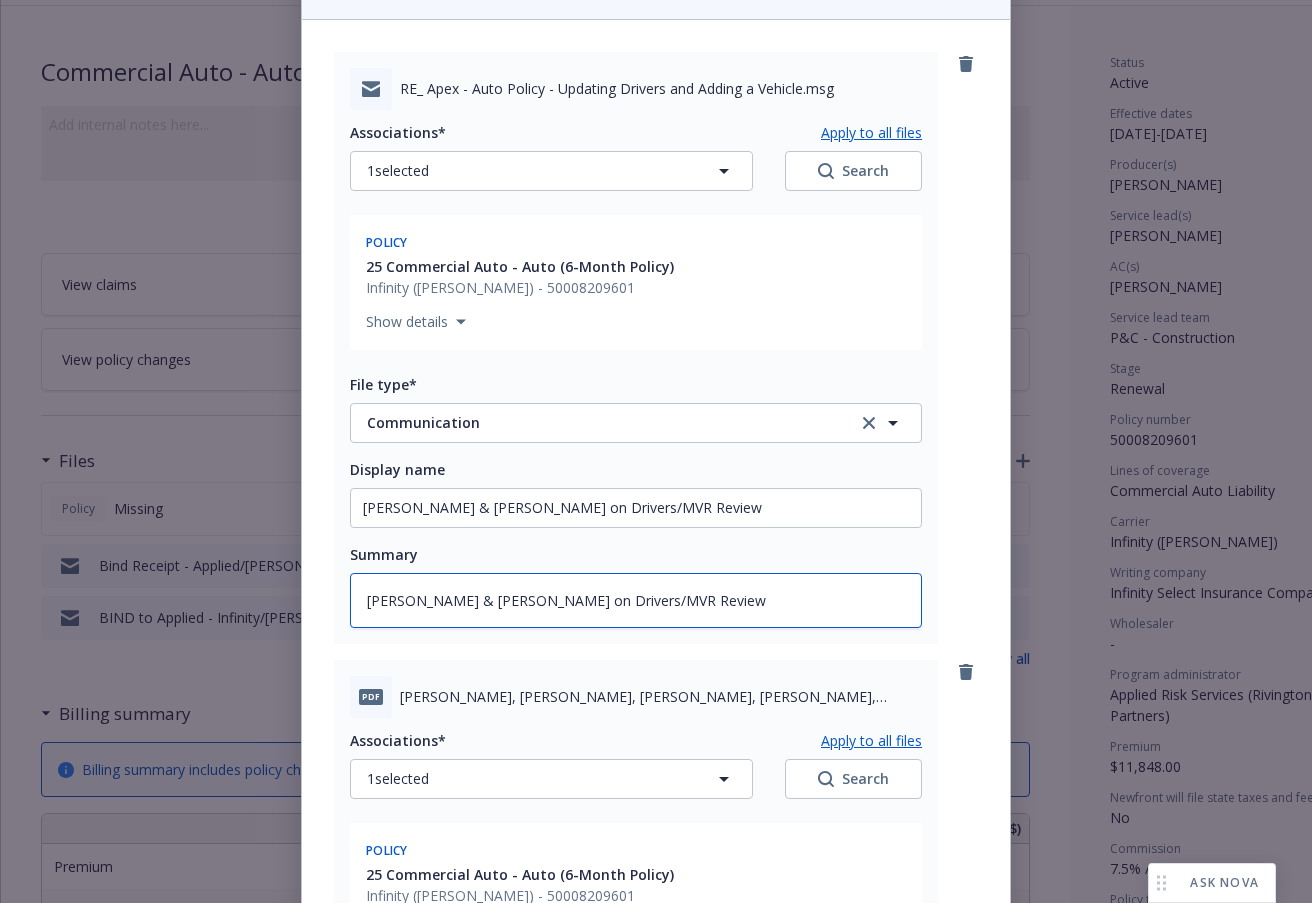scroll, scrollTop: 649, scrollLeft: 0, axis: vertical 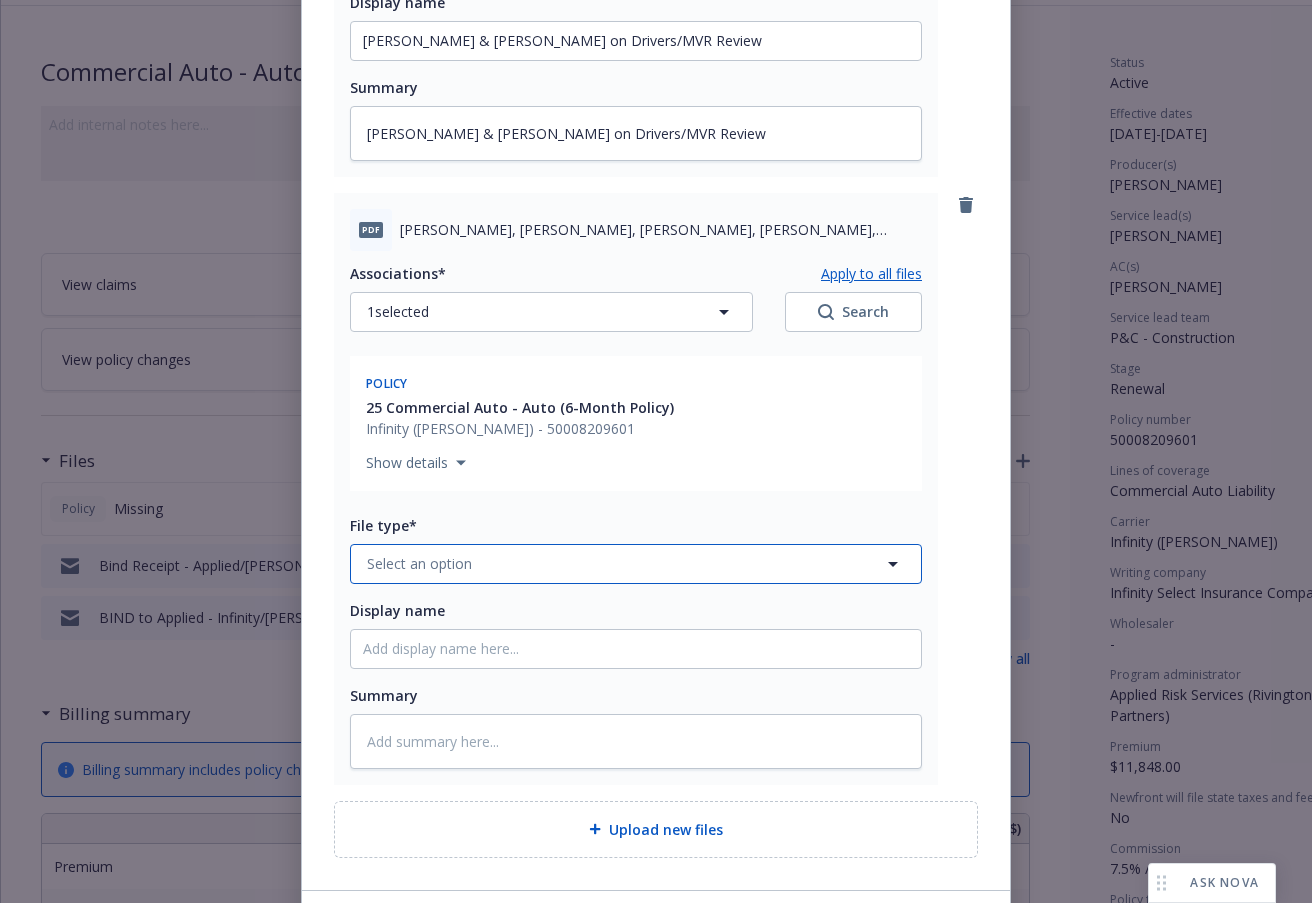 click on "Select an option" at bounding box center (636, 564) 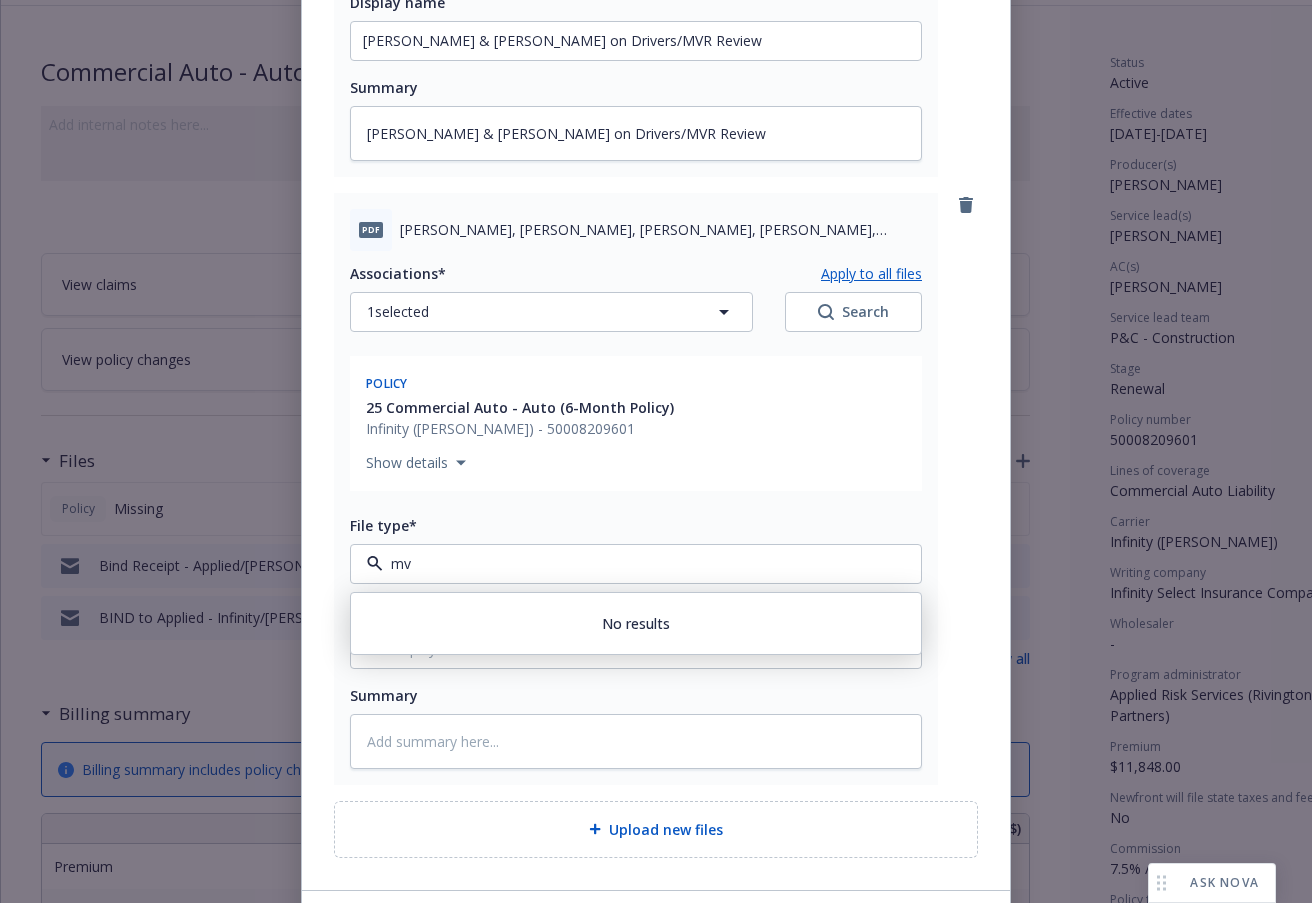 type on "mvr" 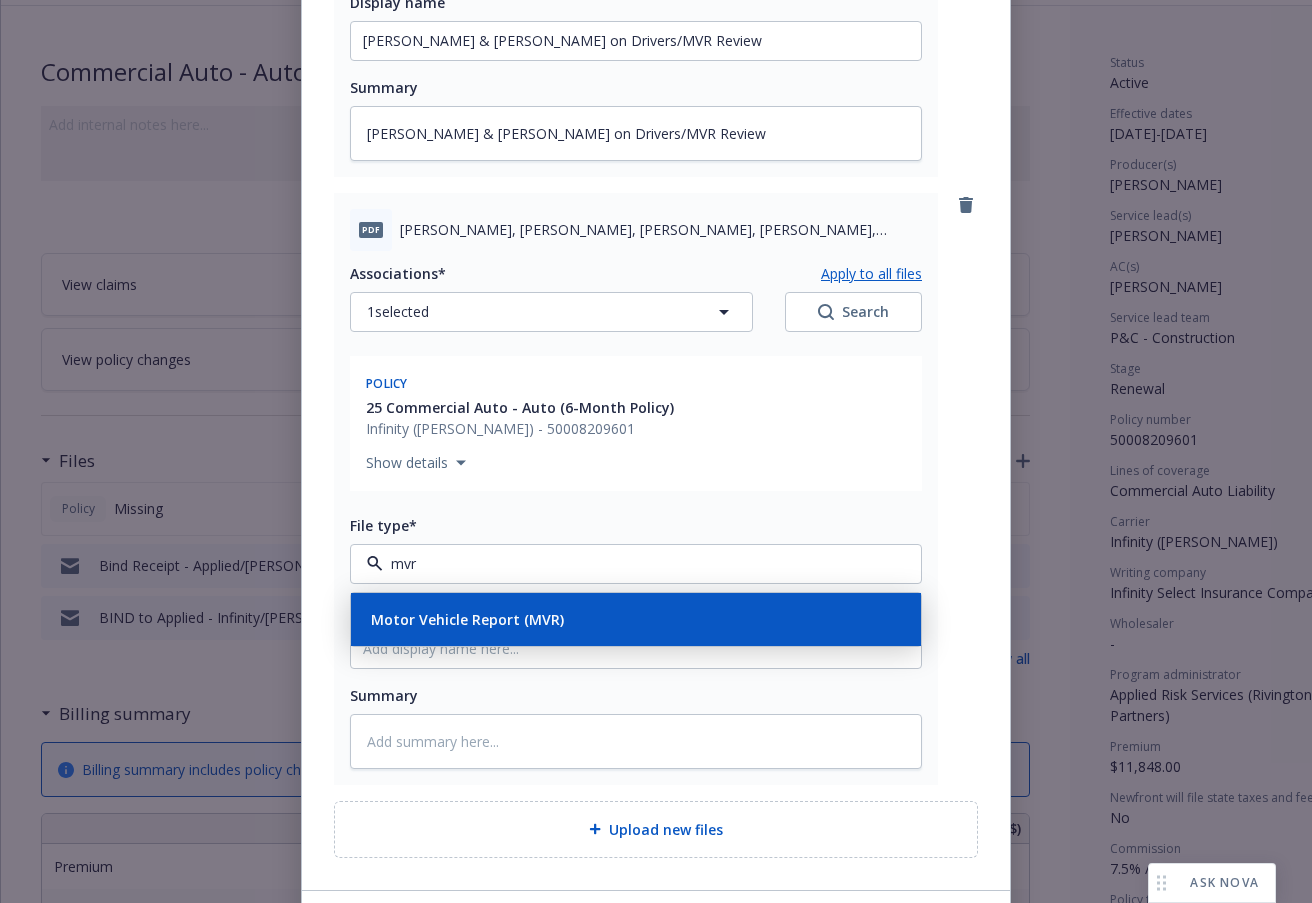 click on "Motor Vehicle Report (MVR)" at bounding box center [467, 619] 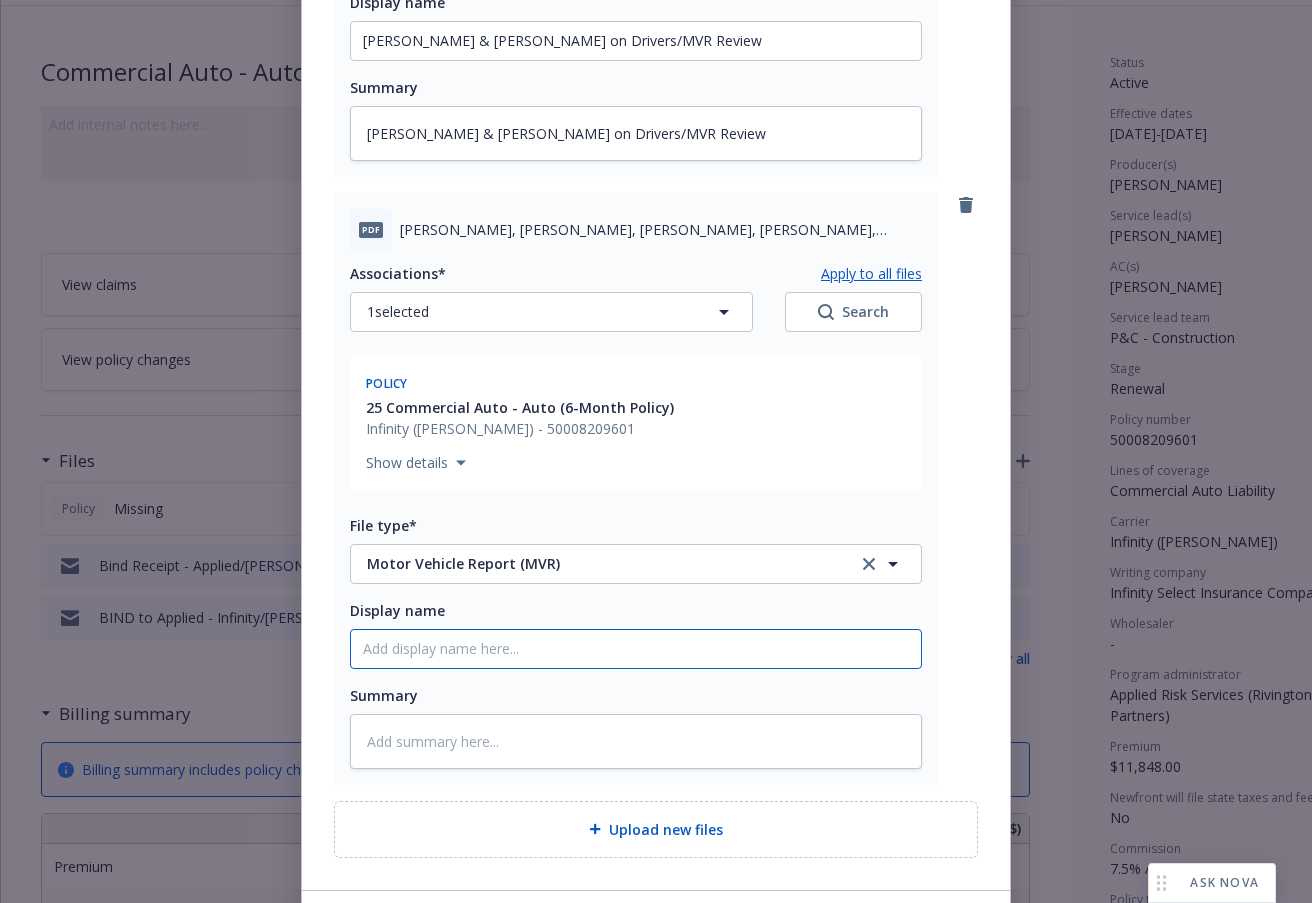 click on "Display name" at bounding box center [636, 41] 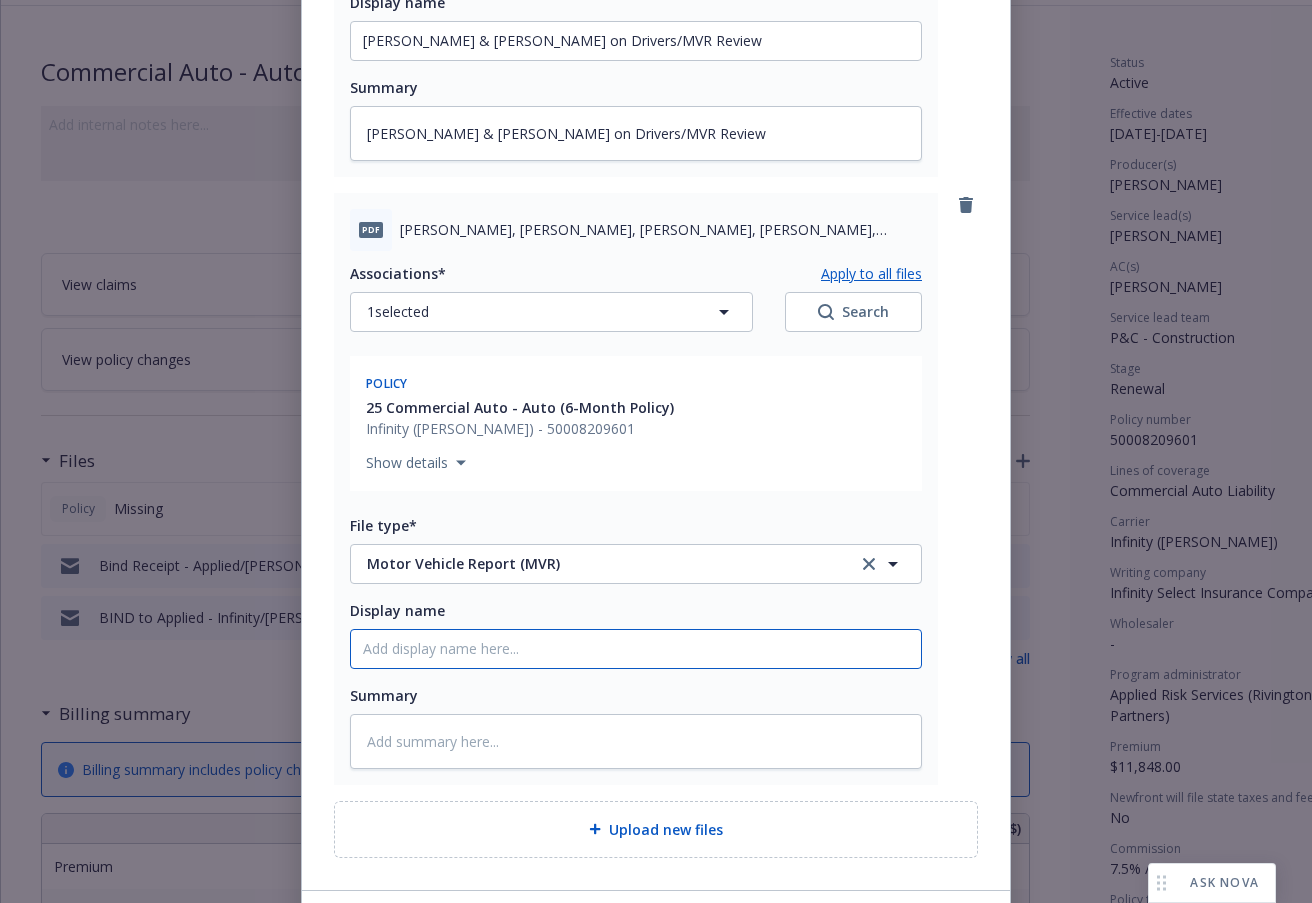 type on "x" 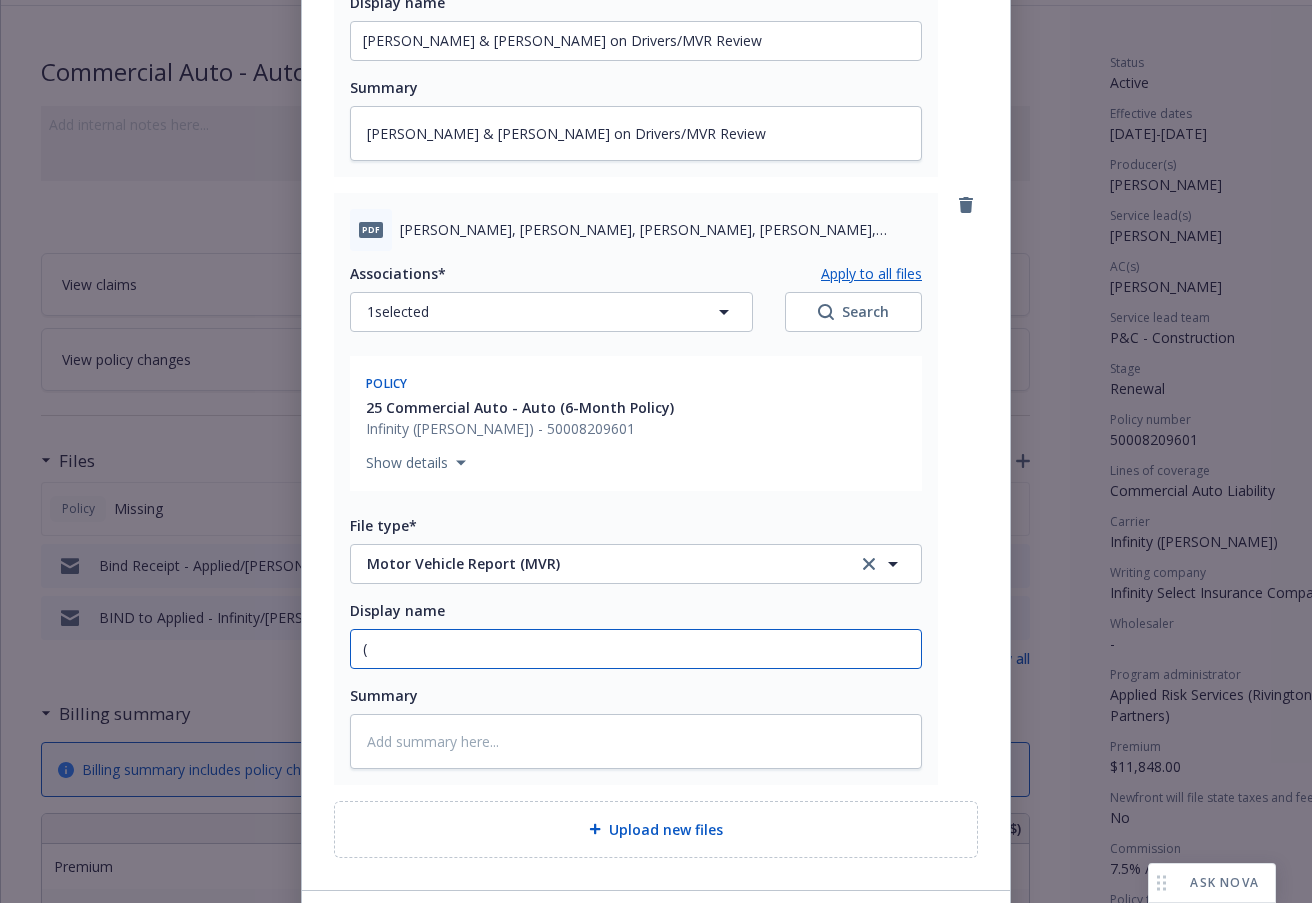 type on "x" 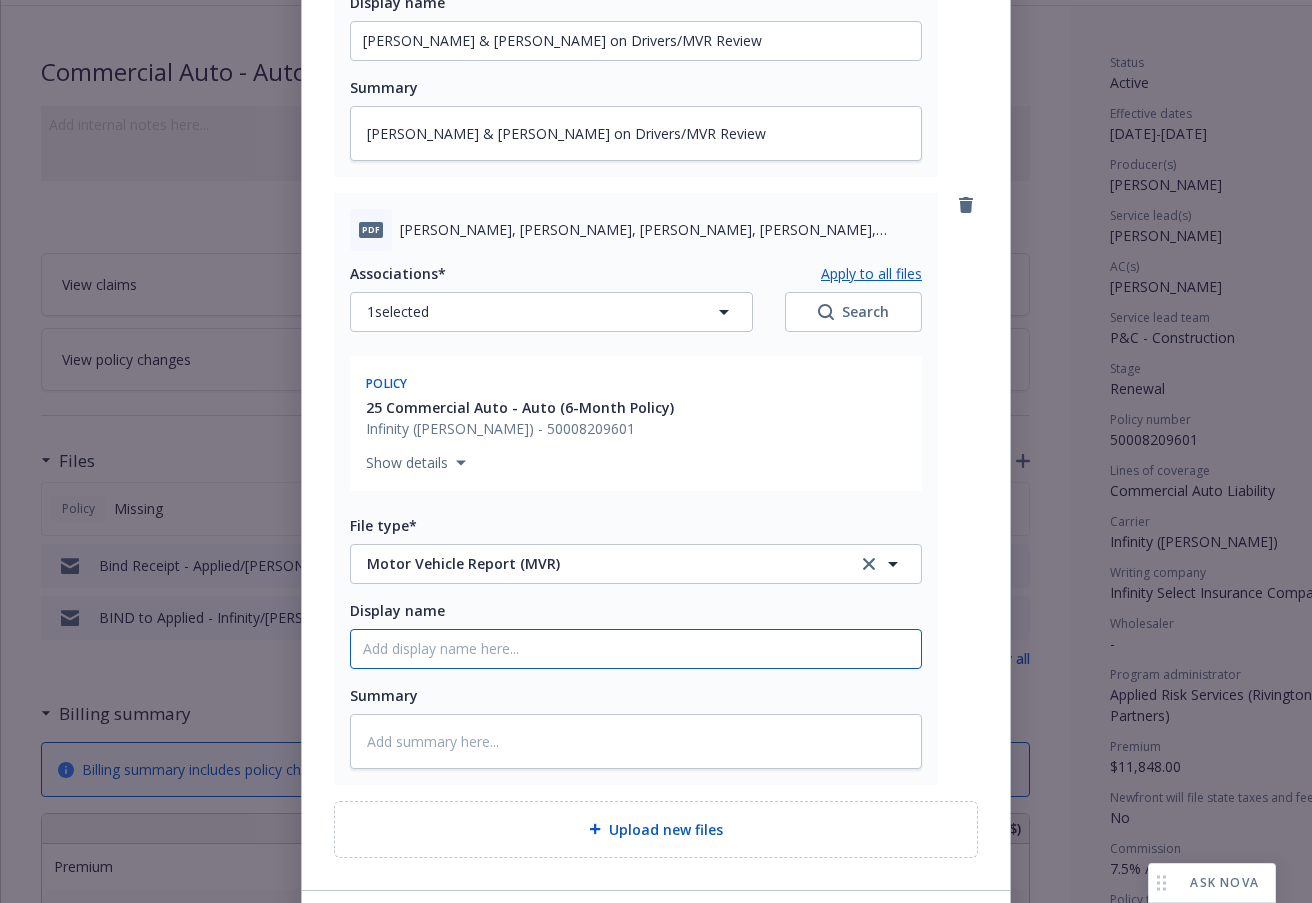 type on "x" 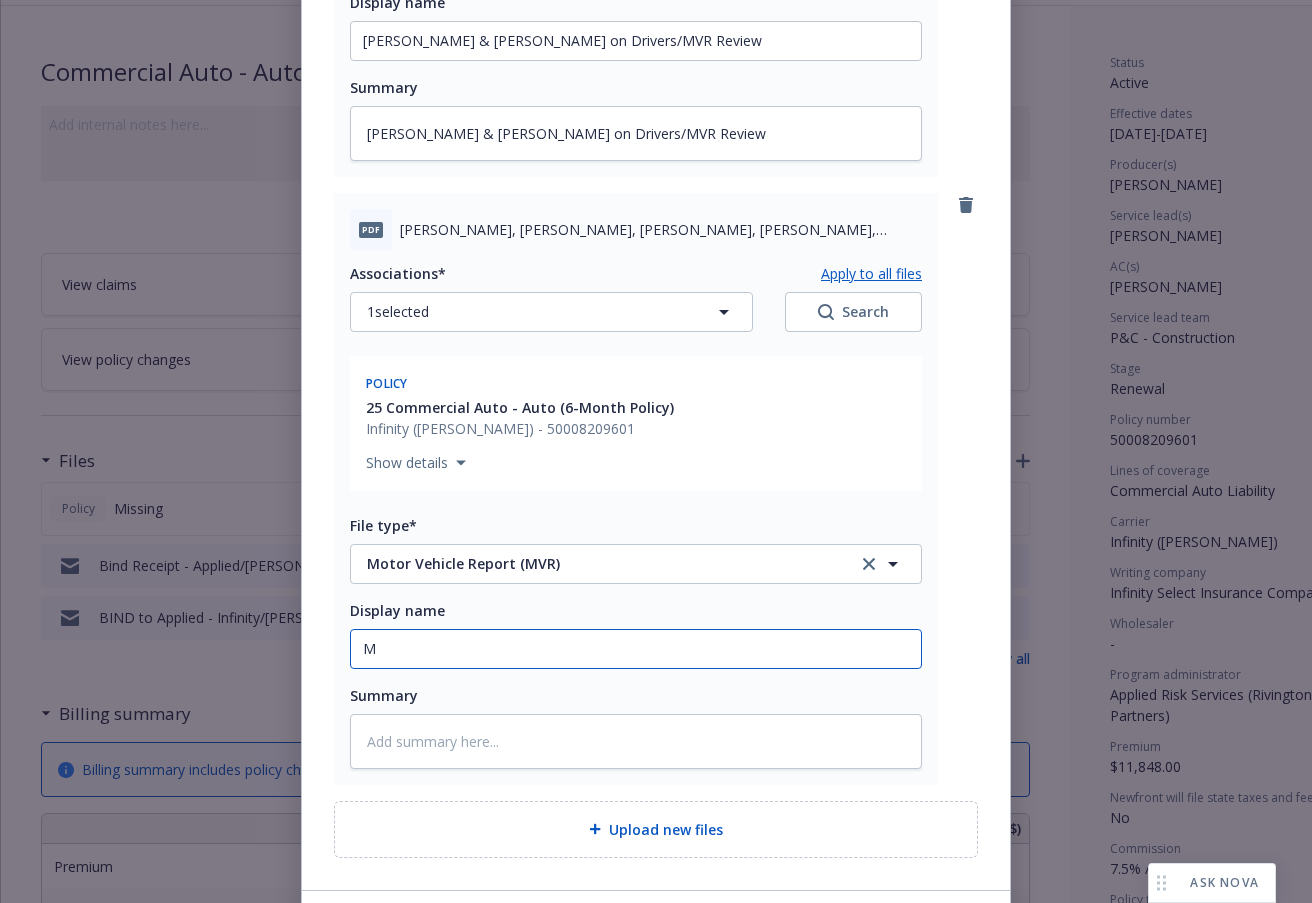 type on "x" 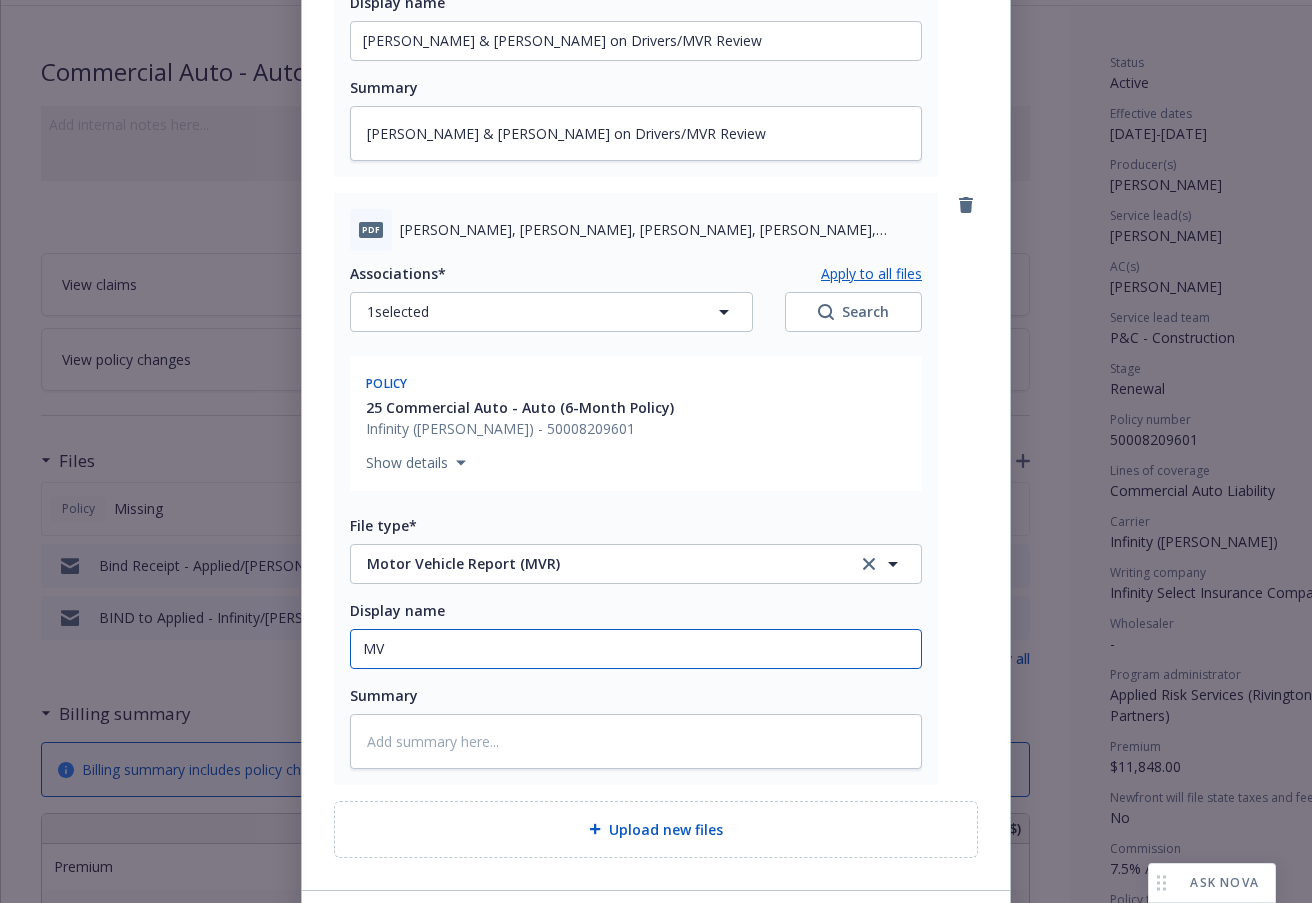 type on "x" 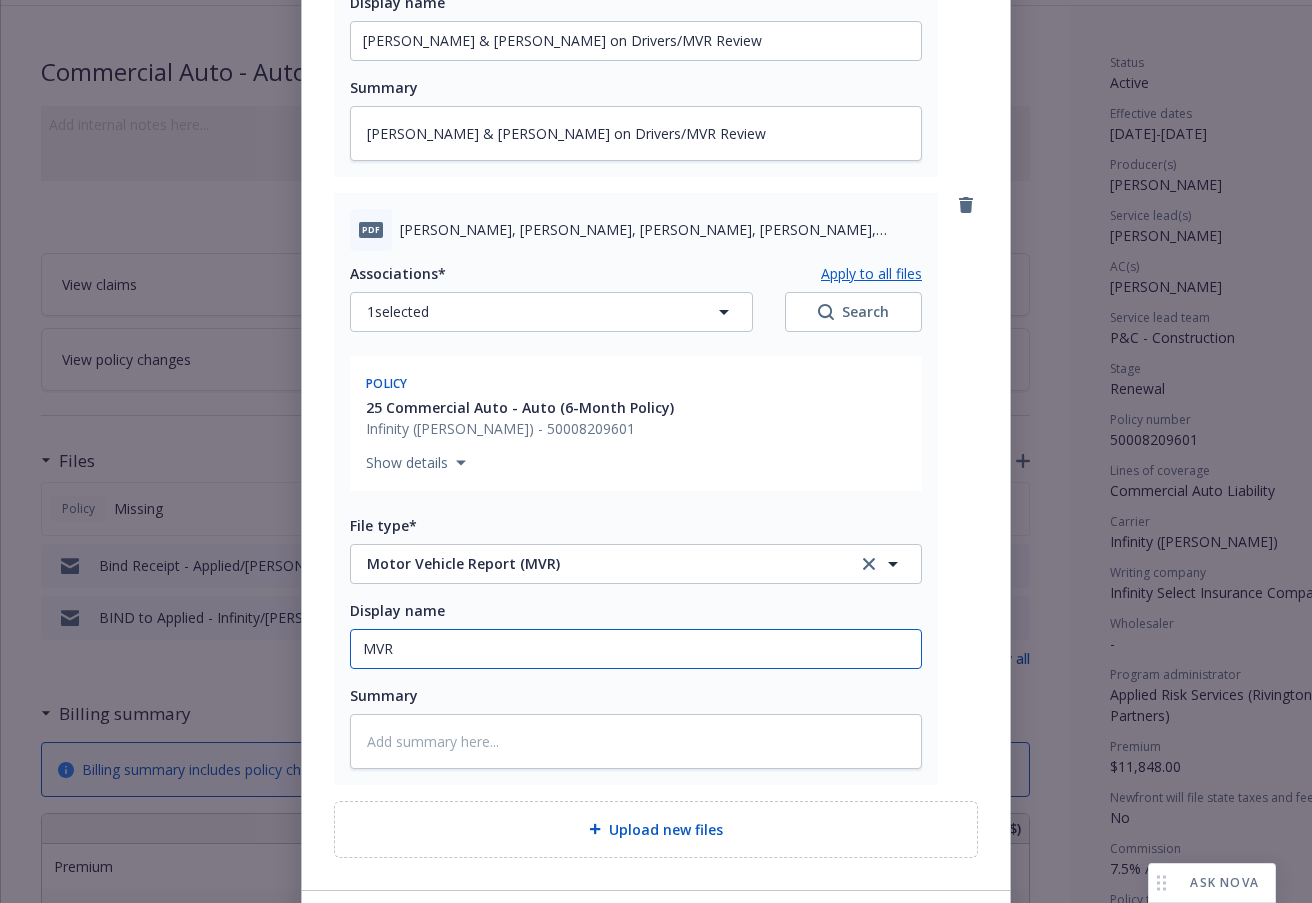 type on "x" 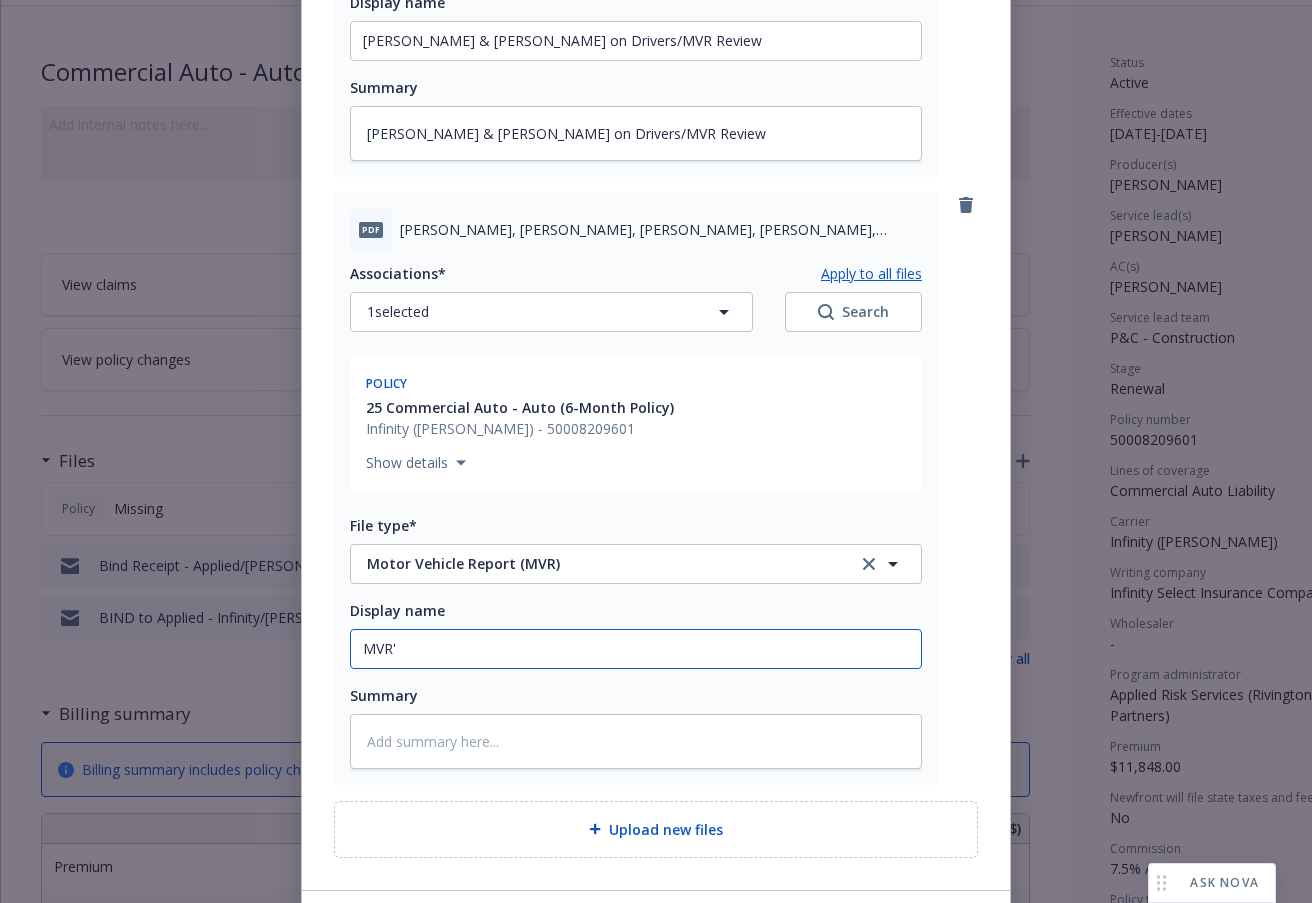 type on "x" 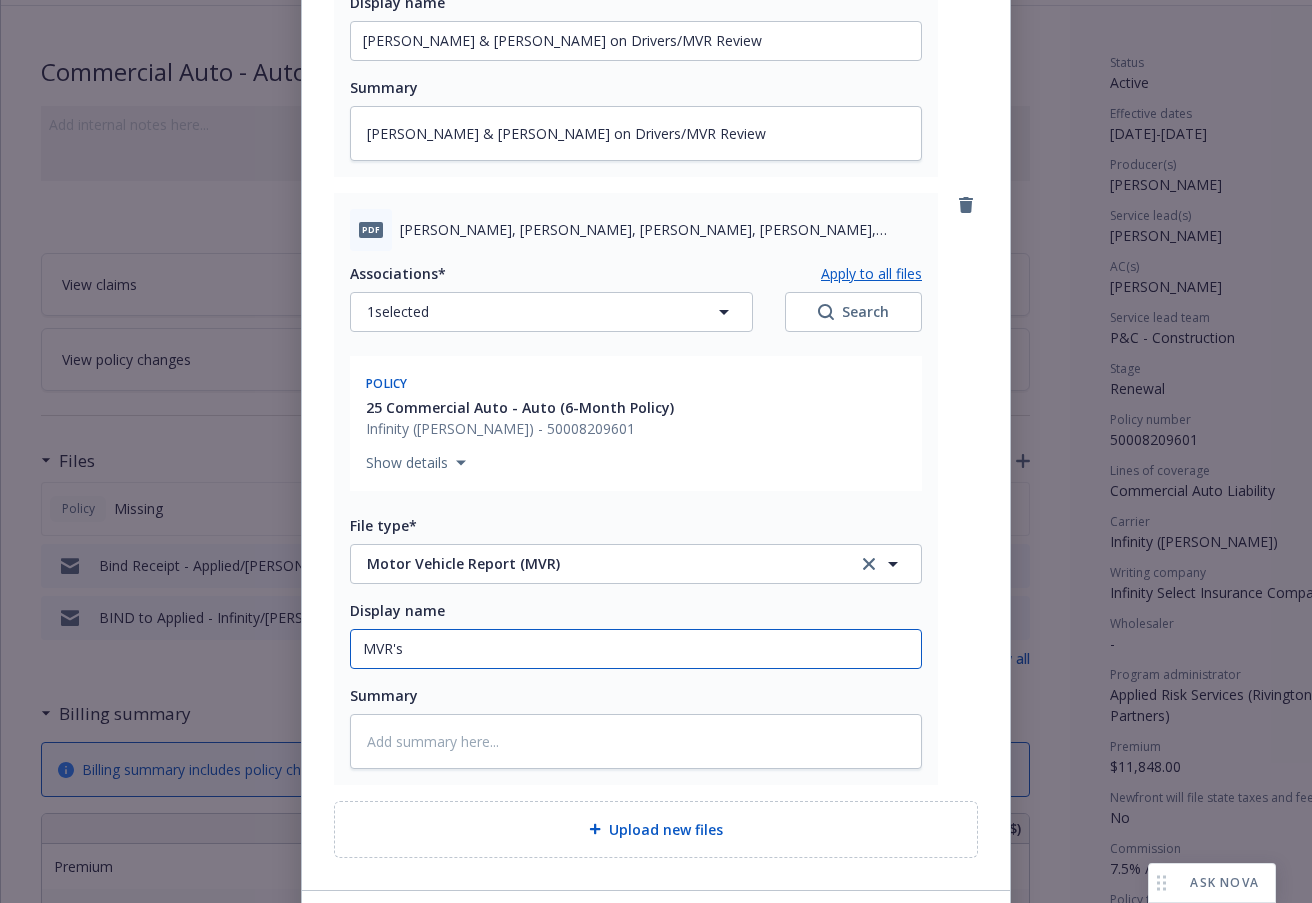 type on "x" 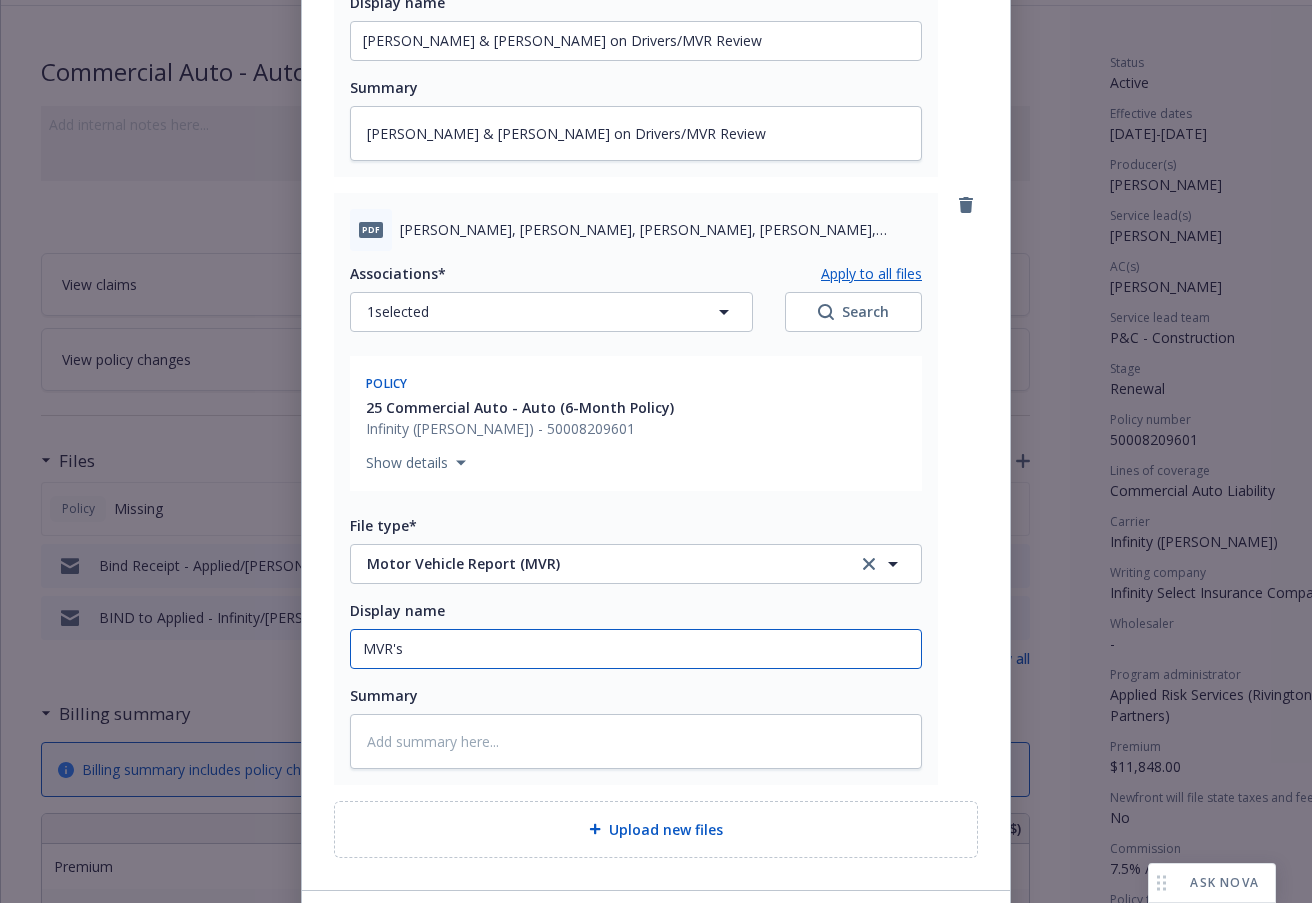 type on "x" 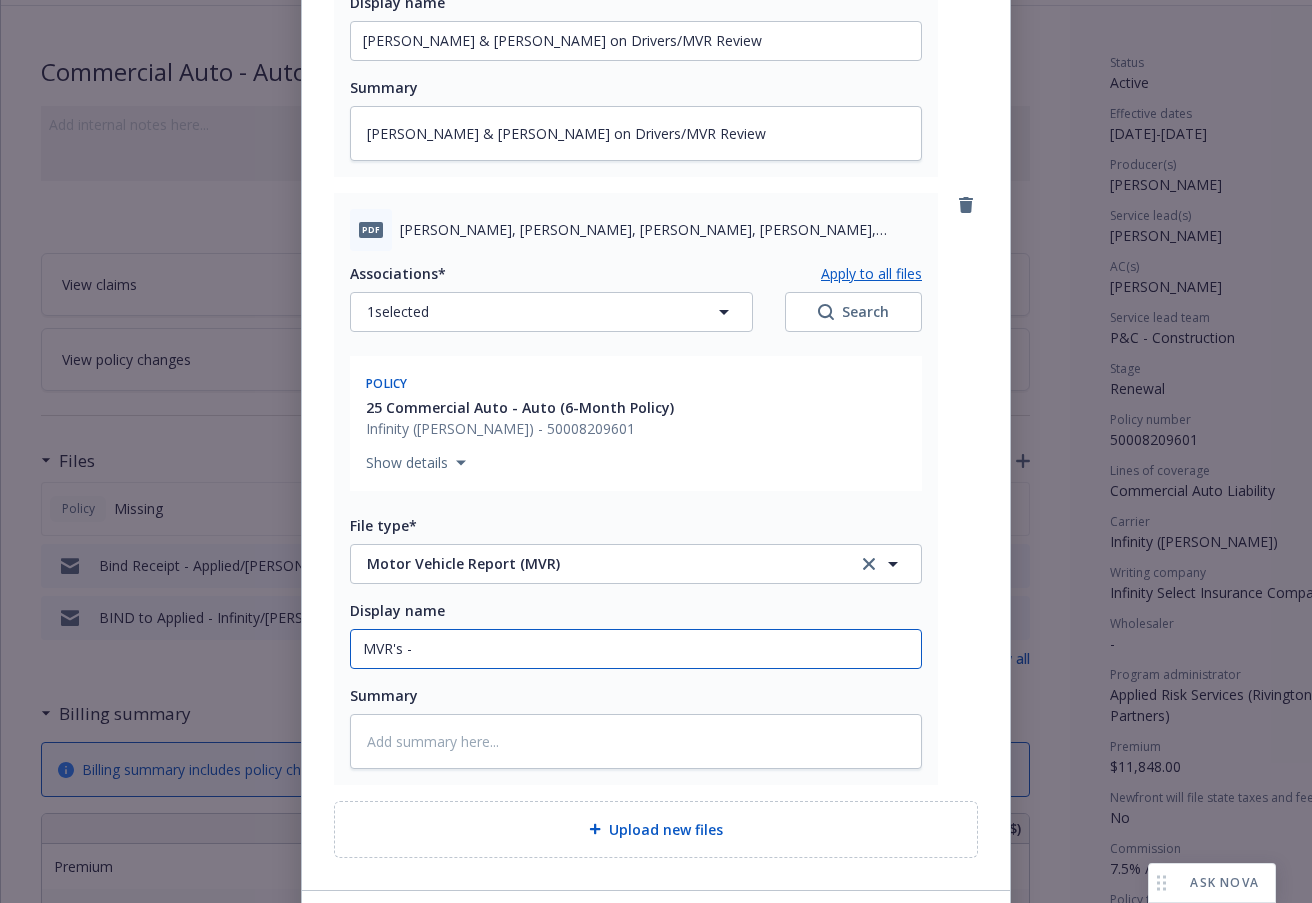 type on "x" 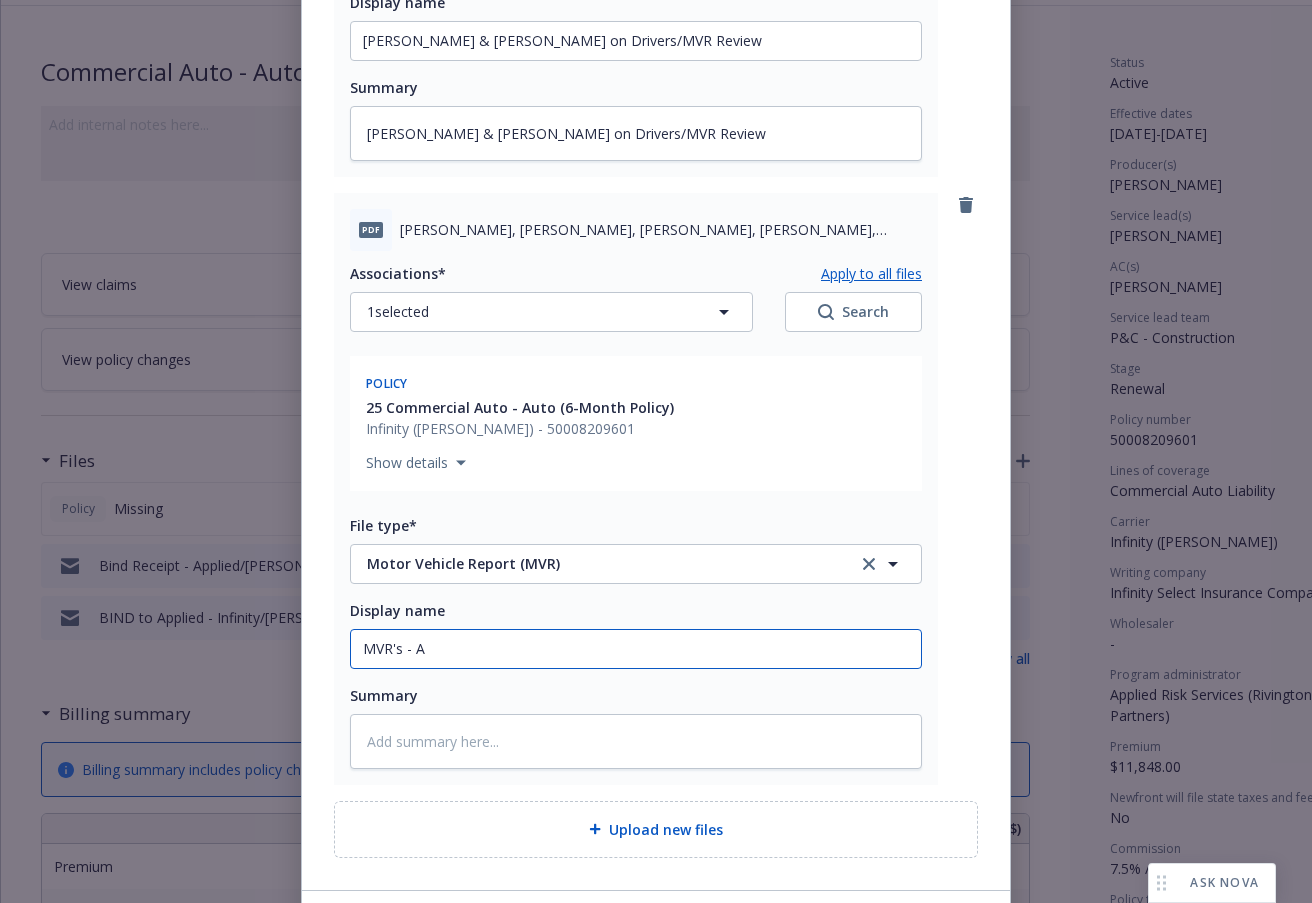 type on "x" 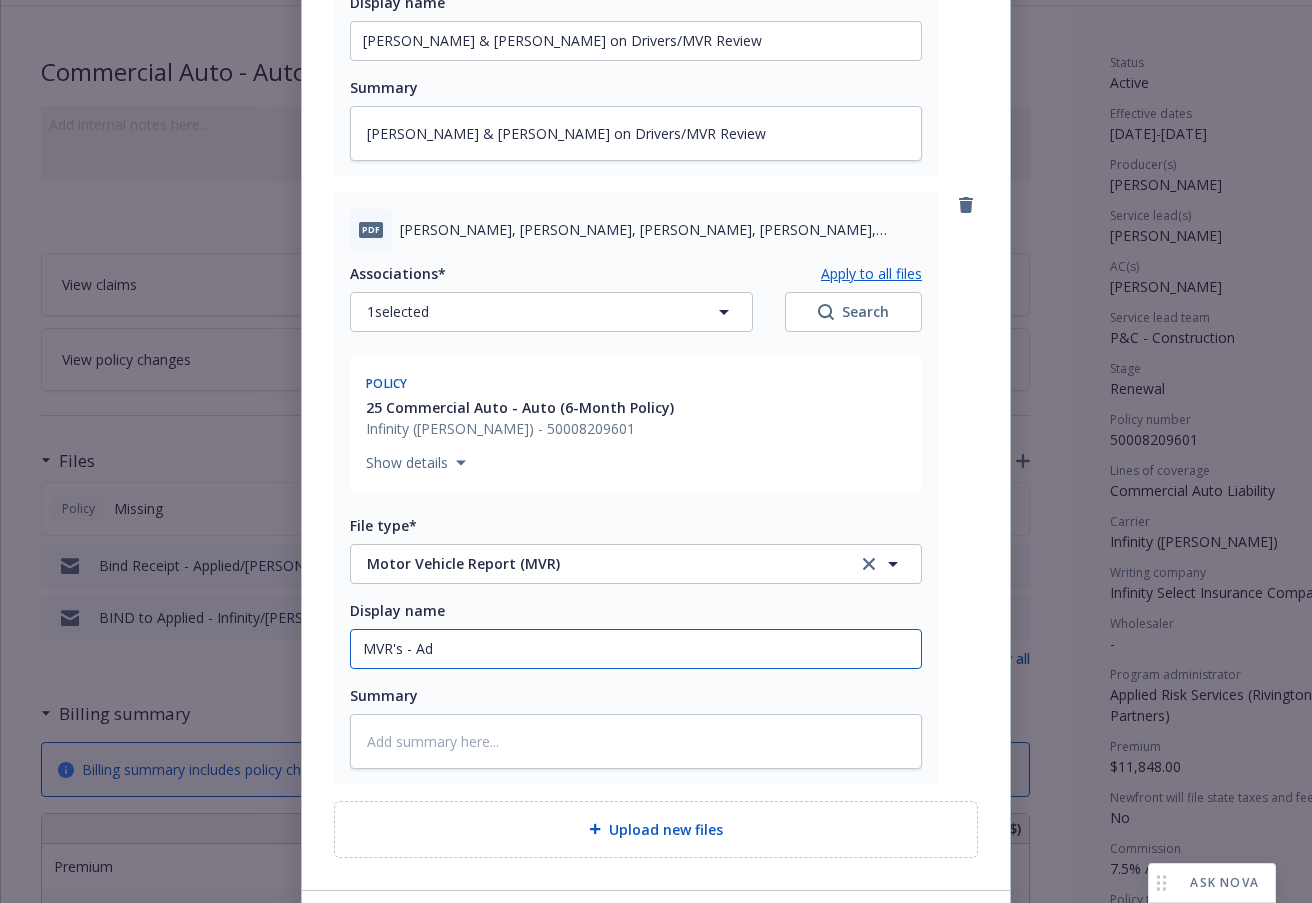 type on "x" 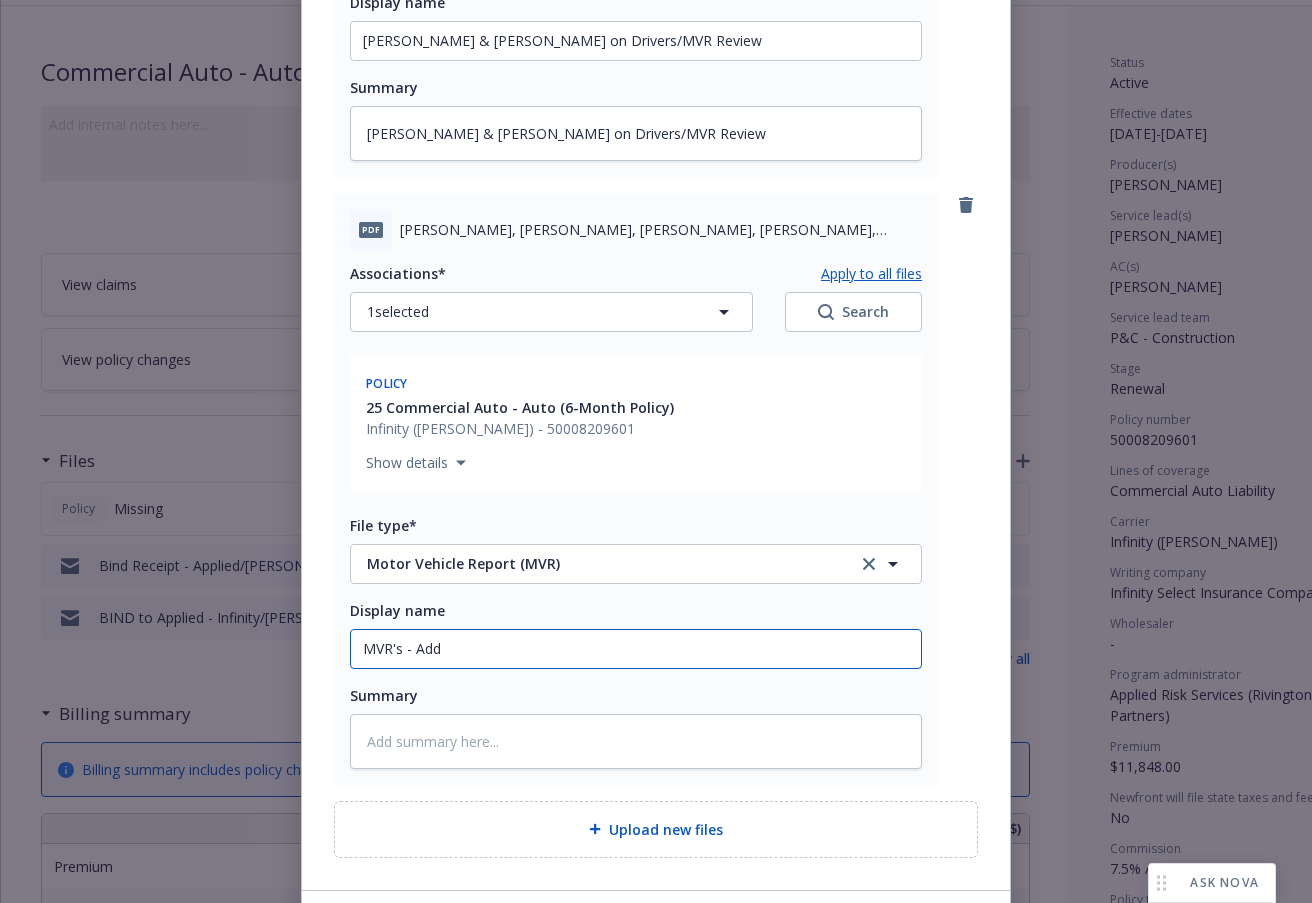 type on "MVR's - Add" 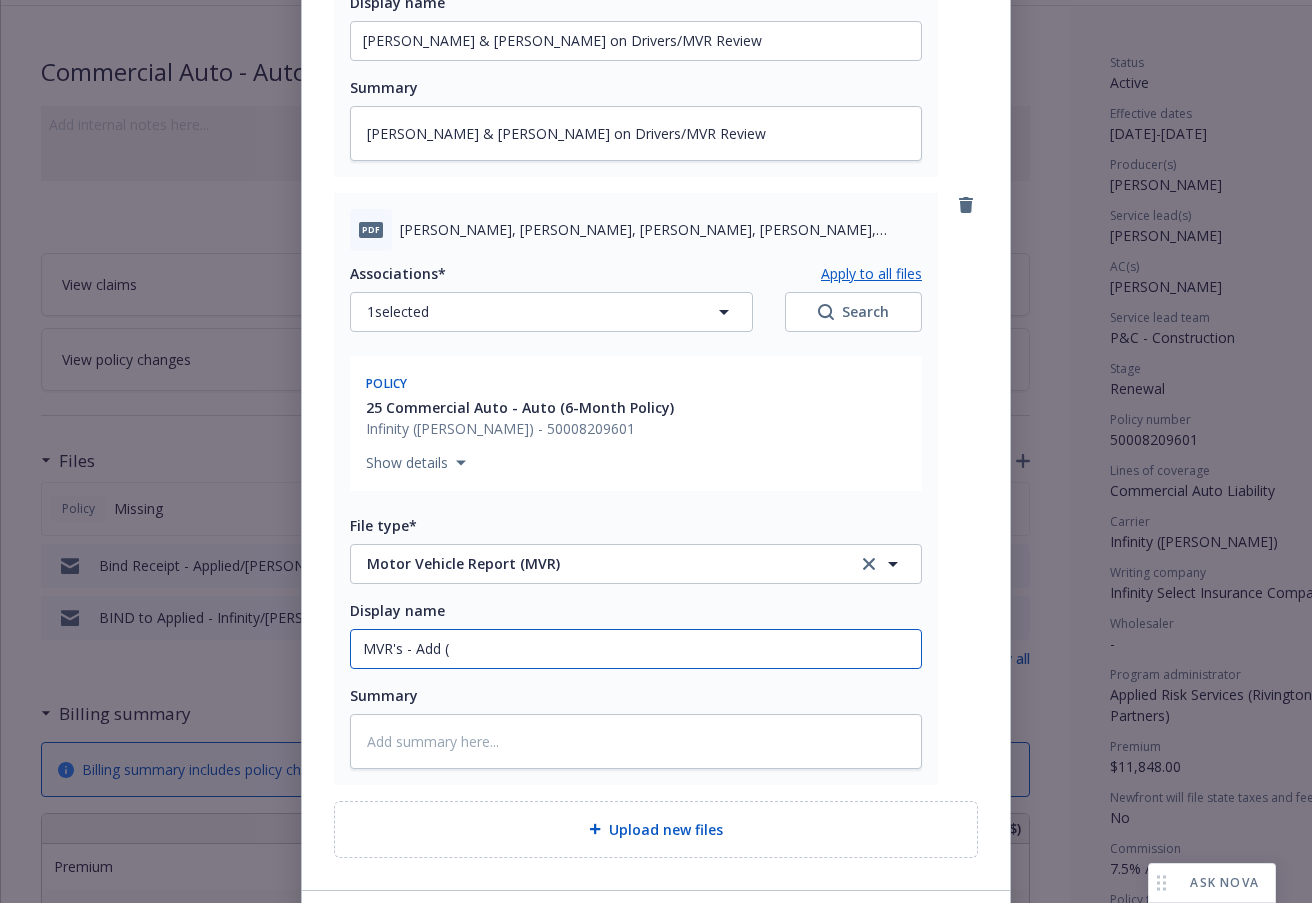 type on "x" 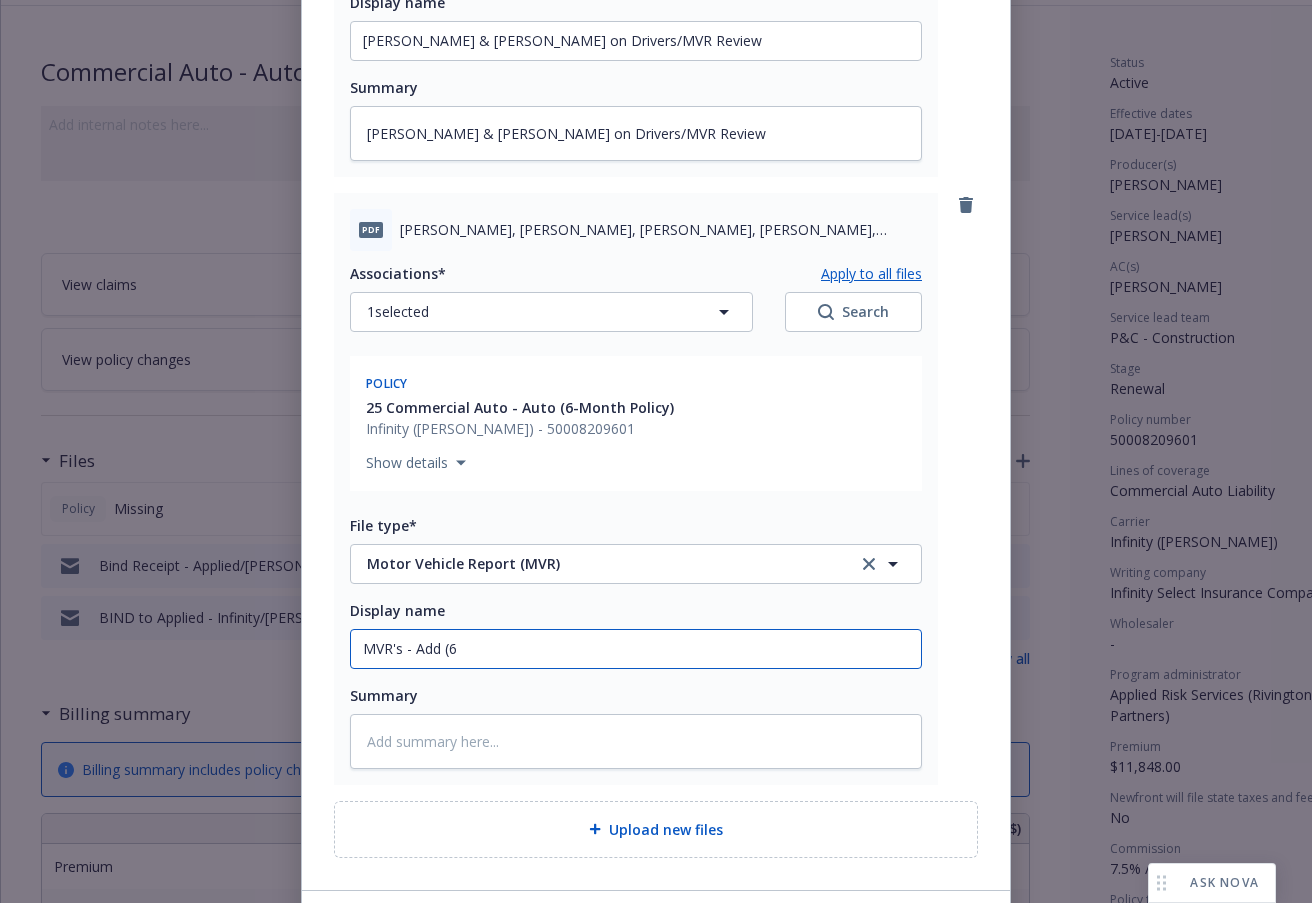 type on "x" 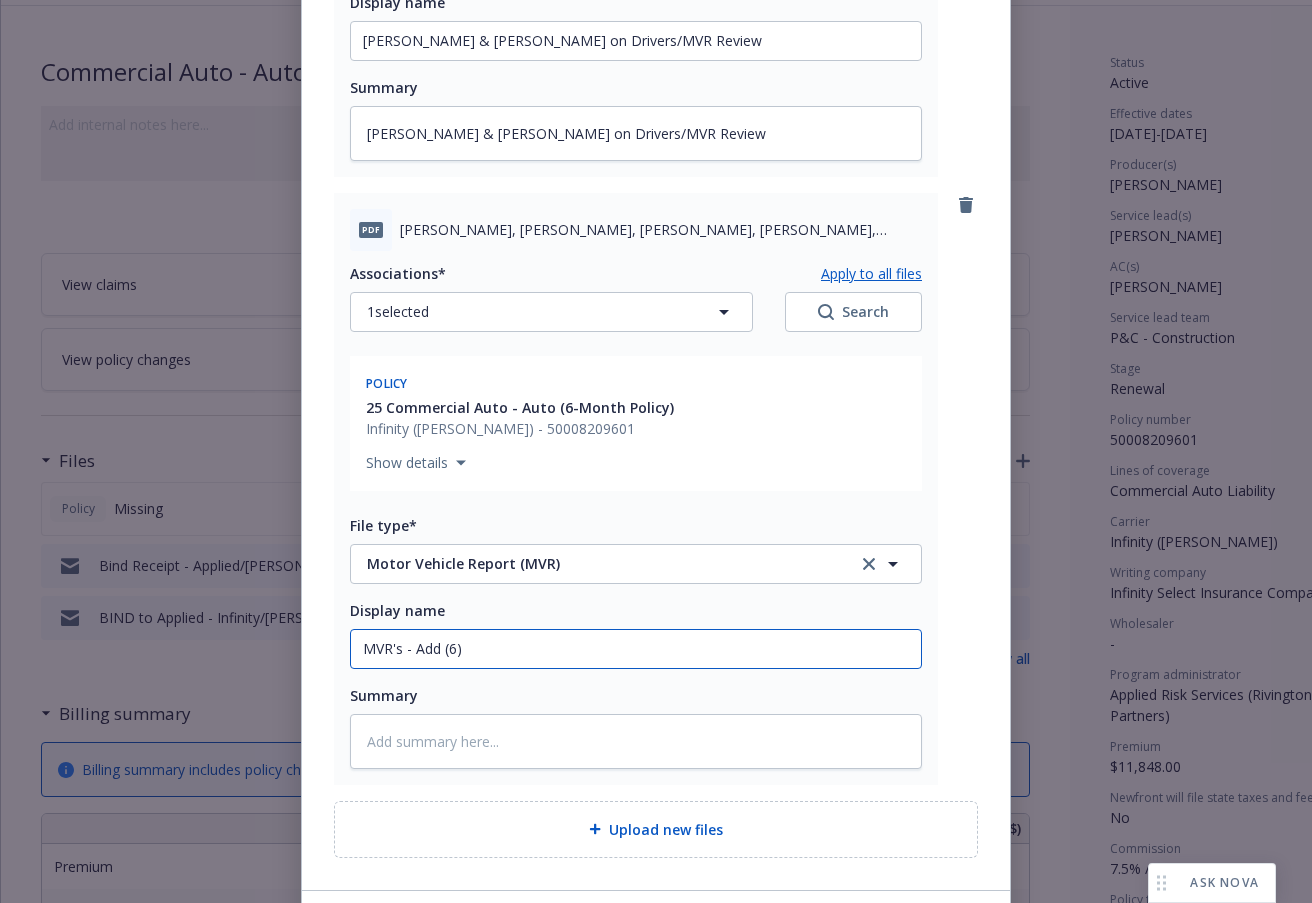 type on "x" 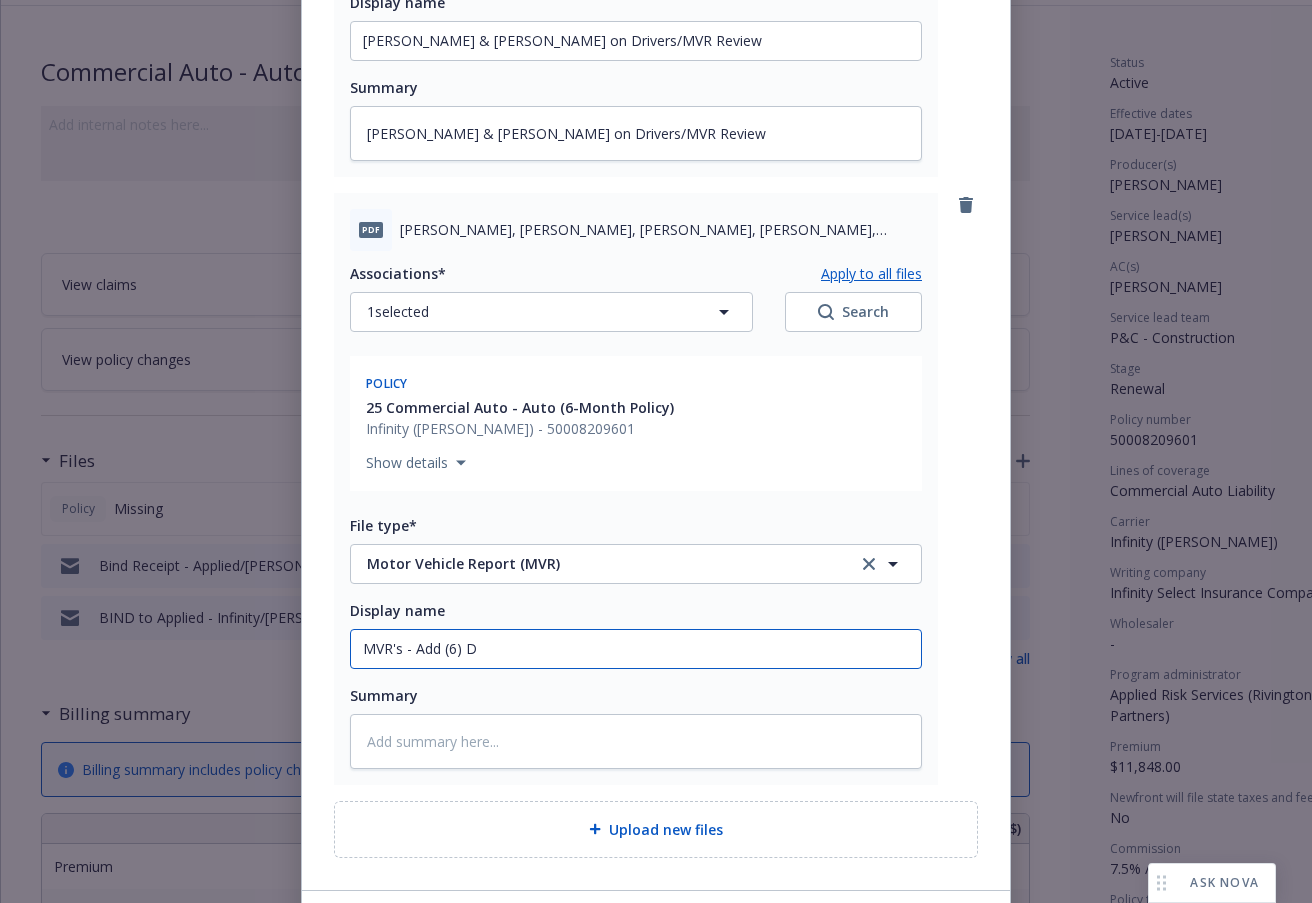 type on "x" 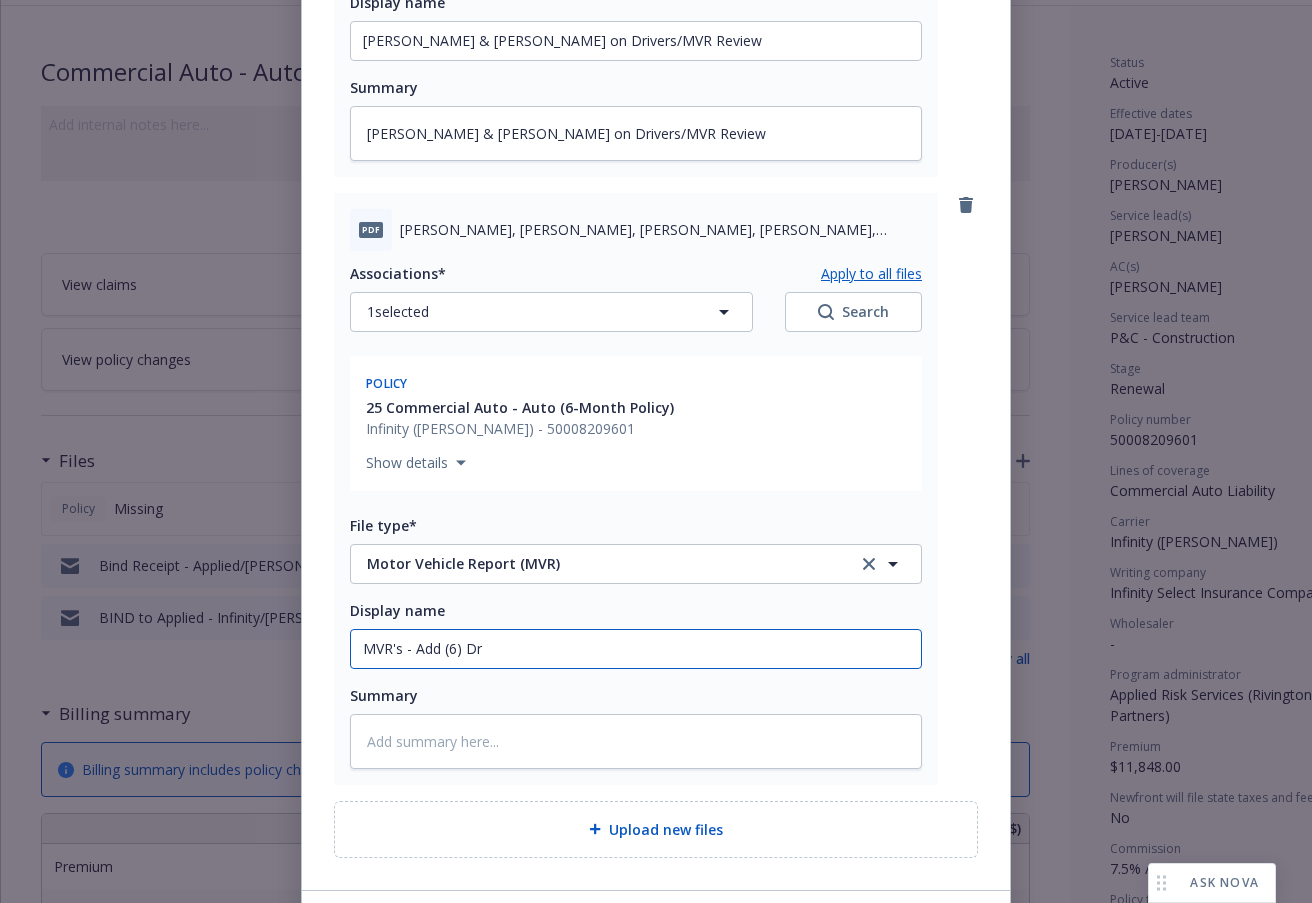 type on "MVR's - Add (6) Dri" 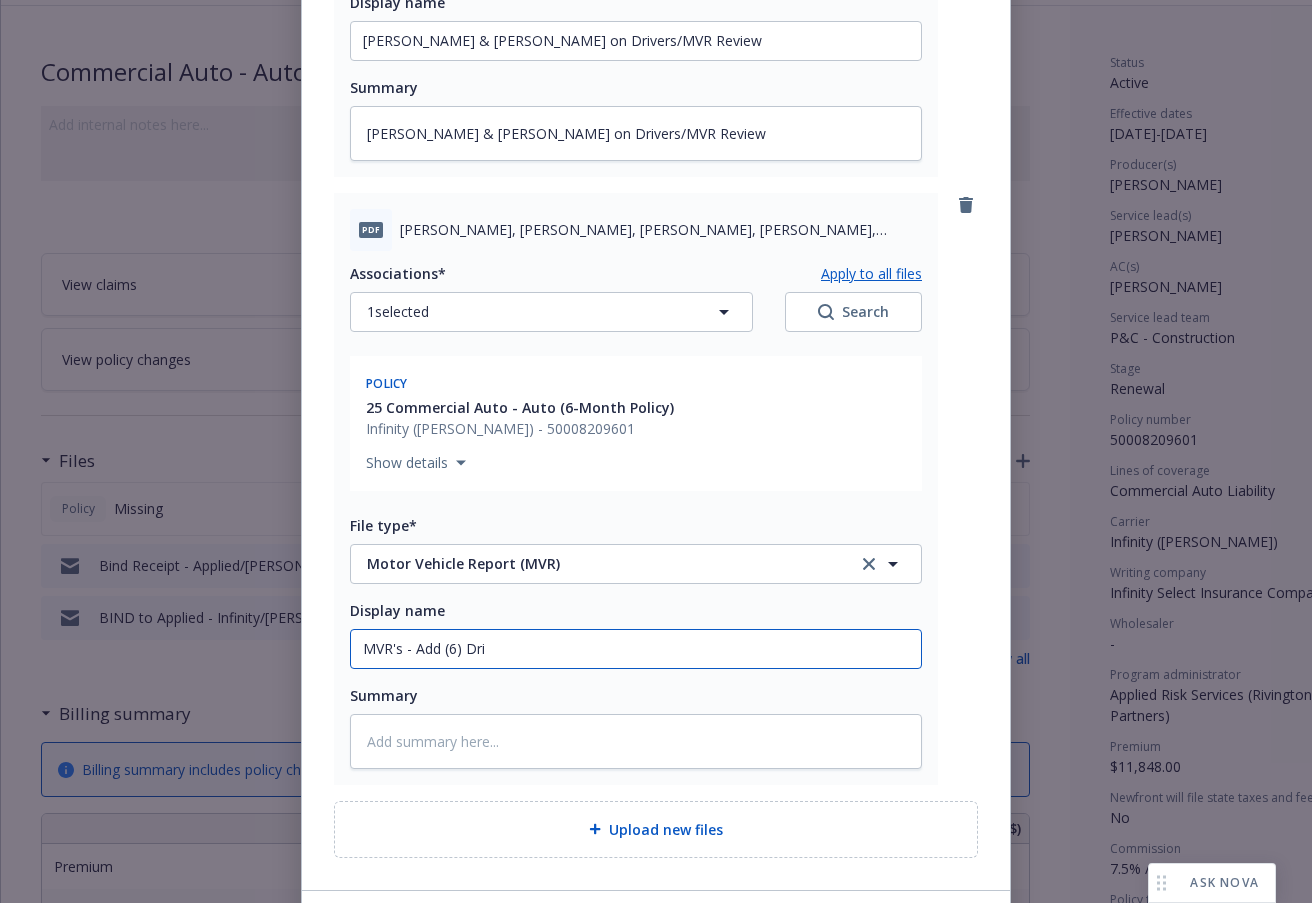type on "x" 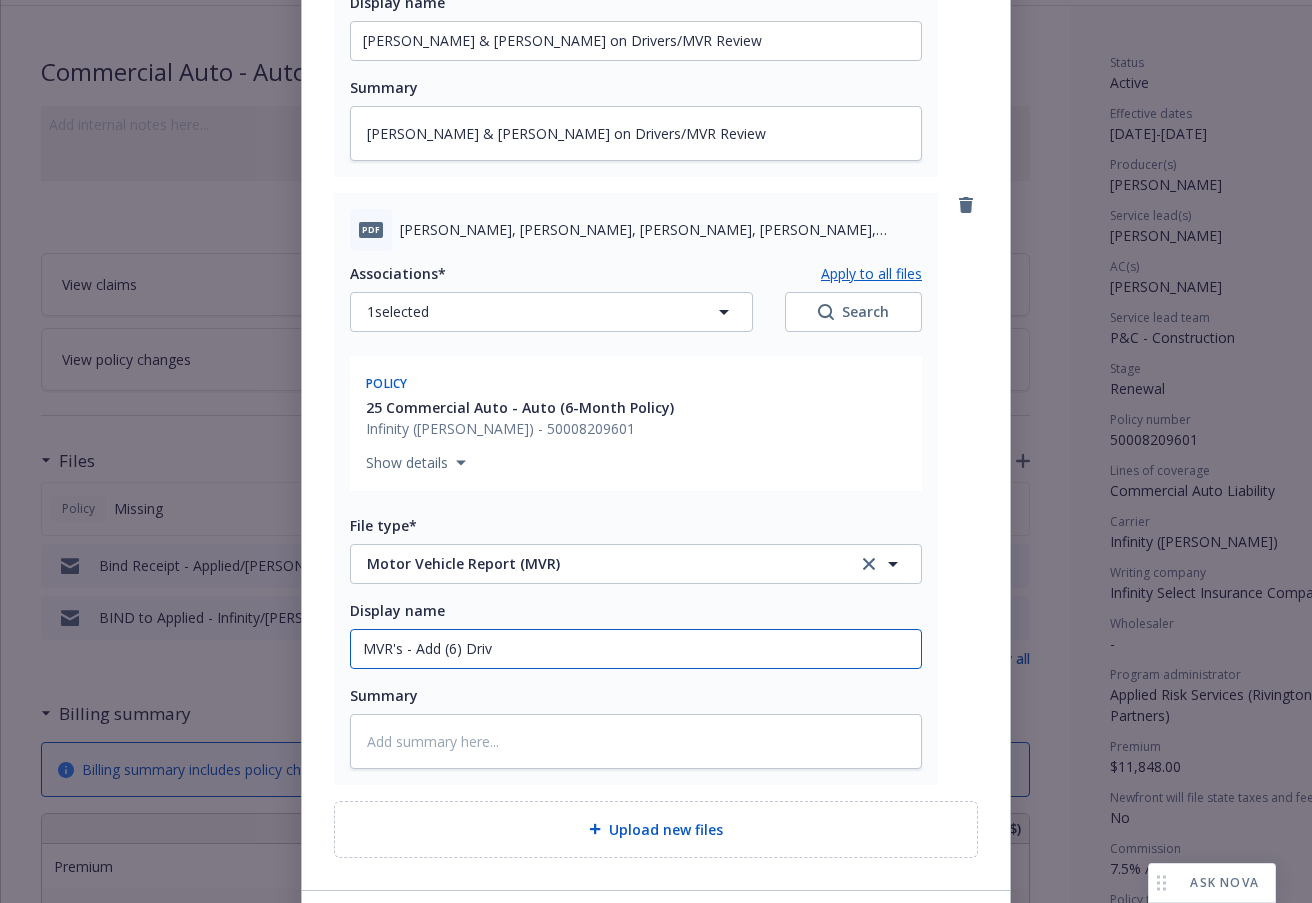 type on "x" 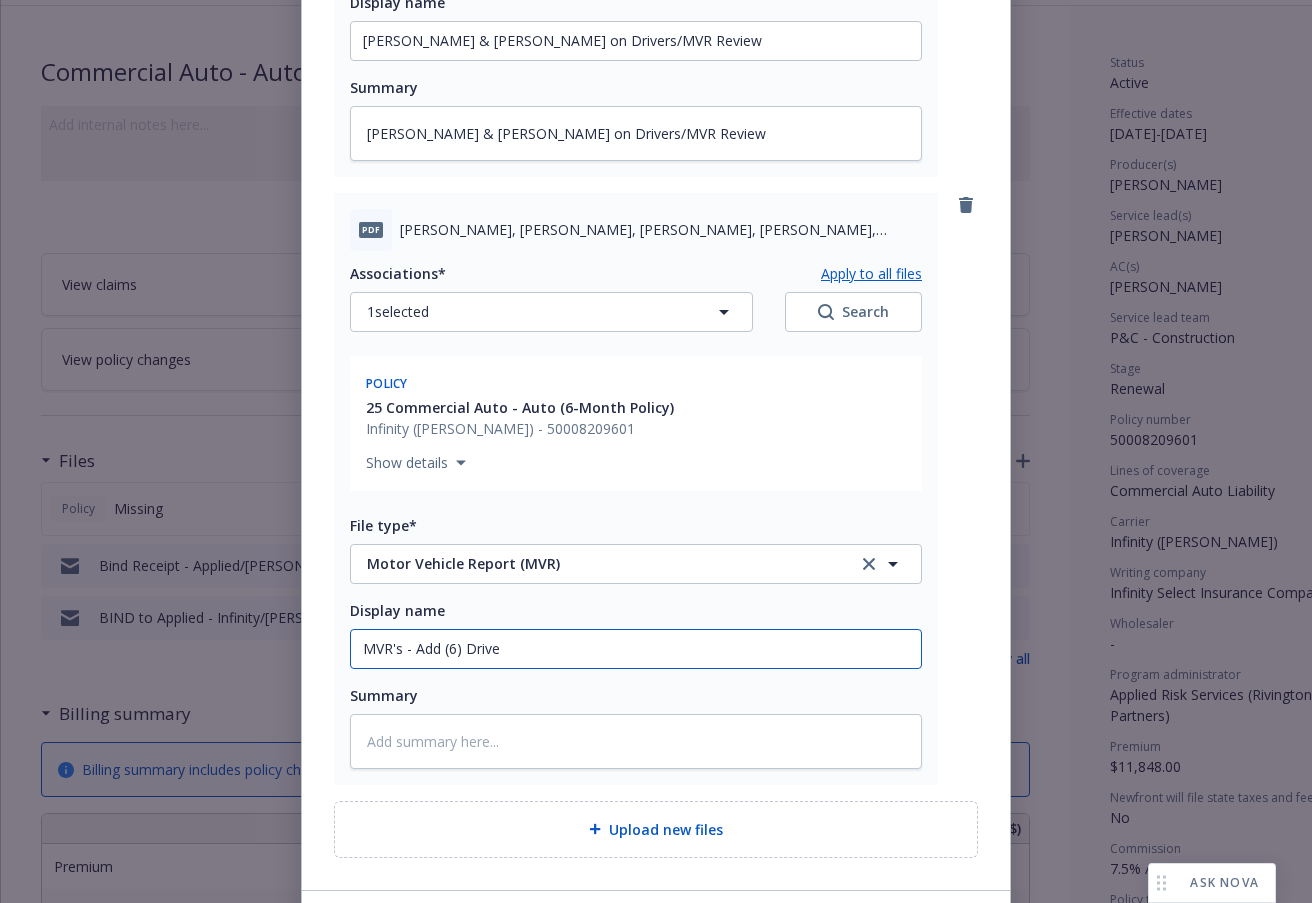 type on "x" 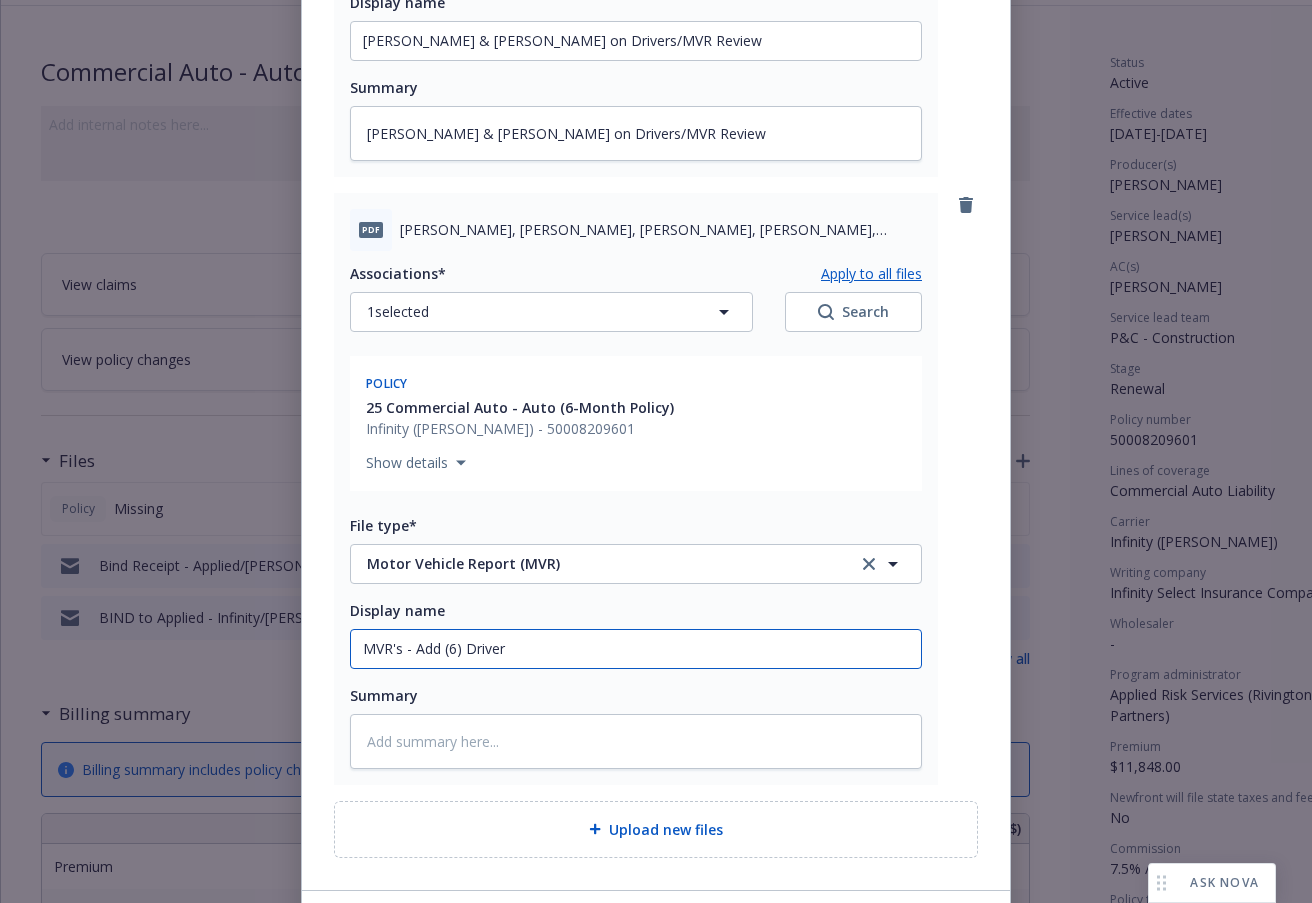 type on "x" 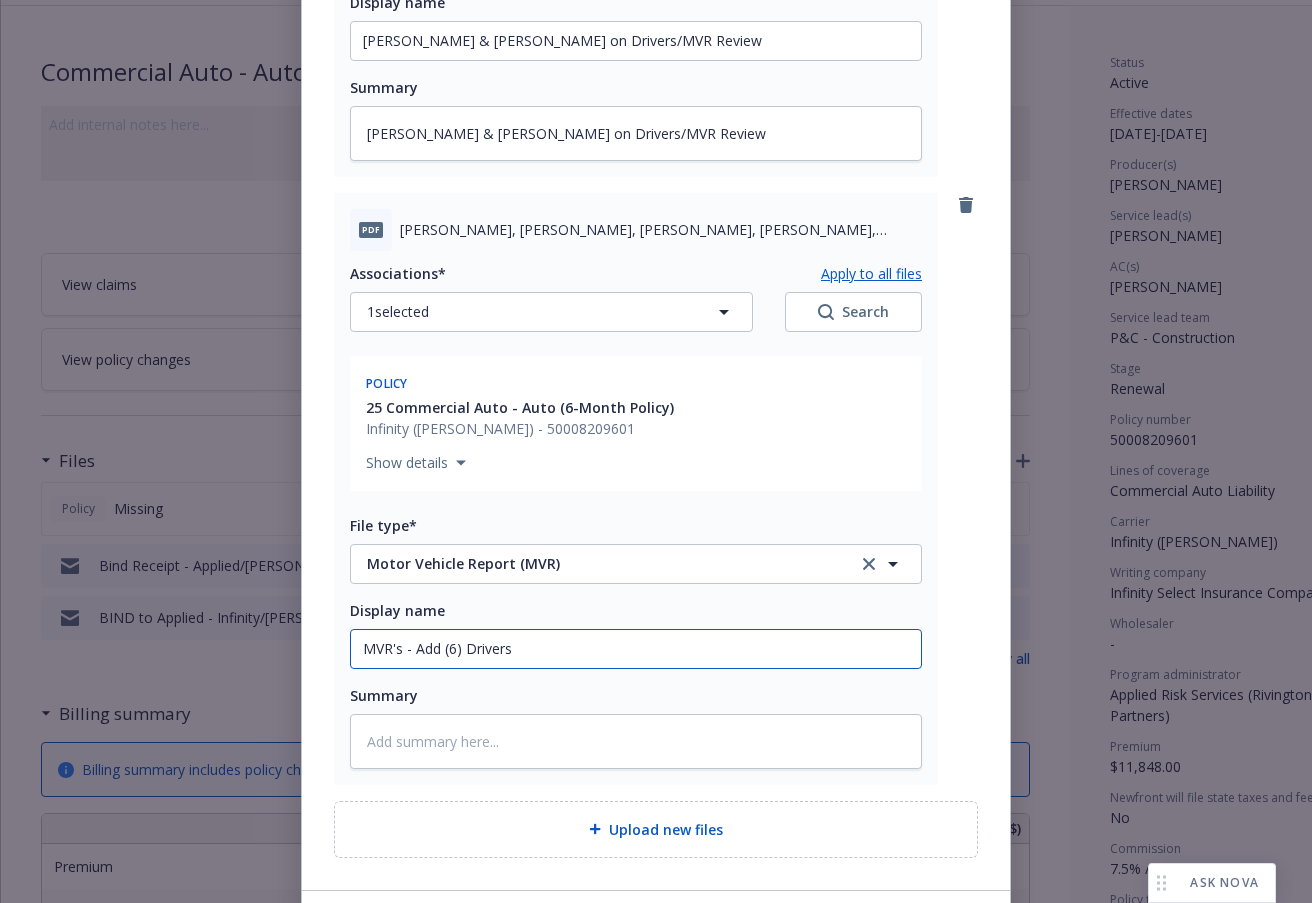 drag, startPoint x: 553, startPoint y: 652, endPoint x: 223, endPoint y: 648, distance: 330.02423 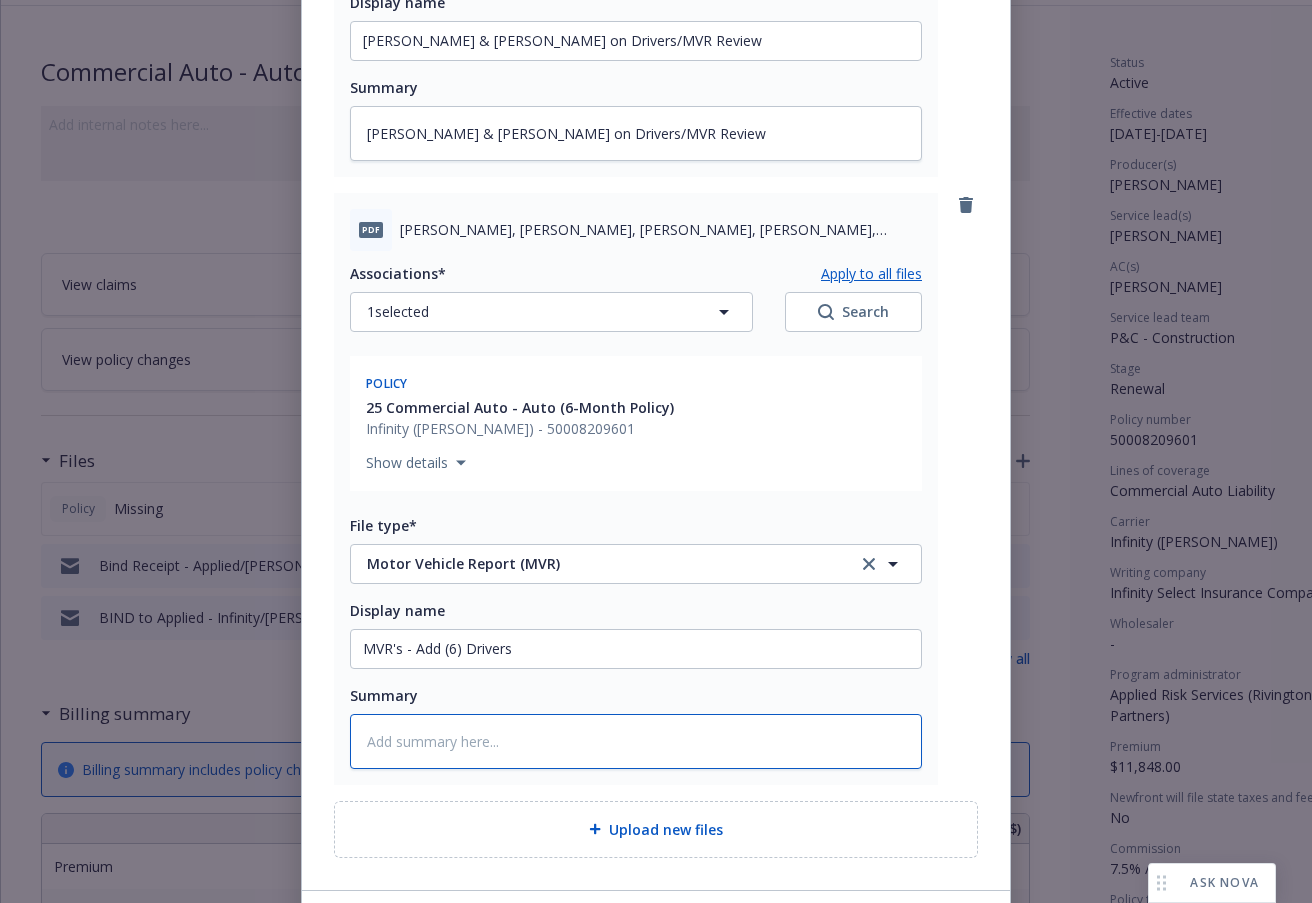 click at bounding box center [636, 741] 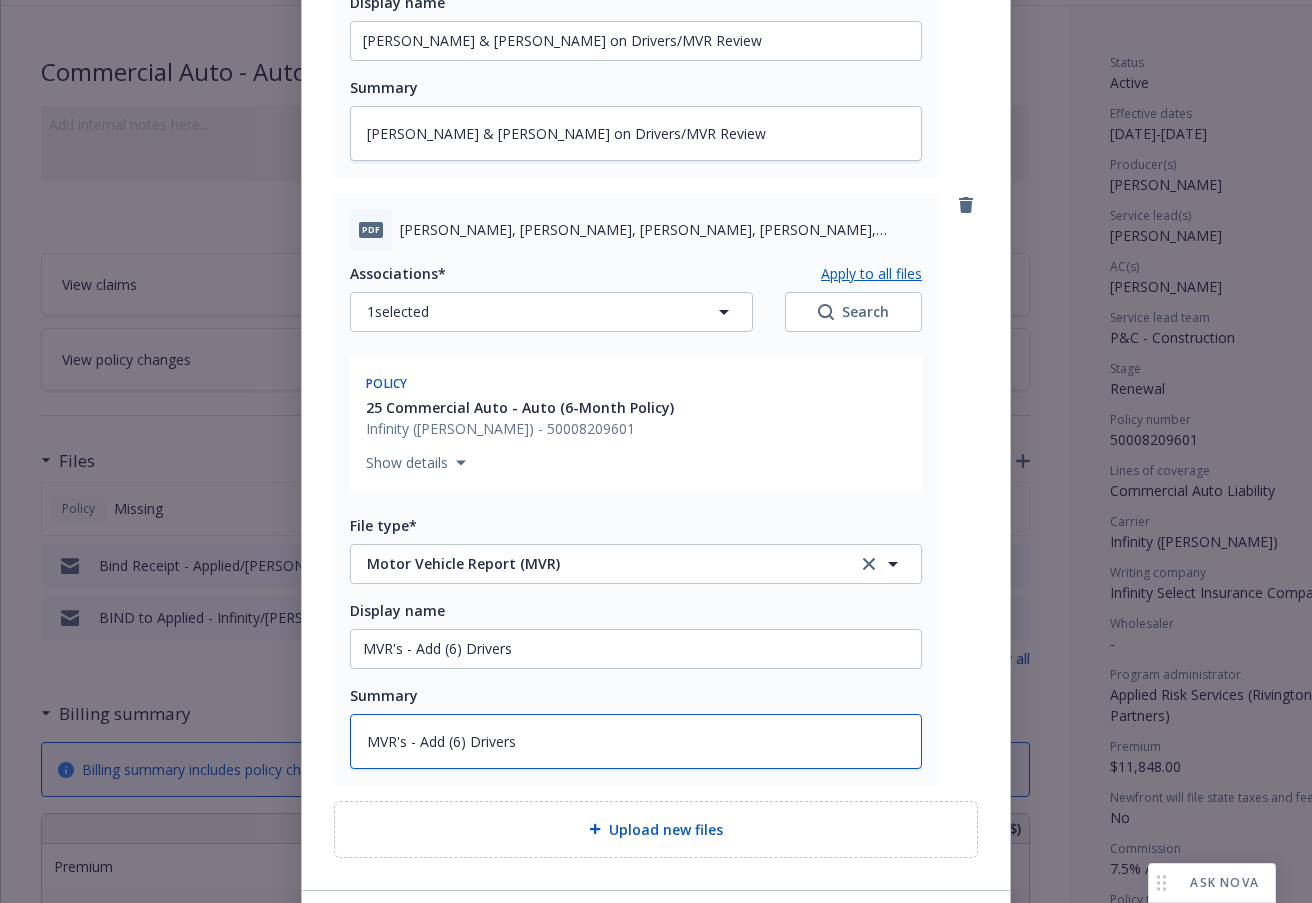 type on "MVR's - Add (6) Drivers" 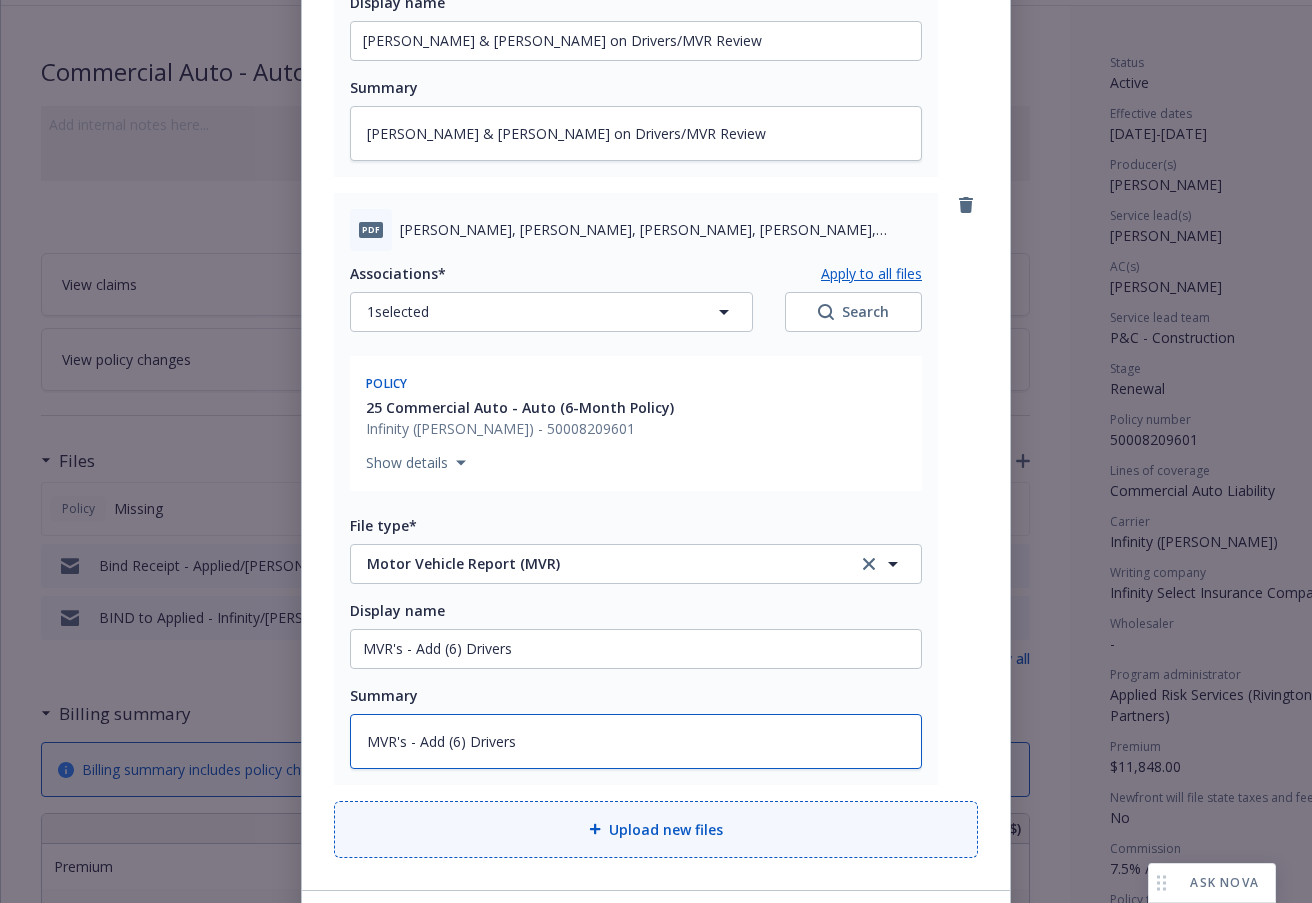 type on "x" 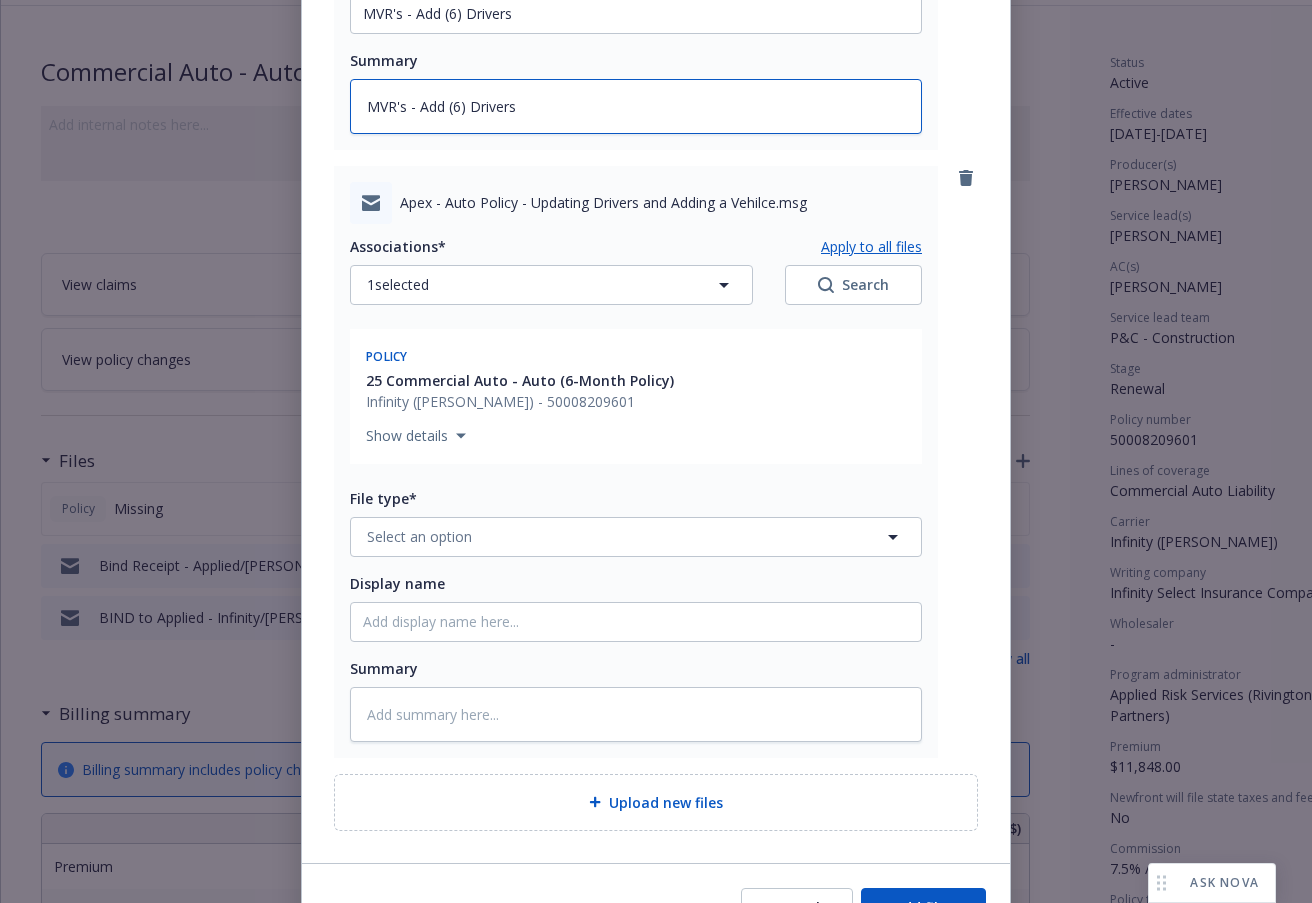 scroll, scrollTop: 1398, scrollLeft: 0, axis: vertical 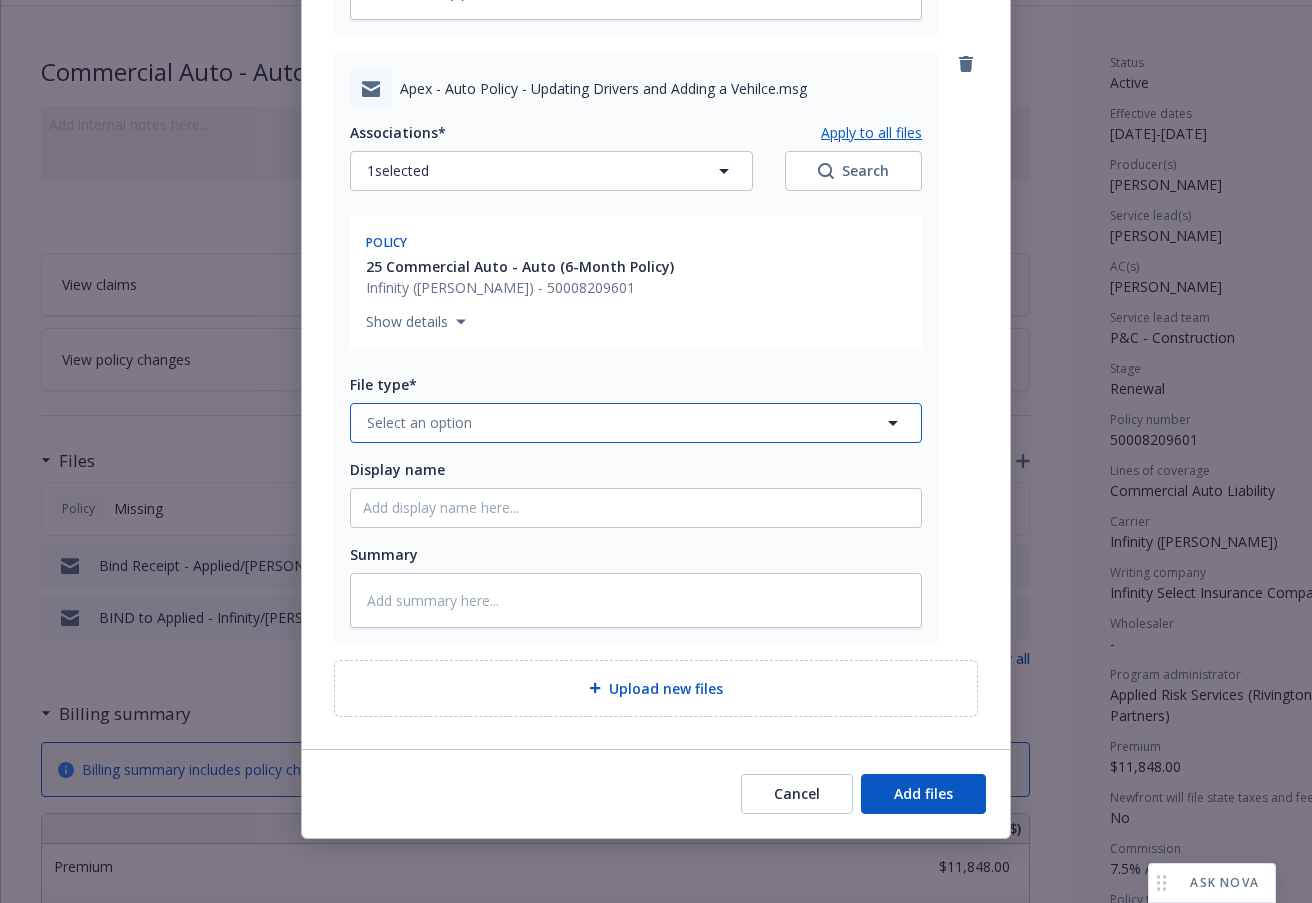 click on "Select an option" at bounding box center (419, 422) 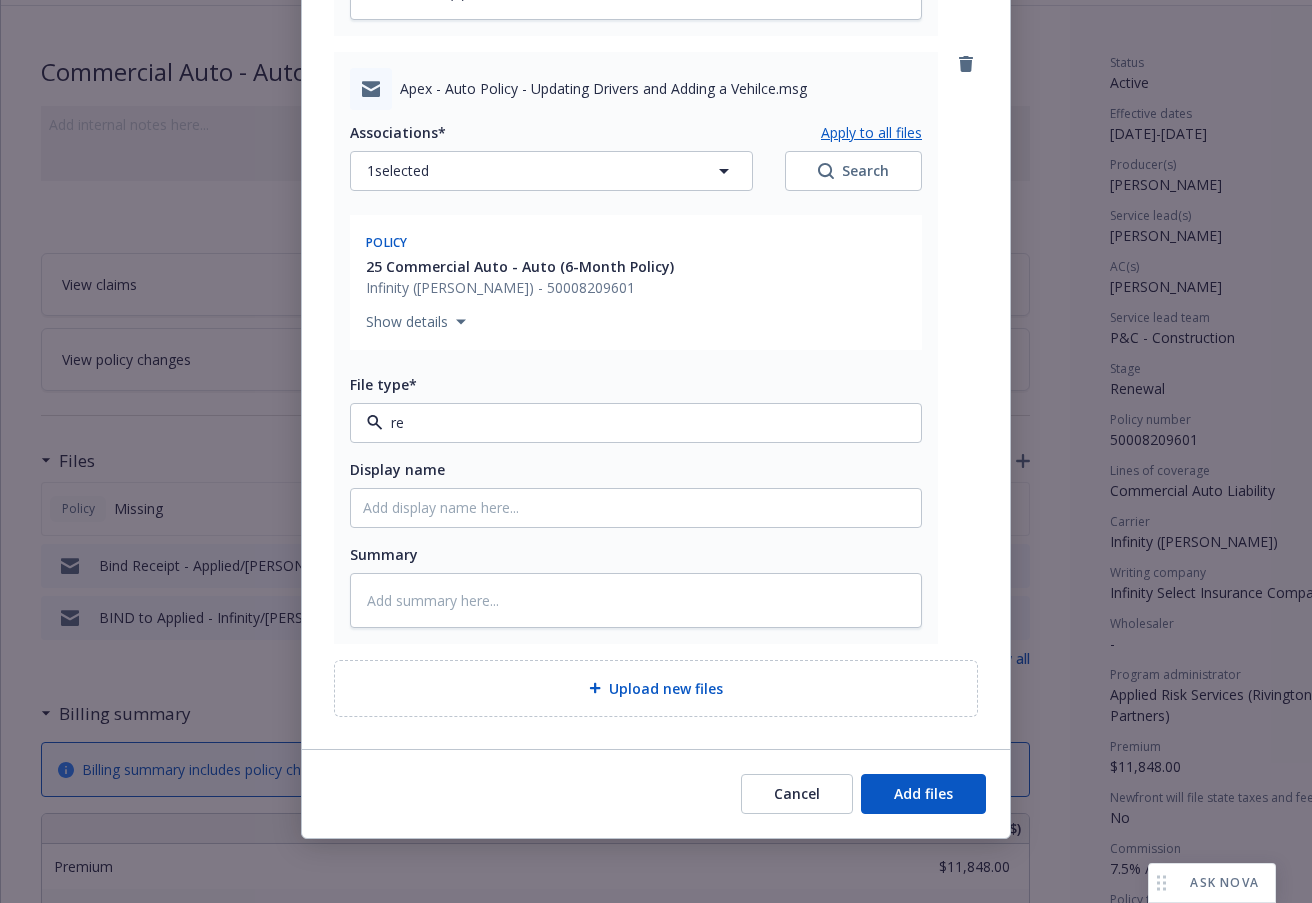 type on "req" 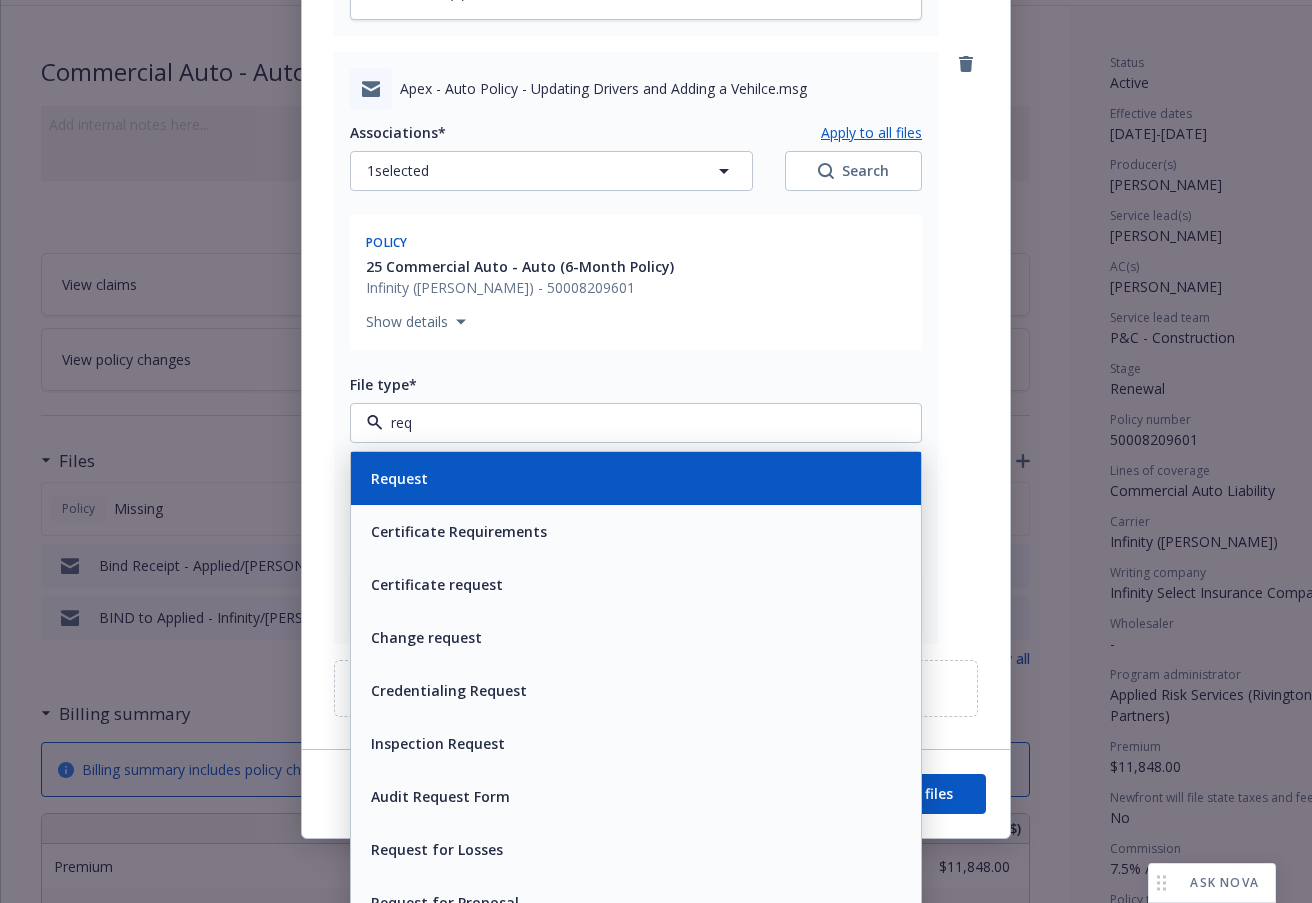 click on "Request" at bounding box center (636, 478) 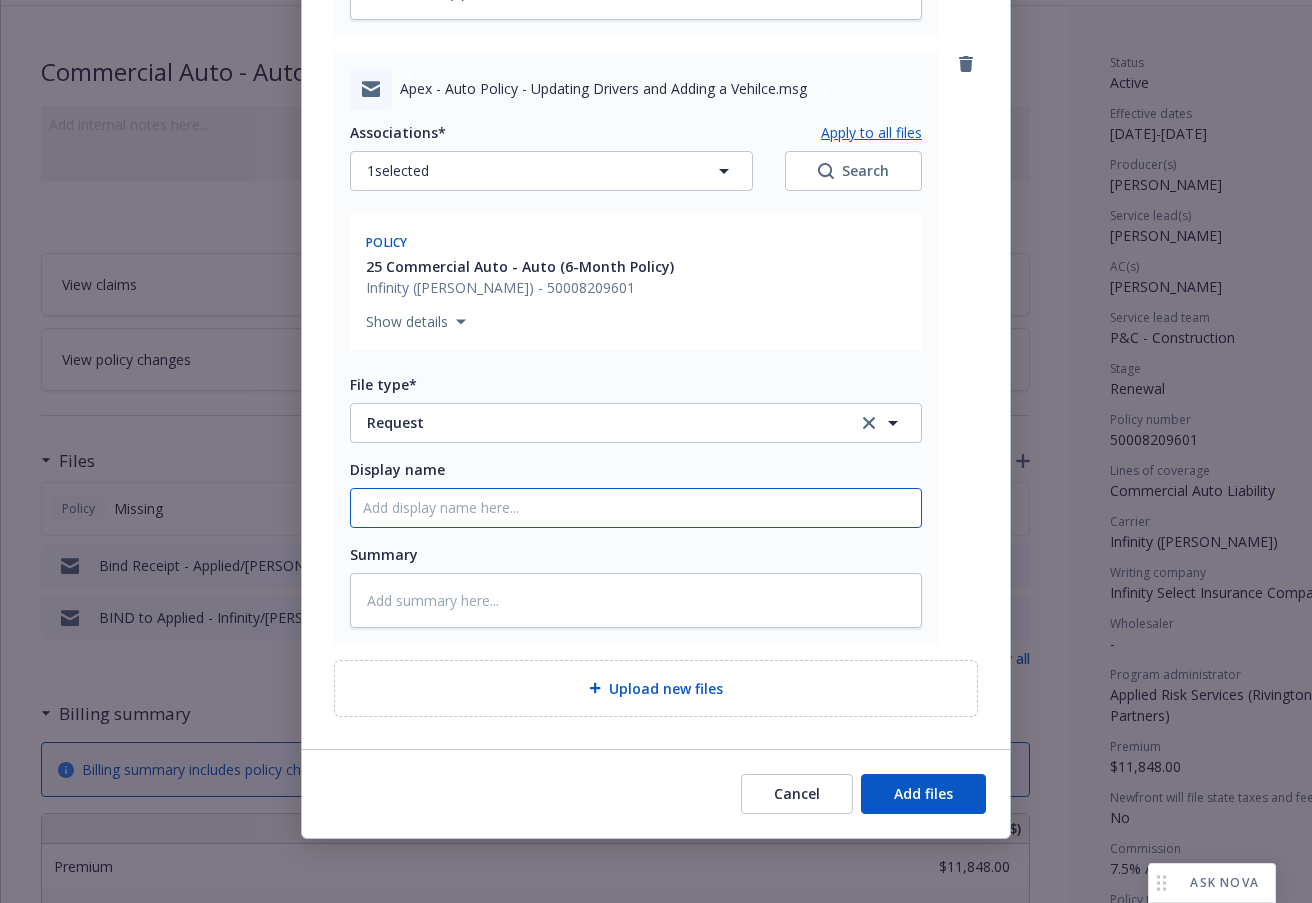 click on "Display name" at bounding box center (636, -708) 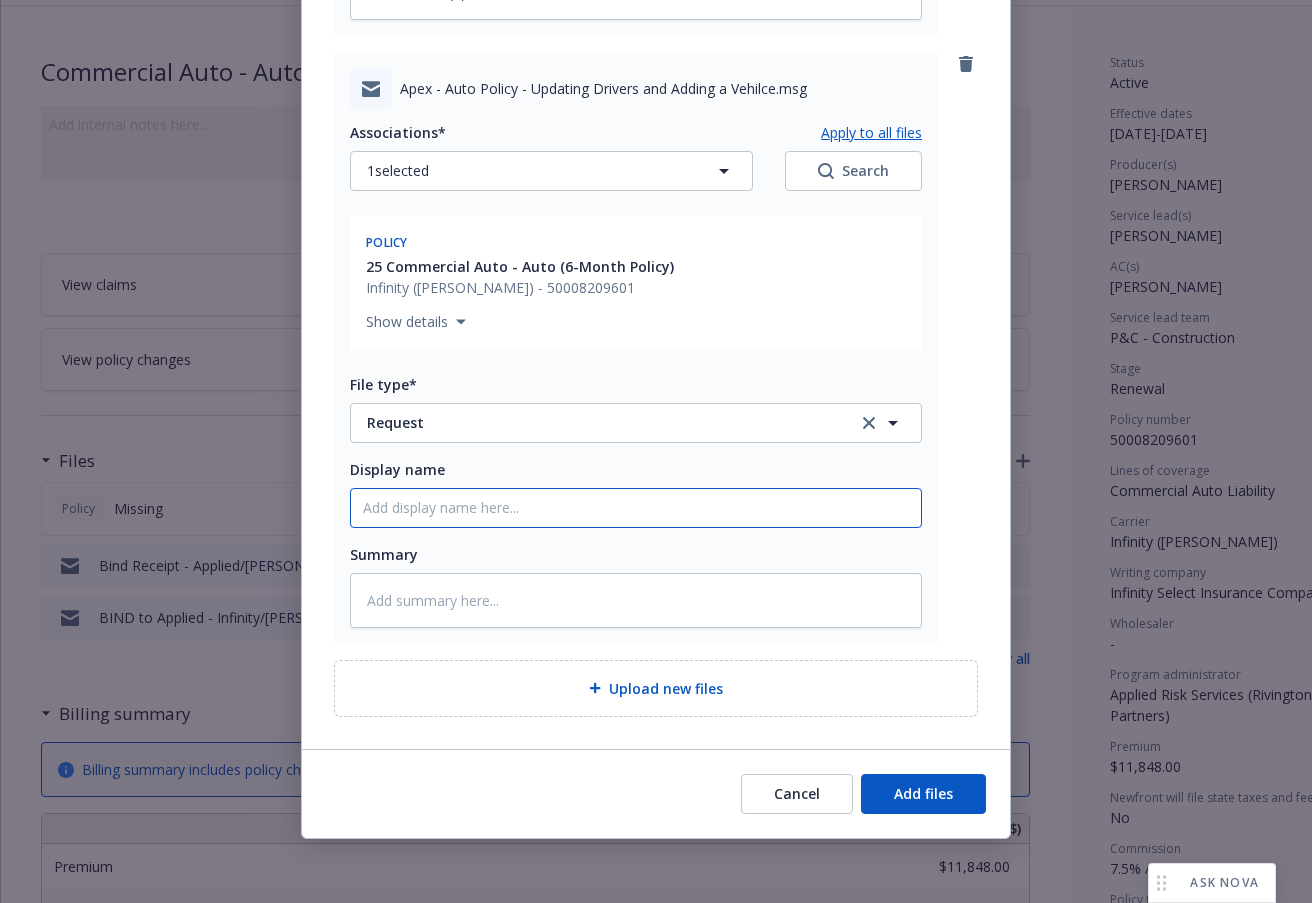 type on "x" 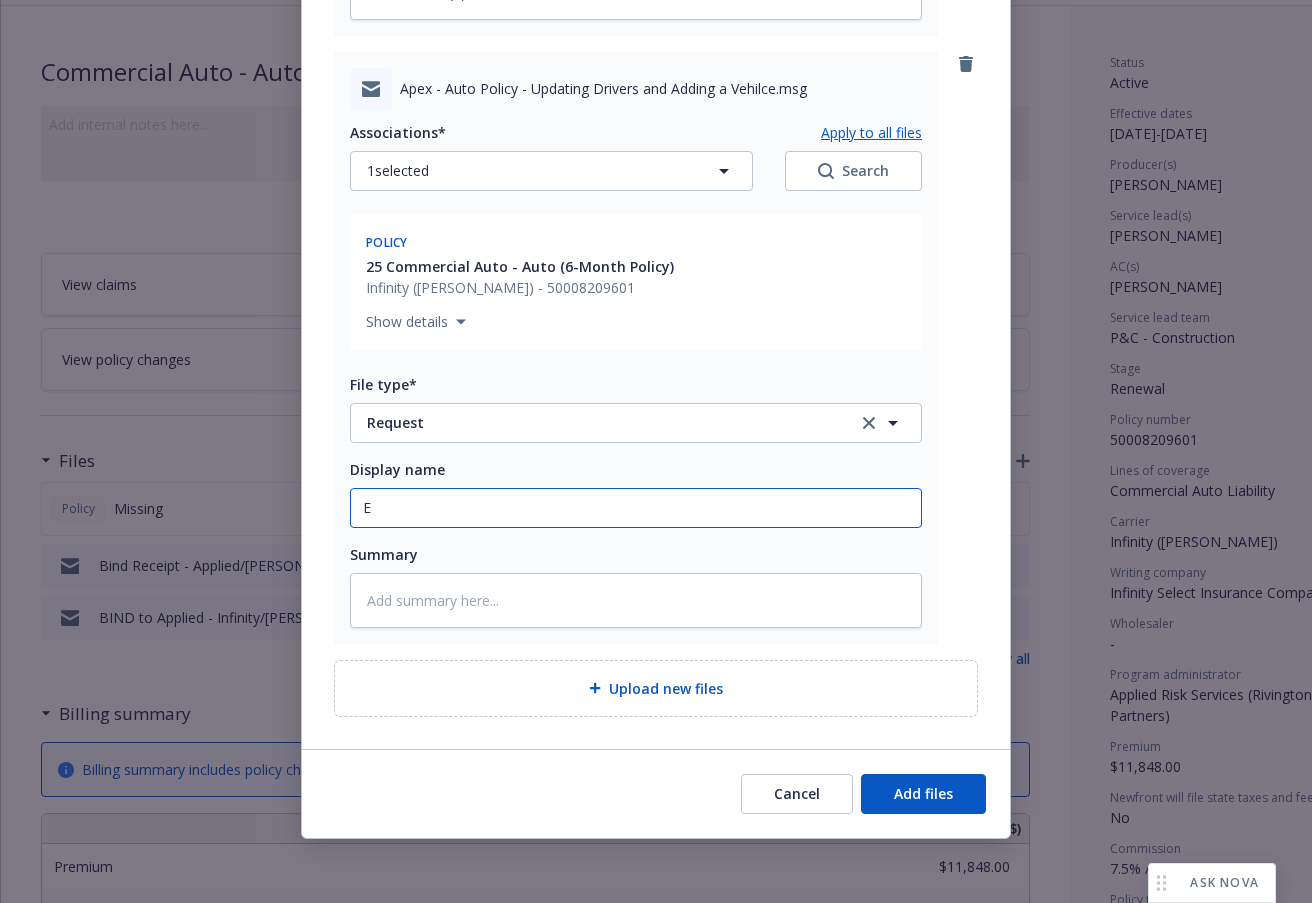 type on "x" 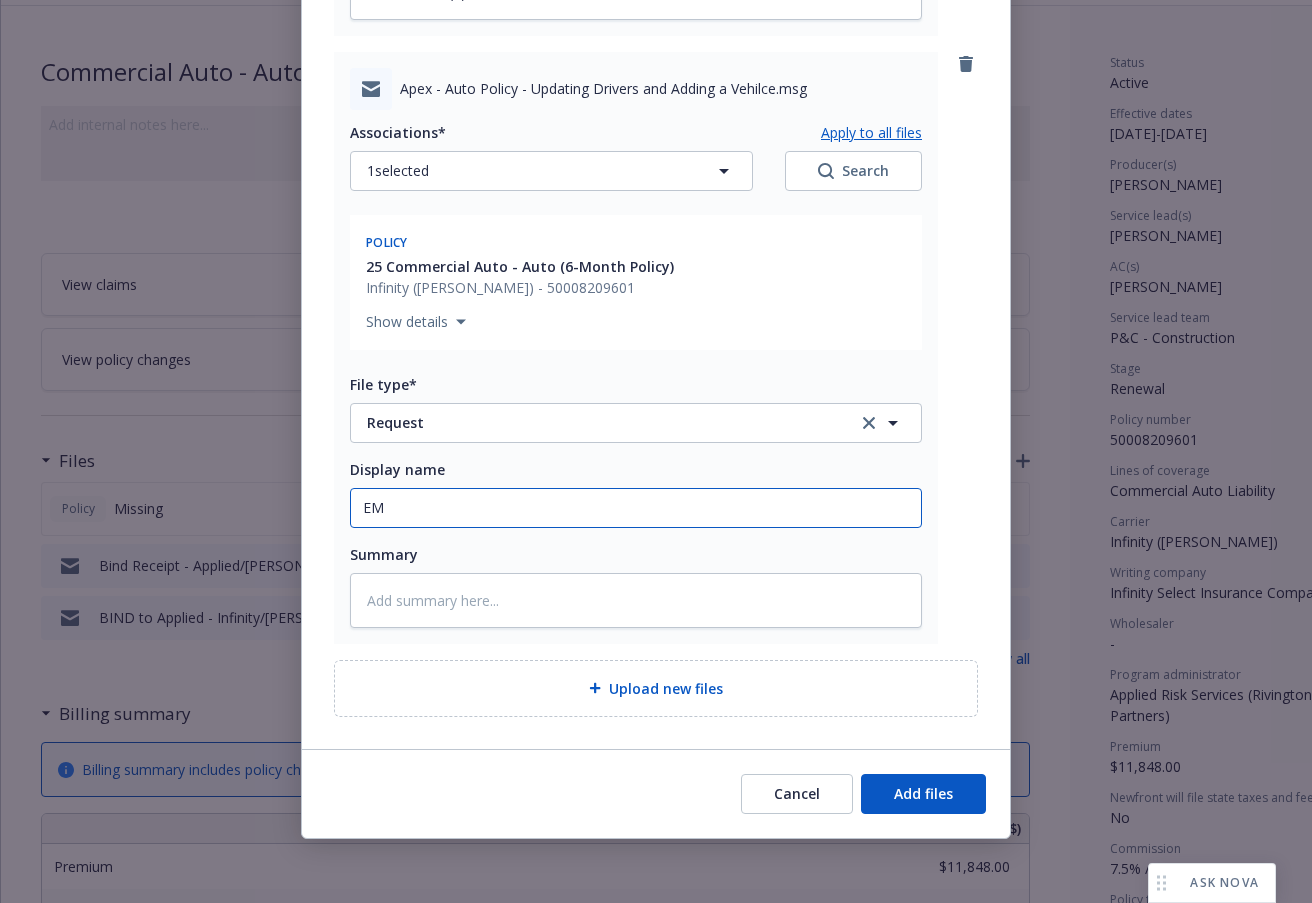 type on "x" 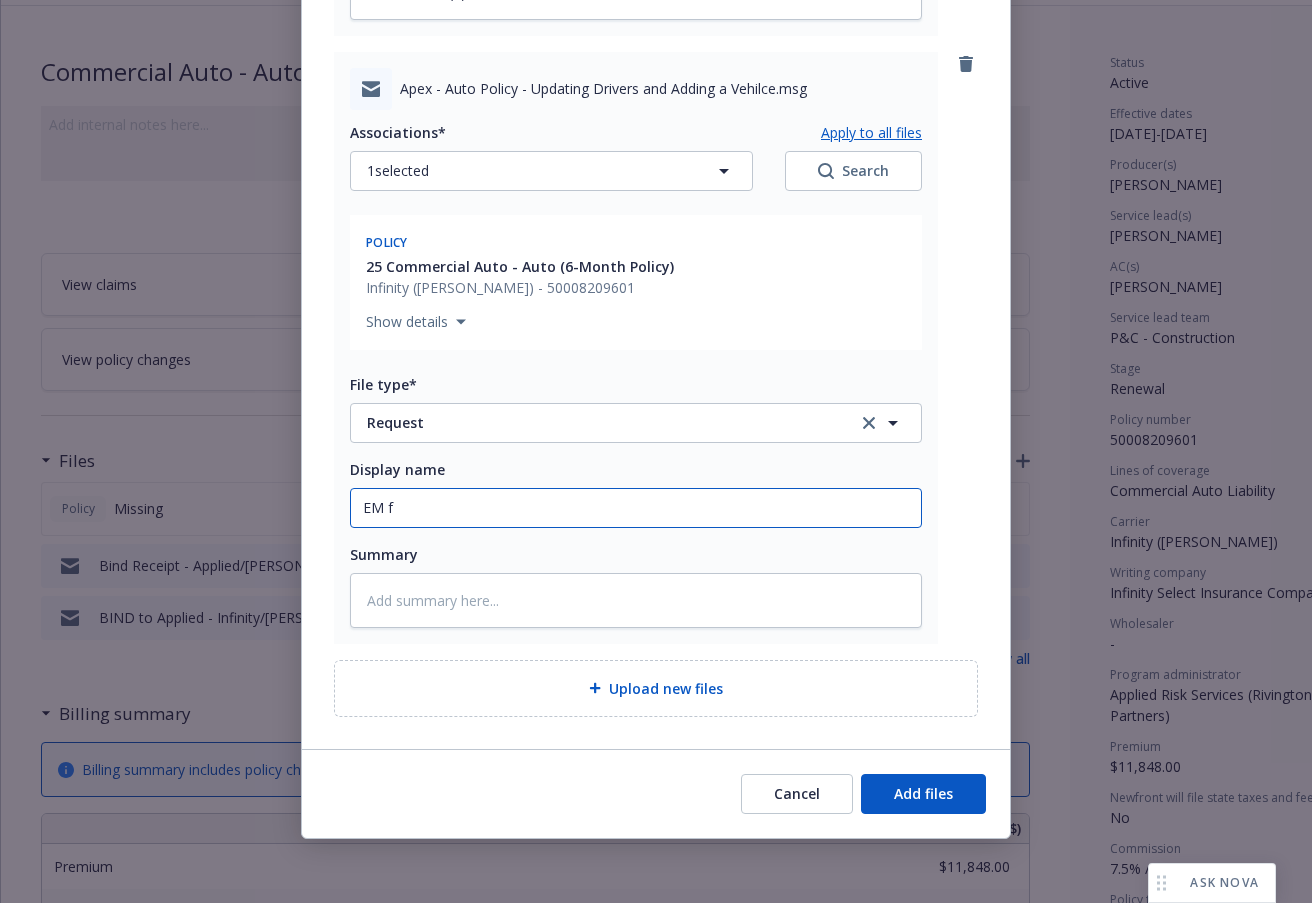 type on "x" 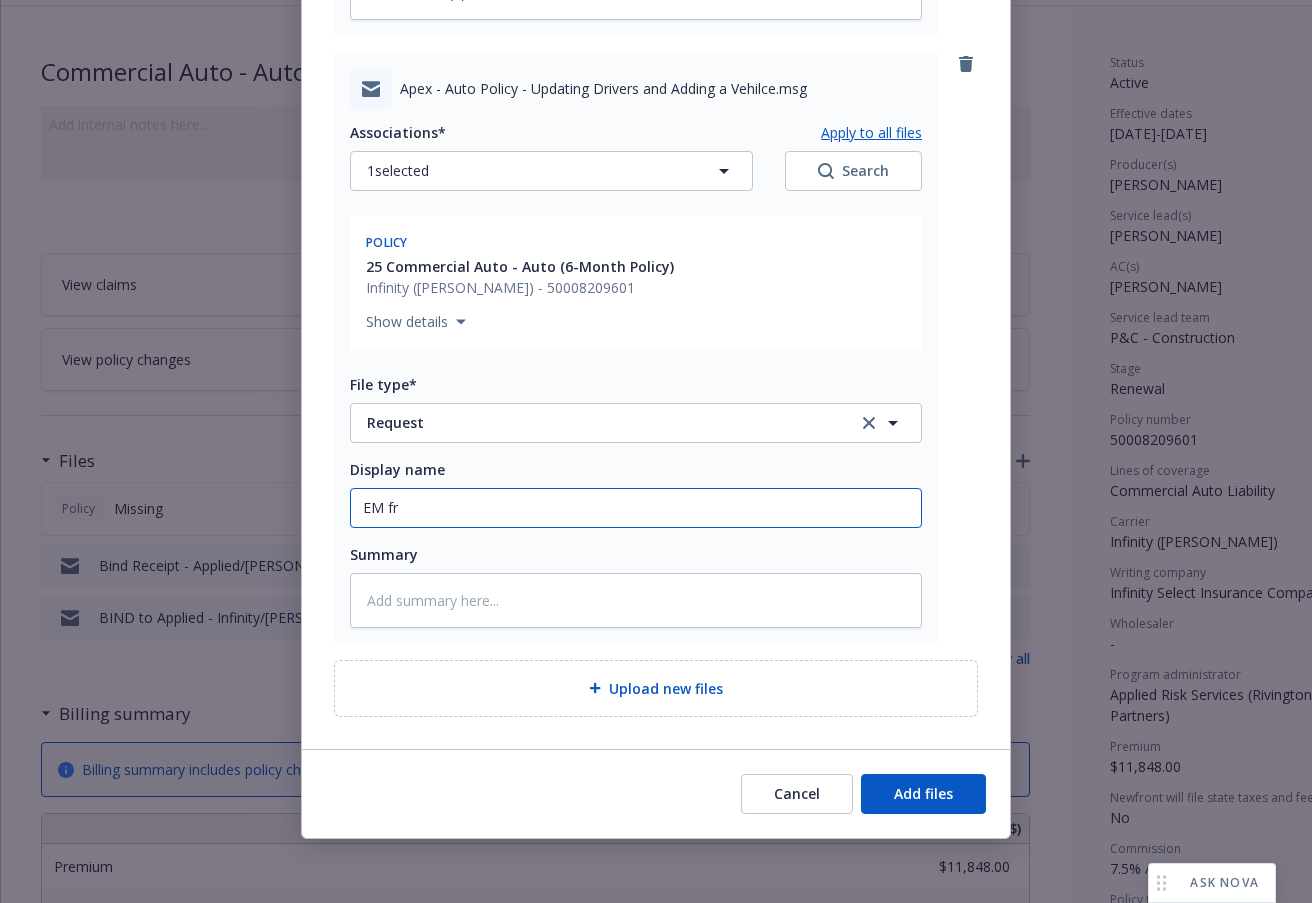 type on "x" 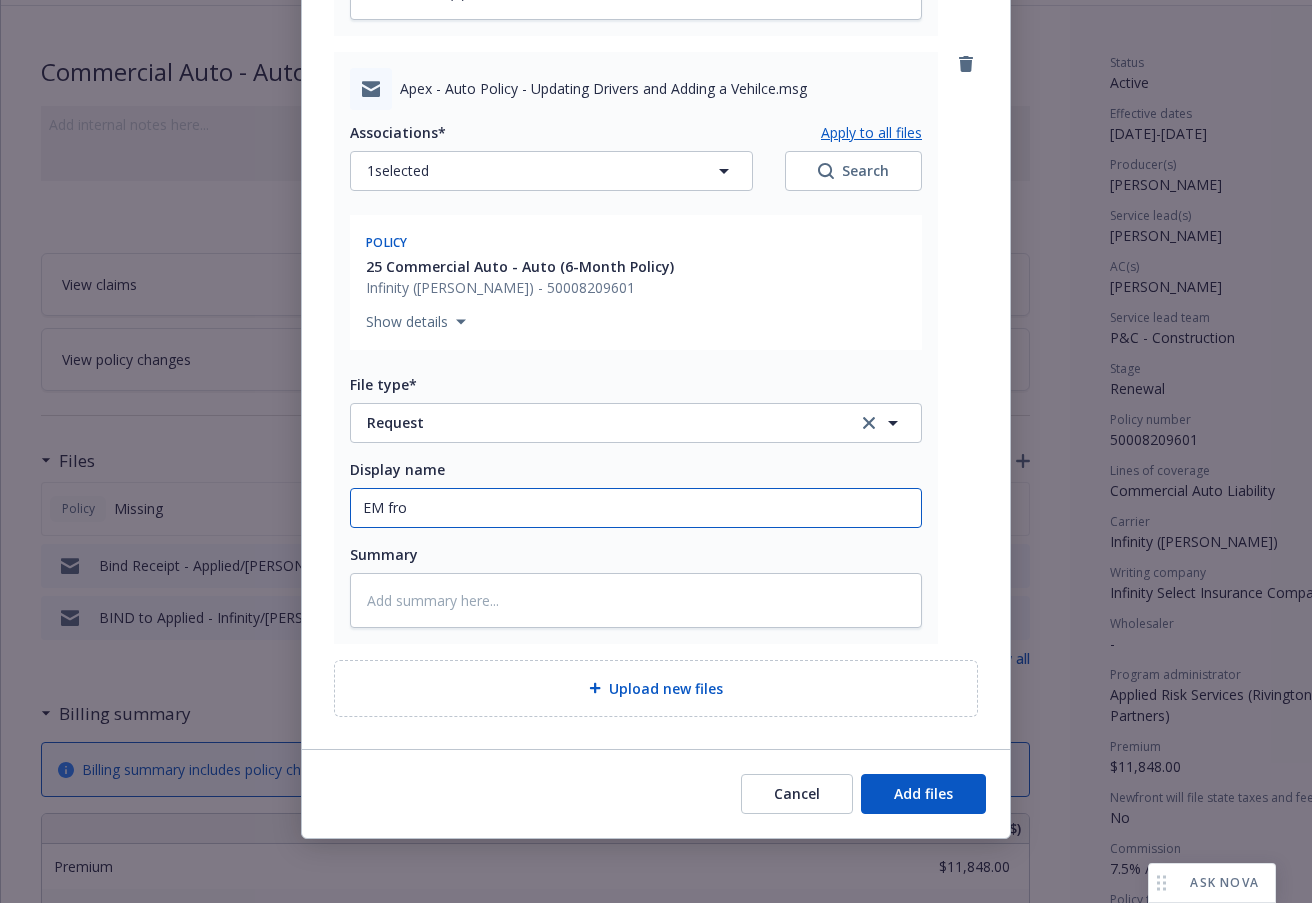 type on "x" 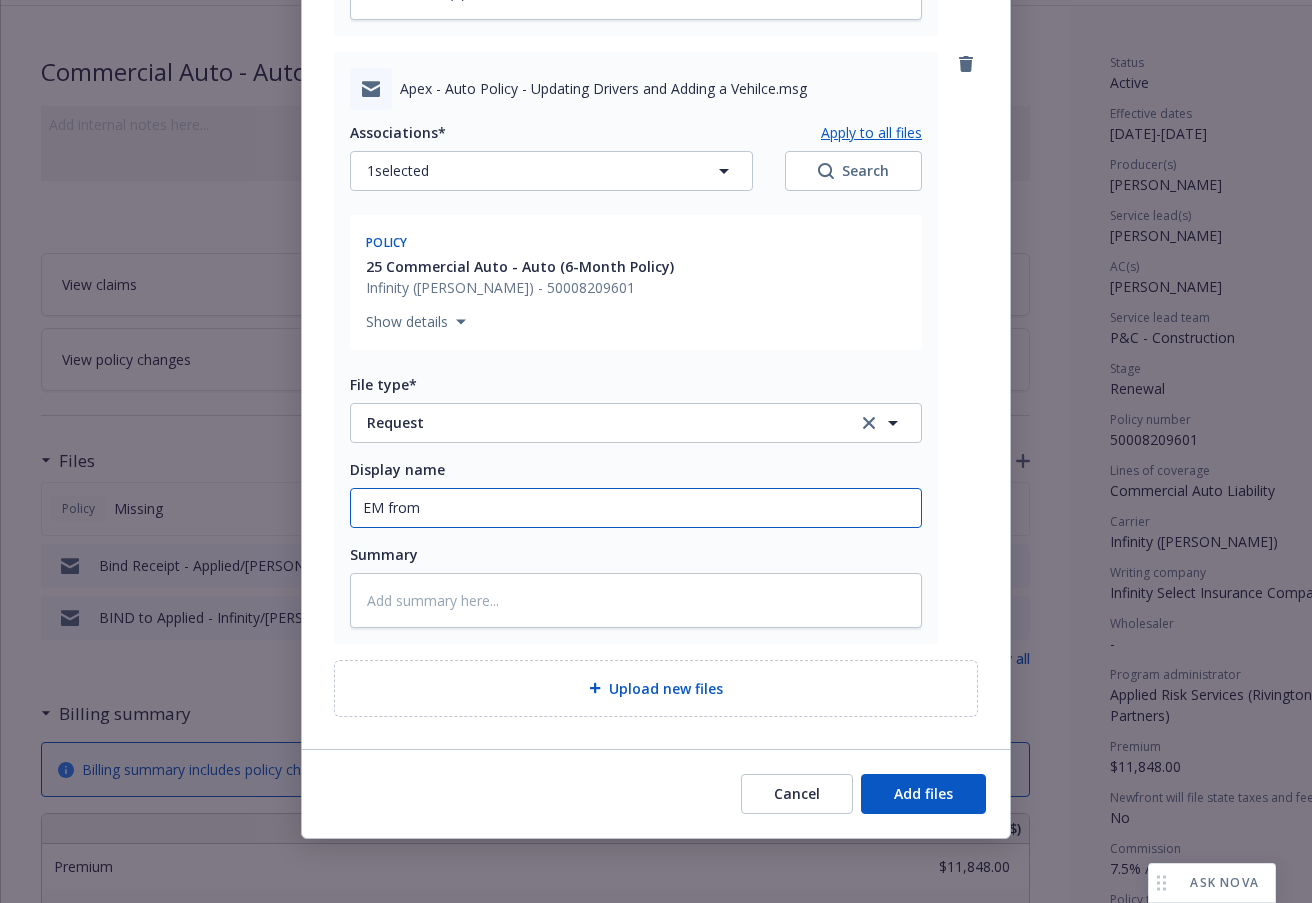 type on "x" 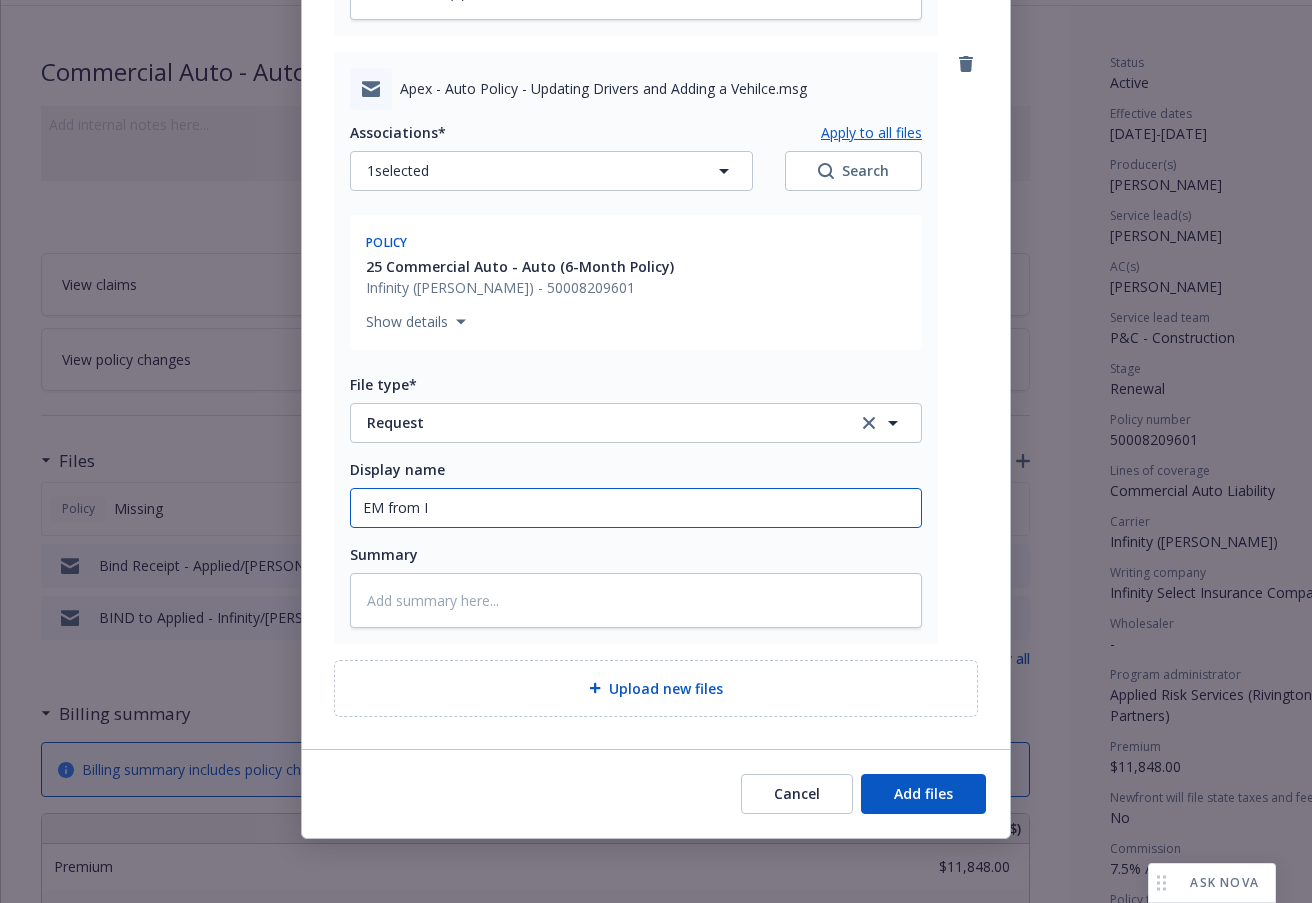type on "x" 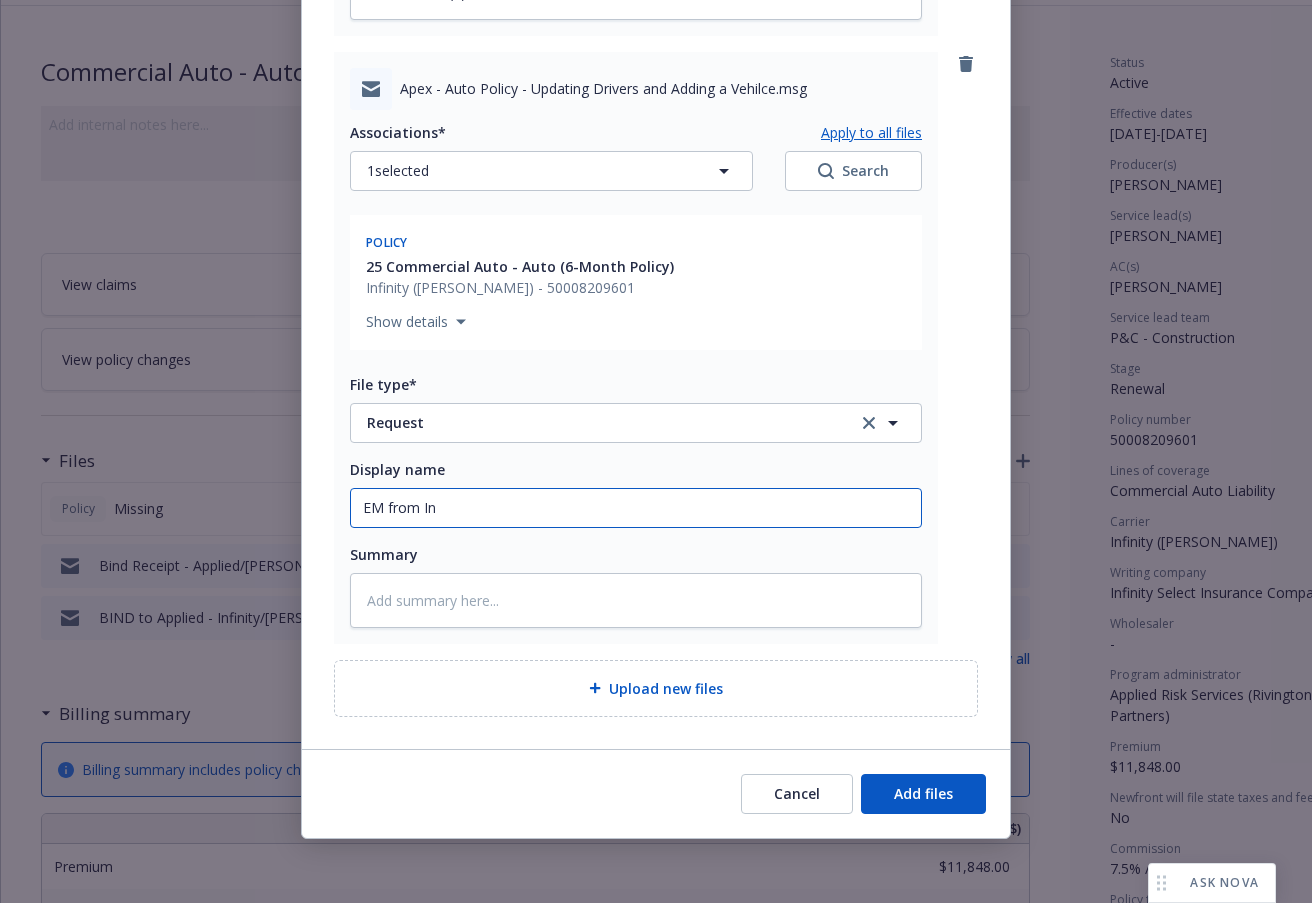 type on "x" 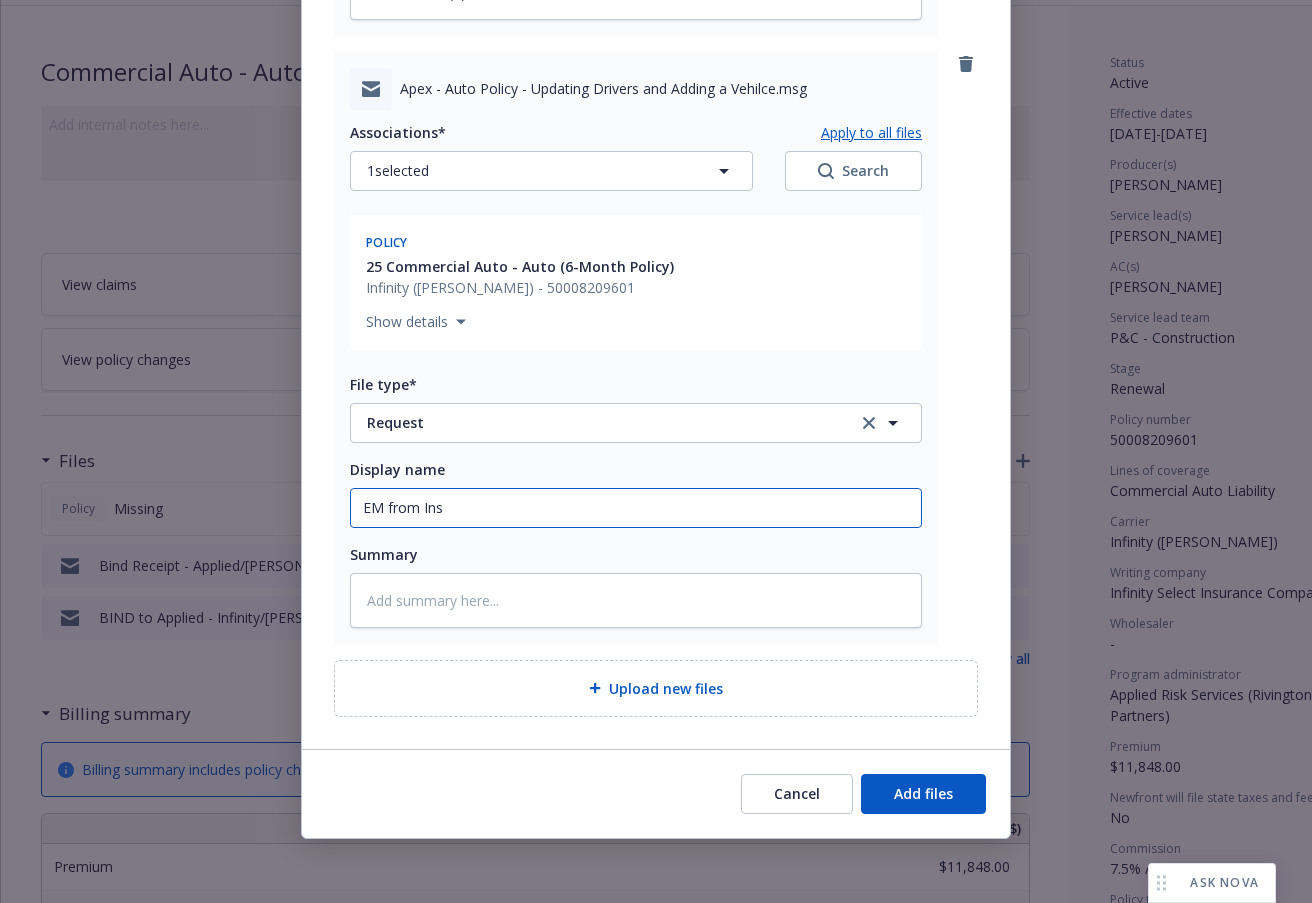 type on "x" 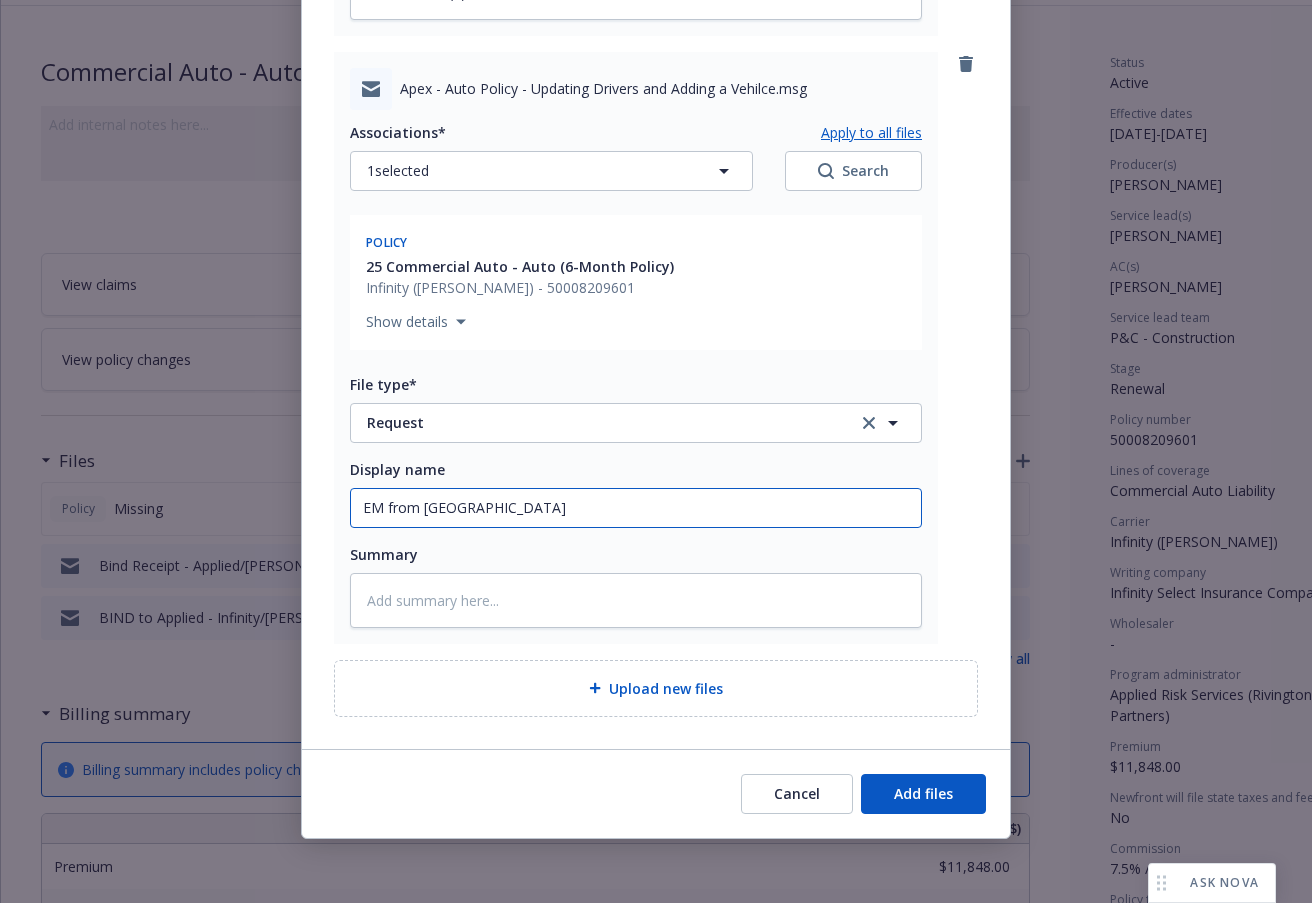 type on "EM from Insd" 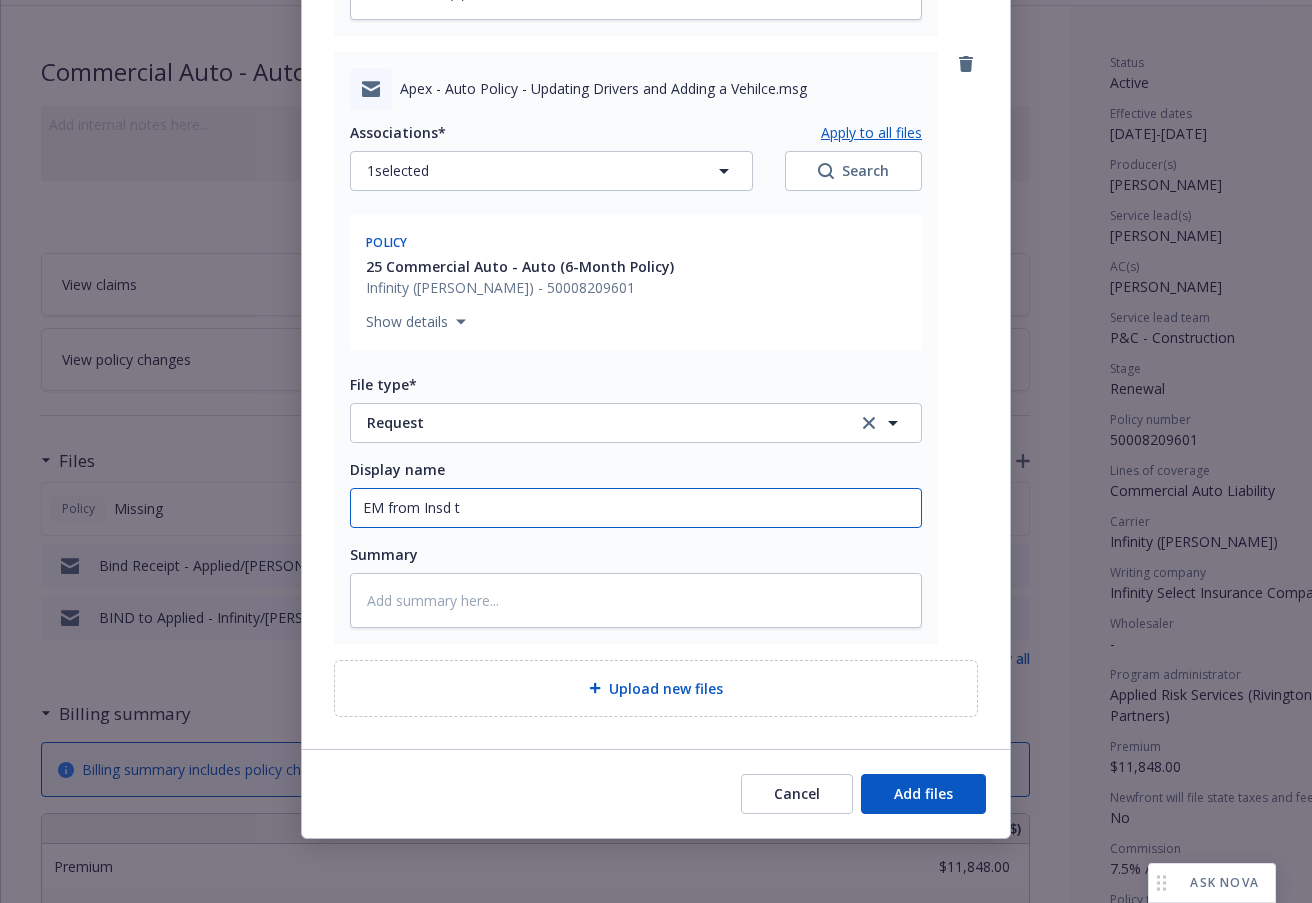 type on "x" 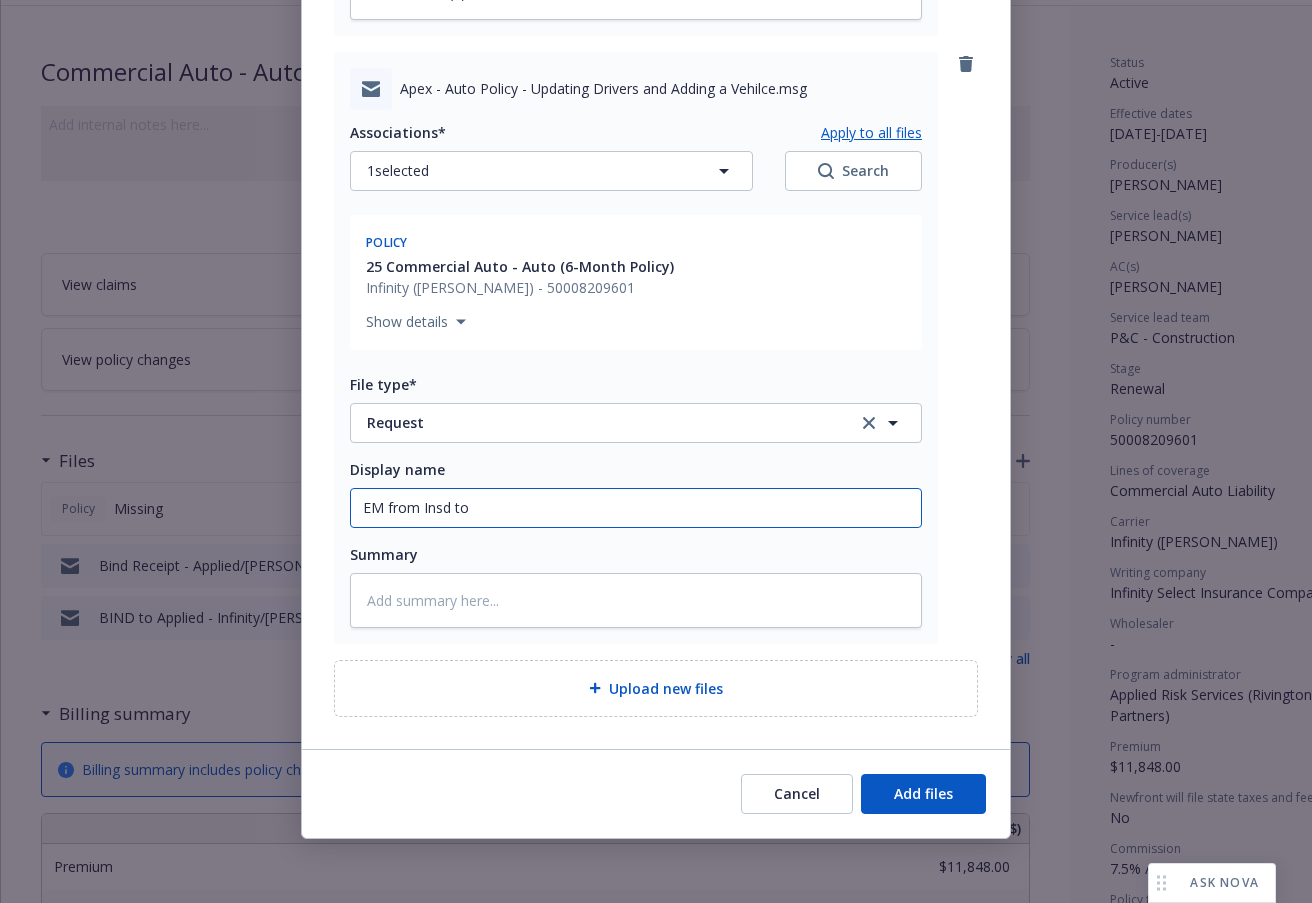 type on "x" 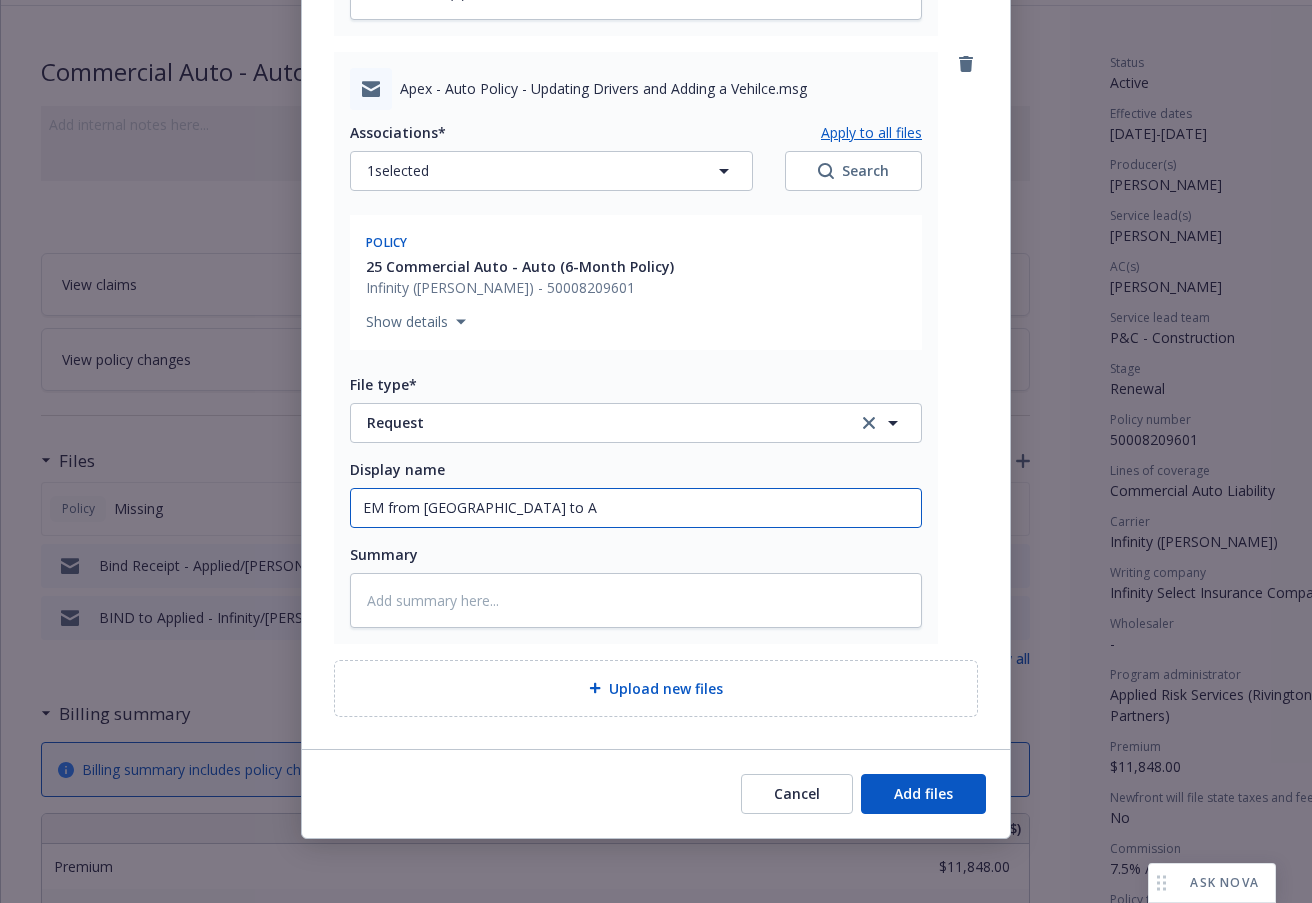 type on "x" 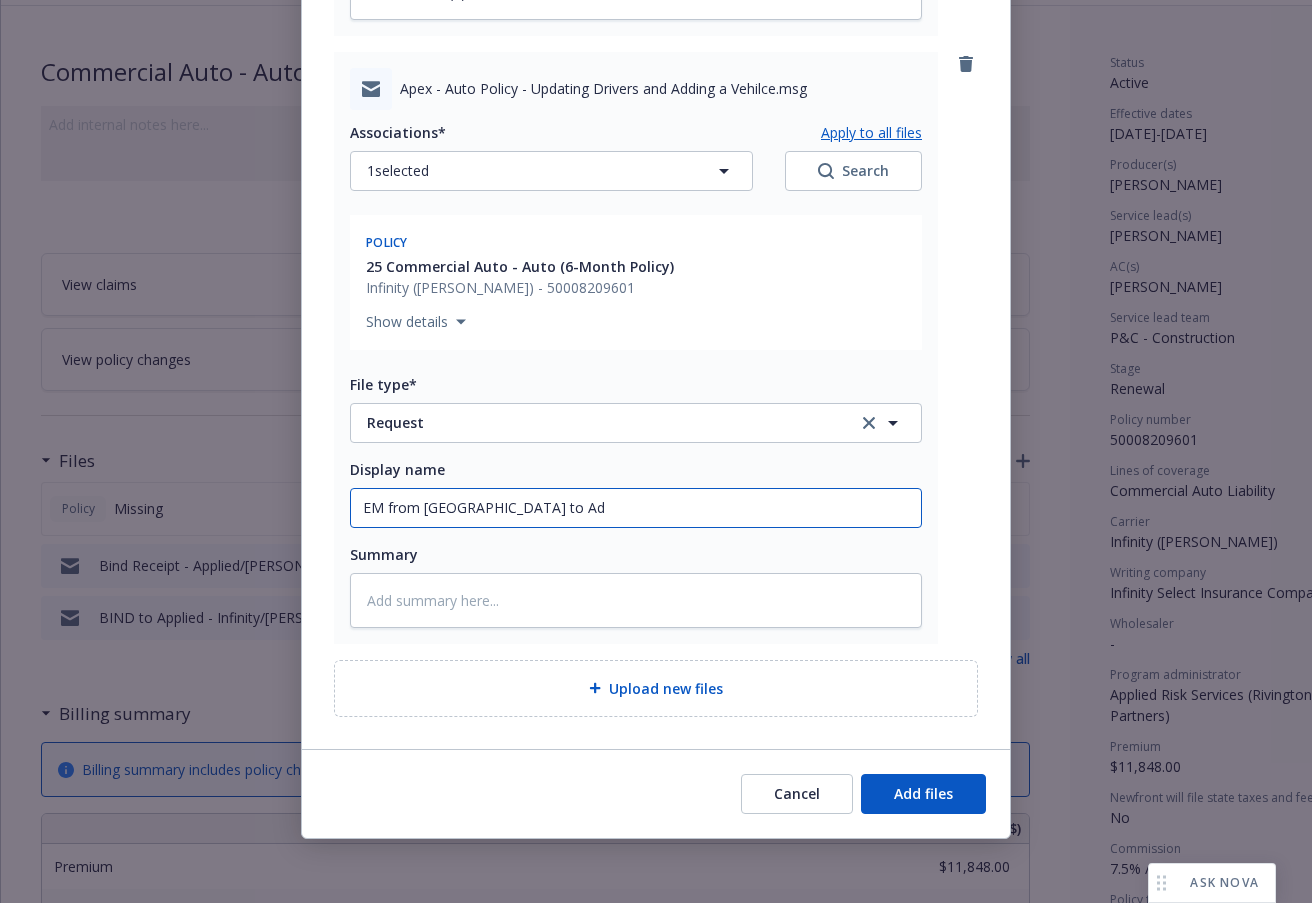 type on "x" 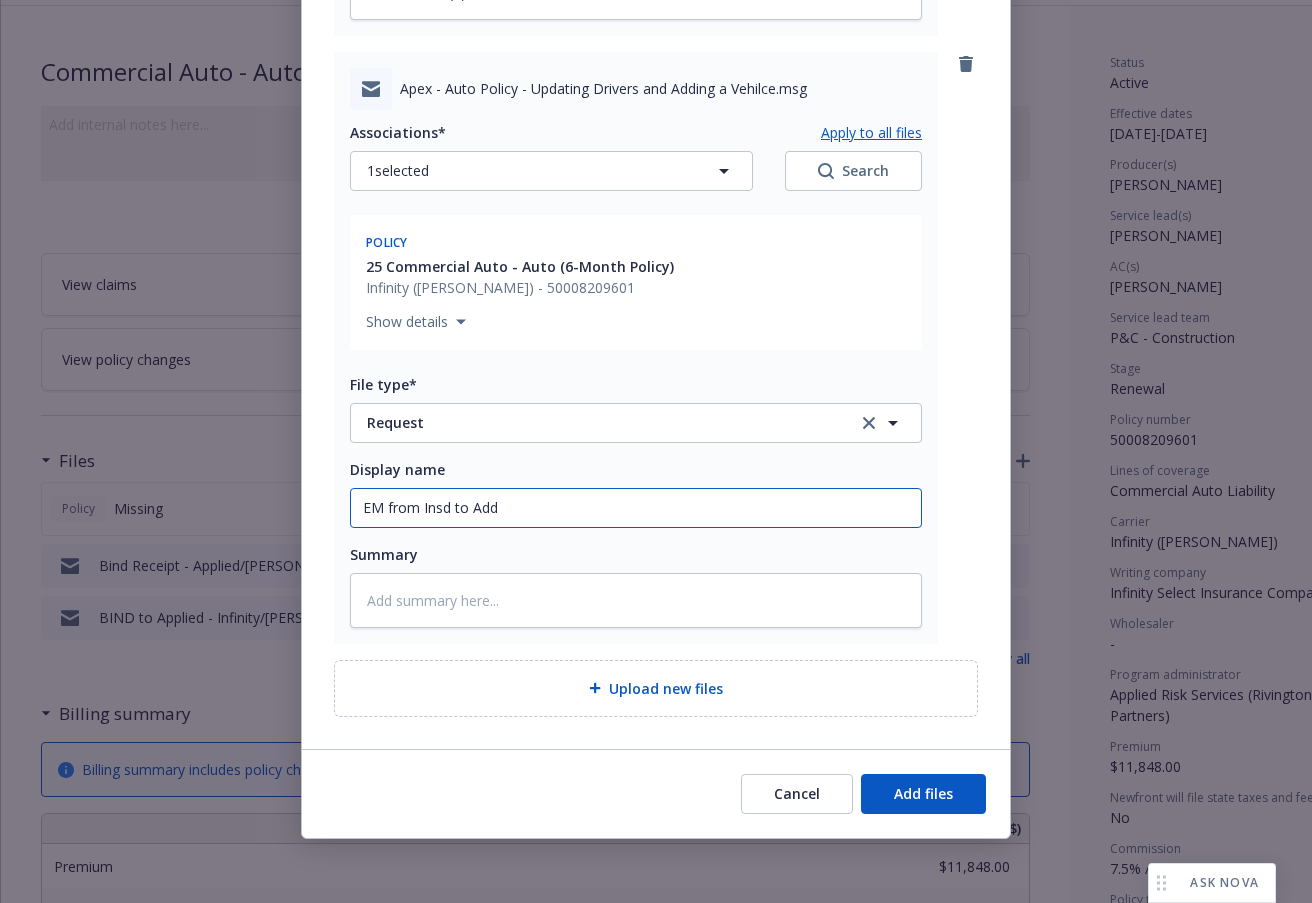 type on "x" 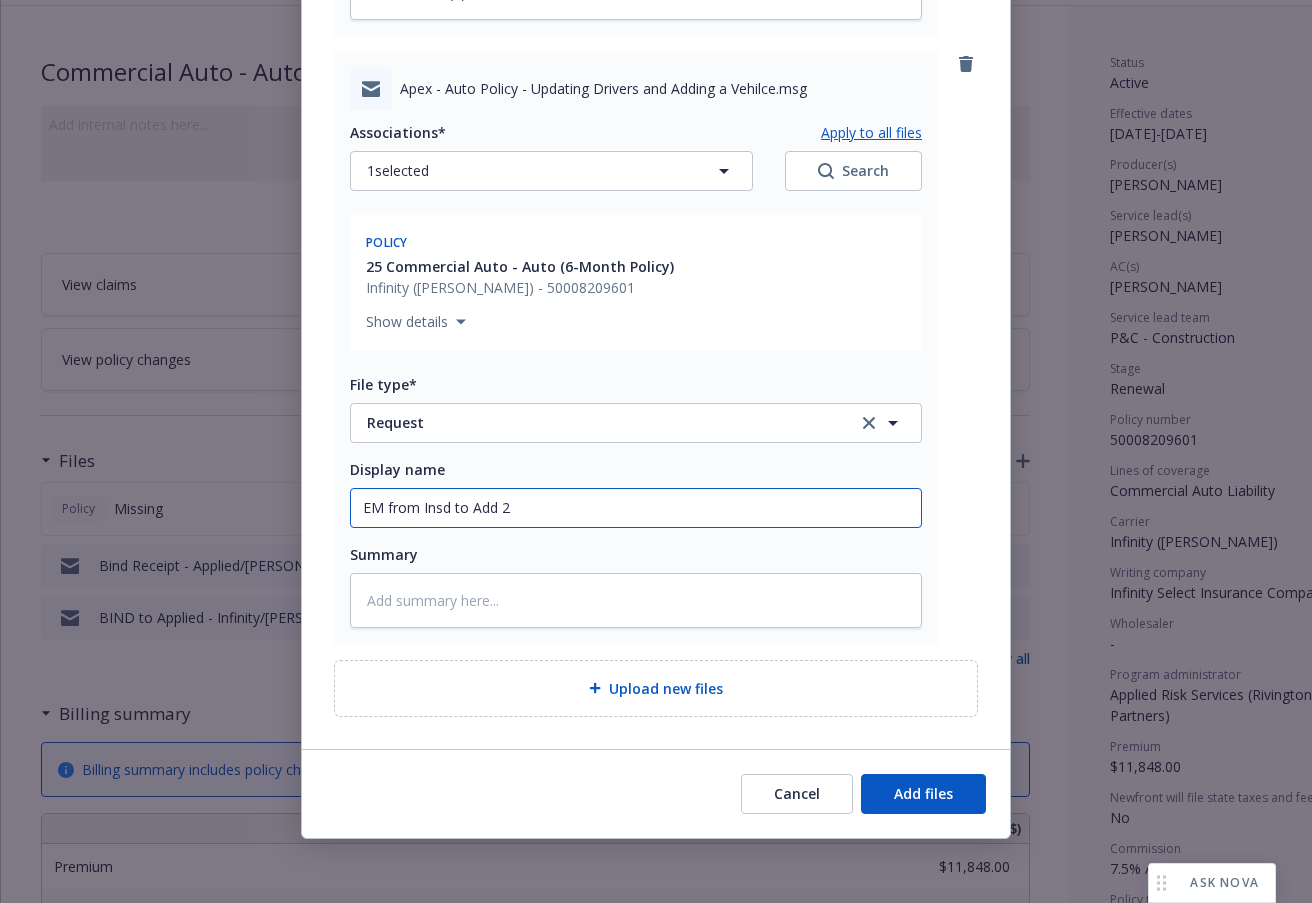 type on "x" 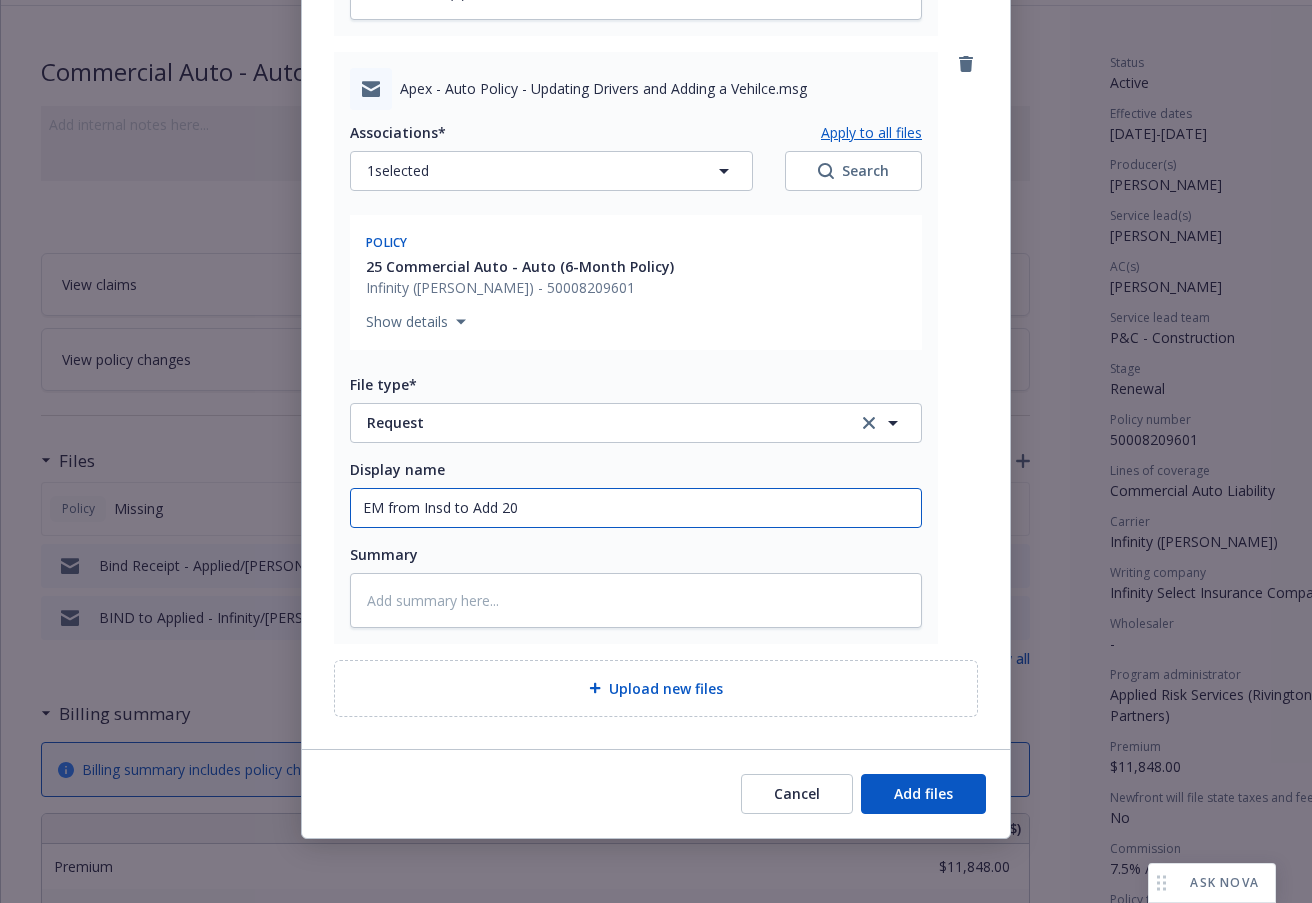 type on "x" 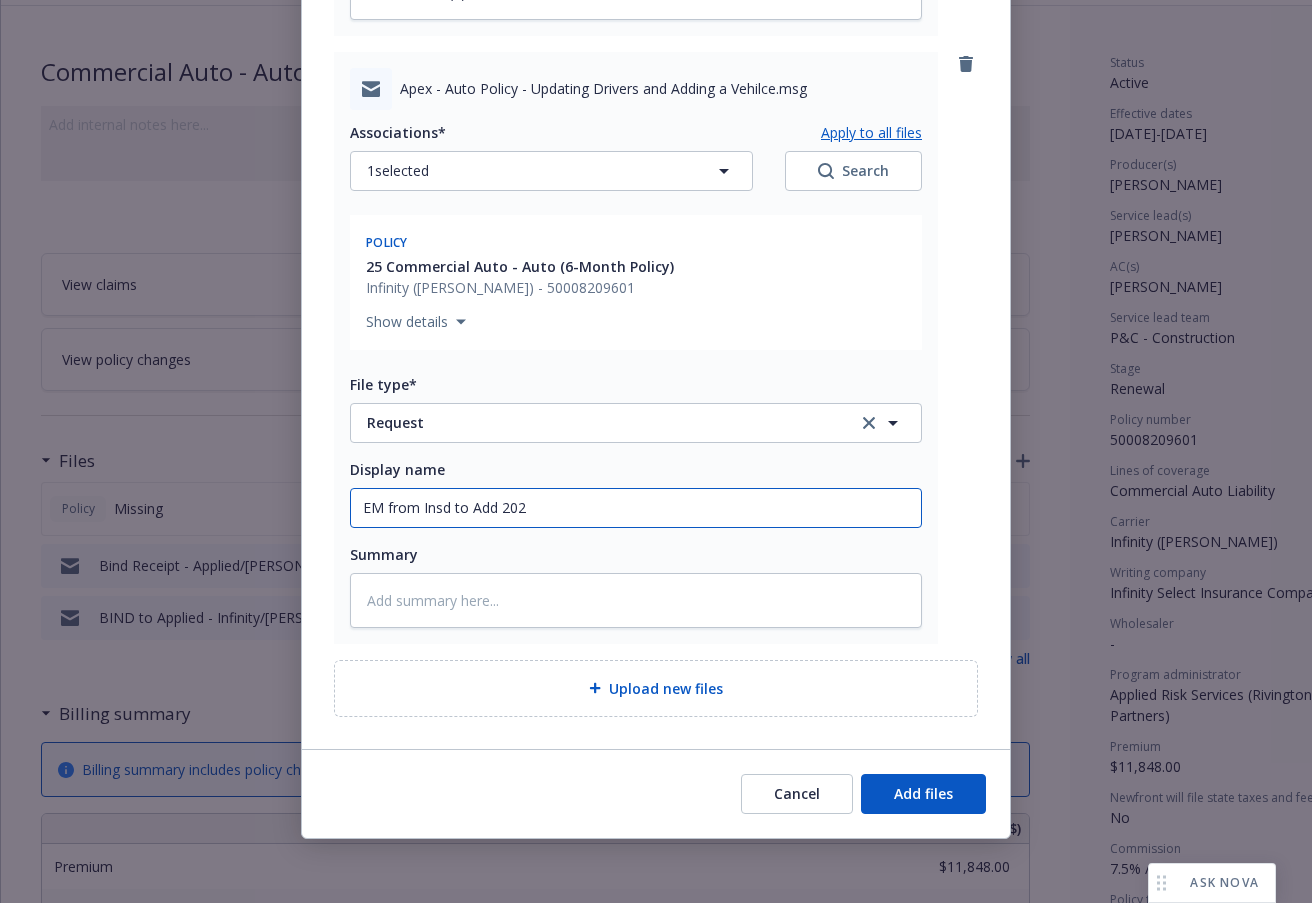 type on "x" 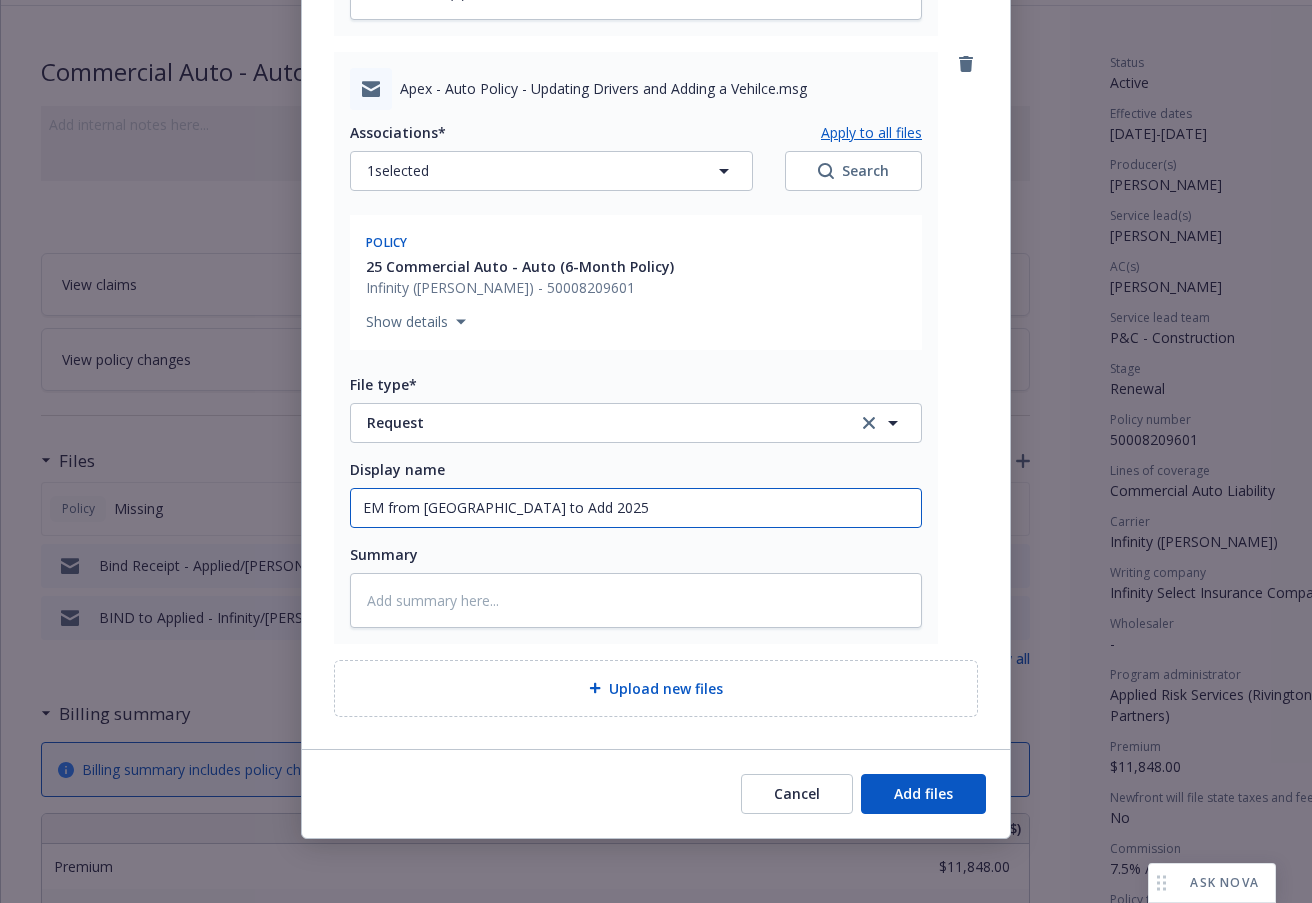 type on "x" 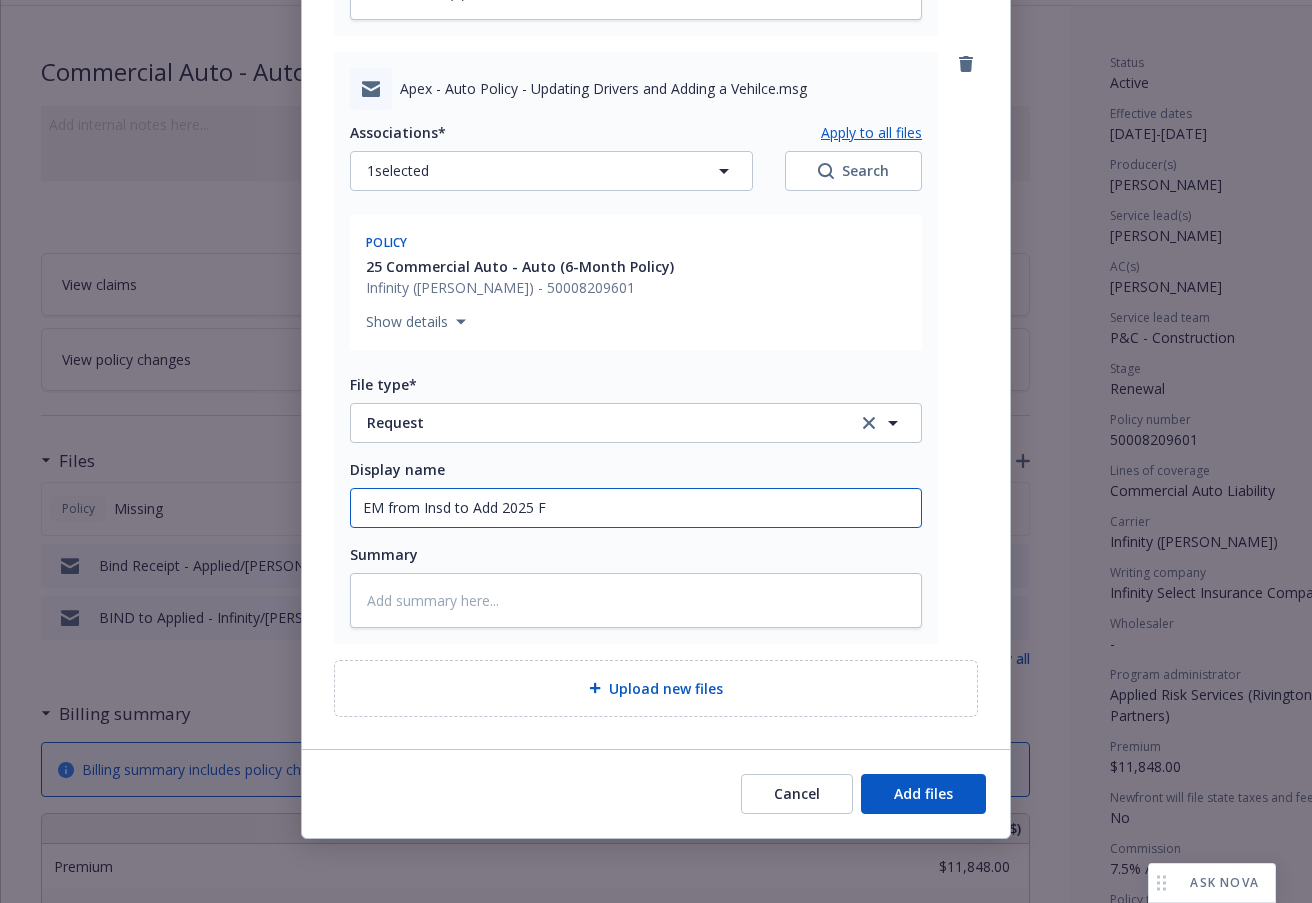 type on "x" 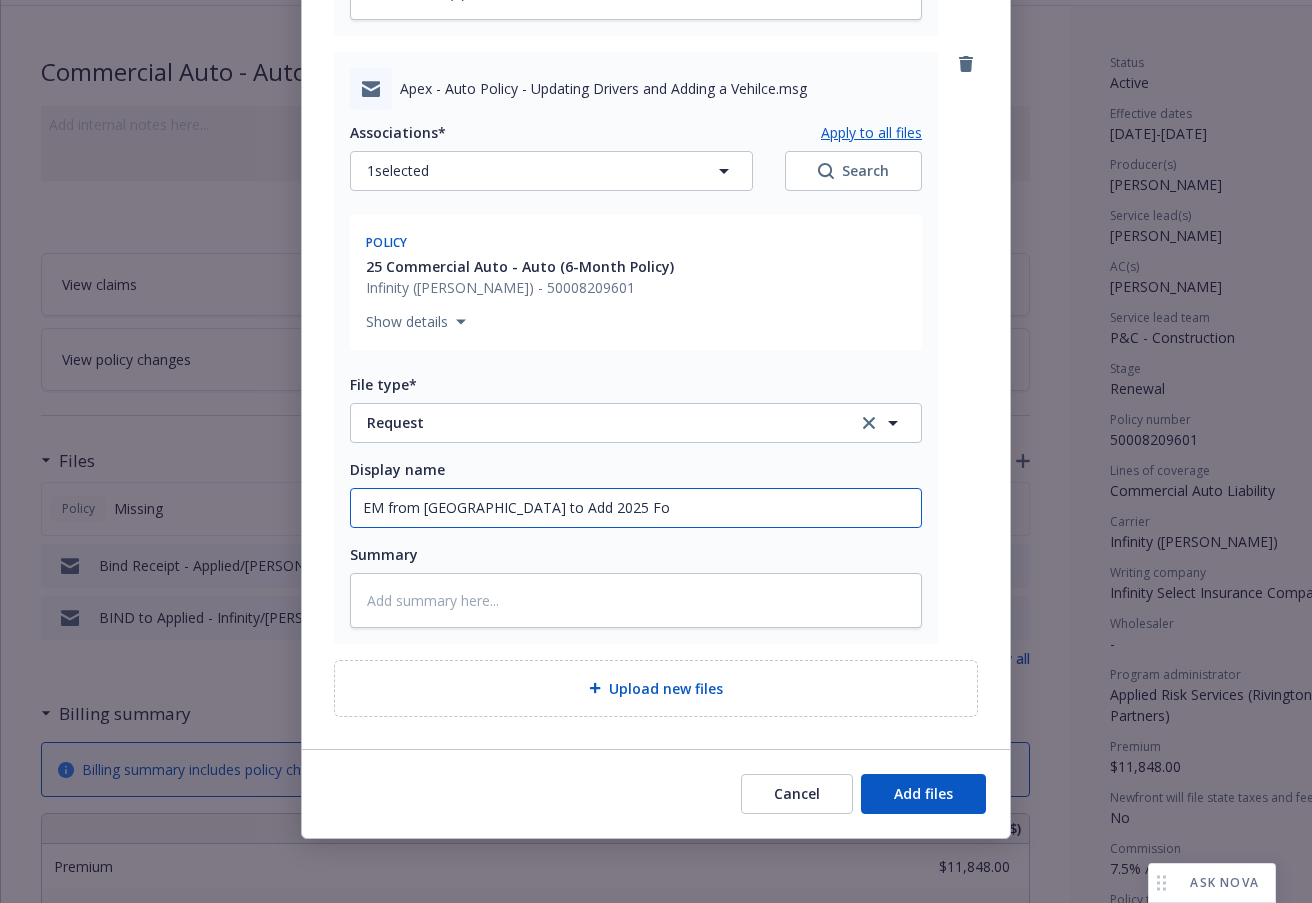 type on "x" 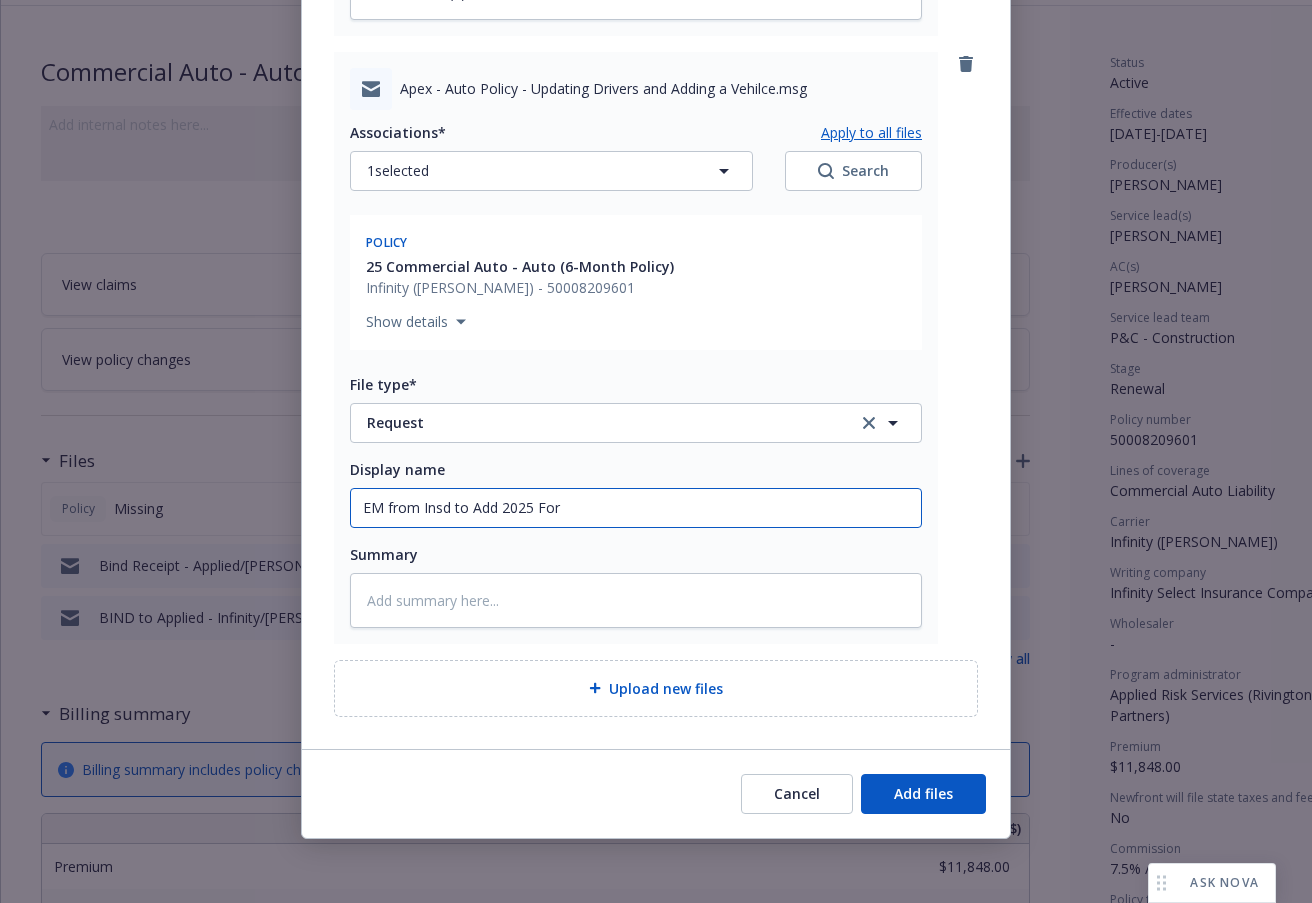 type on "x" 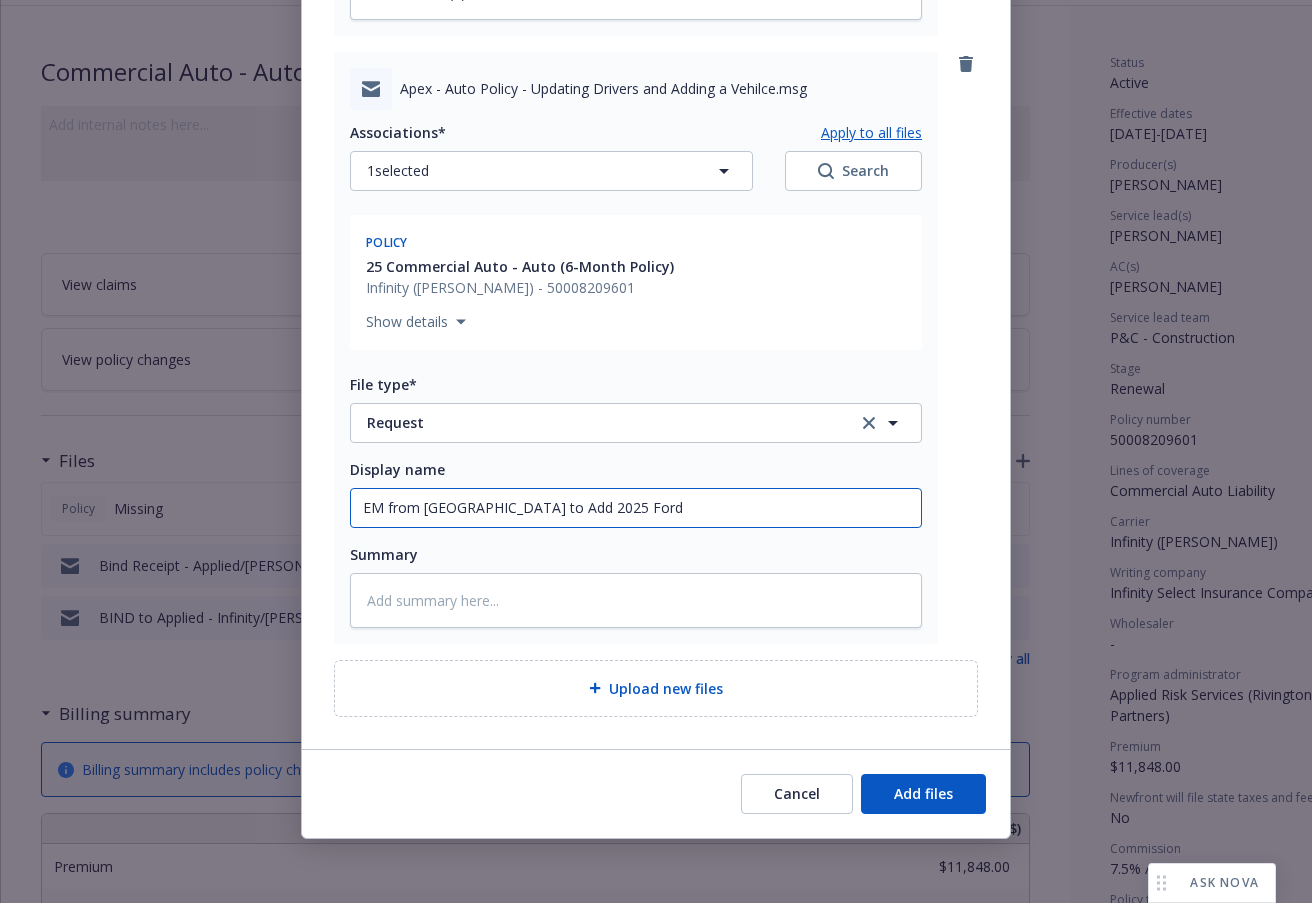 type on "x" 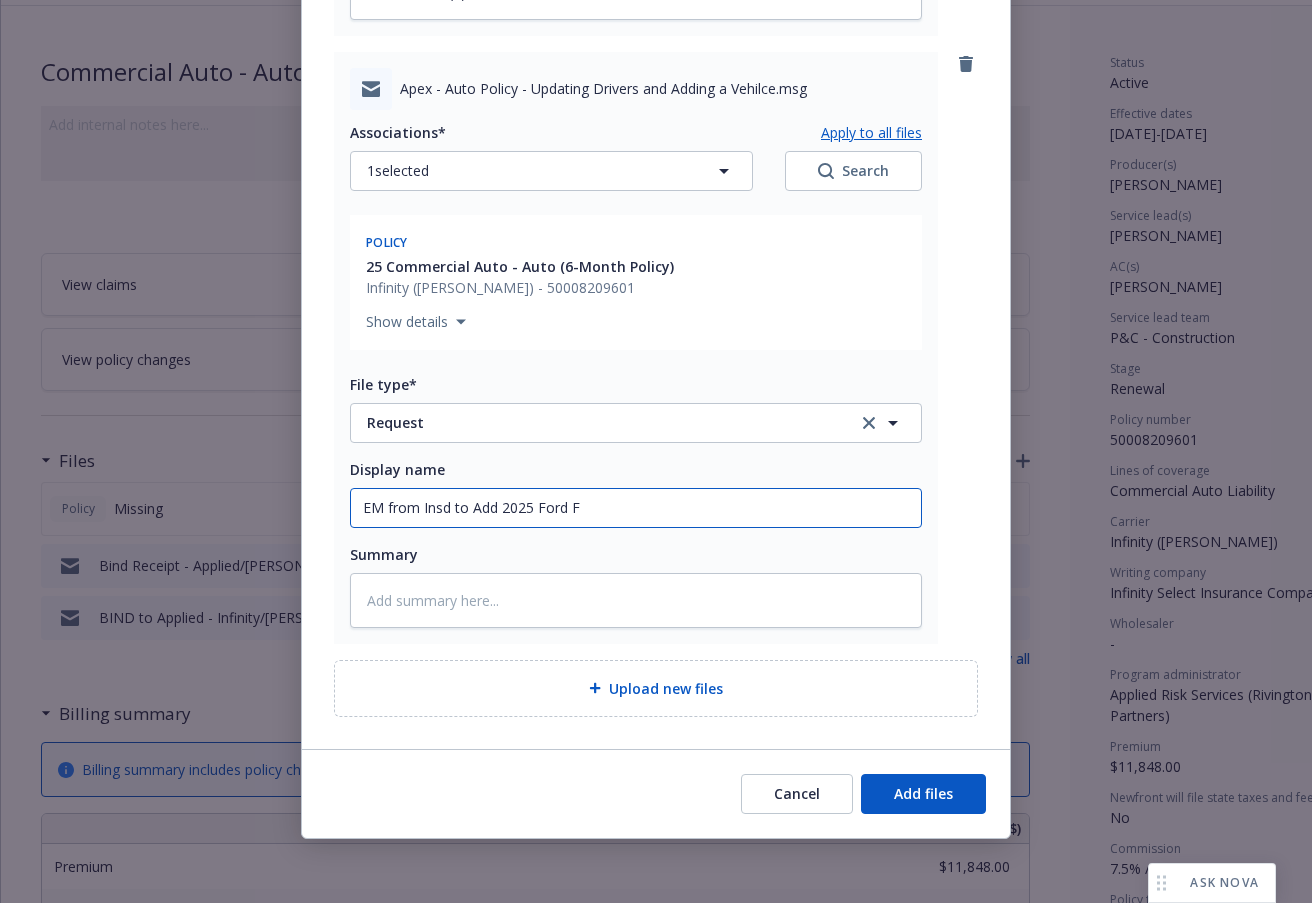 type on "x" 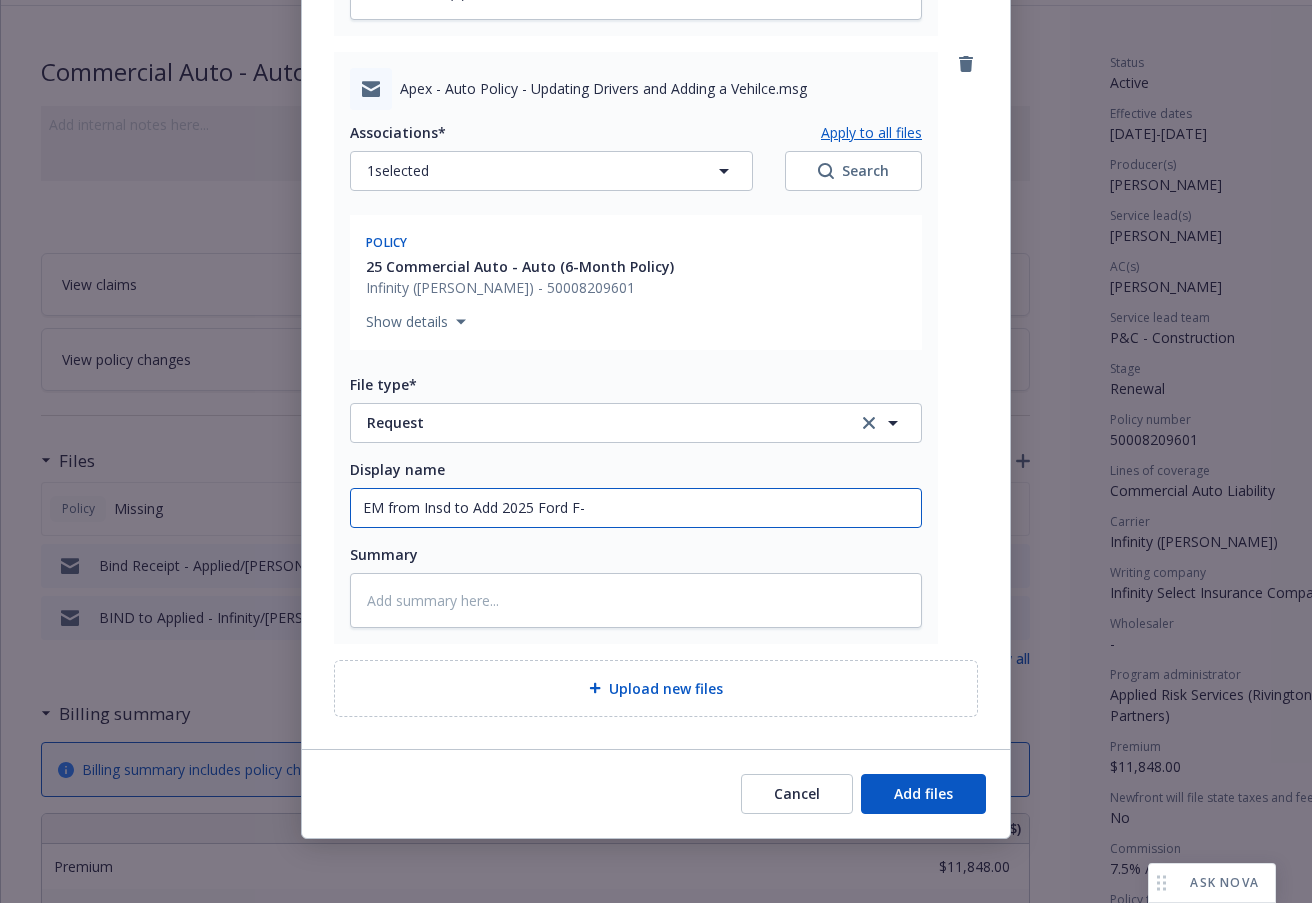 type on "x" 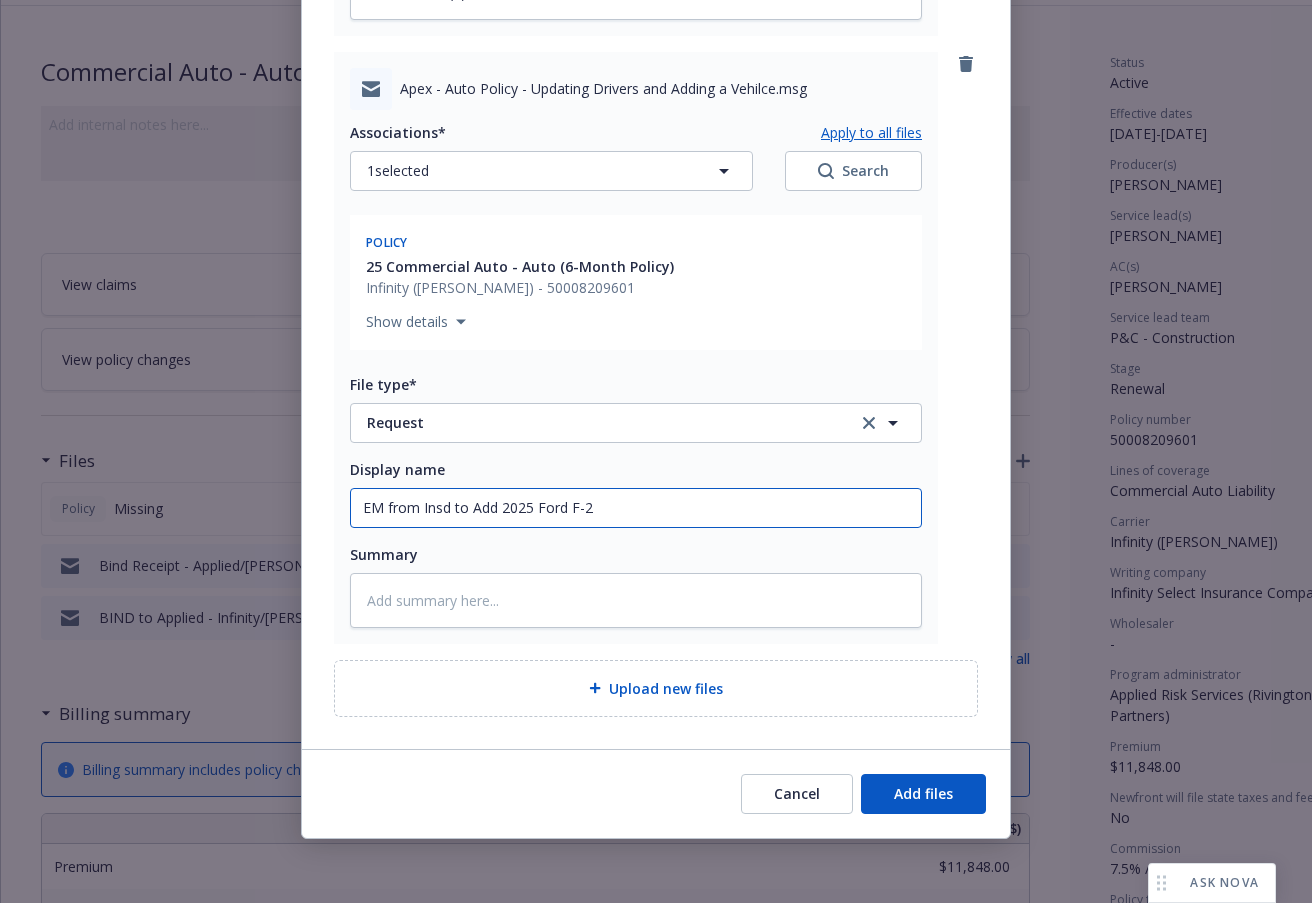 type on "x" 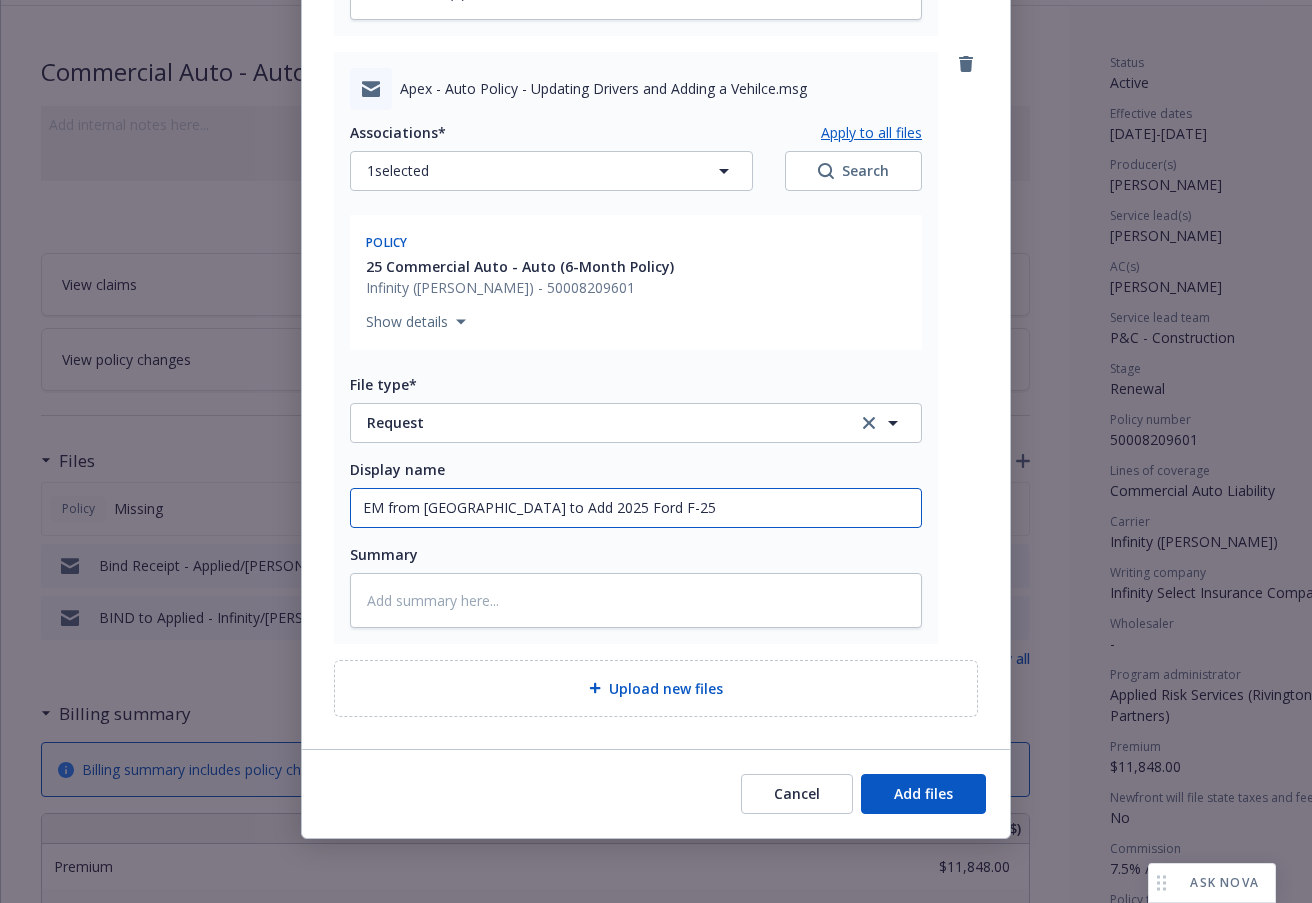 type on "x" 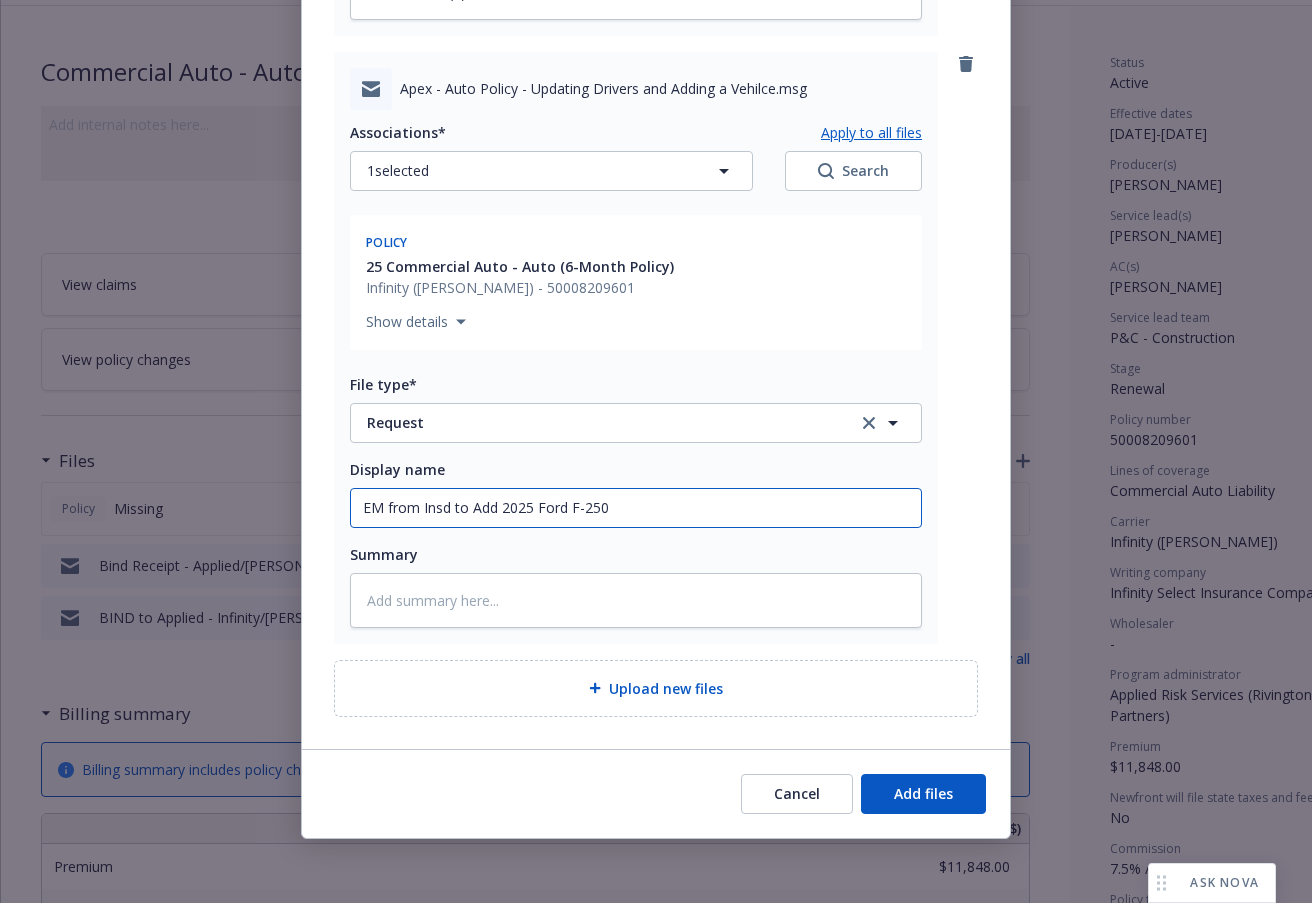 type on "x" 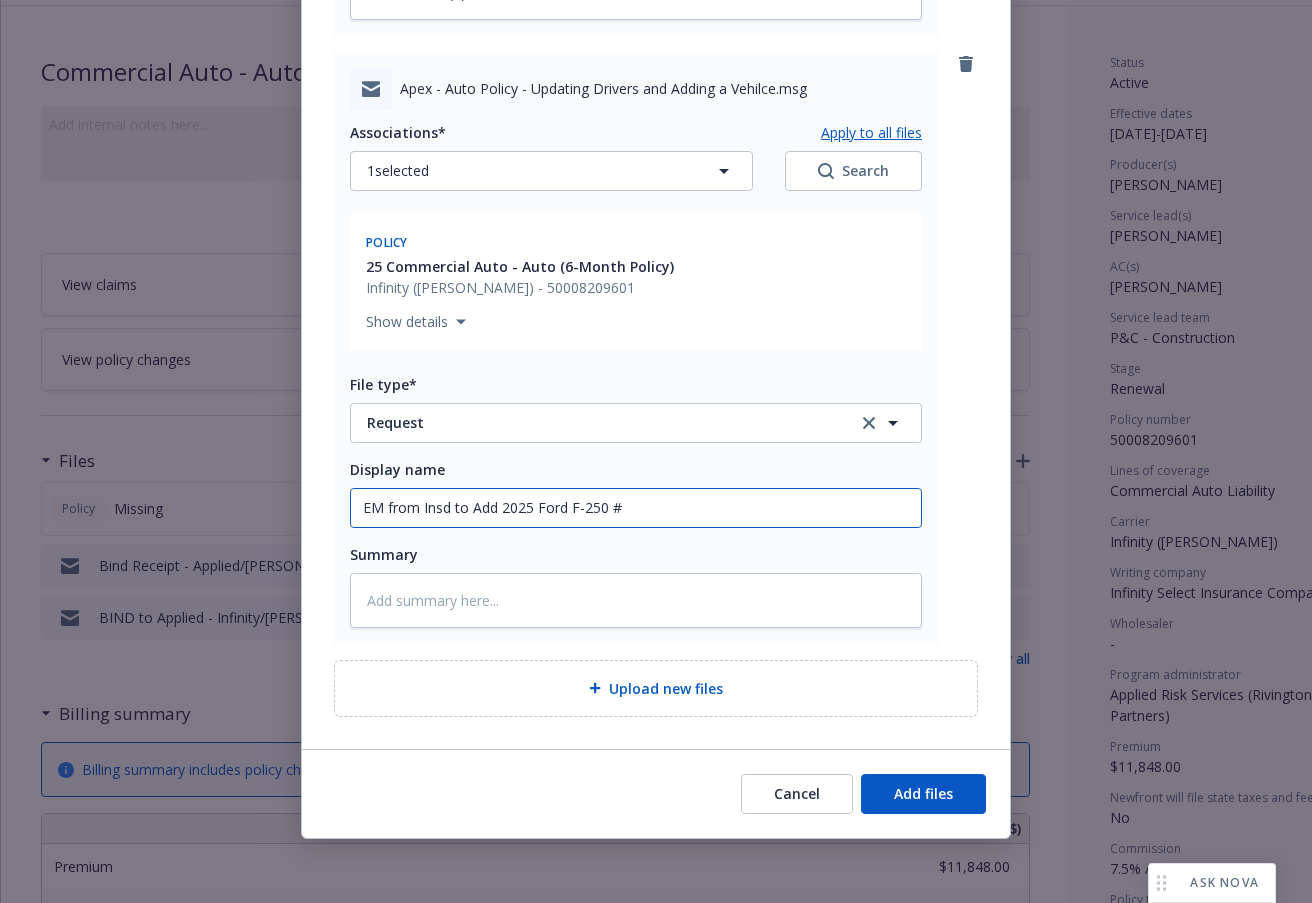 type on "x" 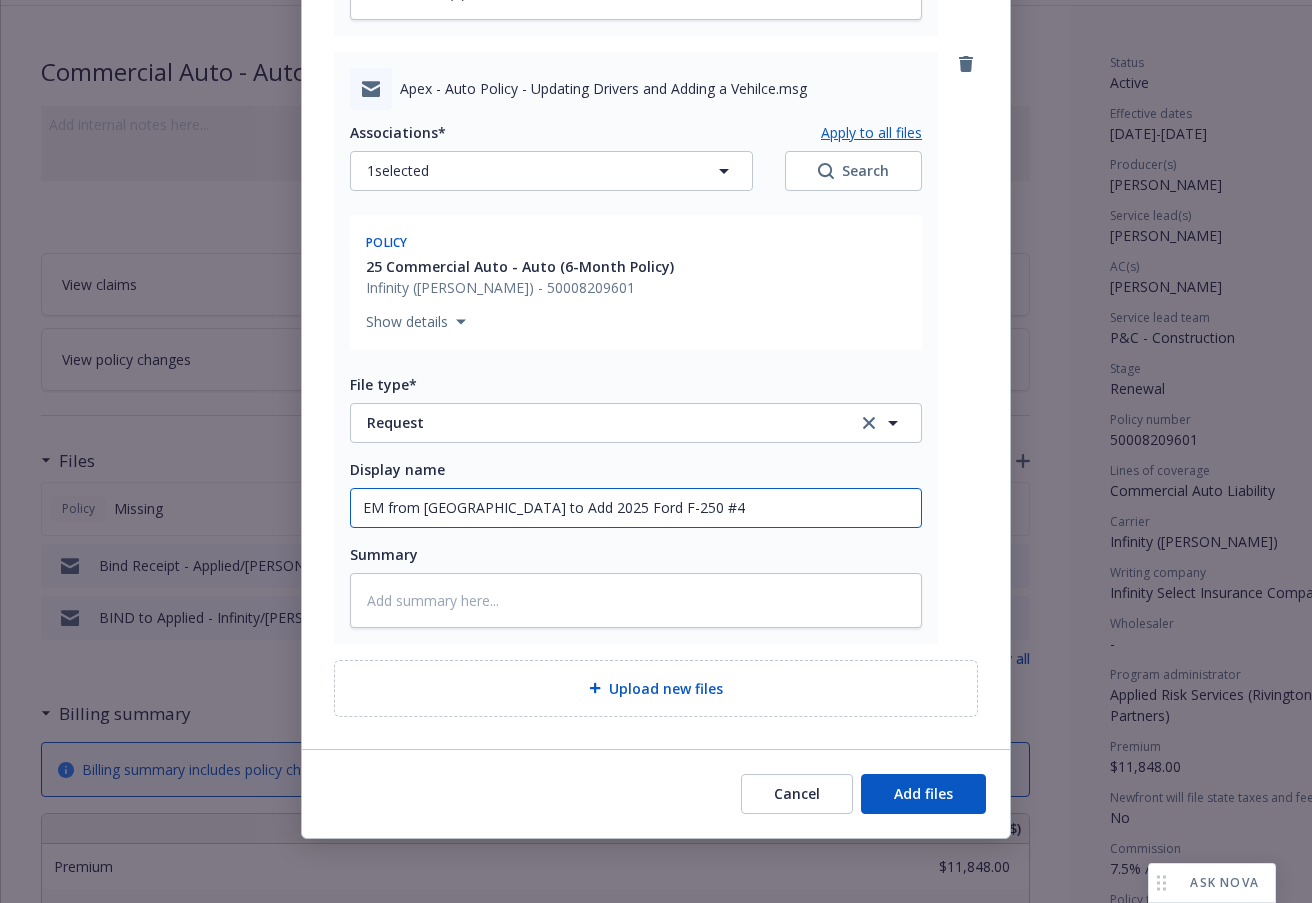 type on "x" 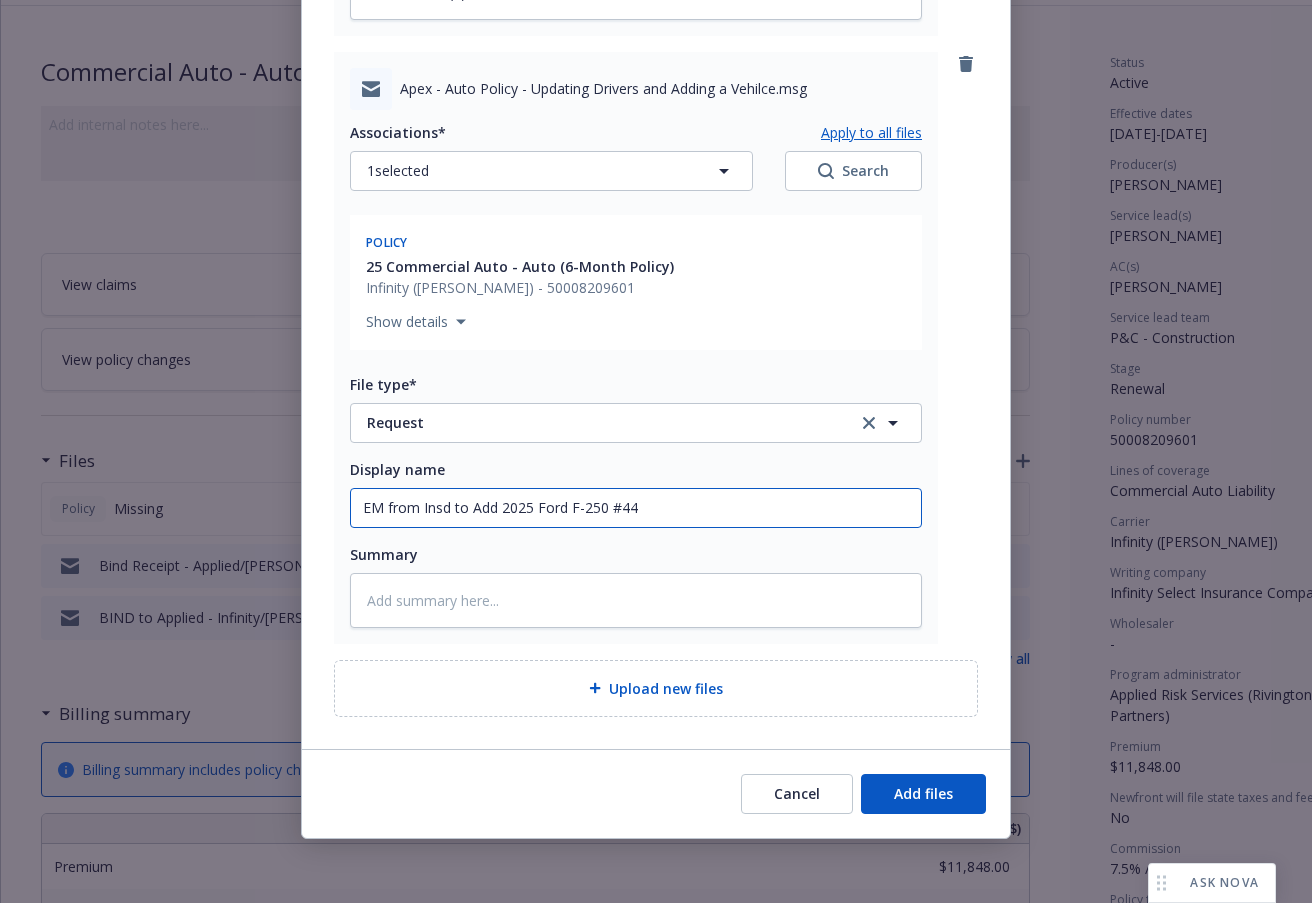 type on "x" 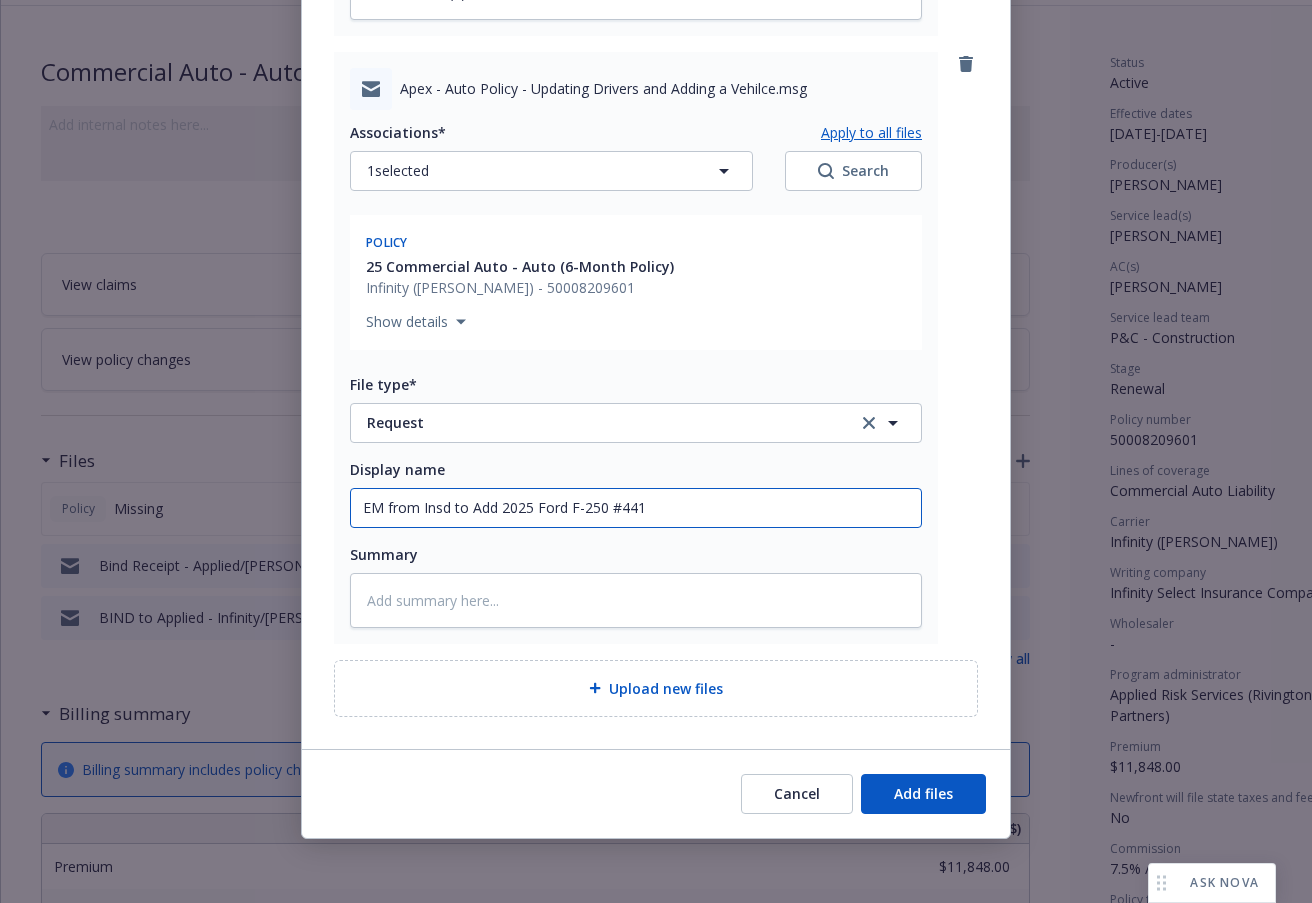 type on "x" 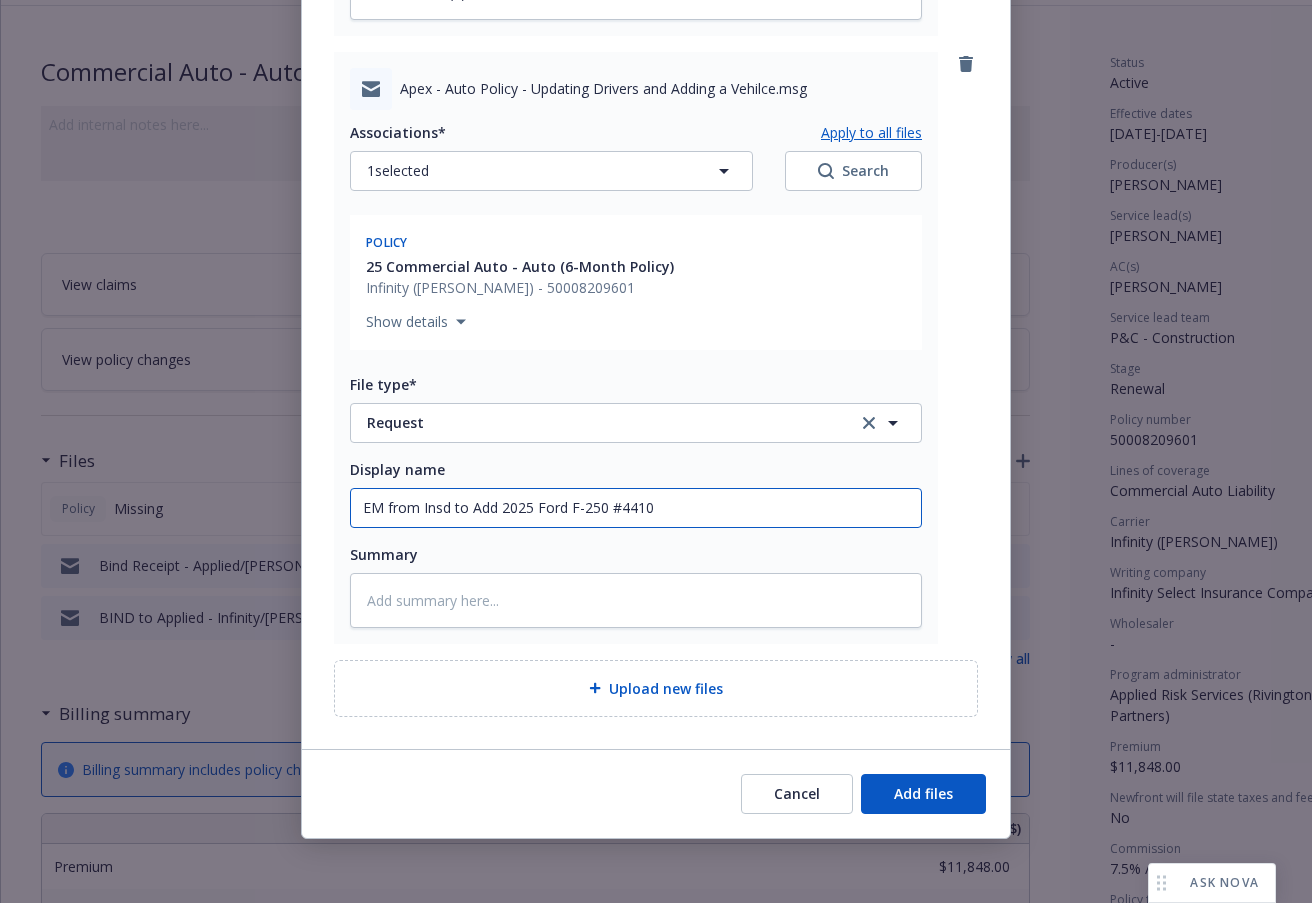 type on "x" 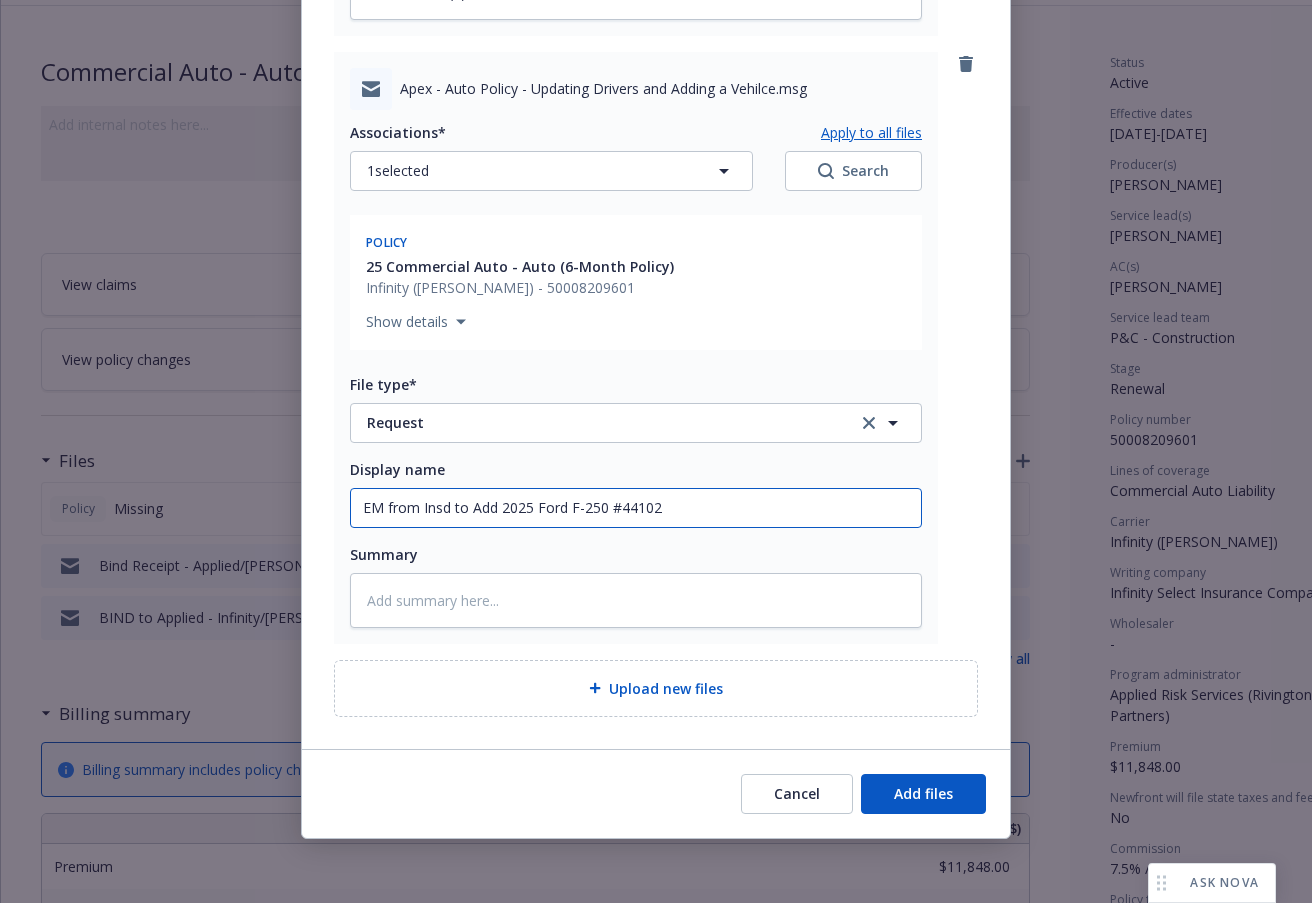 type on "x" 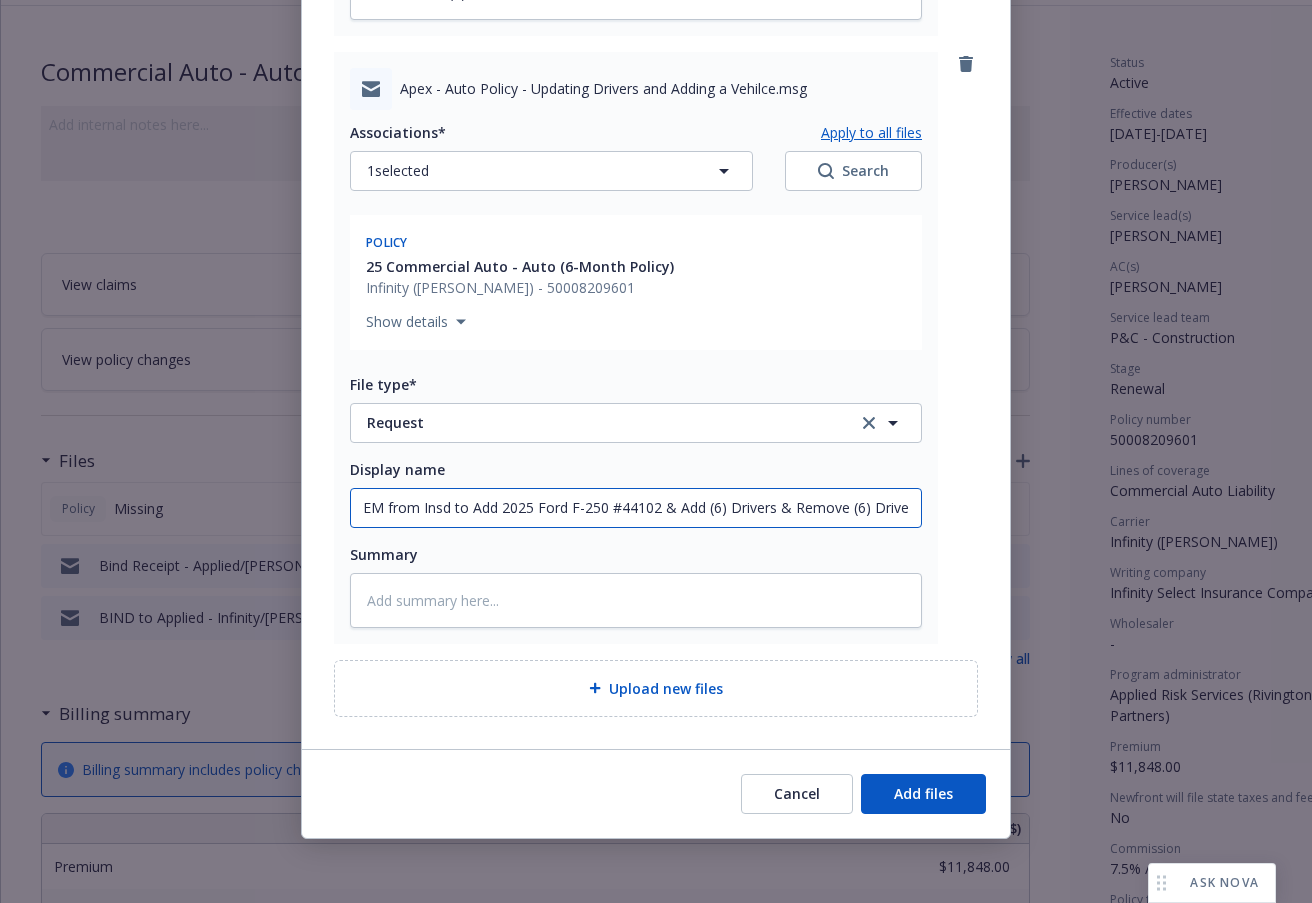 scroll, scrollTop: 0, scrollLeft: 3, axis: horizontal 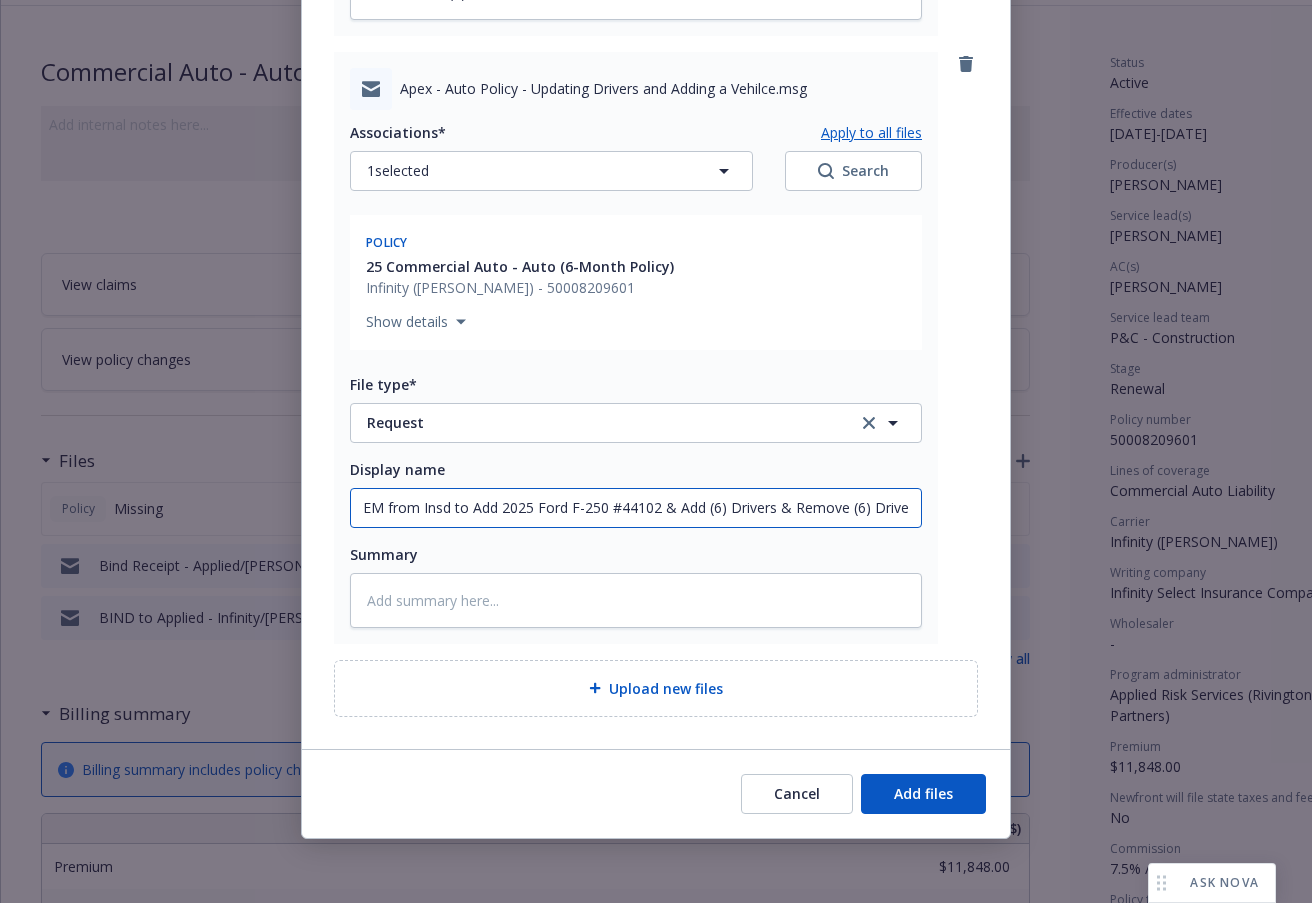 drag, startPoint x: 906, startPoint y: 506, endPoint x: 282, endPoint y: 506, distance: 624 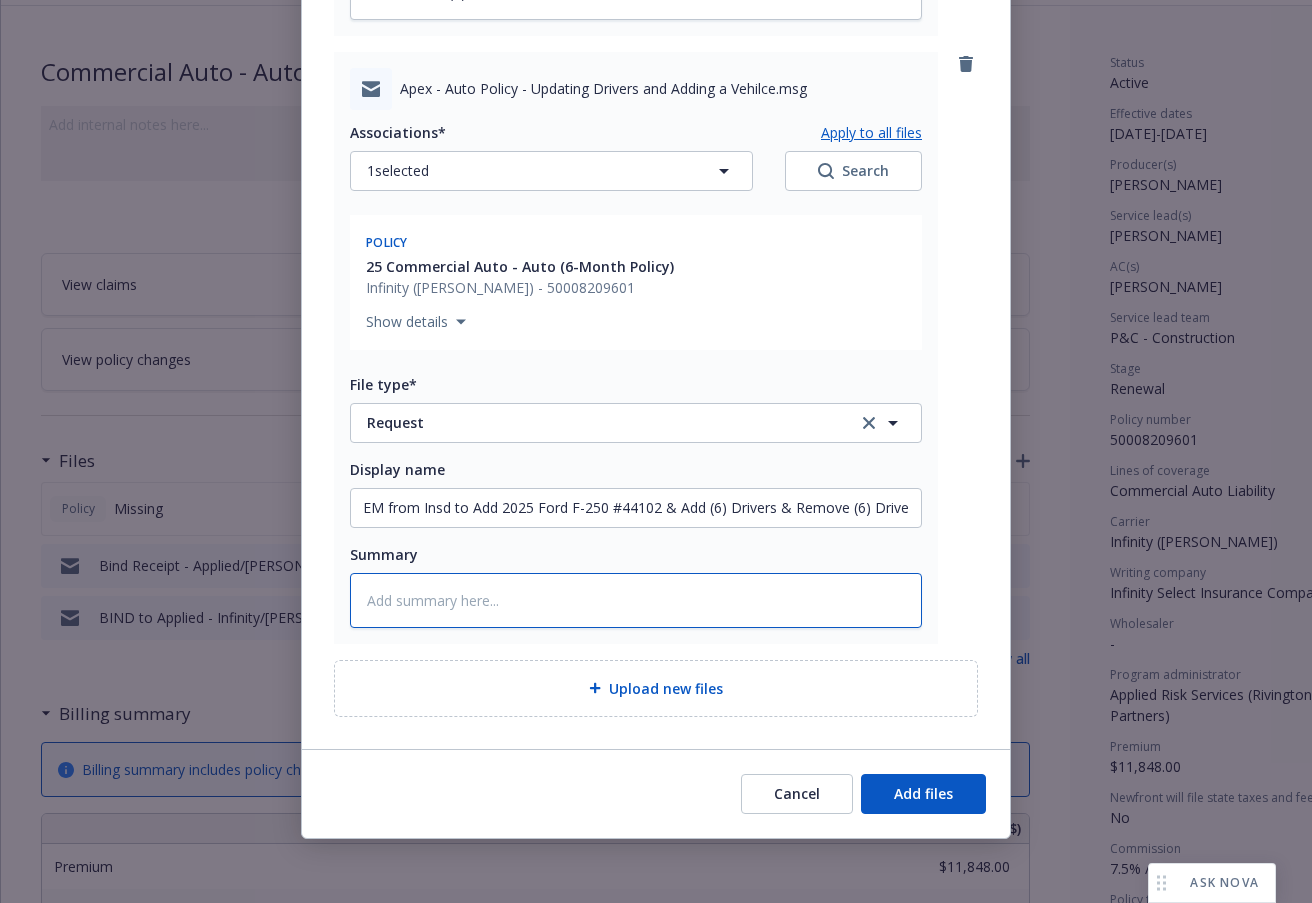 click at bounding box center (636, 600) 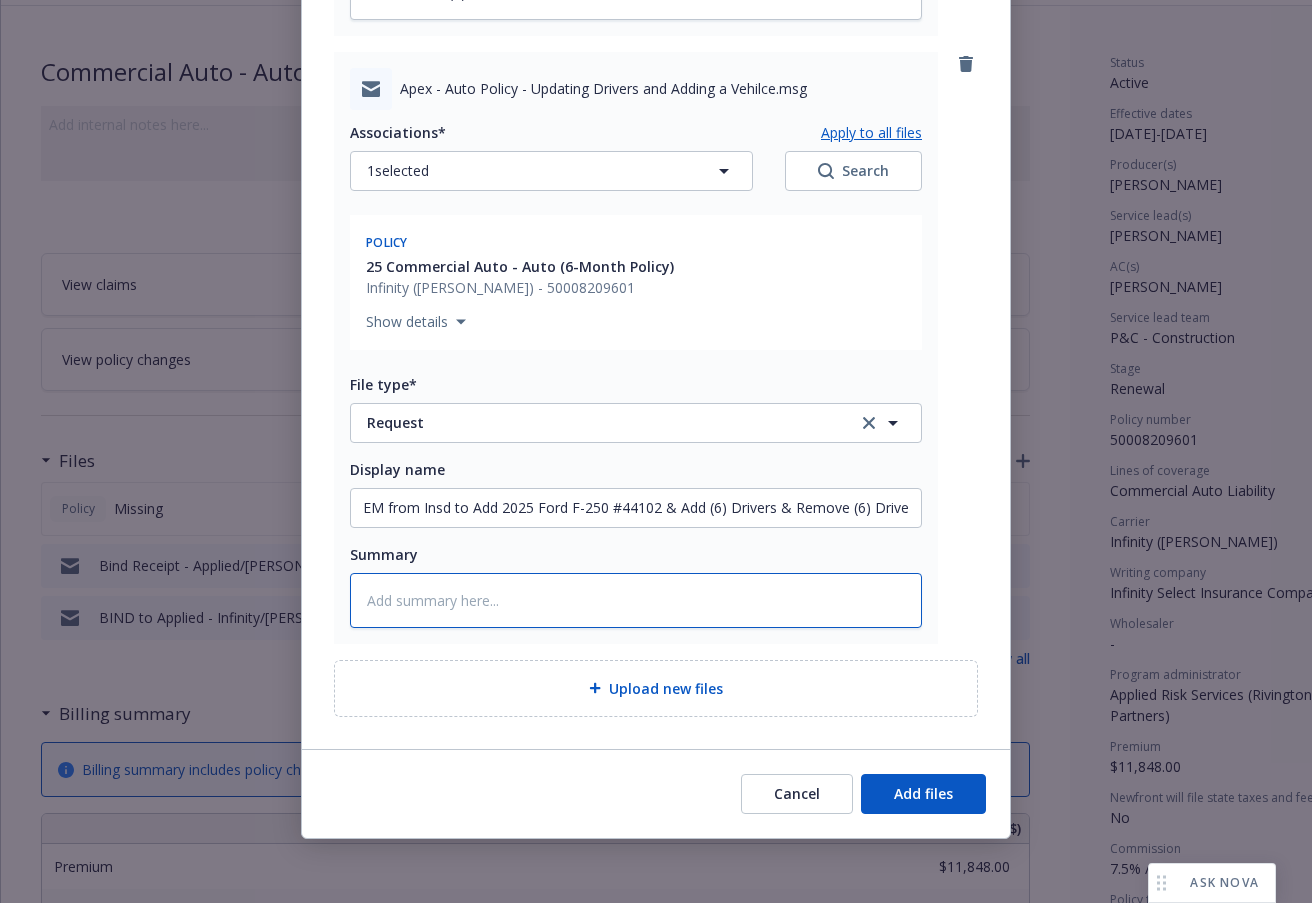 paste on "EM from Insd to Add 2025 Ford F-250 #44102 & Add (6) Drivers & Remove (6) Drivers" 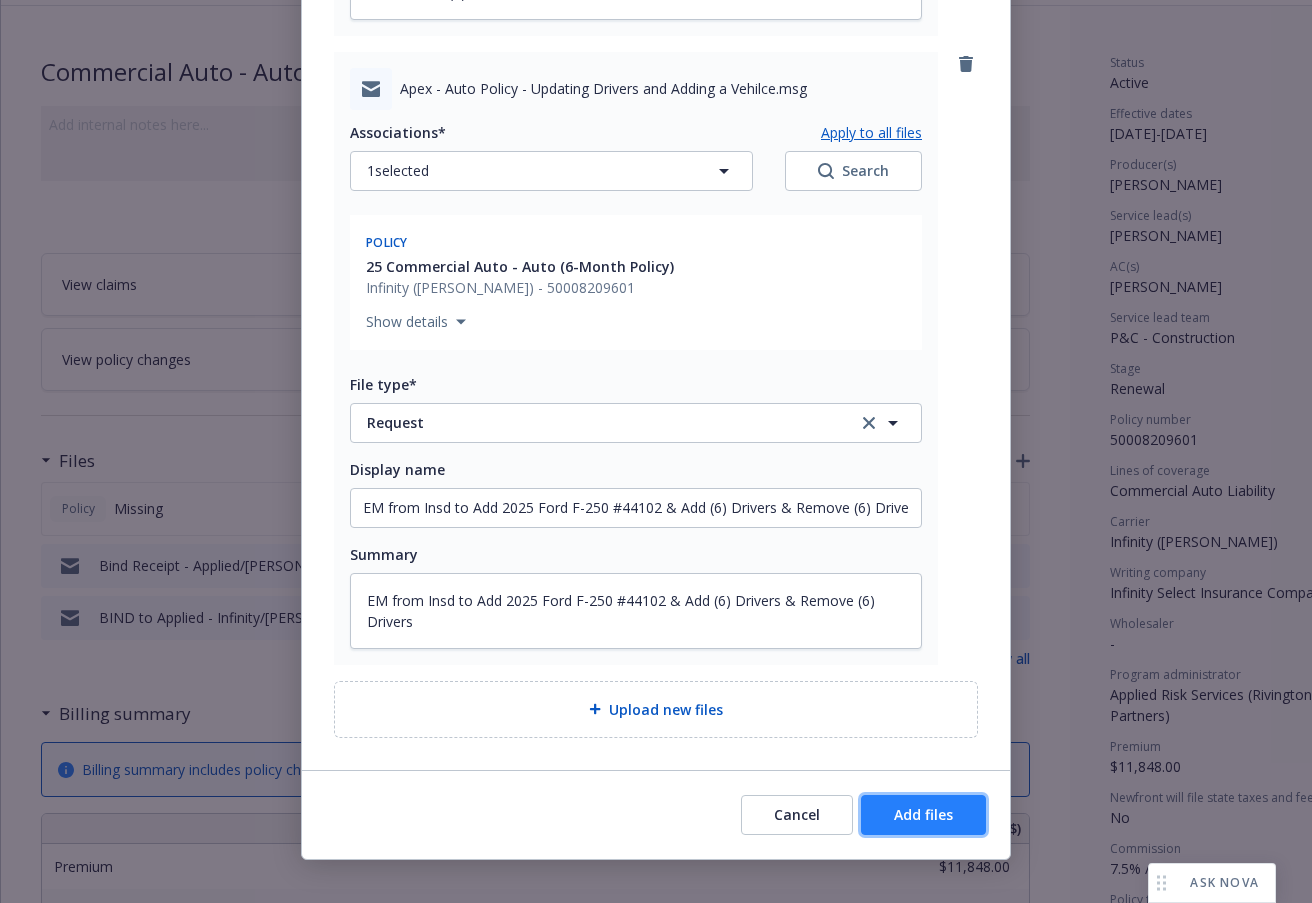 click on "Add files" at bounding box center (923, 814) 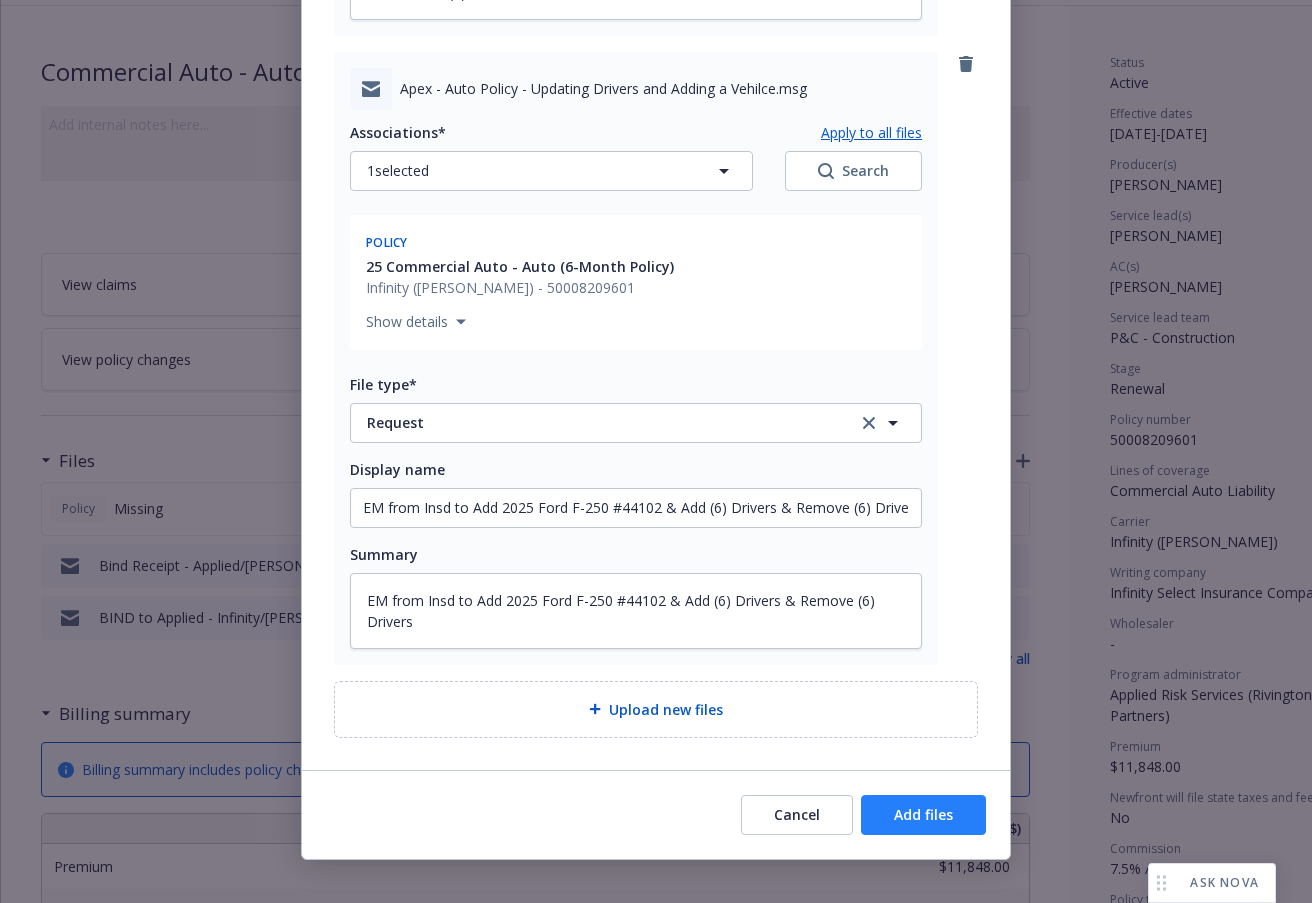 scroll, scrollTop: 1346, scrollLeft: 0, axis: vertical 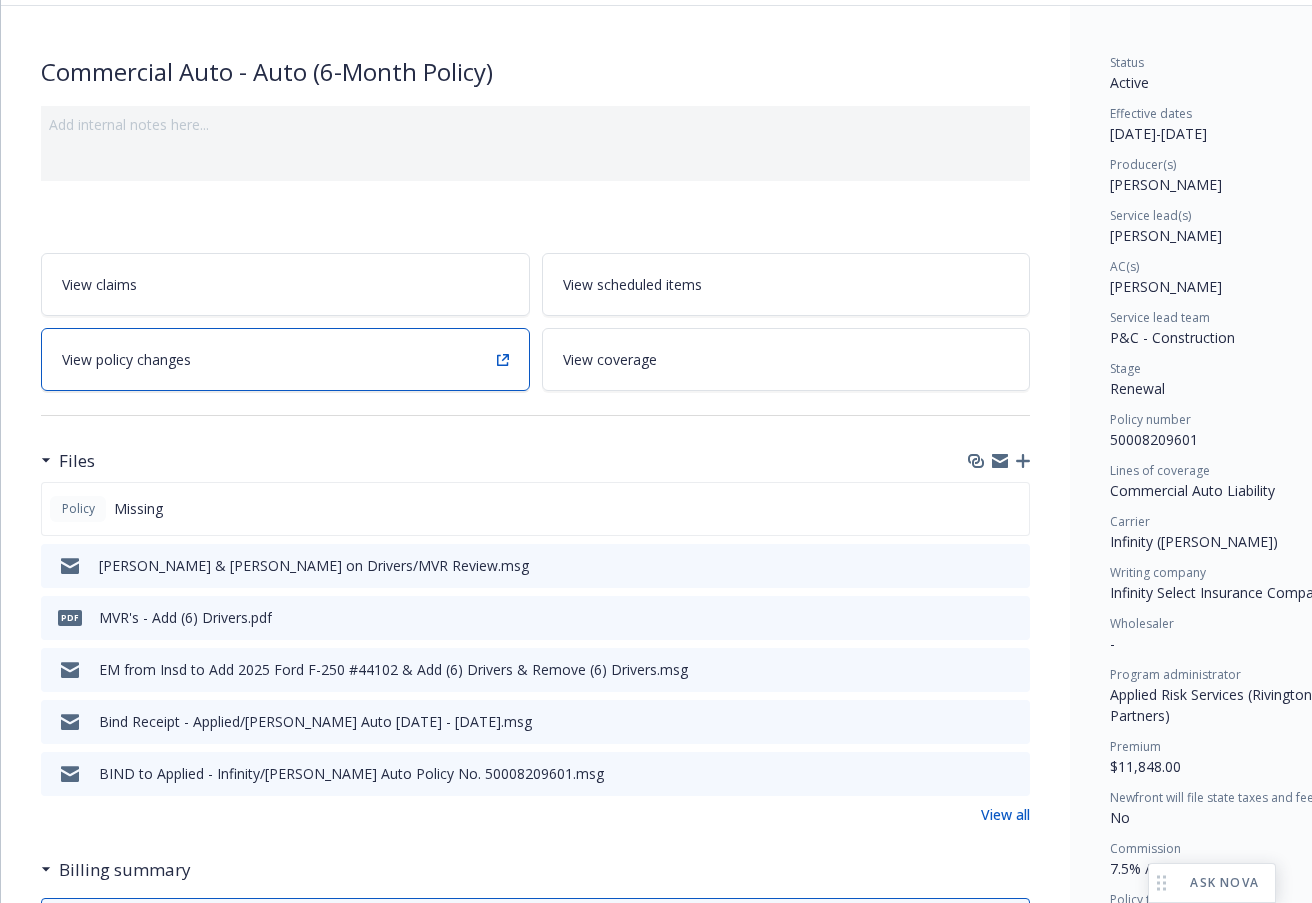 click on "View policy changes" at bounding box center [126, 359] 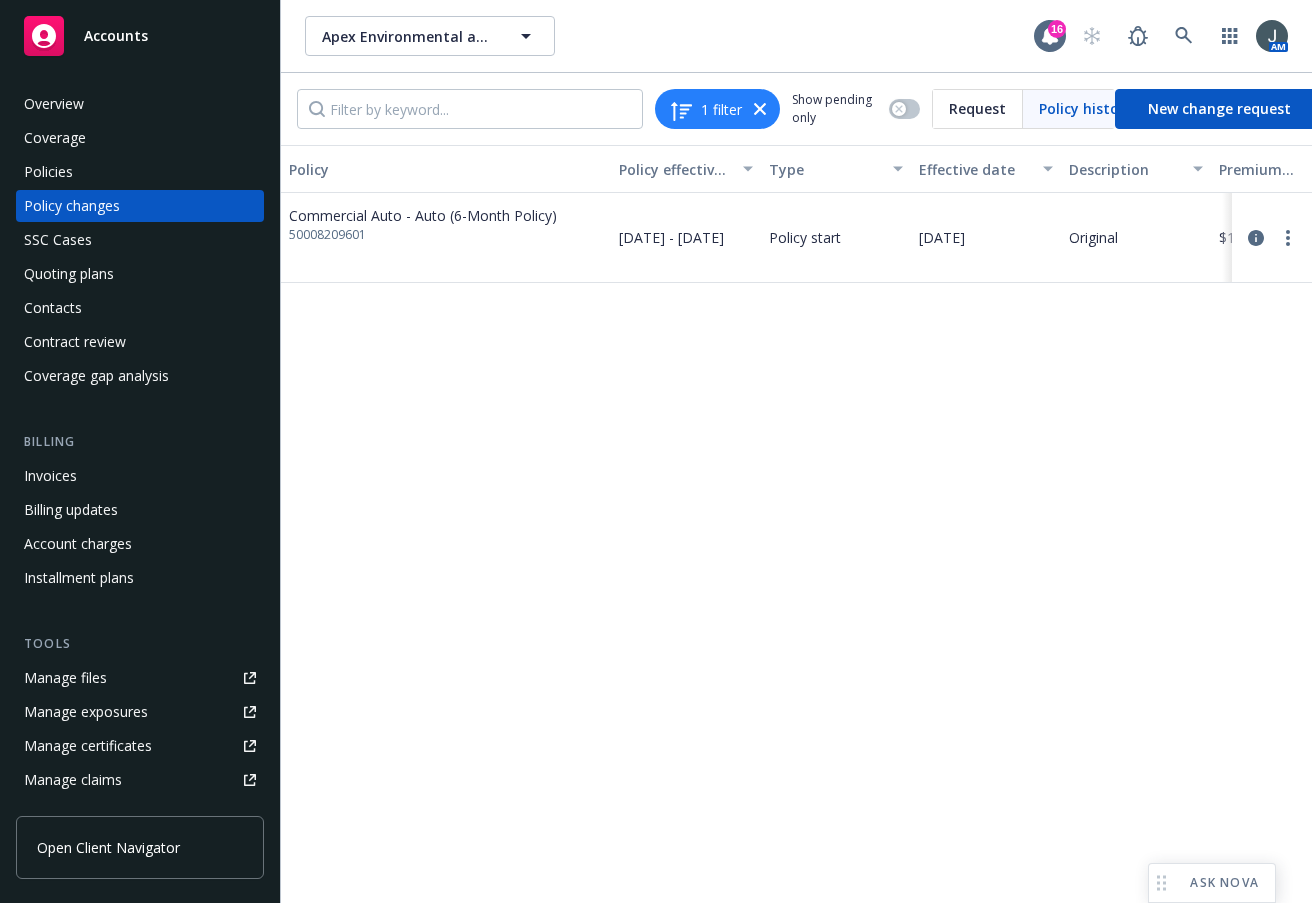 click on "Policy Policy effective dates Type Effective date Description Premium change Annualized total premium change Total premium Status Commercial Auto - Auto (6-Month Policy) 50008209601 03/14/2025   -   09/14/2025 Policy start 03/14/2025 Original $11,848.00 $23,502.83 $11,848.00 Confirmed" at bounding box center [796, 516] 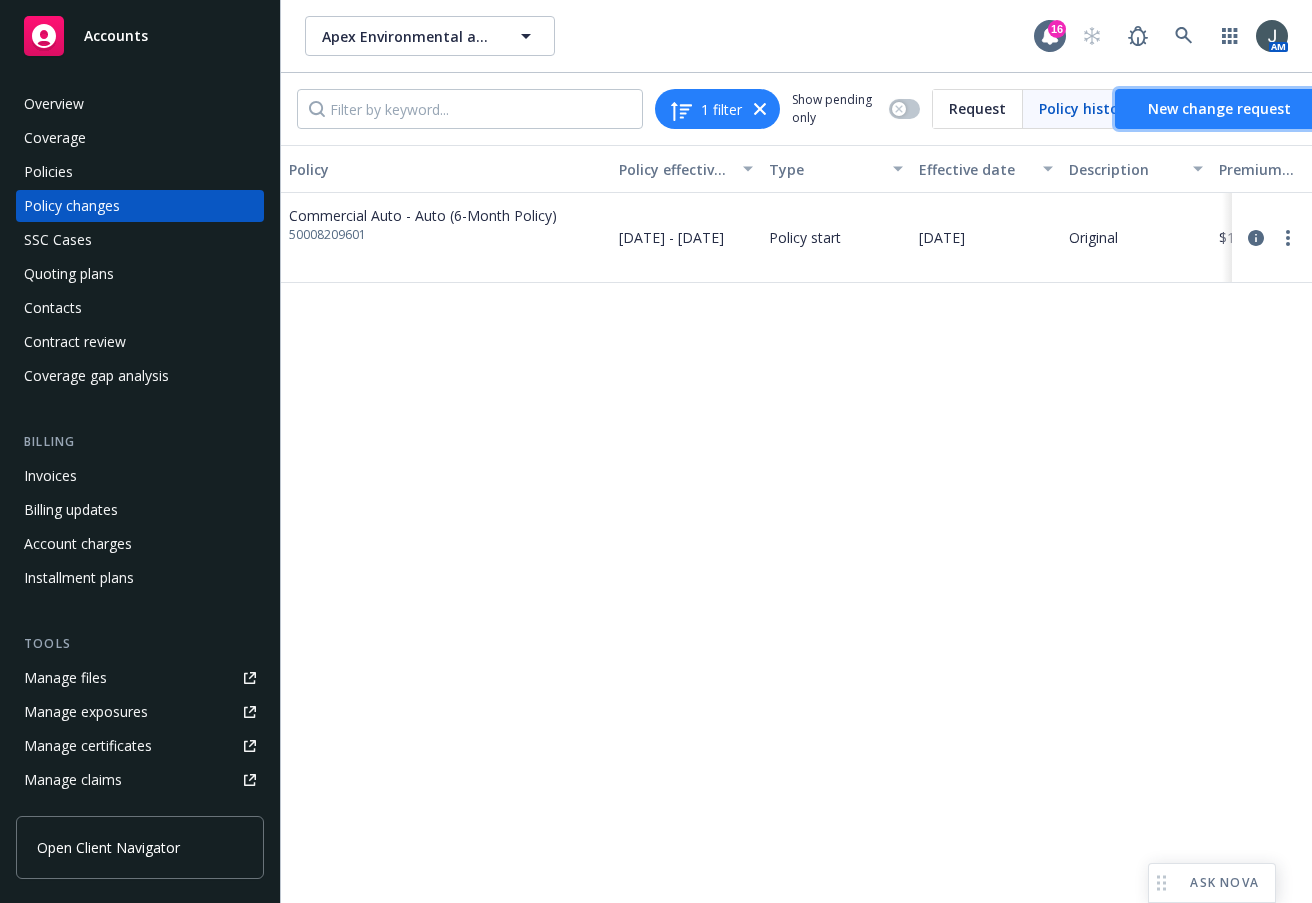click on "New change request" at bounding box center [1219, 108] 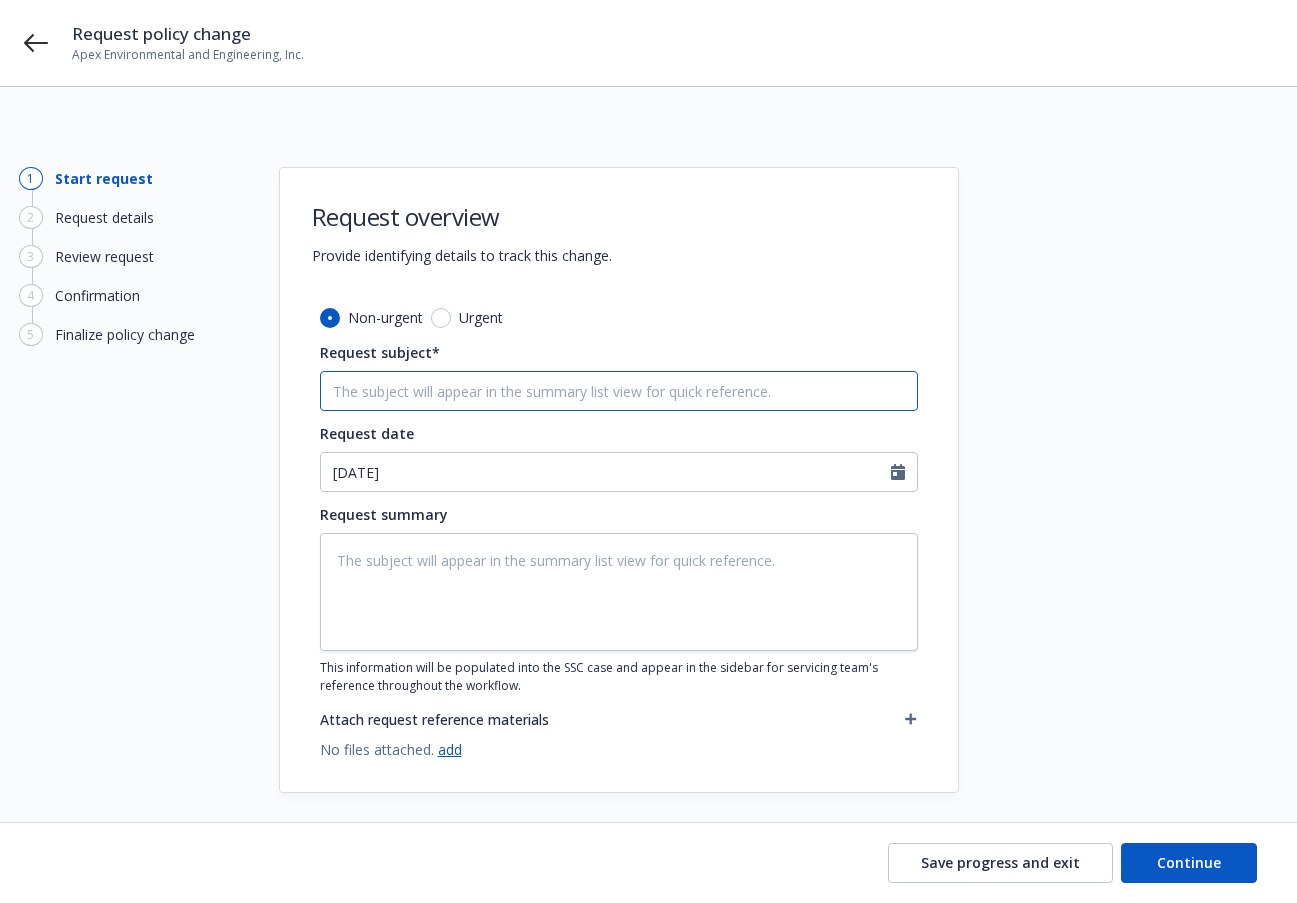 click on "Request subject*" at bounding box center (619, 391) 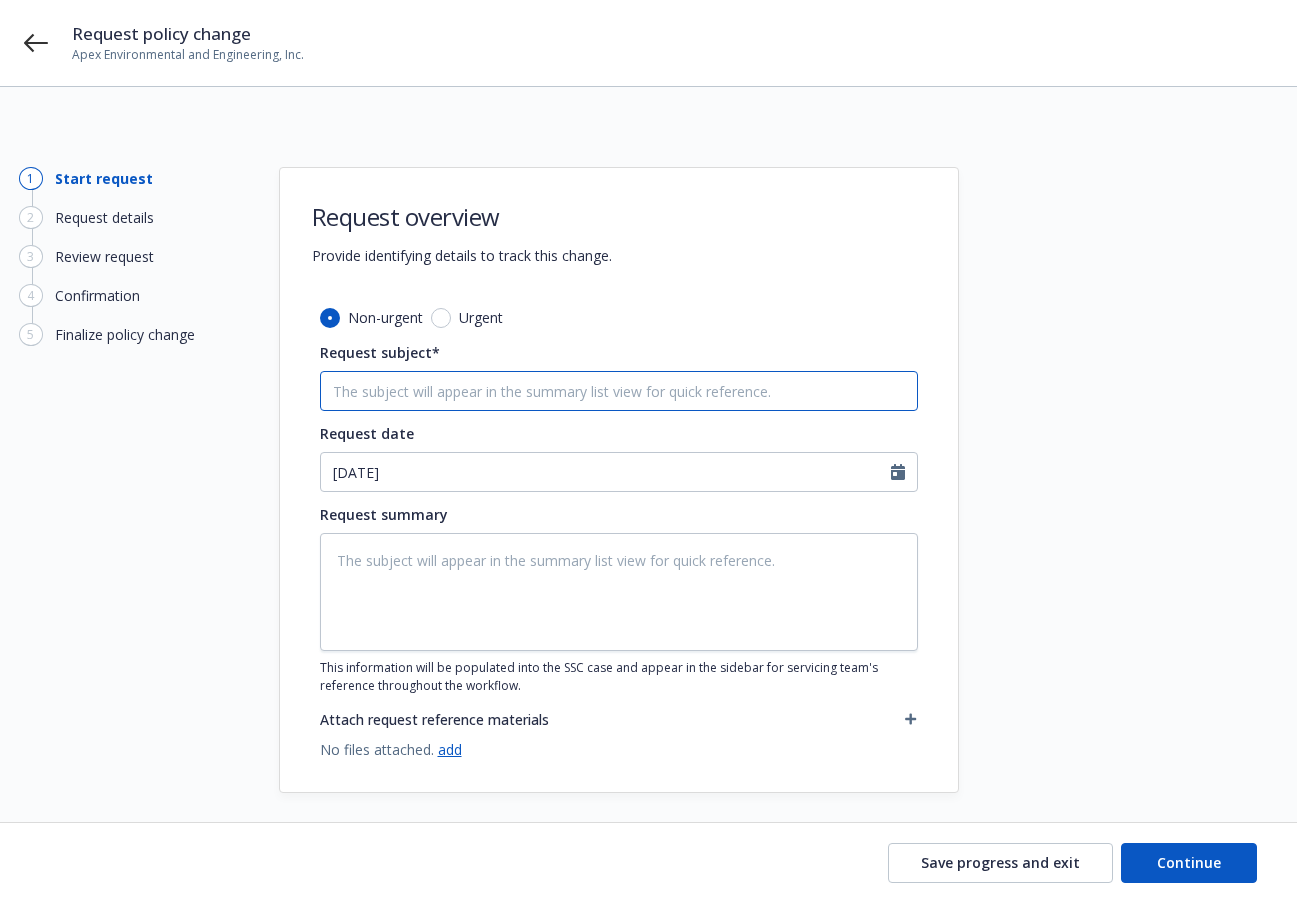 paste on "EM from Insd to Add 2025 Ford F-250 #44102 & Add (6) Drivers & Remove (6) Drivers" 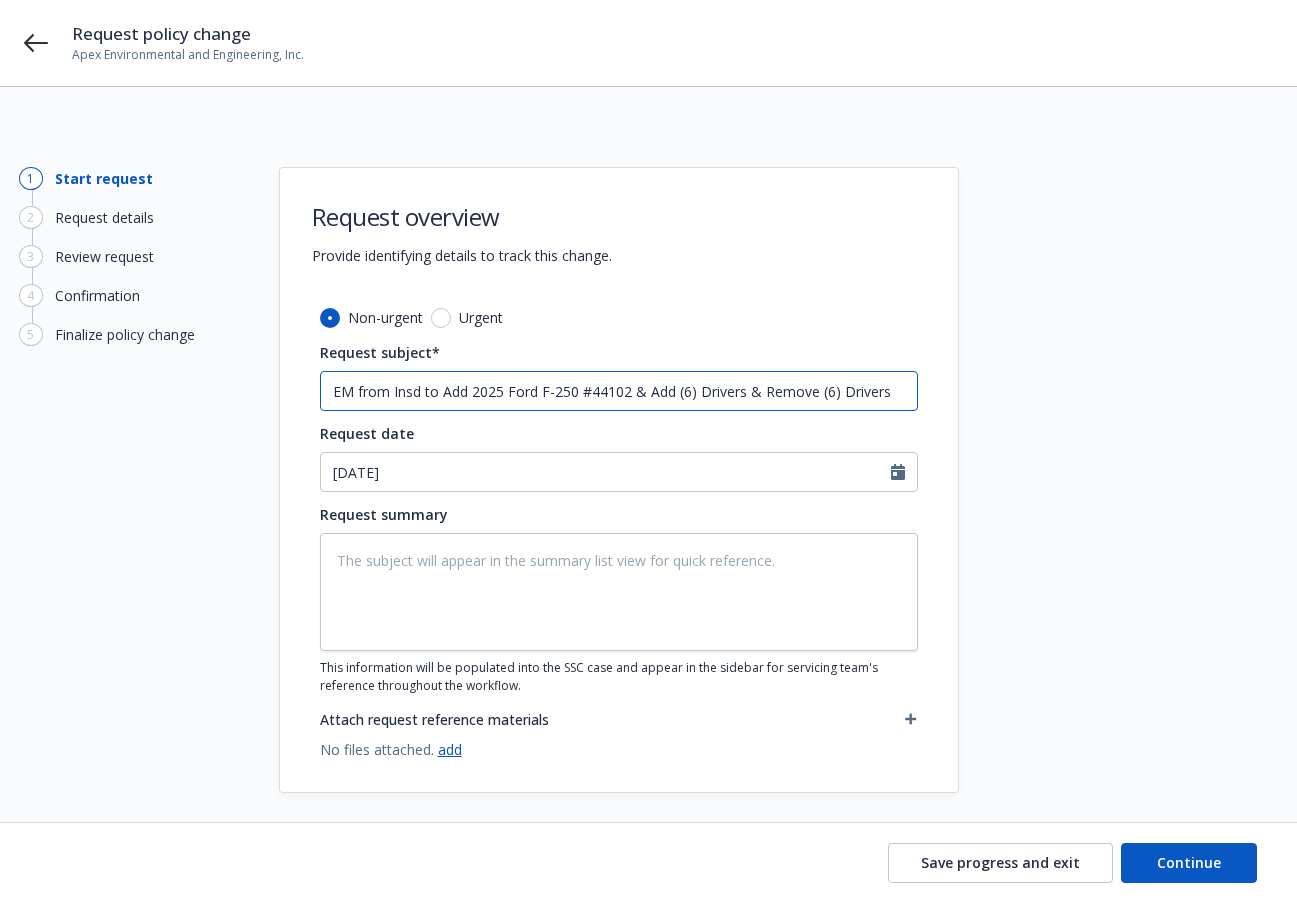 drag, startPoint x: 442, startPoint y: 396, endPoint x: 256, endPoint y: 377, distance: 186.96791 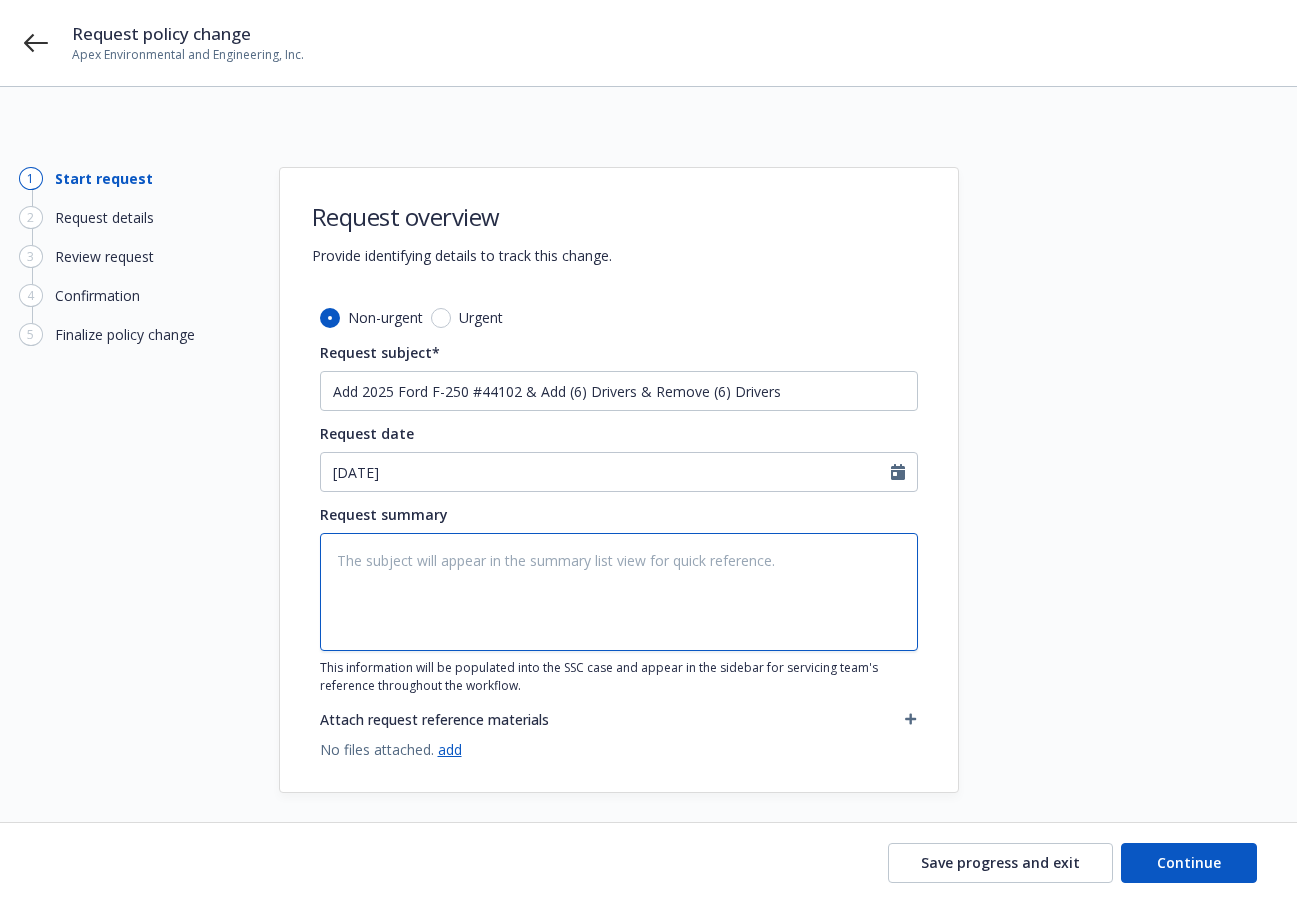 click at bounding box center [619, 592] 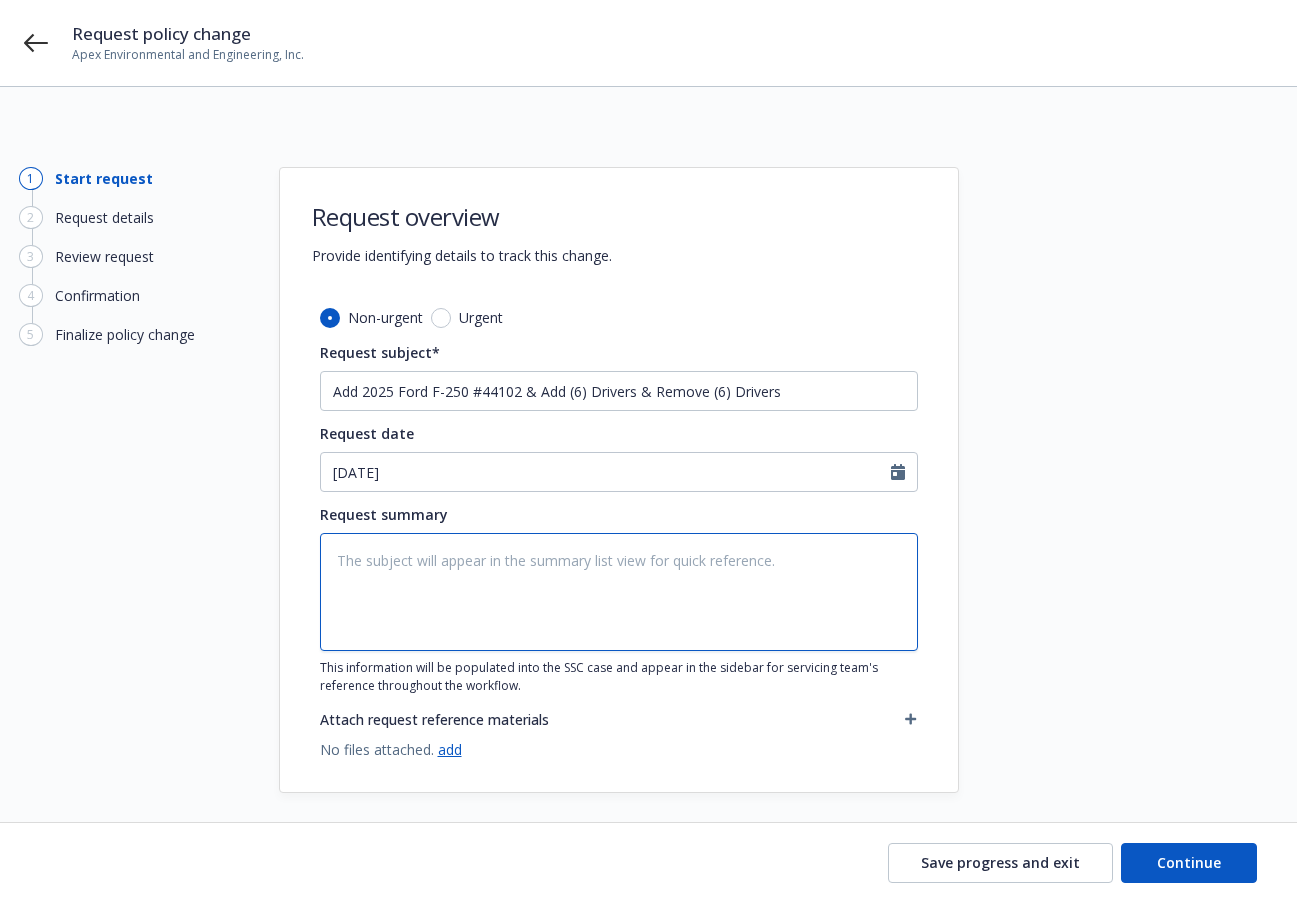 paste on "EM from Insd to Add 2025 Ford F-250 #44102 & Add (6) Drivers & Remove (6) Drivers" 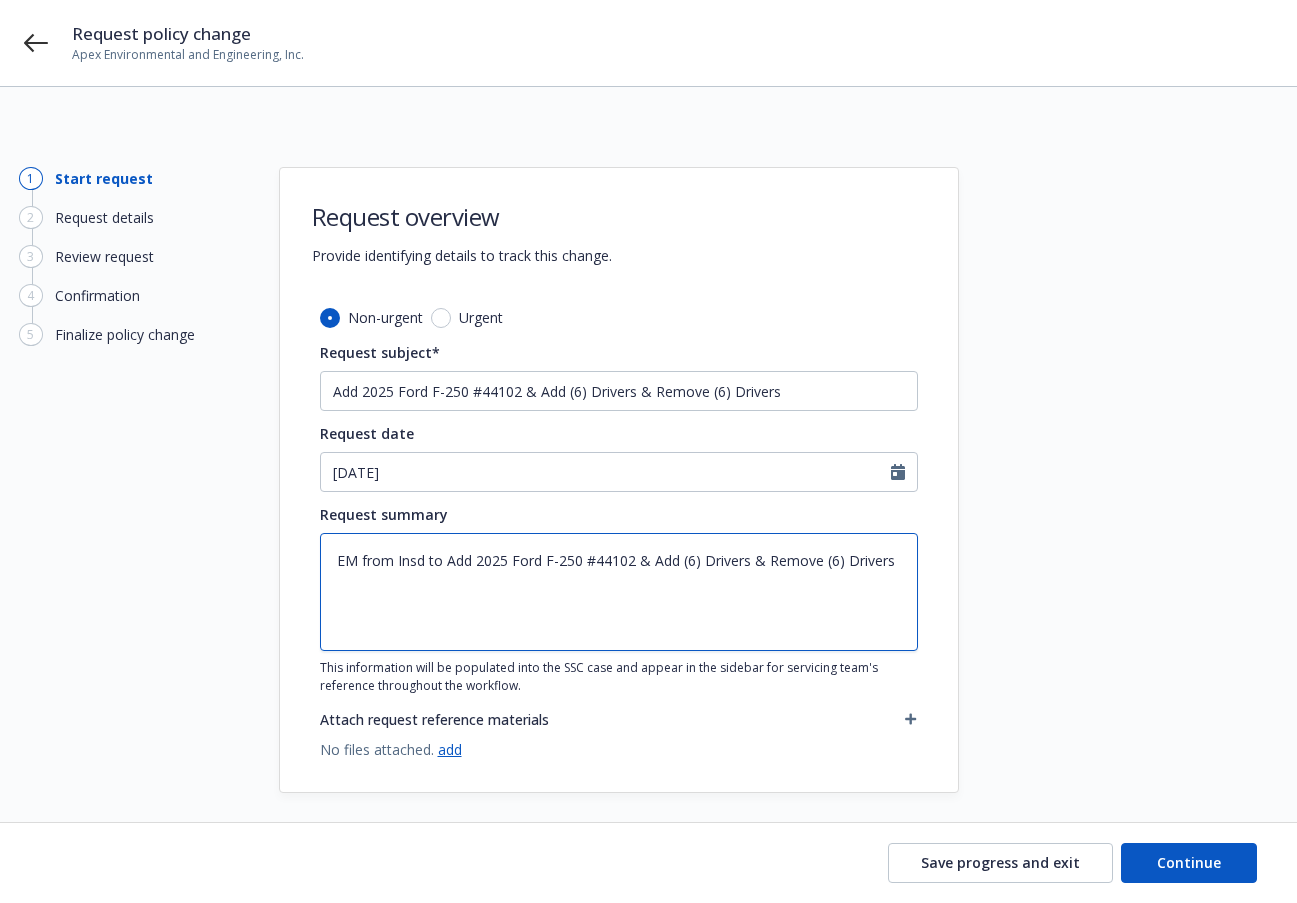 drag, startPoint x: 447, startPoint y: 564, endPoint x: 275, endPoint y: 557, distance: 172.14238 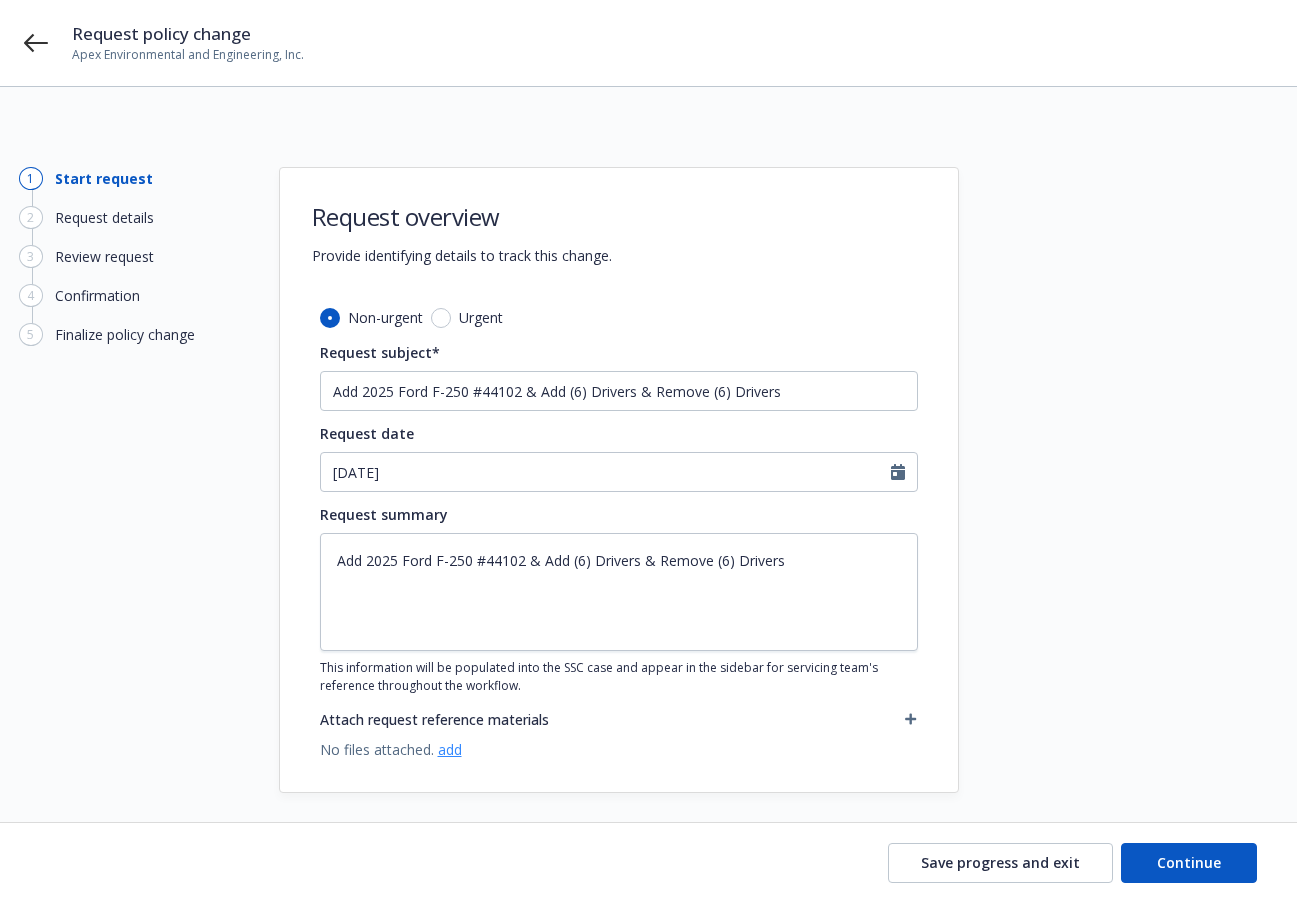click on "add" at bounding box center (450, 749) 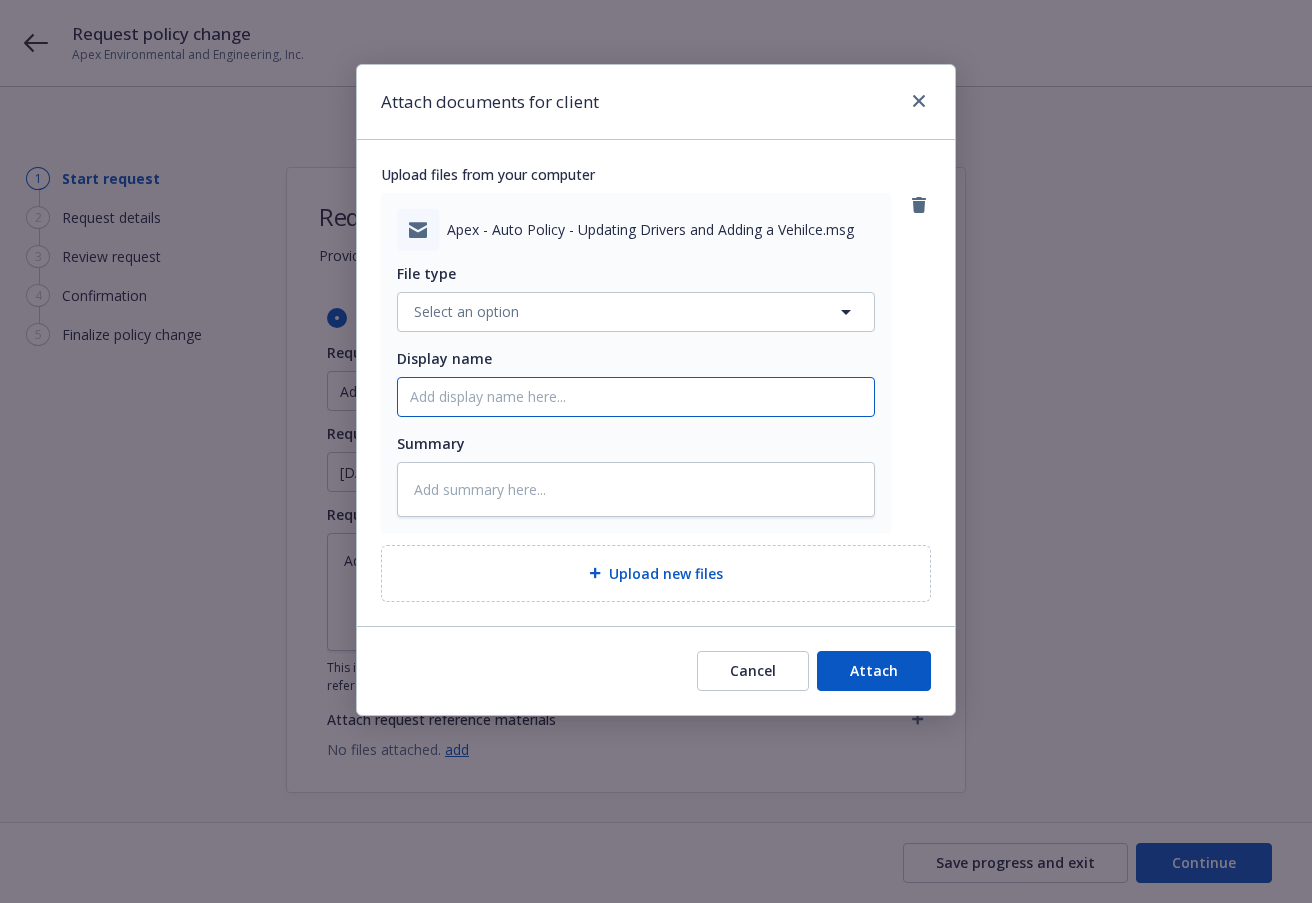 click on "Display name" at bounding box center [636, 397] 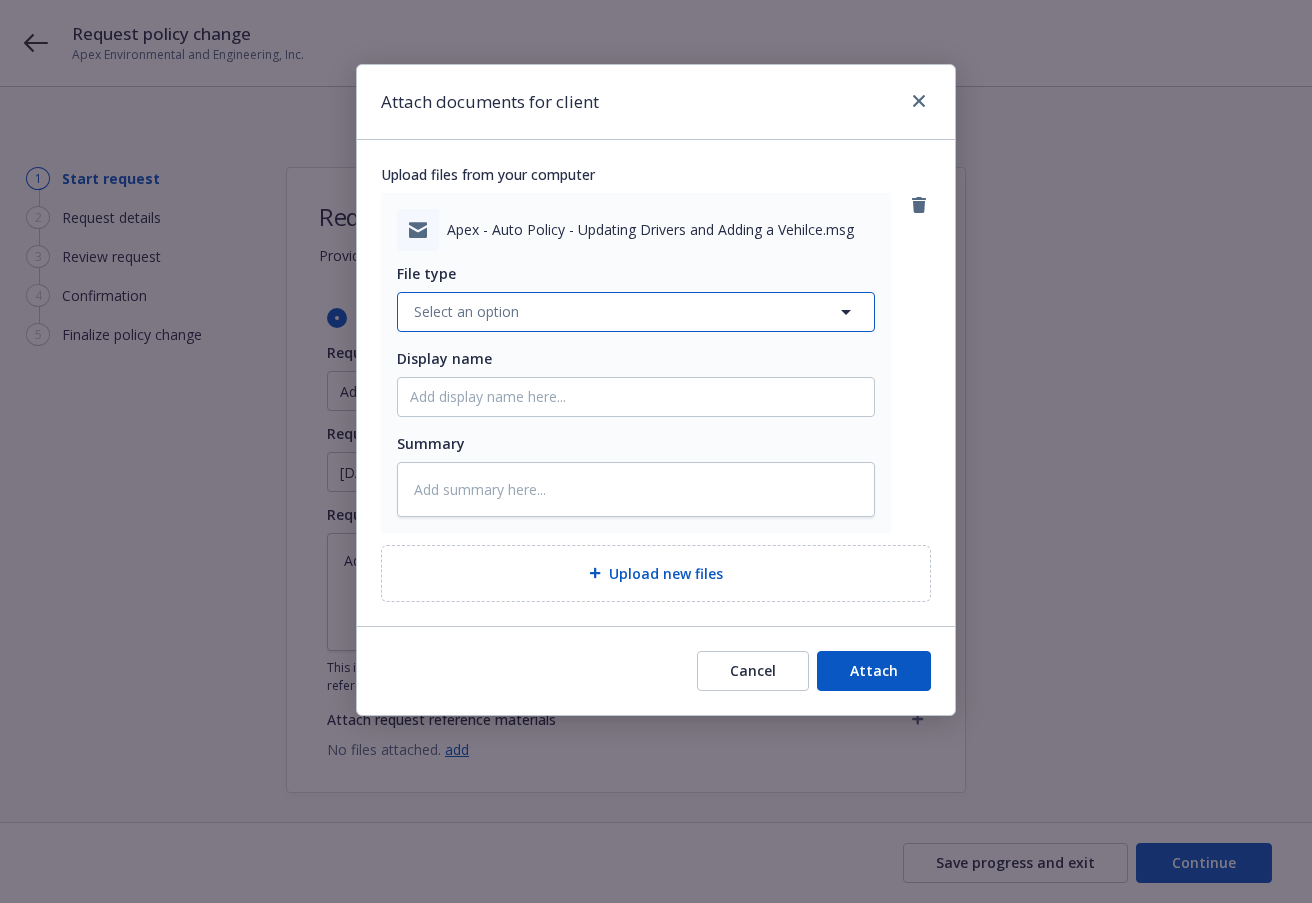 click on "Select an option" at bounding box center (636, 312) 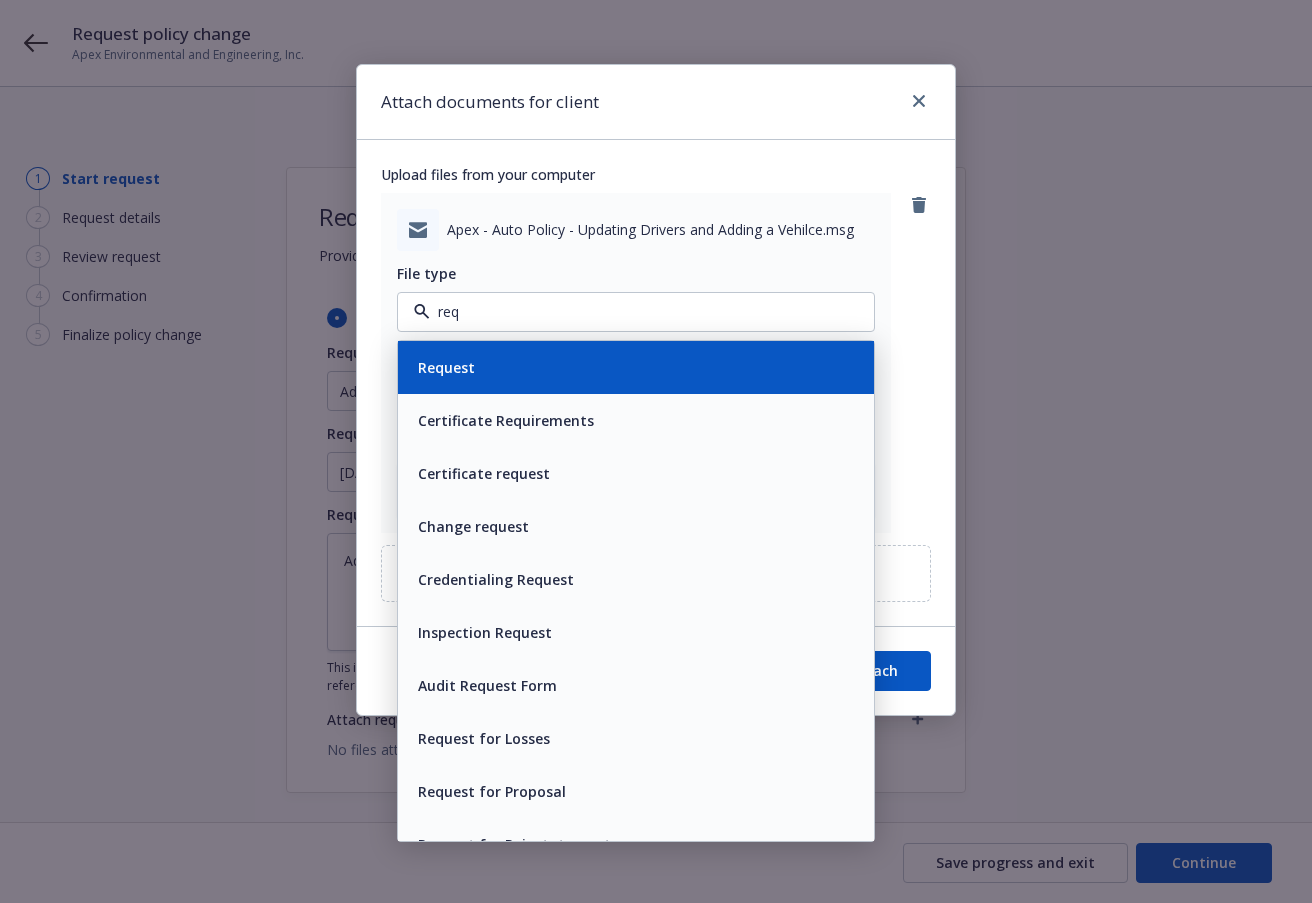click on "Request" at bounding box center (636, 367) 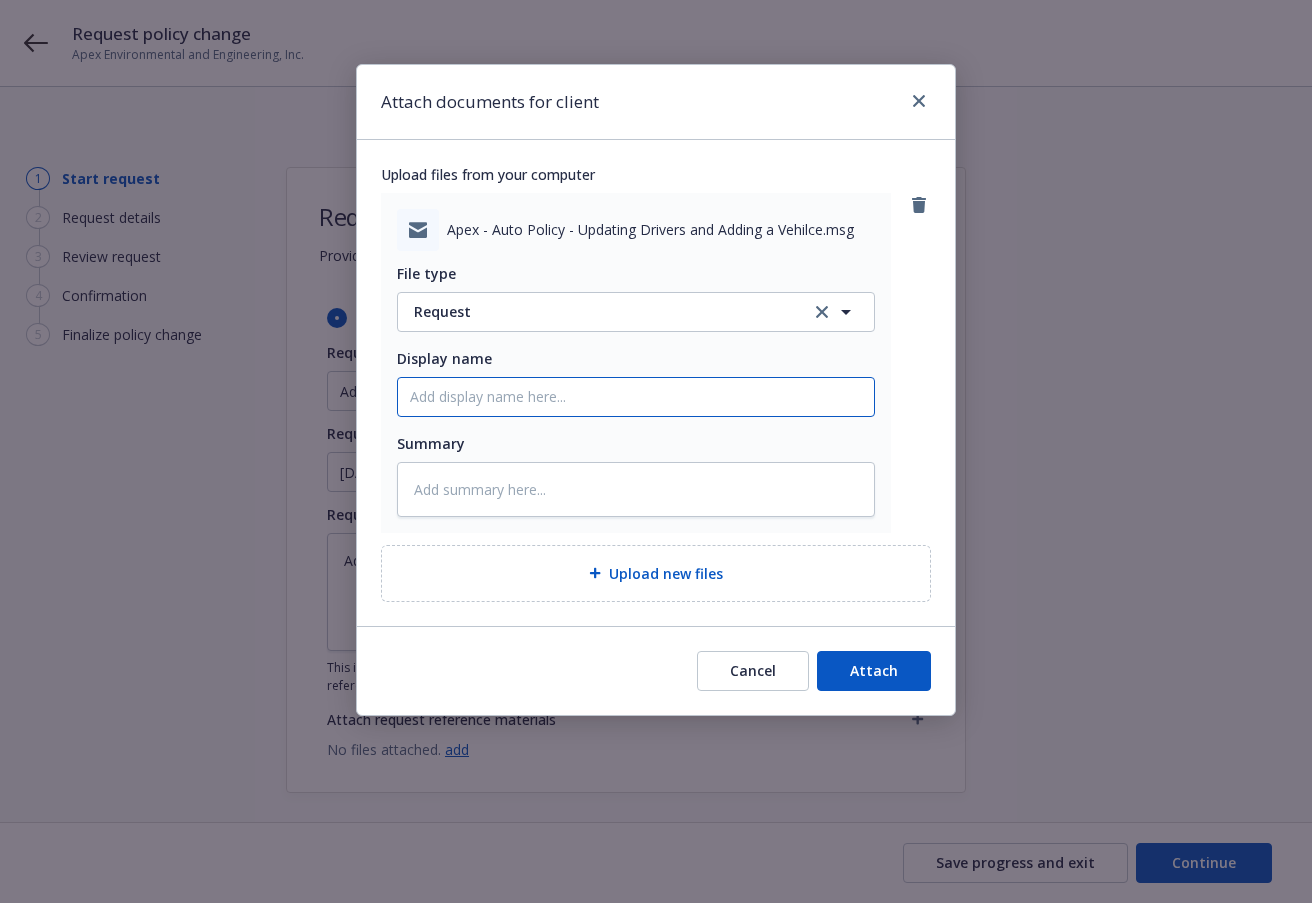 click on "Display name" at bounding box center [636, 397] 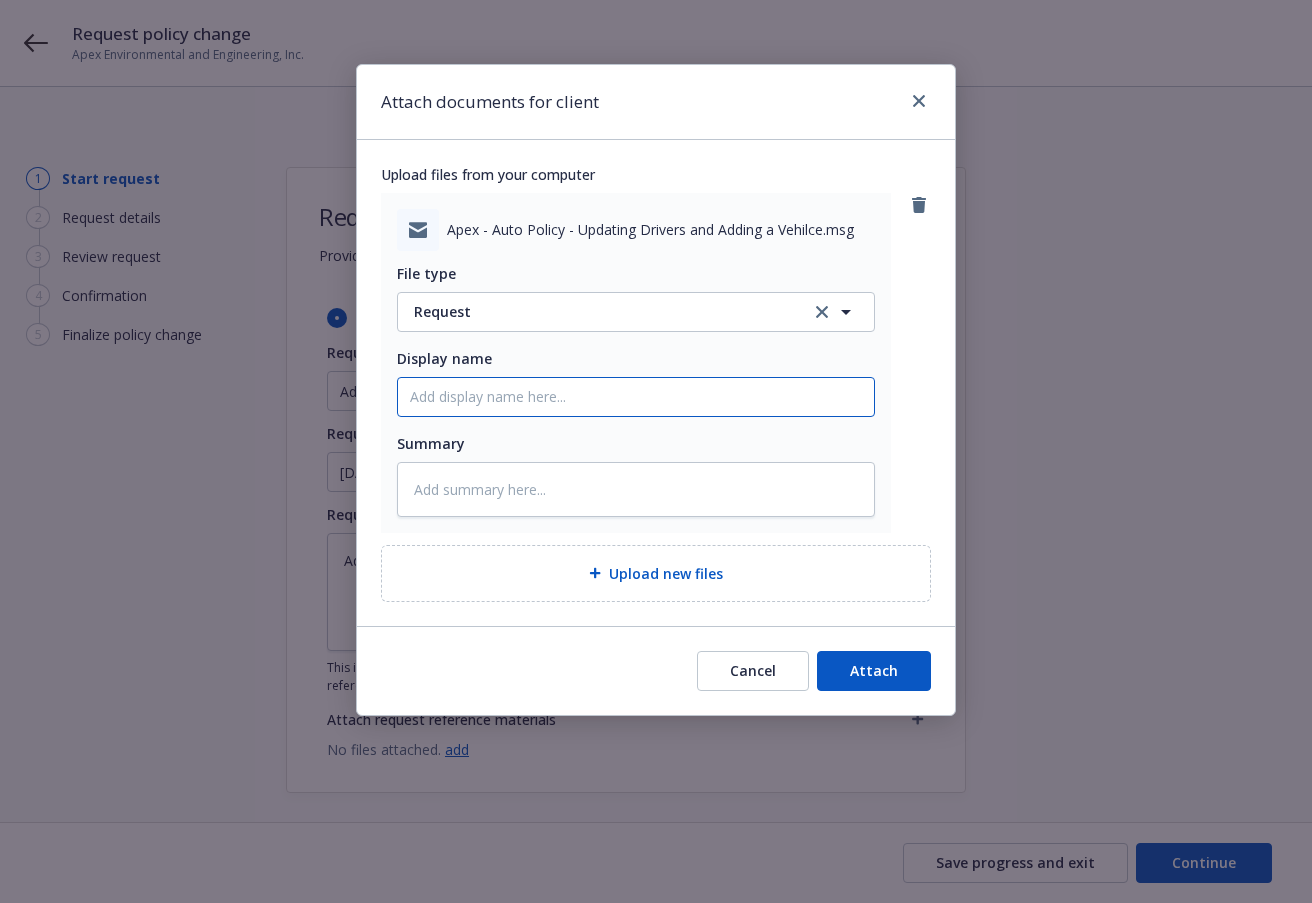 paste on "EM from Insd to Add 2025 Ford F-250 #44102 & Add (6) Drivers & Remove (6) Drivers" 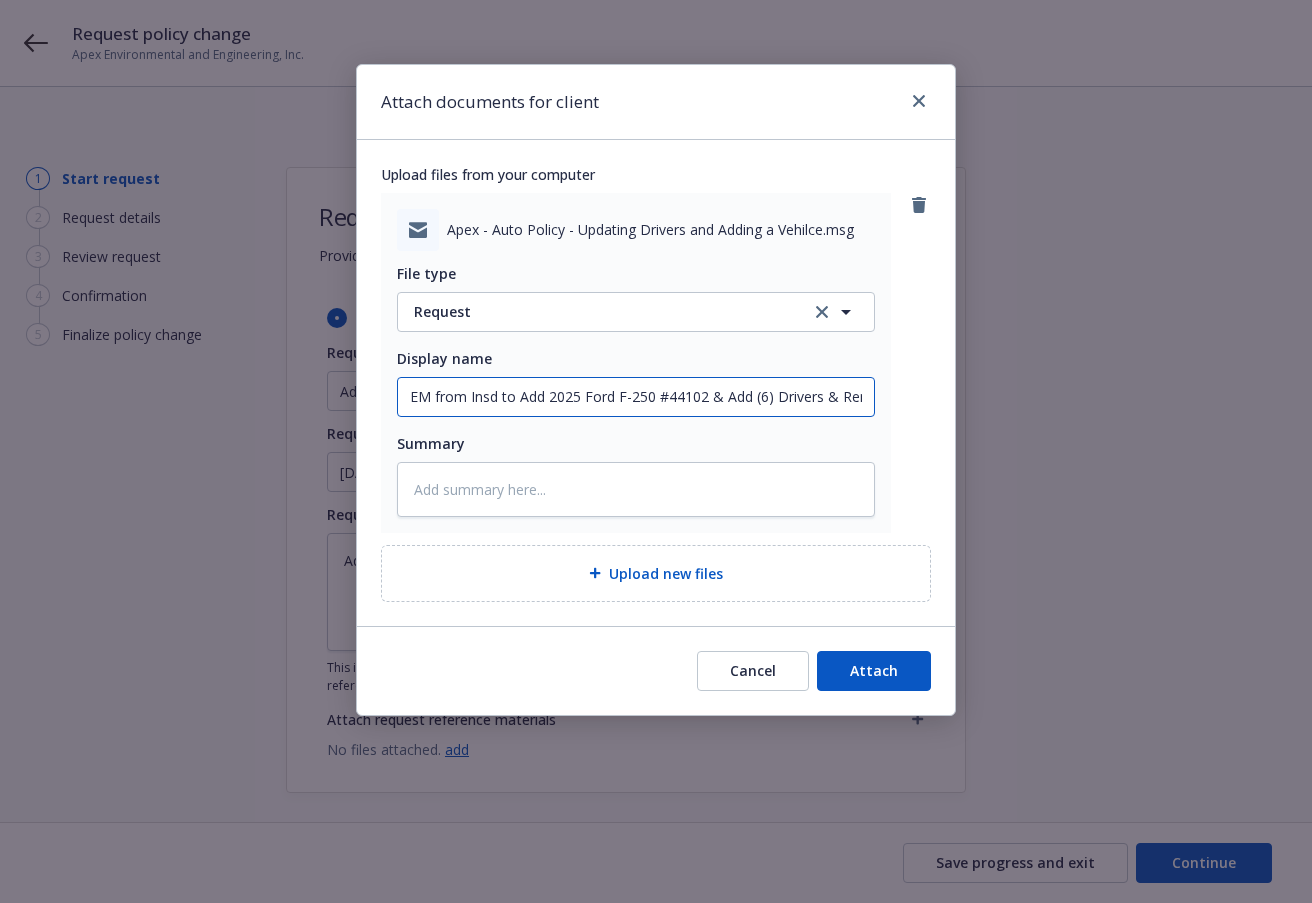 scroll, scrollTop: 0, scrollLeft: 97, axis: horizontal 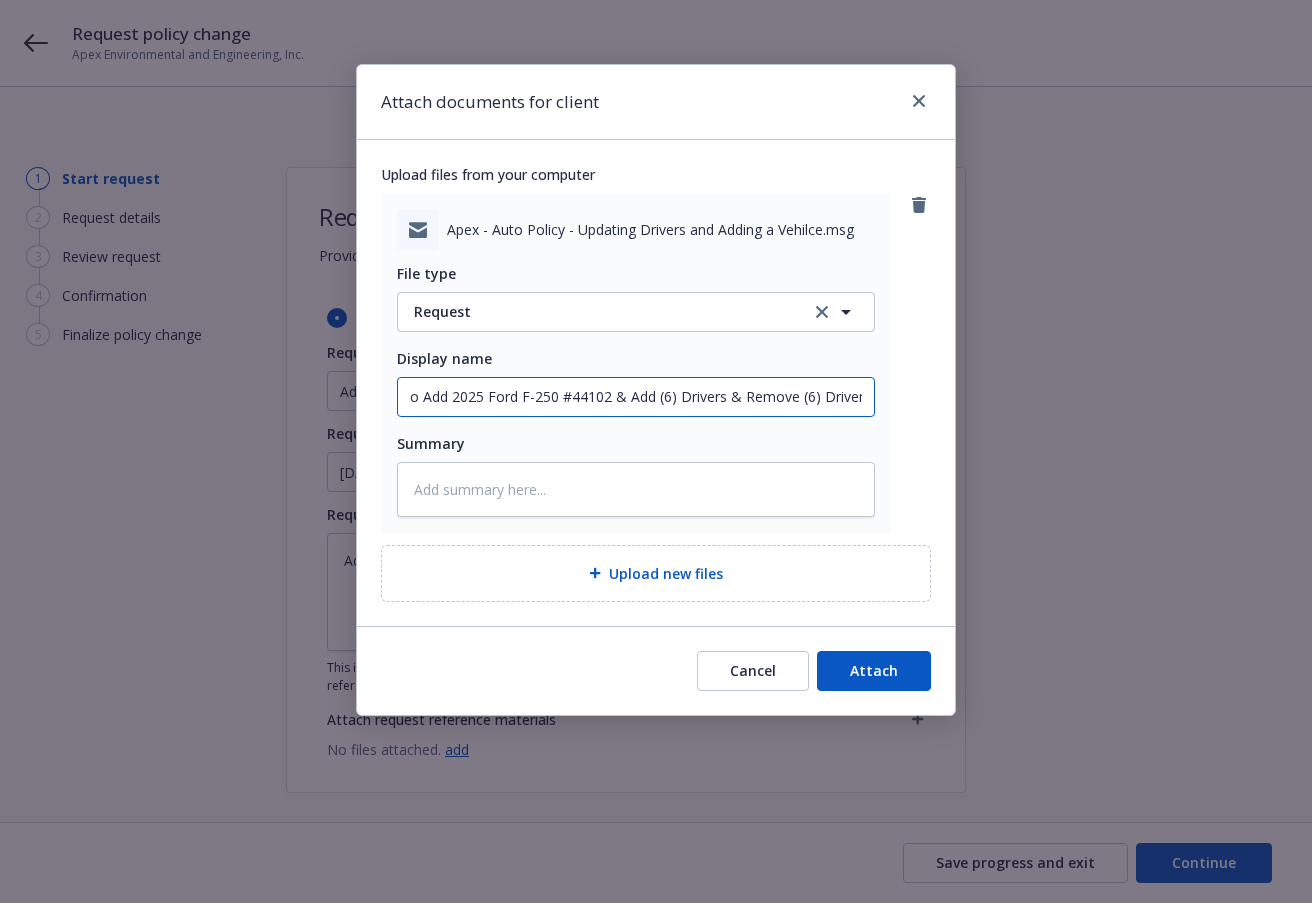 click on "EM from Insd to Add 2025 Ford F-250 #44102 & Add (6) Drivers & Remove (6) Drivers" at bounding box center [636, 397] 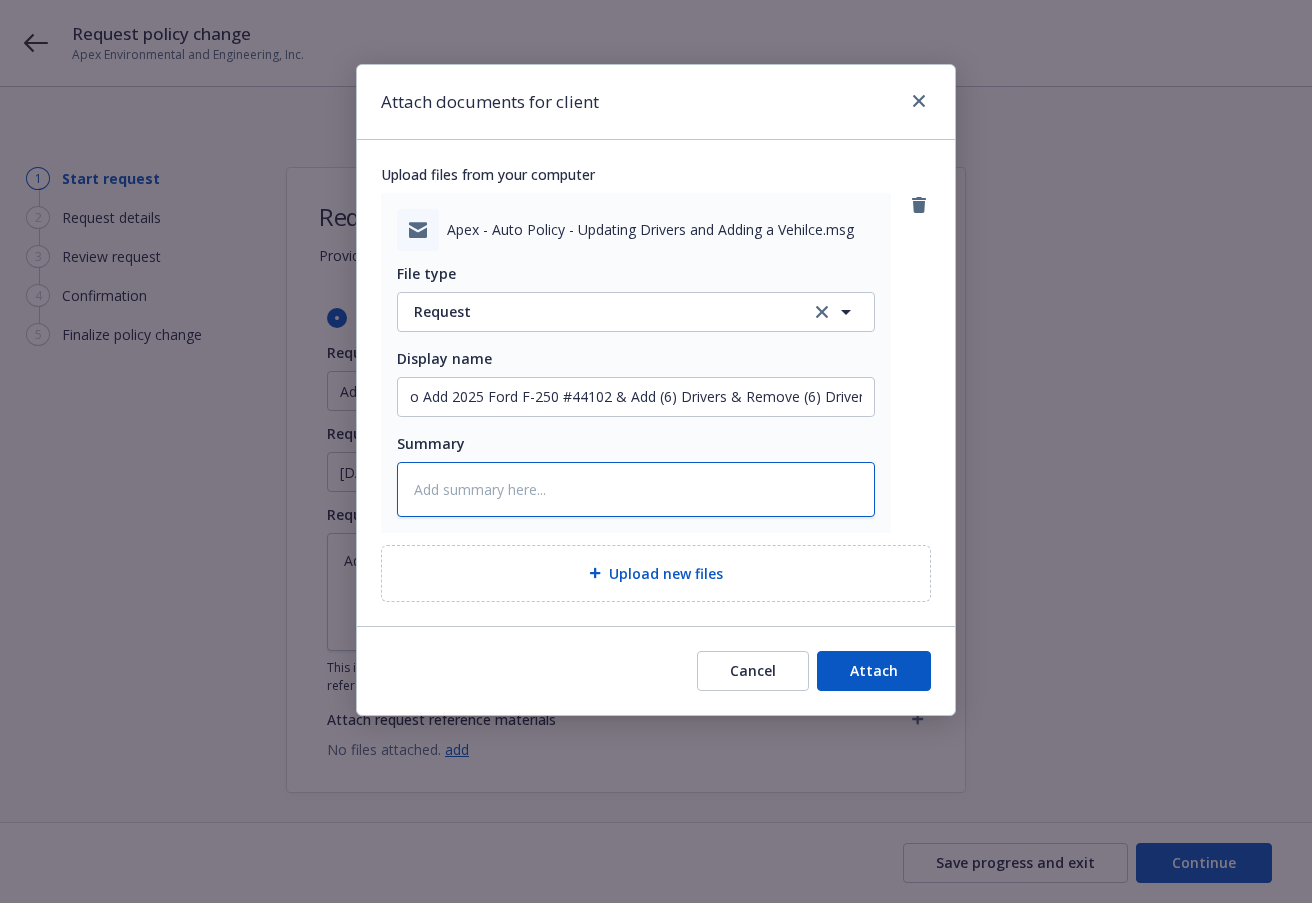 click at bounding box center (636, 489) 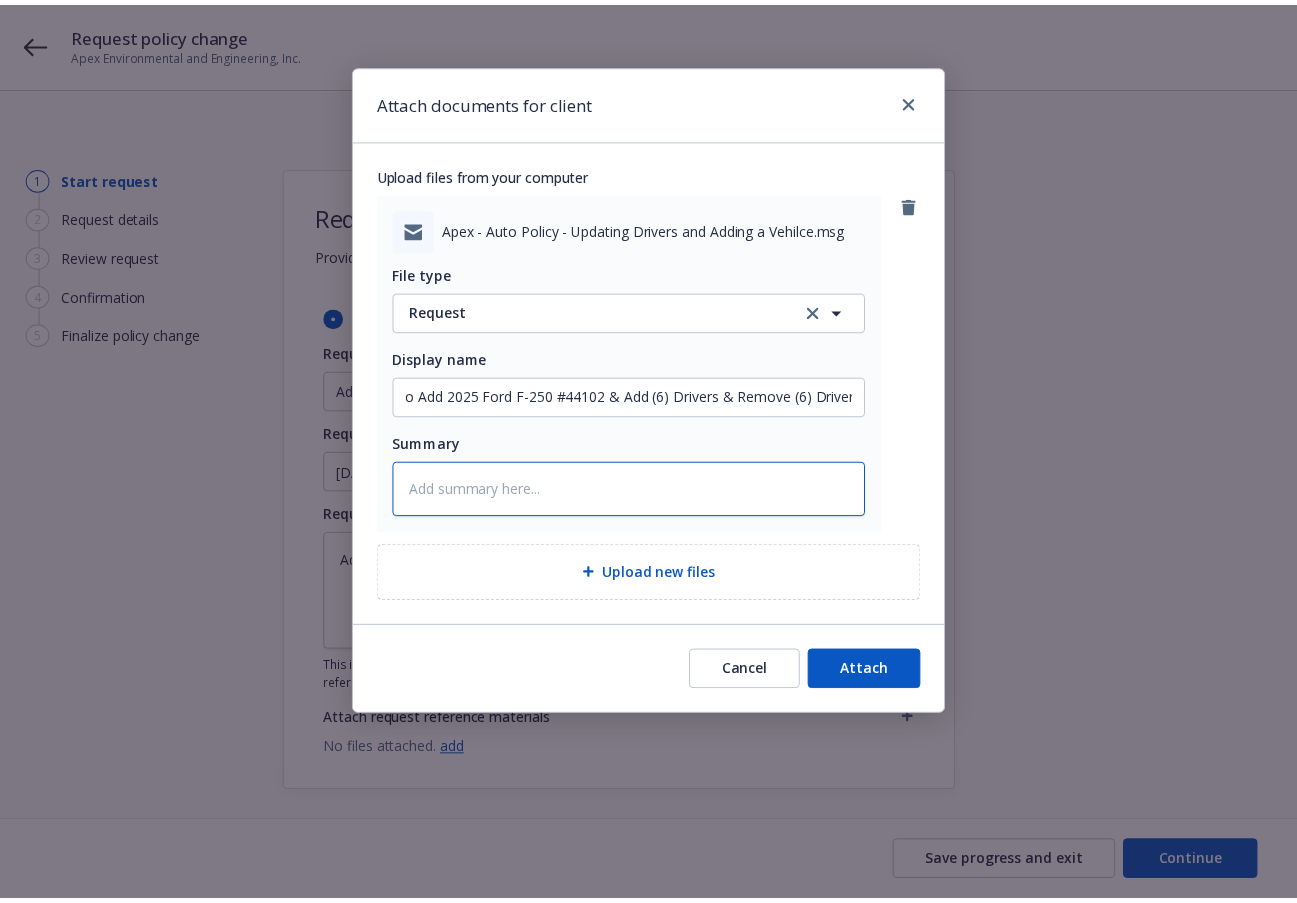 scroll, scrollTop: 0, scrollLeft: 0, axis: both 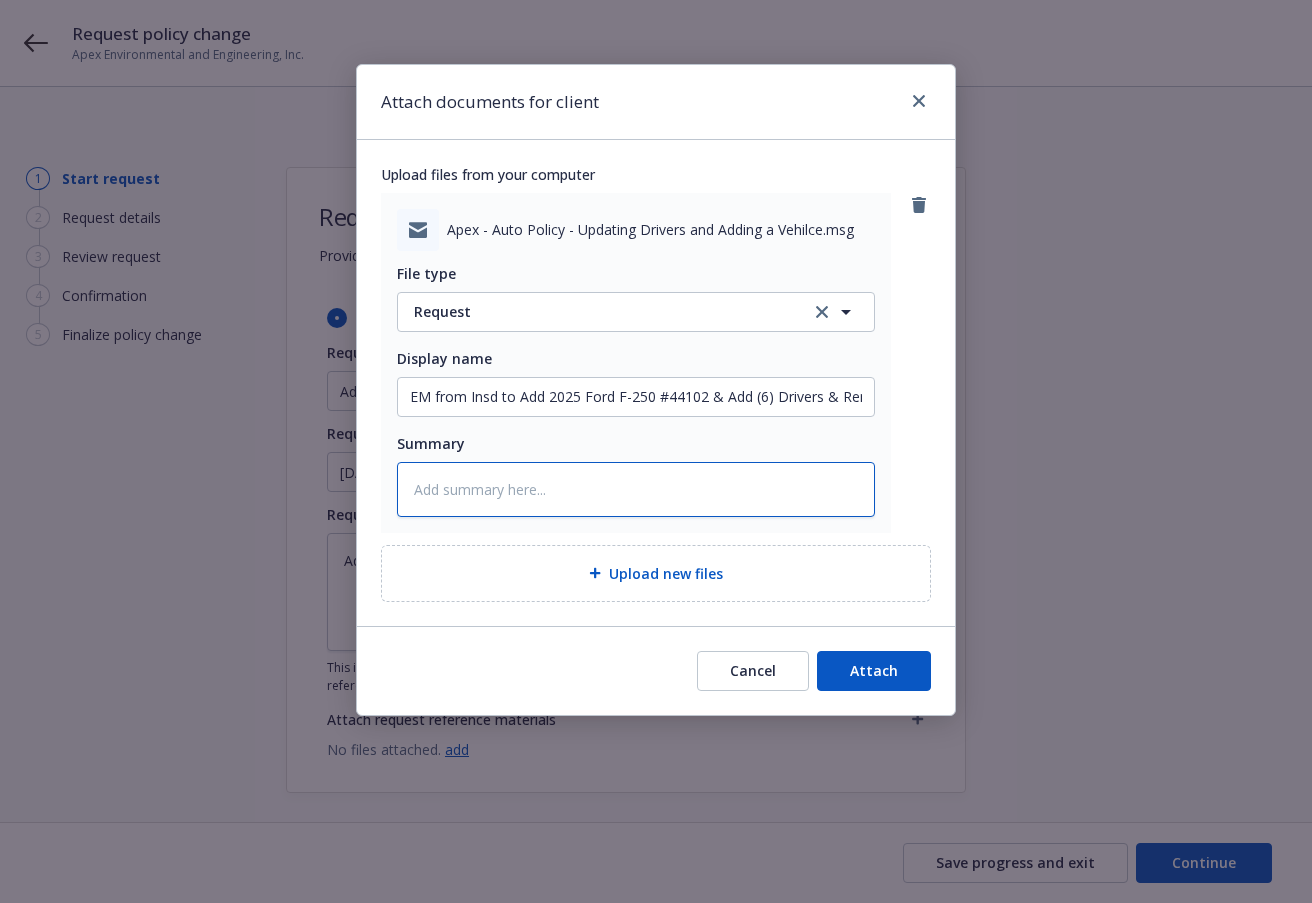 paste on "EM from Insd to Add 2025 Ford F-250 #44102 & Add (6) Drivers & Remove (6) Drivers" 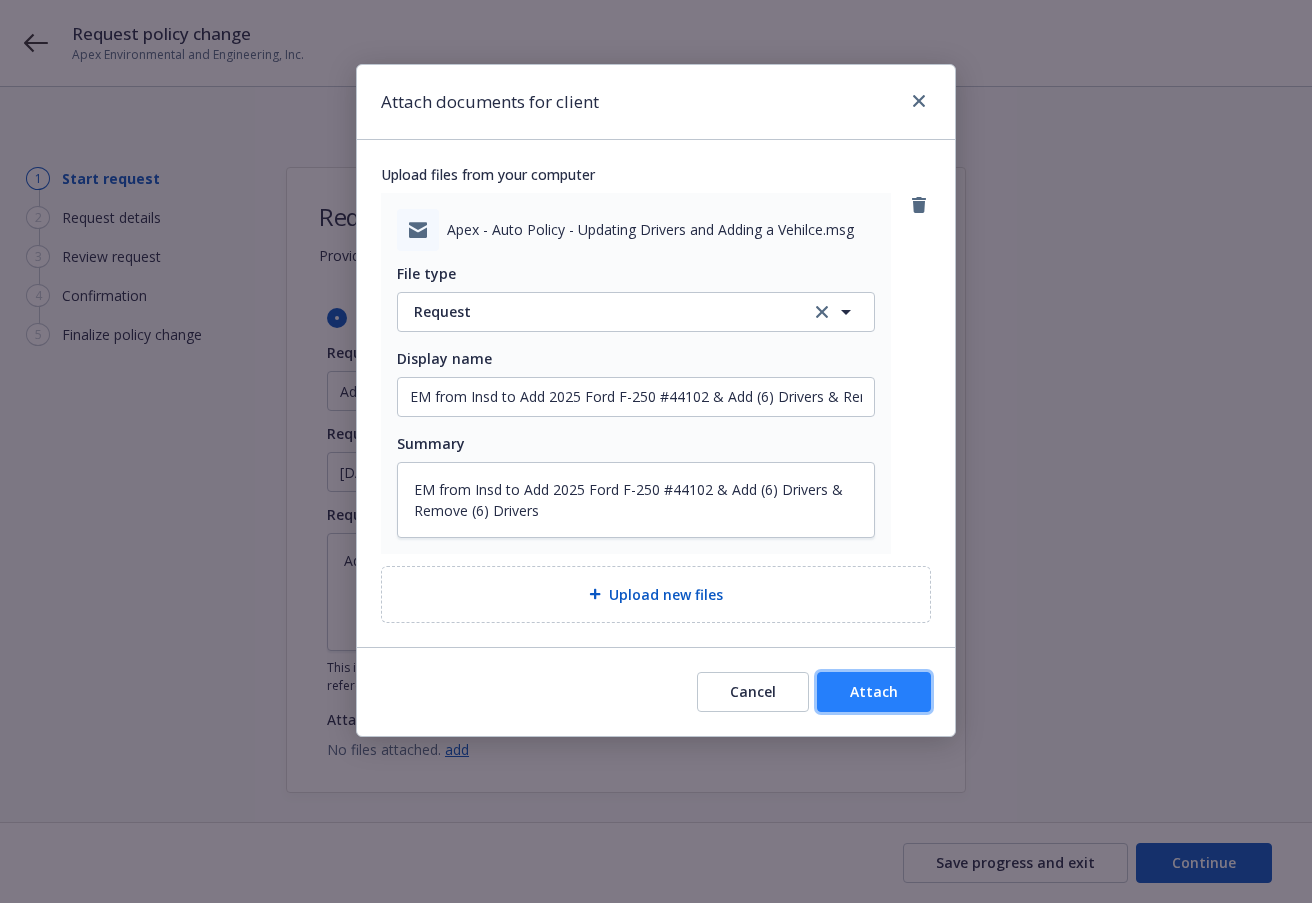 click on "Attach" at bounding box center (874, 691) 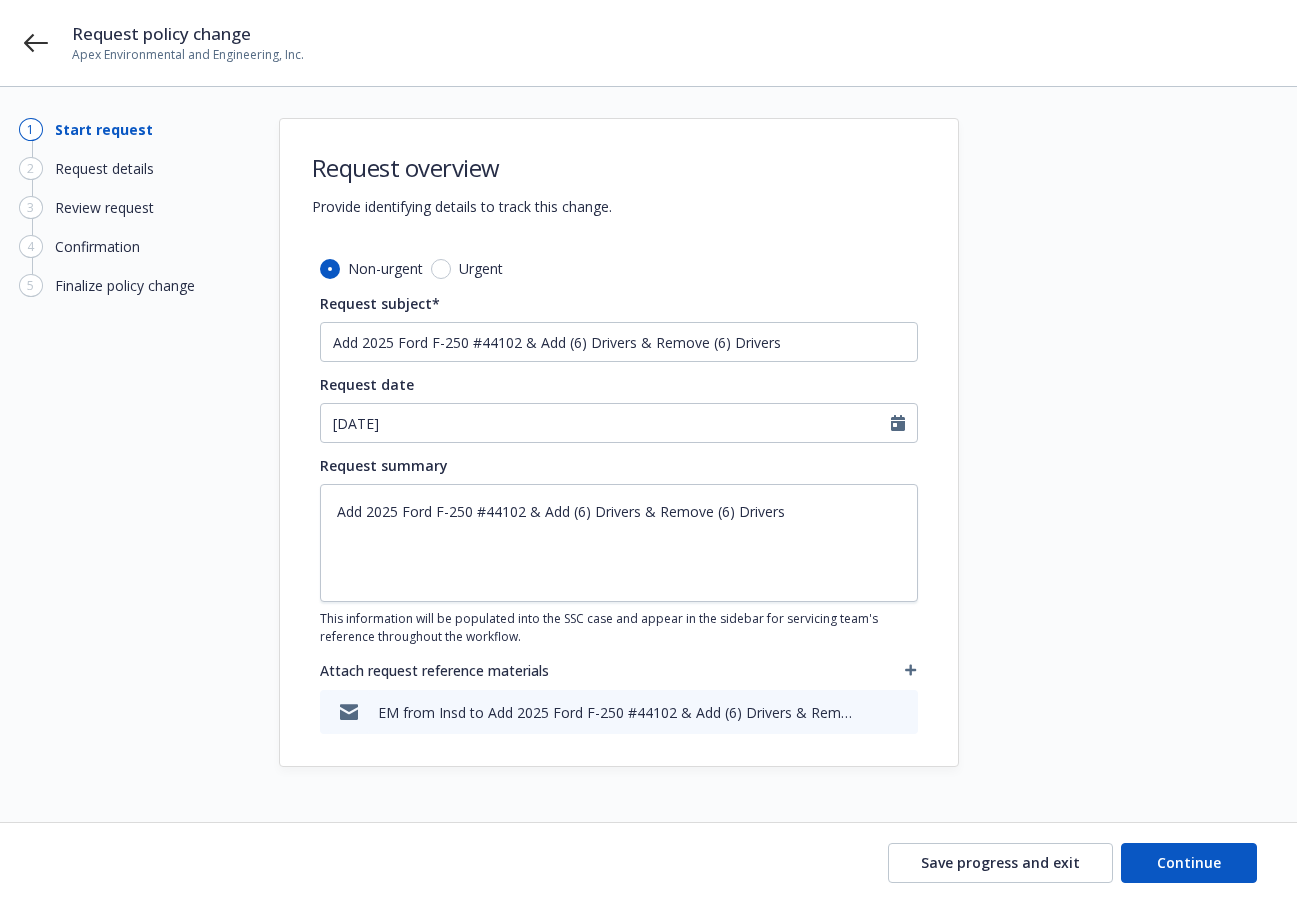scroll, scrollTop: 74, scrollLeft: 0, axis: vertical 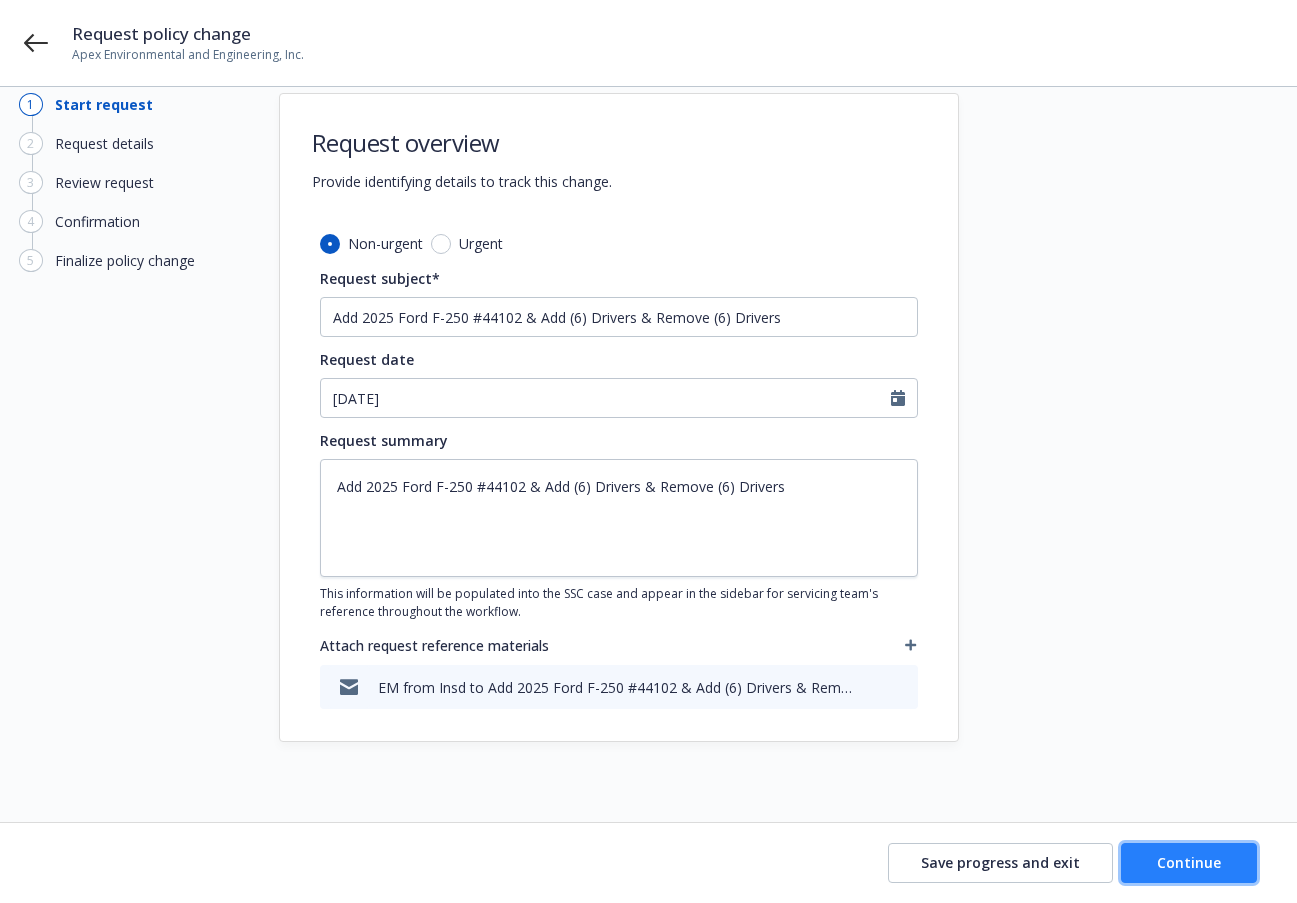 click on "Continue" at bounding box center (1189, 862) 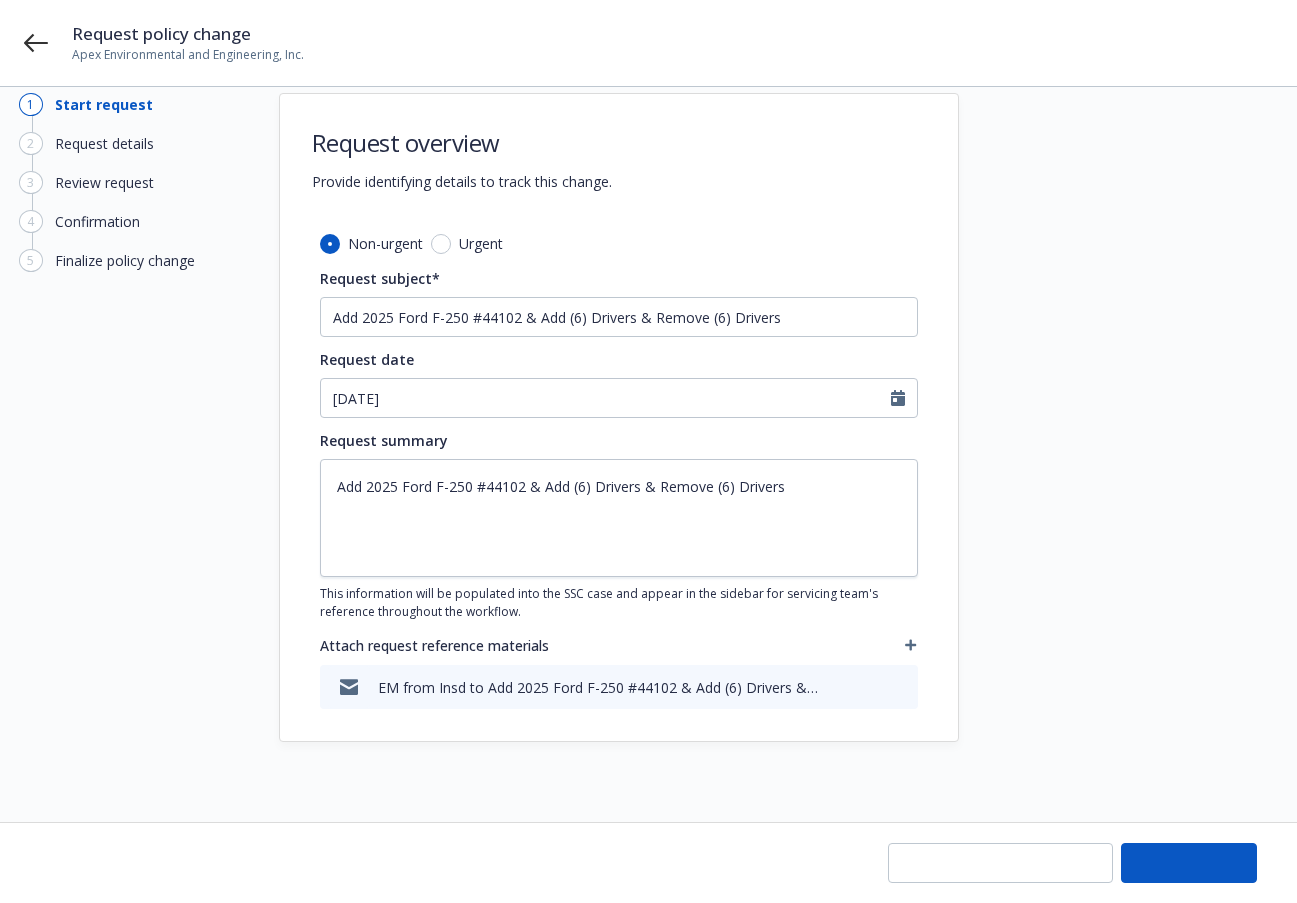scroll, scrollTop: 0, scrollLeft: 0, axis: both 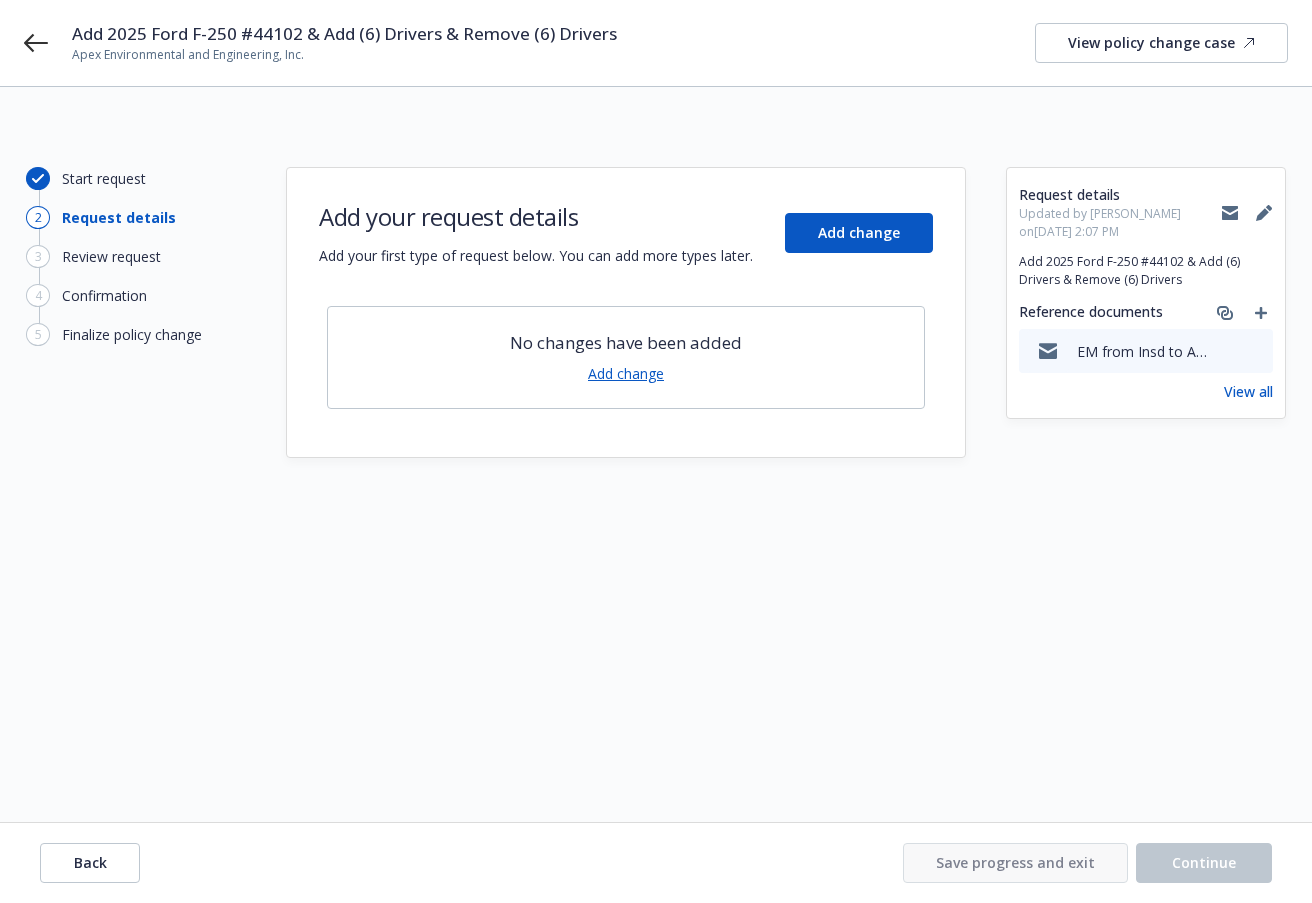 click on "Add change" at bounding box center [626, 373] 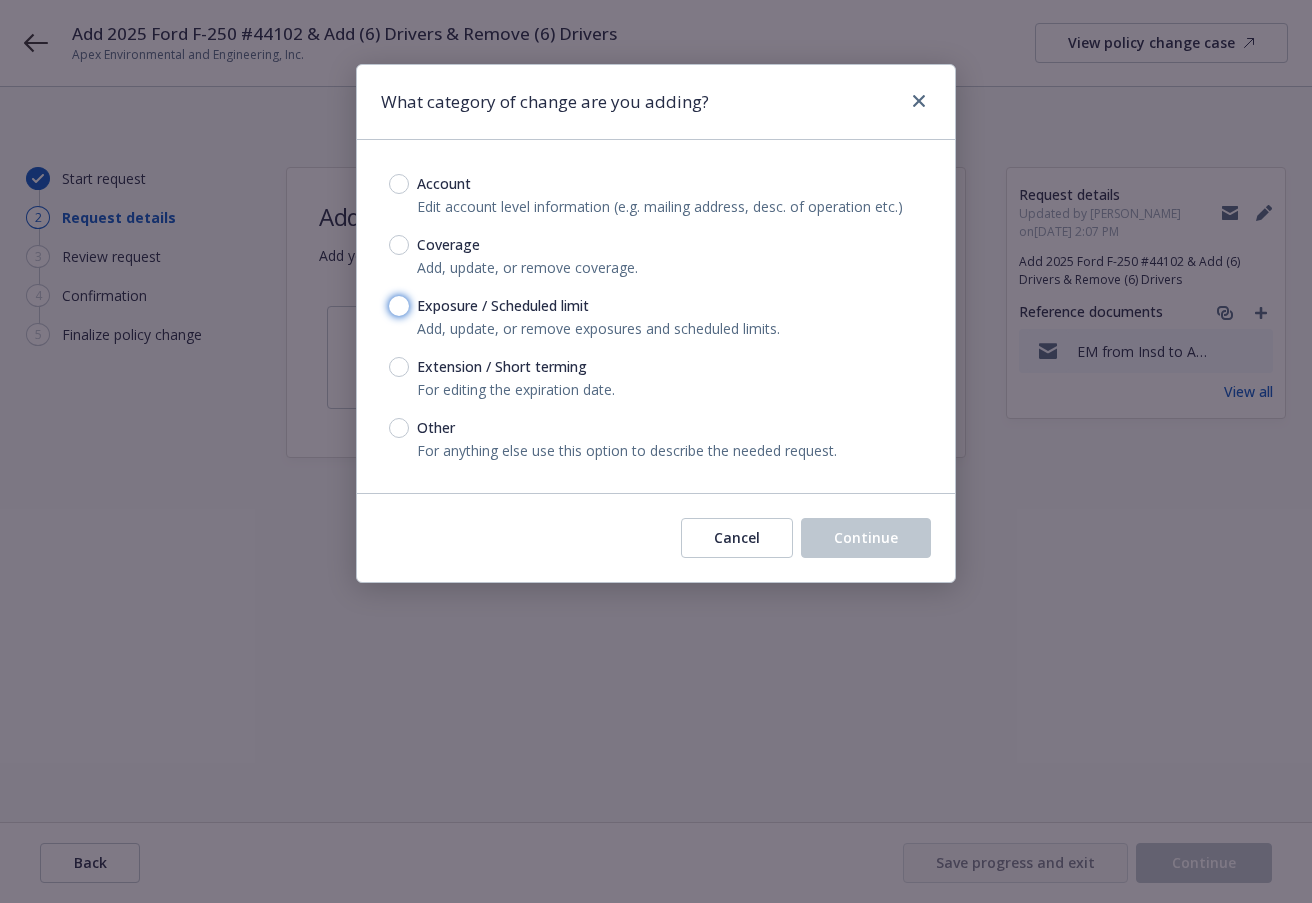 click on "Exposure / Scheduled limit" at bounding box center (399, 306) 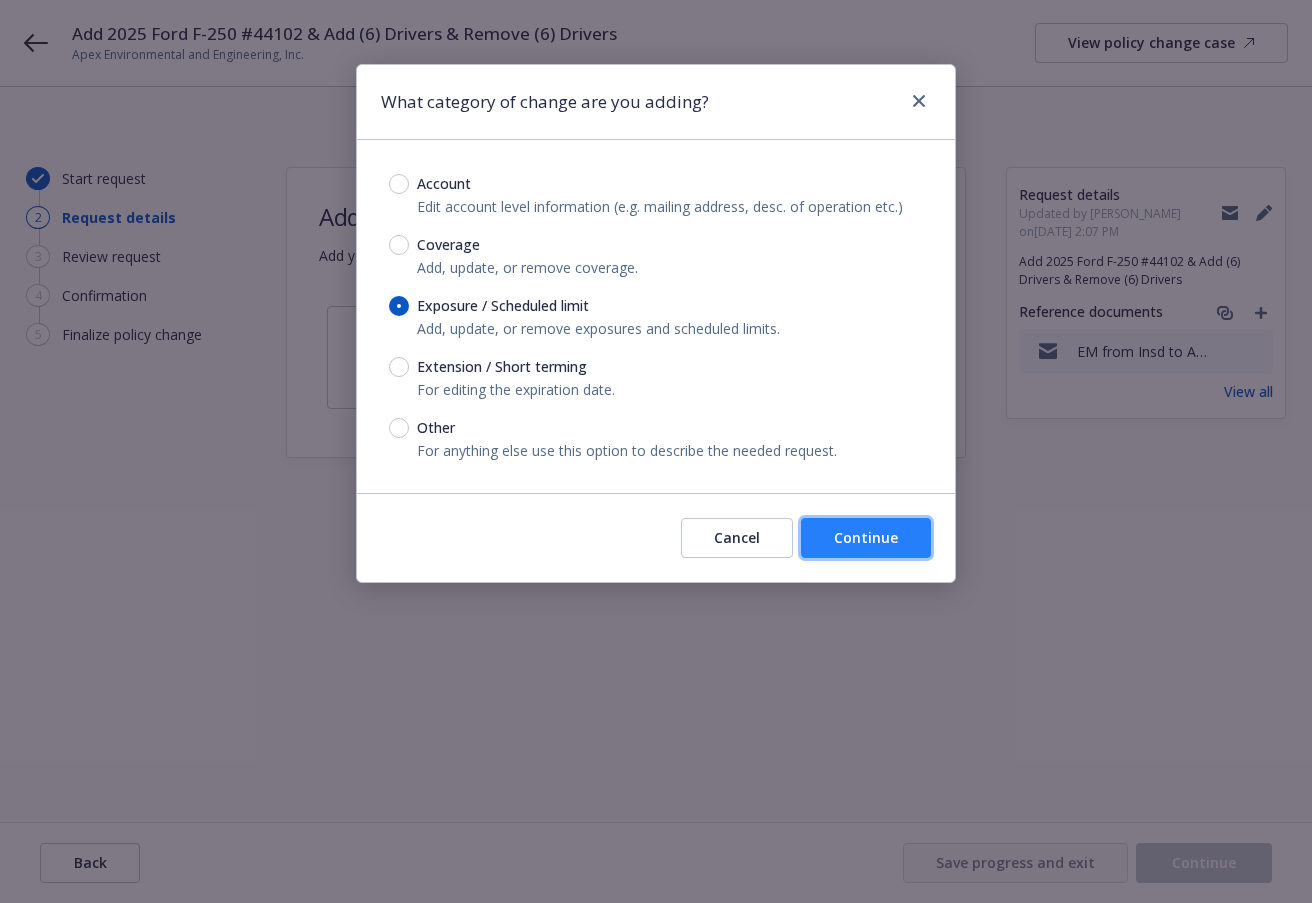 click on "Continue" at bounding box center (866, 538) 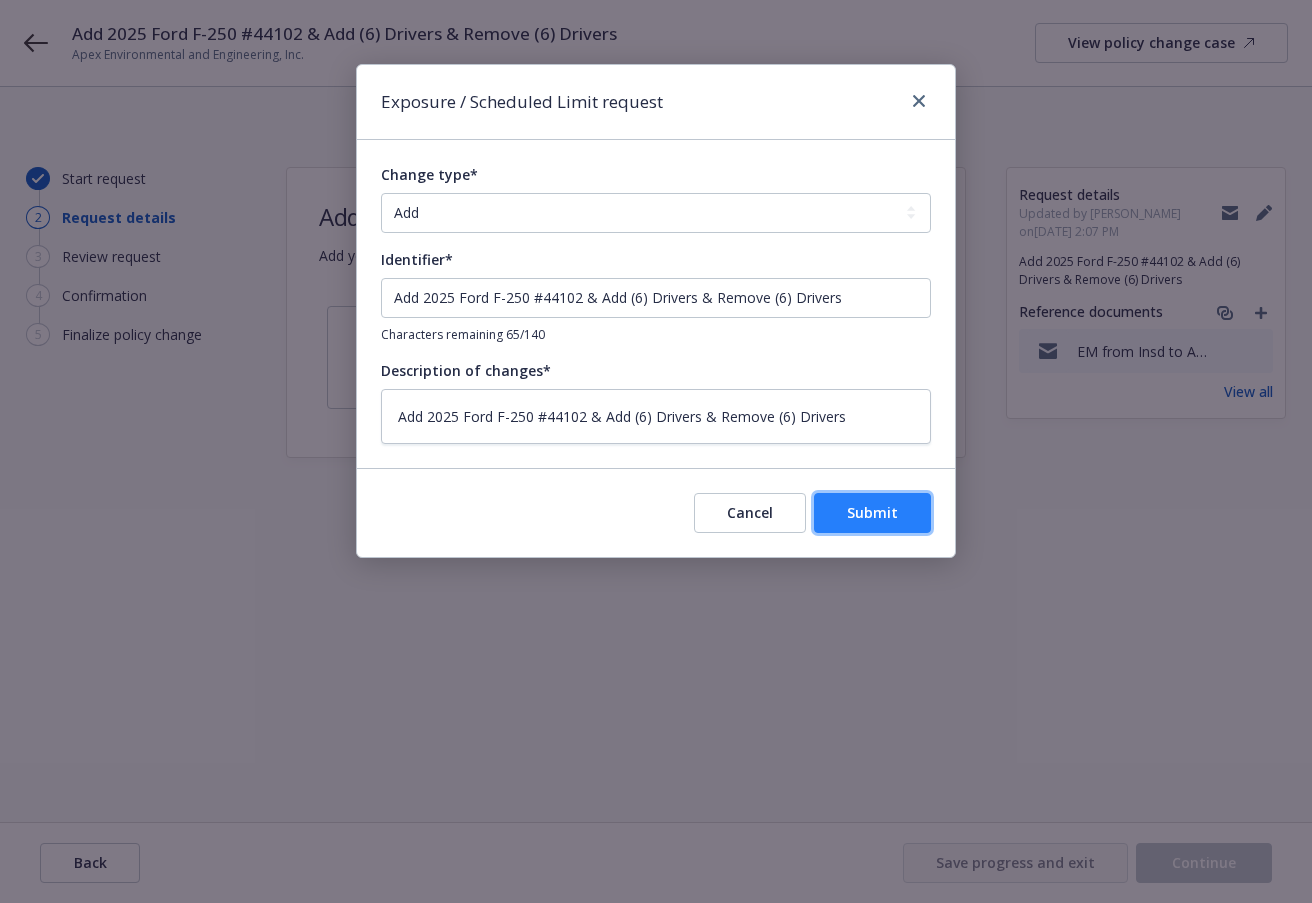click on "Submit" at bounding box center (872, 512) 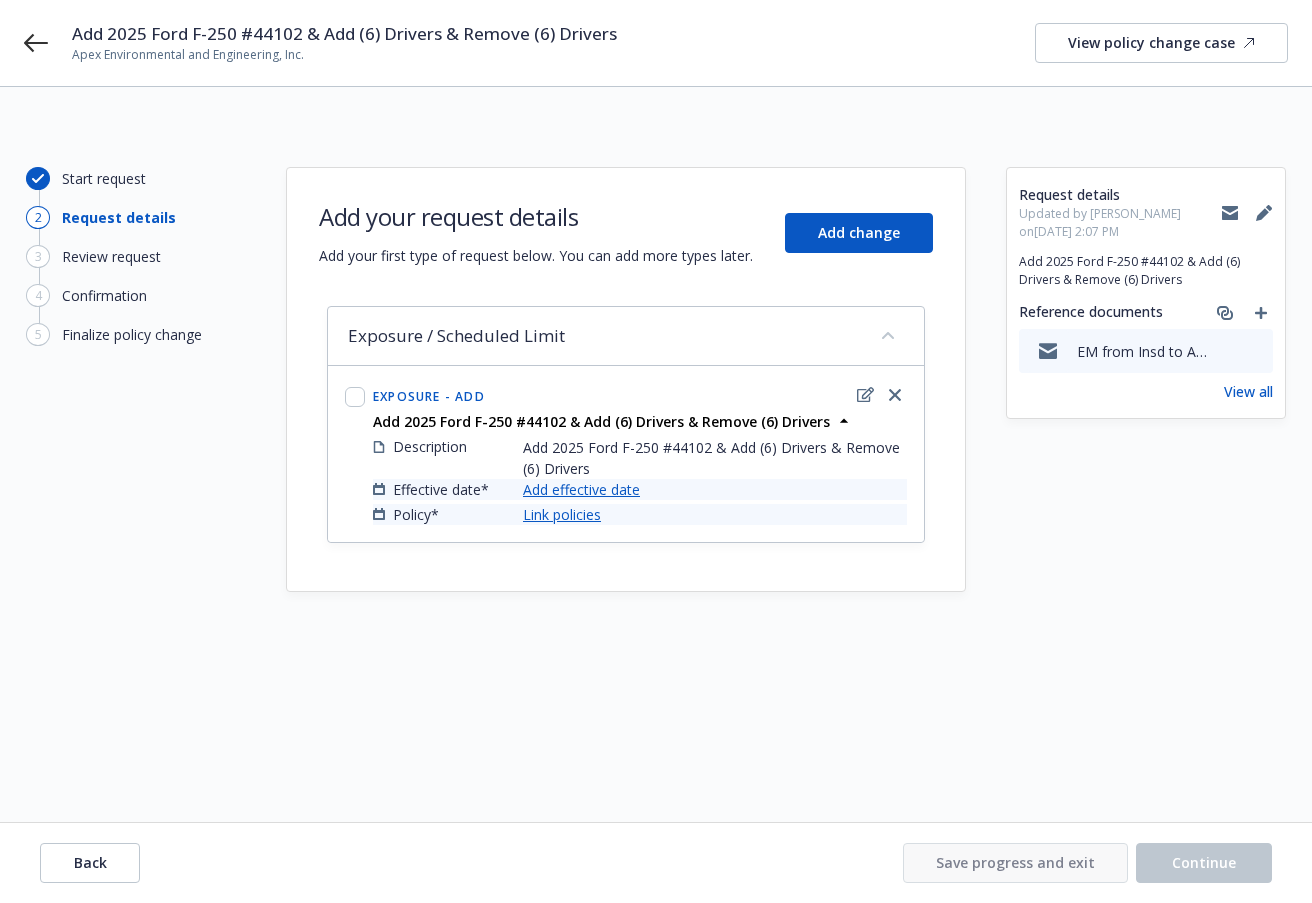 click on "Add effective date" at bounding box center [581, 489] 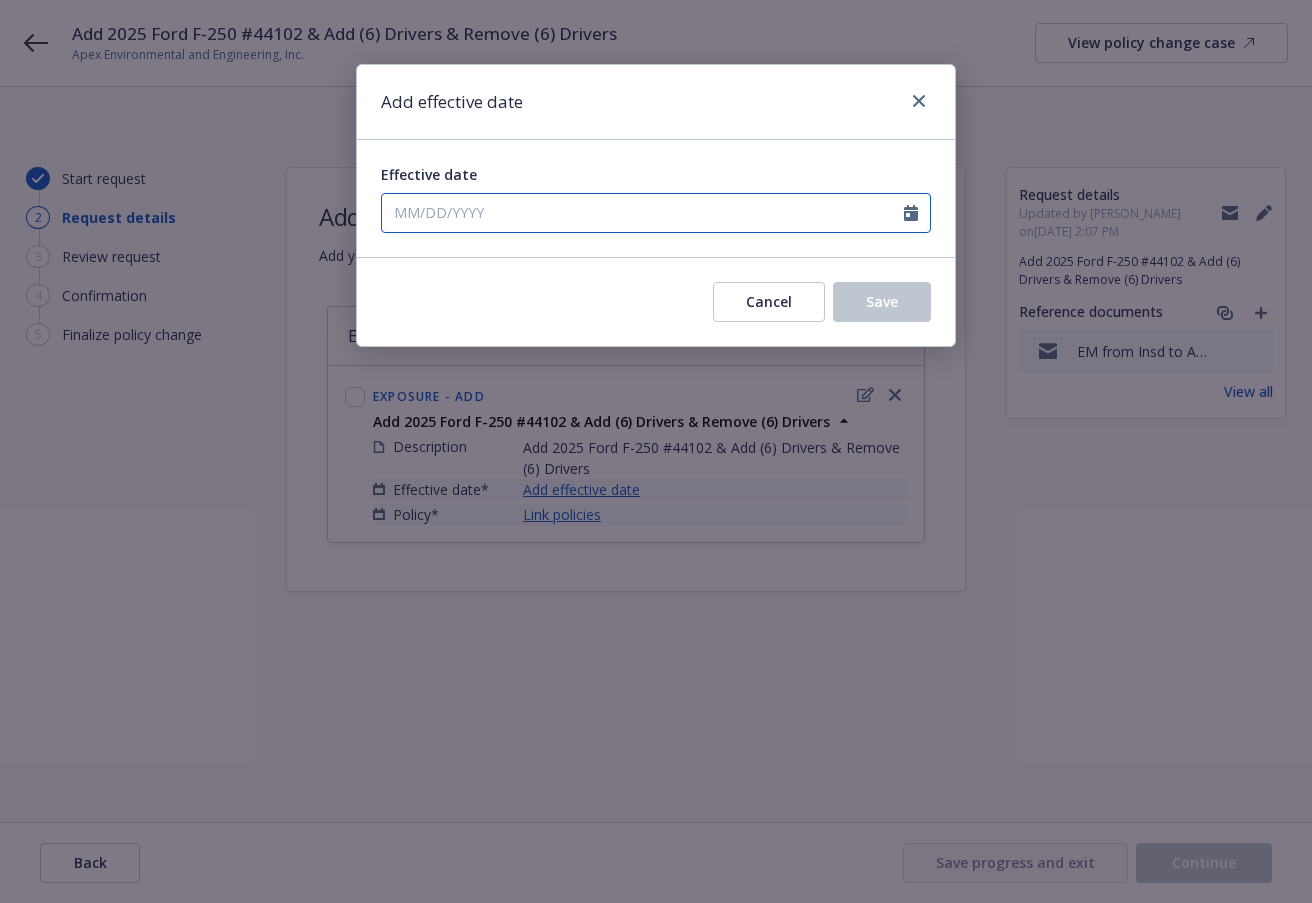 click on "Effective date" at bounding box center (643, 213) 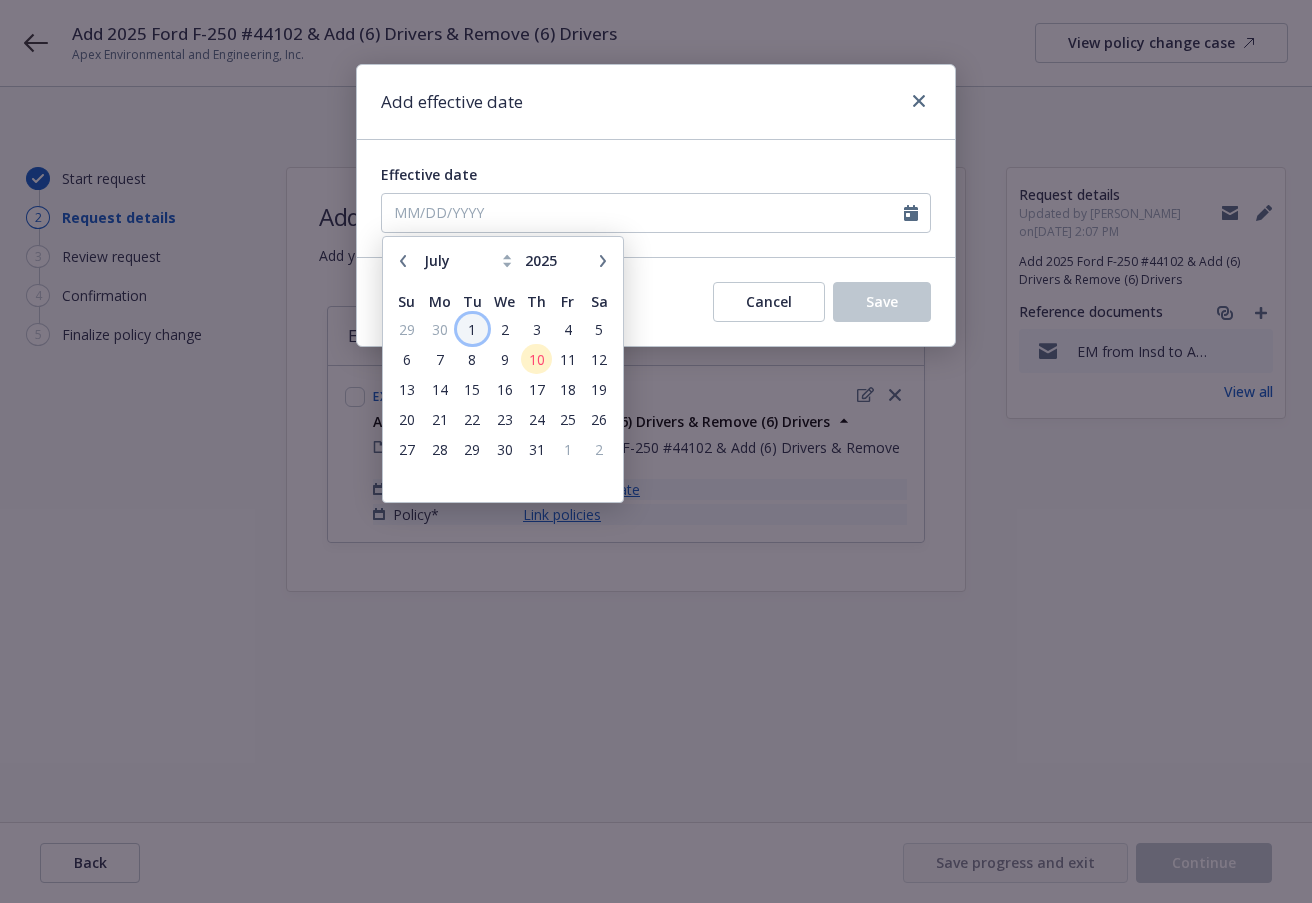 click on "1" at bounding box center [472, 329] 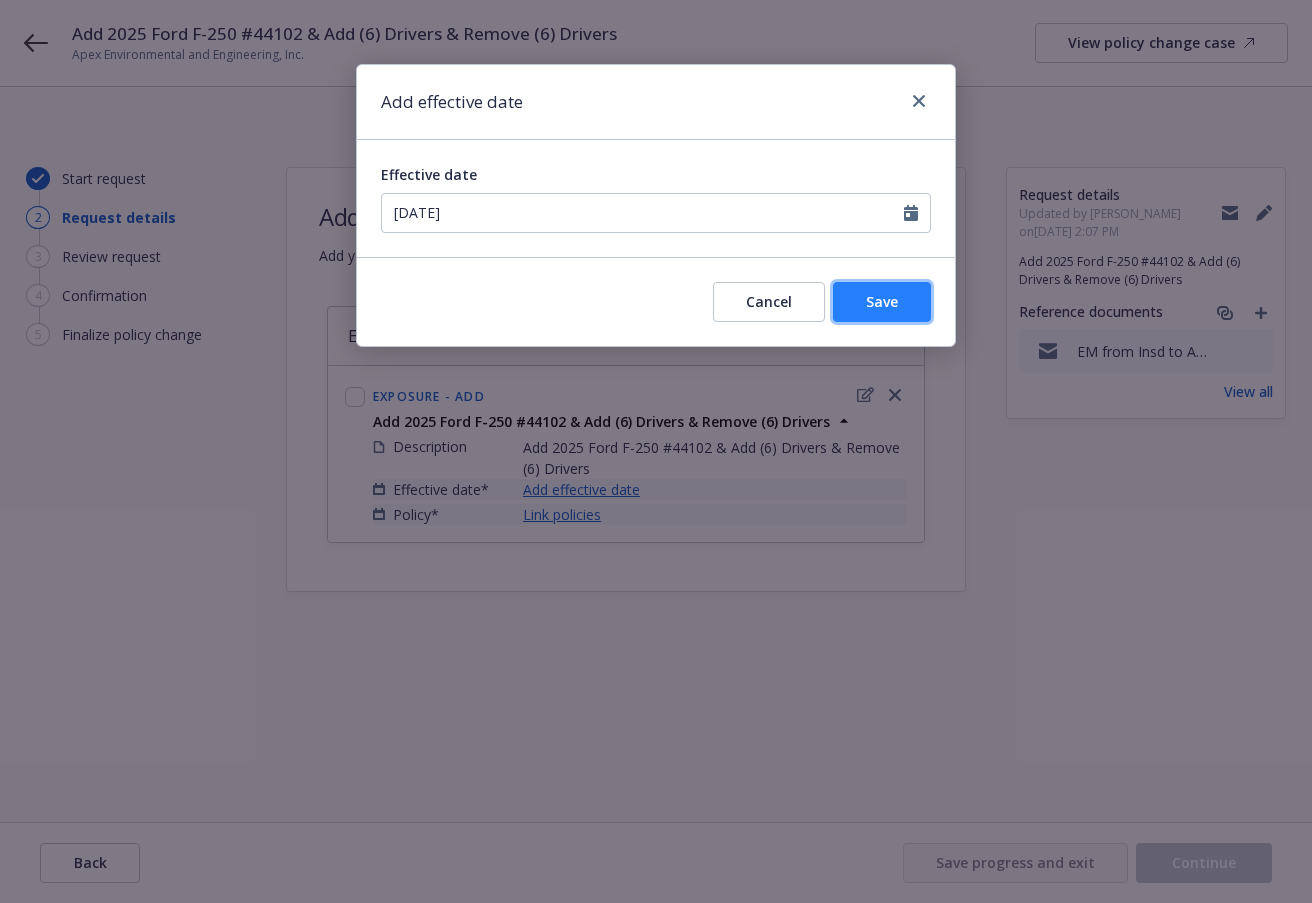 click on "Save" at bounding box center [882, 302] 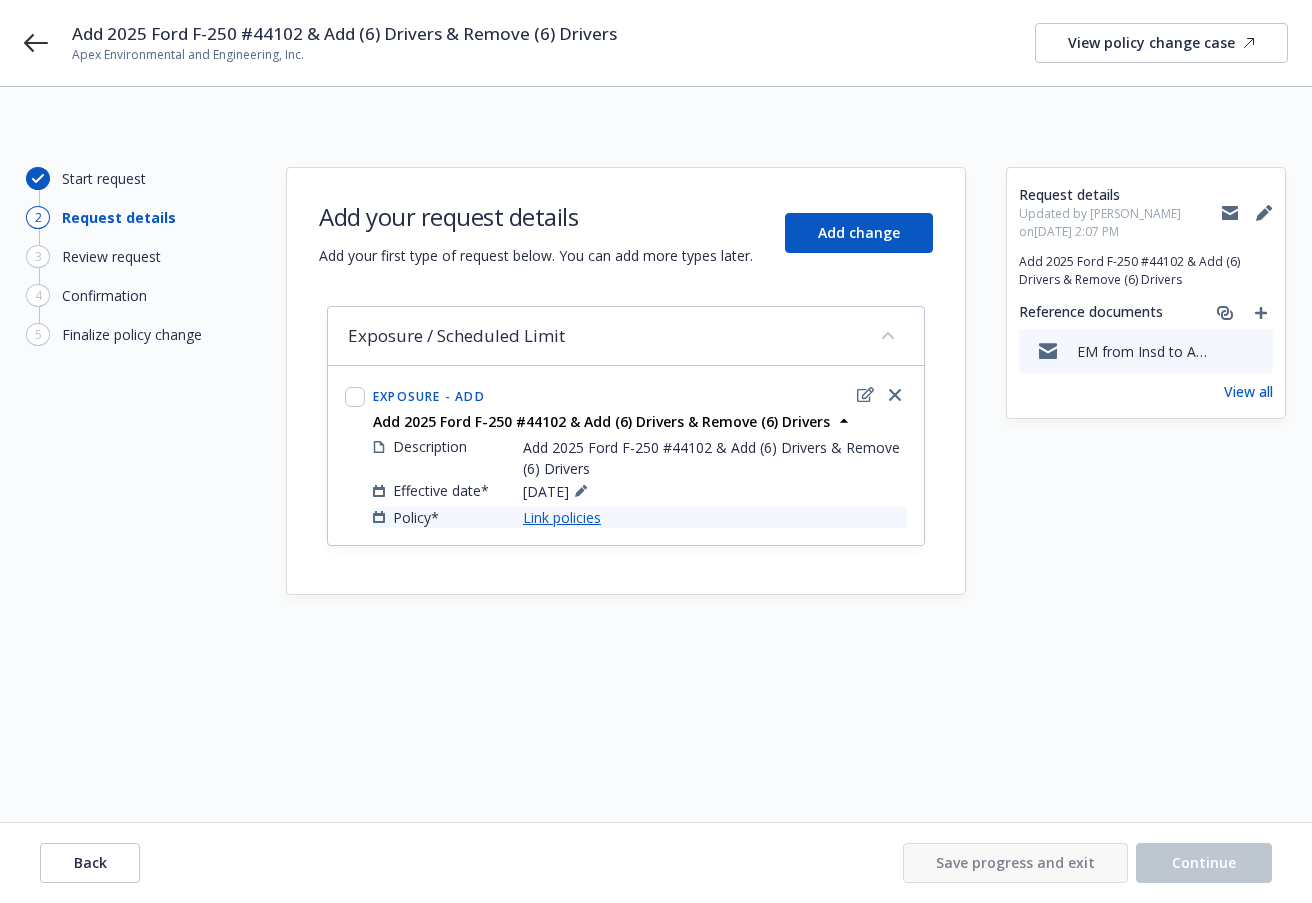 click on "Link policies" at bounding box center (562, 517) 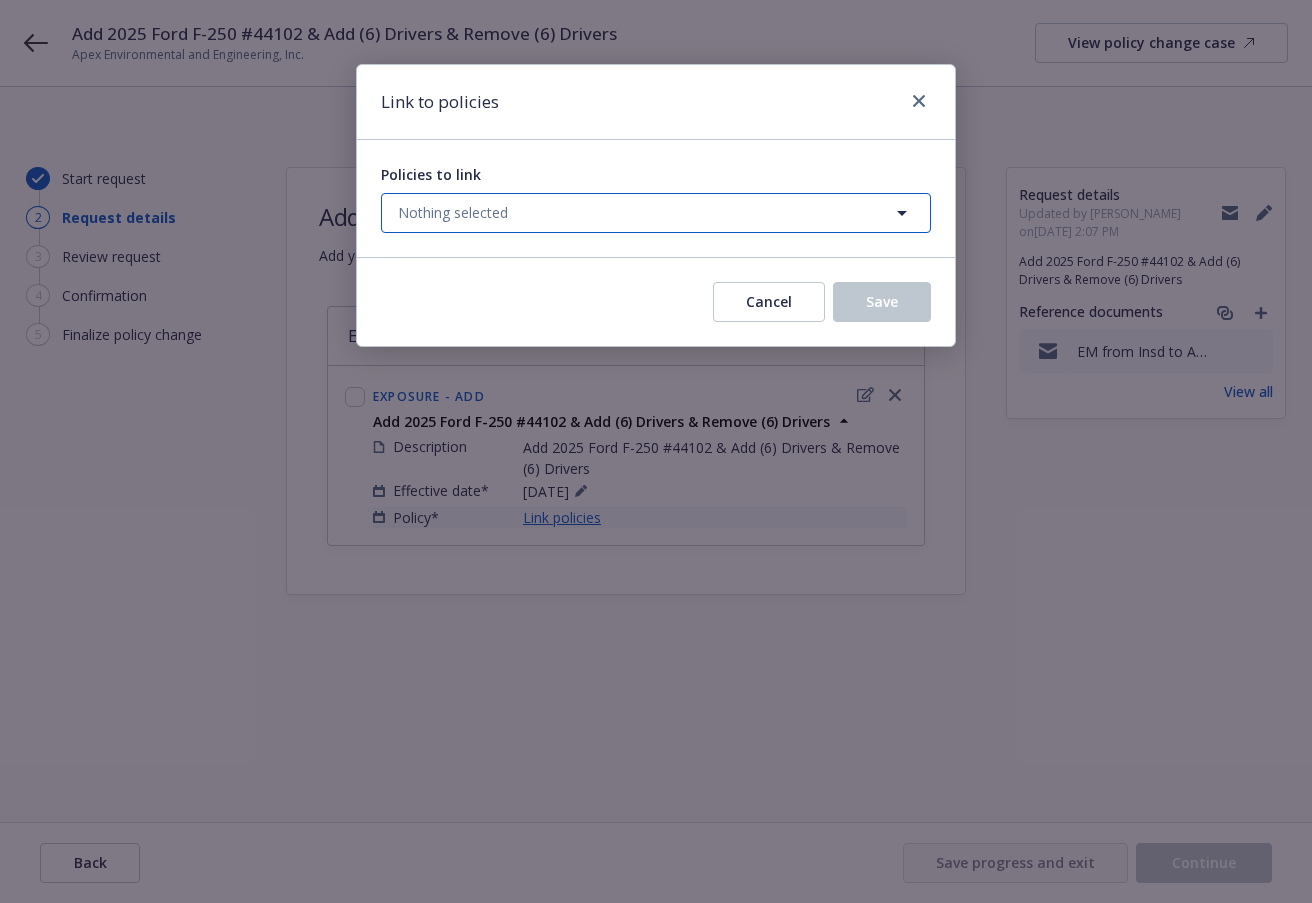 click on "Nothing selected" at bounding box center (453, 212) 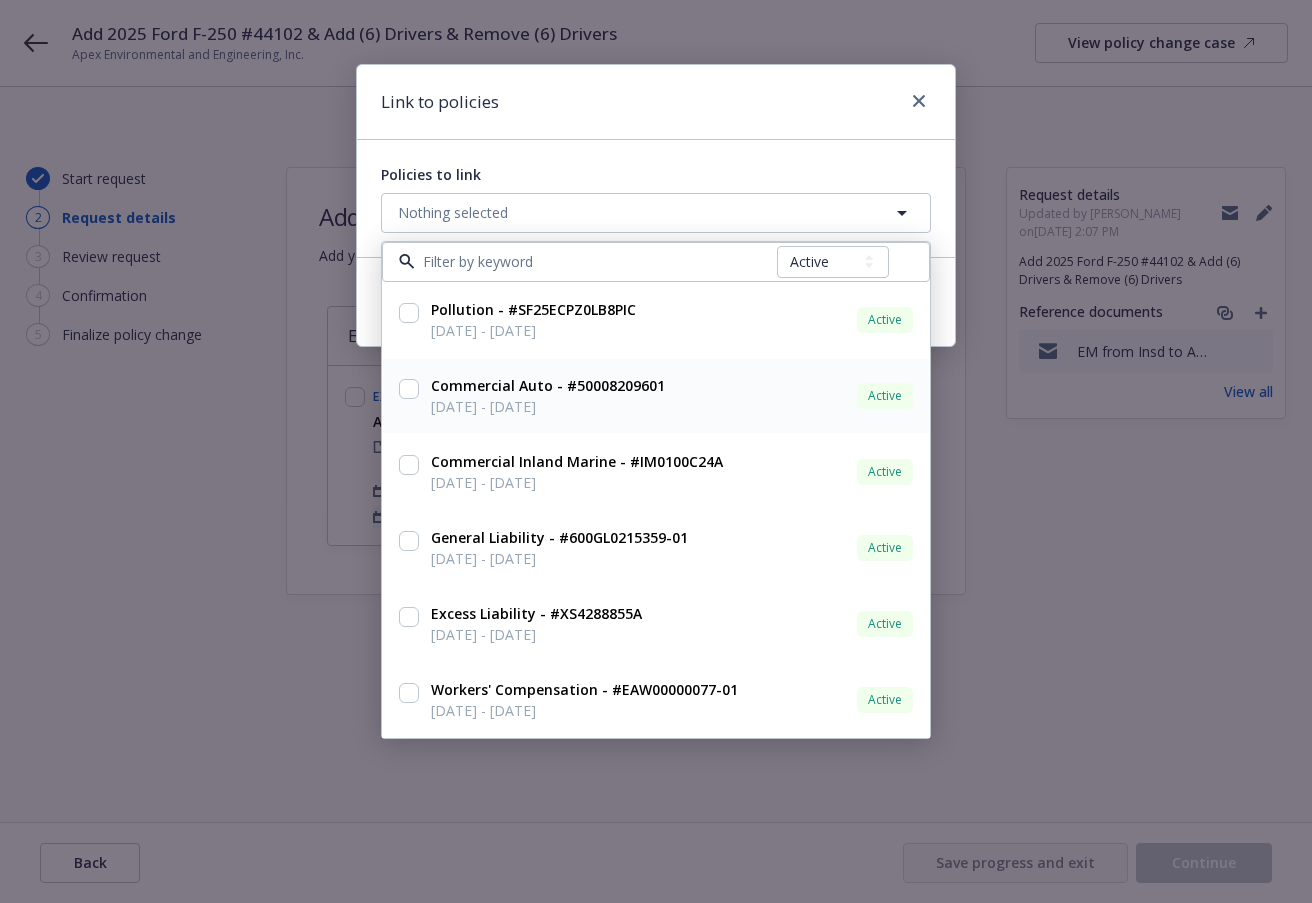 click on "03/14/2025 - 09/14/2025" at bounding box center [548, 406] 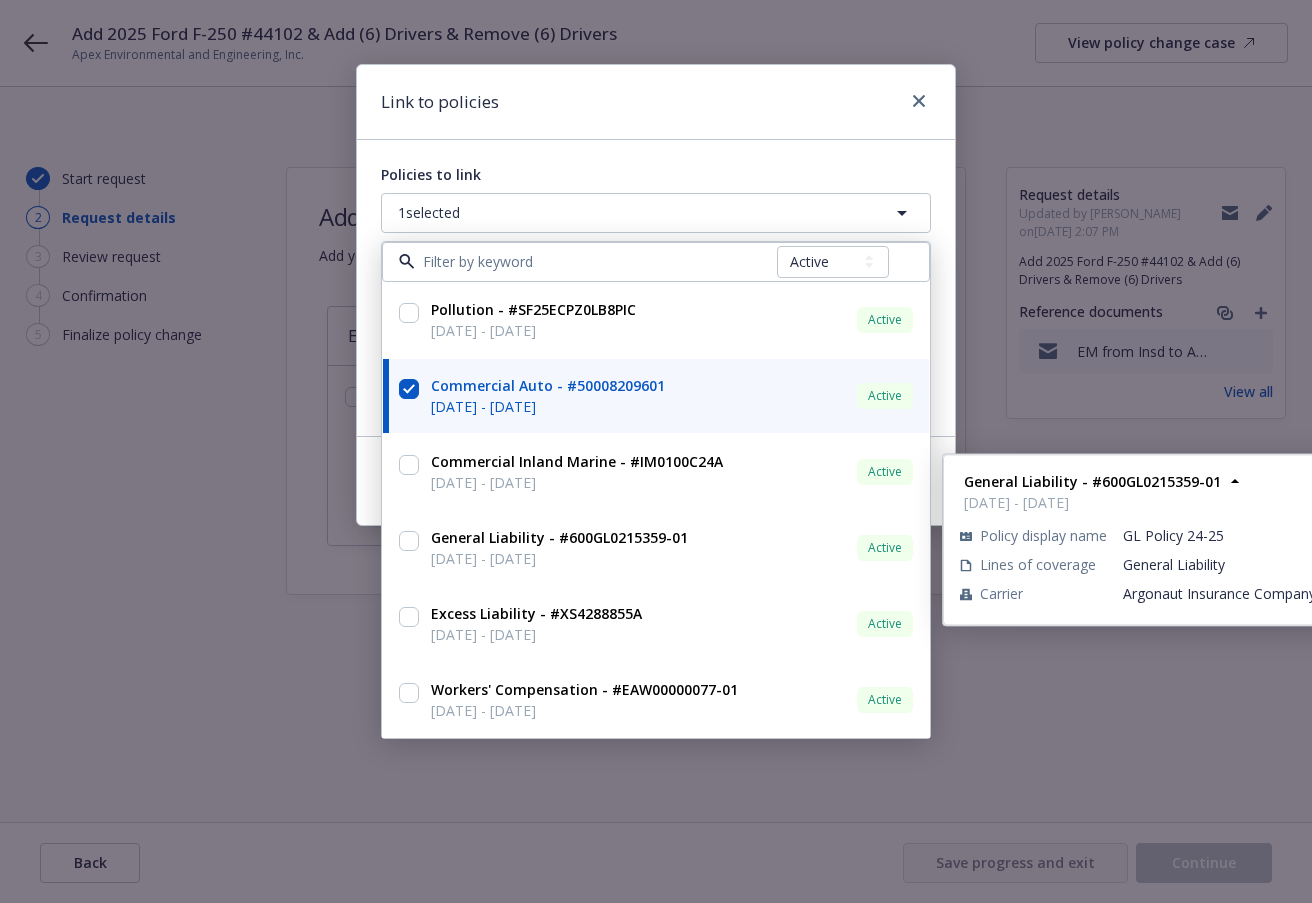 click on "Link to policies Policies to link 1  selected All Active Upcoming Expired Cancelled Pollution - #SF25ECPZ0LB8PIC 04/25/2025 - 04/25/2026 Active Policy display name Pollution $1M/$5M (Annual Policy) Lines of coverage Pollution Carrier Hartford Insurance Group Commercial Auto - #50008209601 03/14/2025 - 09/14/2025 Active Policy display name Auto (6-Month Policy) Lines of coverage Commercial Auto Liability Carrier Infinity (Kemper) Commercial Inland Marine - #IM0100C24A 12/11/2024 - 12/11/2025 Active Policy display name EQ - Inland Marine 24-25 Lines of coverage Commercial Property, Commercial Inland Marine - Equipment/Scheduled & RLE Carrier Aspen Insurance General Liability - #600GL0215359-01 12/11/2024 - 12/11/2025 Active Policy display name GL Policy 24-25 Lines of coverage General Liability Carrier Argonaut Insurance Company (Argo) Excess Liability - #XS4288855A 12/11/2024 - 12/11/2025 Active Policy display name $3M Excess Liability  Lines of coverage Excess Carrier Argonaut Insurance Company (Argo) Active" at bounding box center [656, 451] 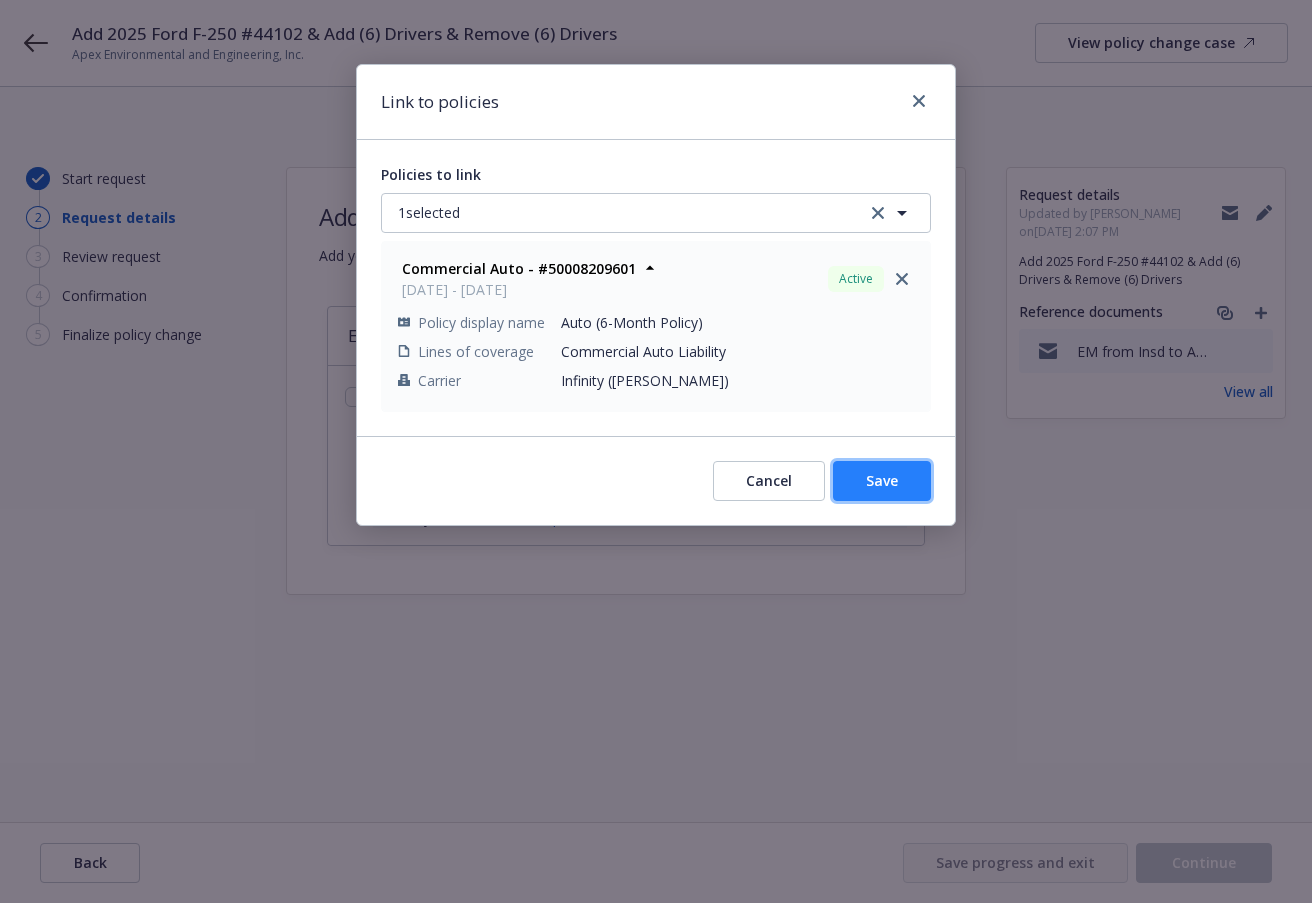 click on "Save" at bounding box center [882, 480] 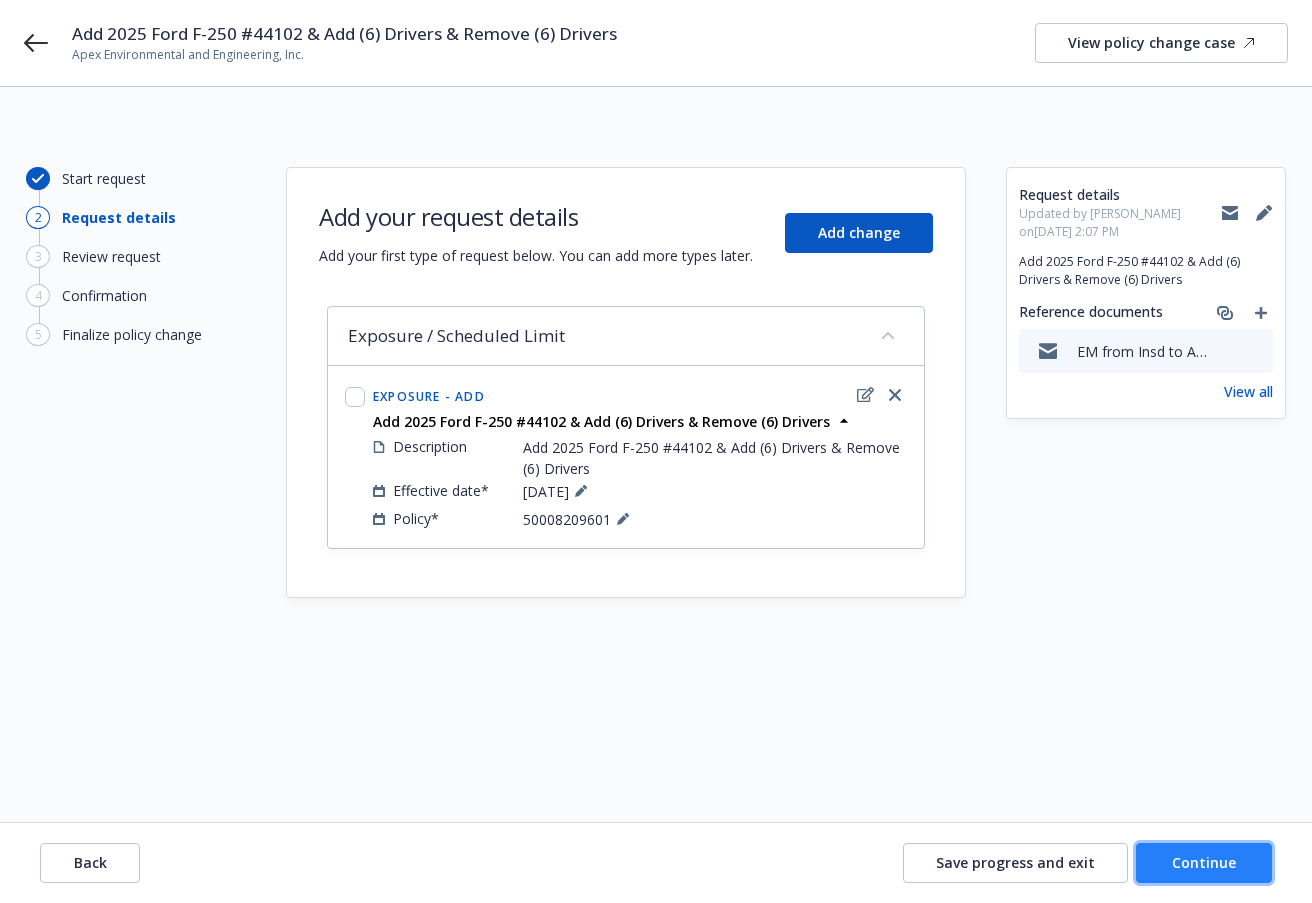 click on "Continue" at bounding box center (1204, 862) 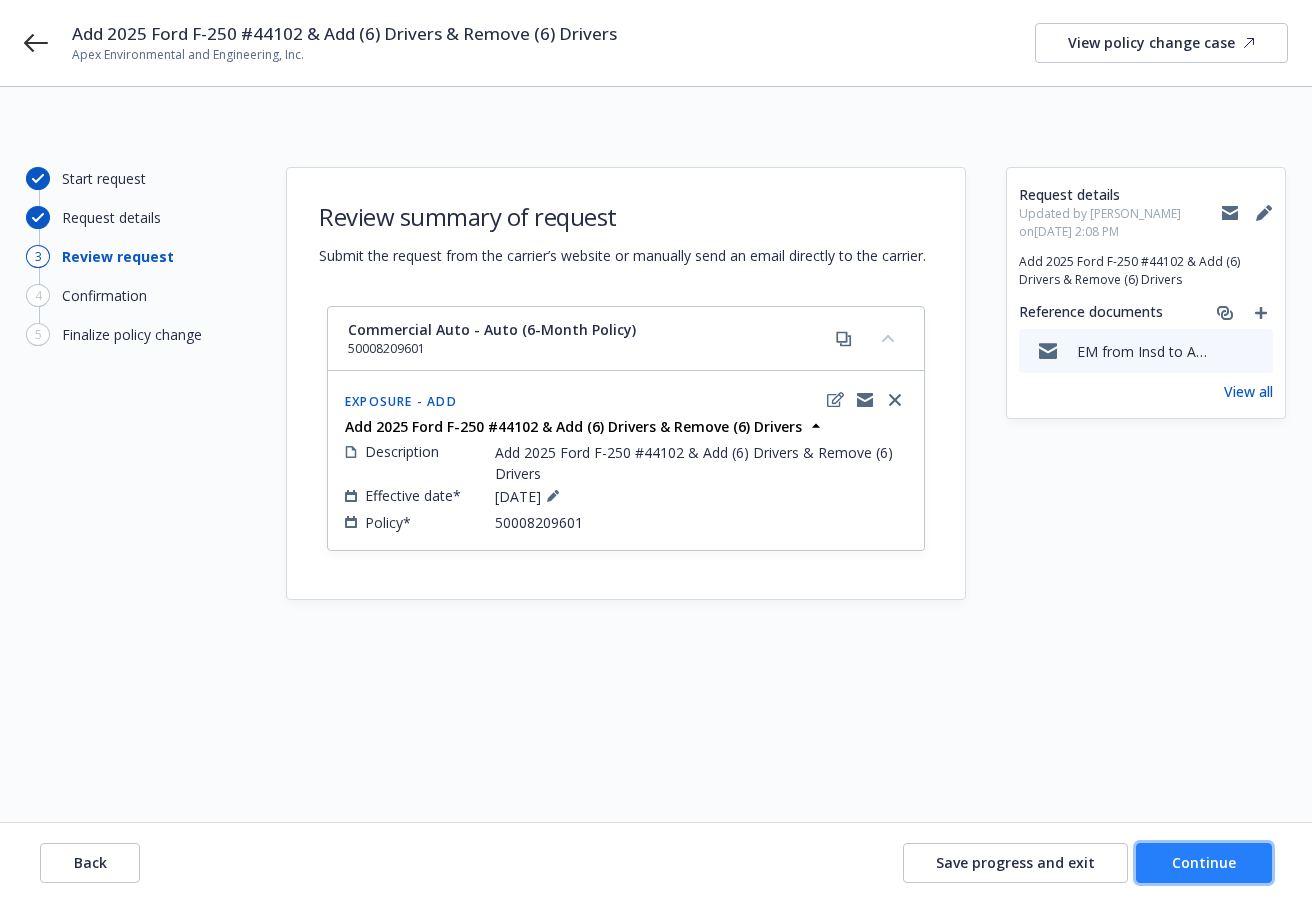 click on "Continue" at bounding box center [1204, 862] 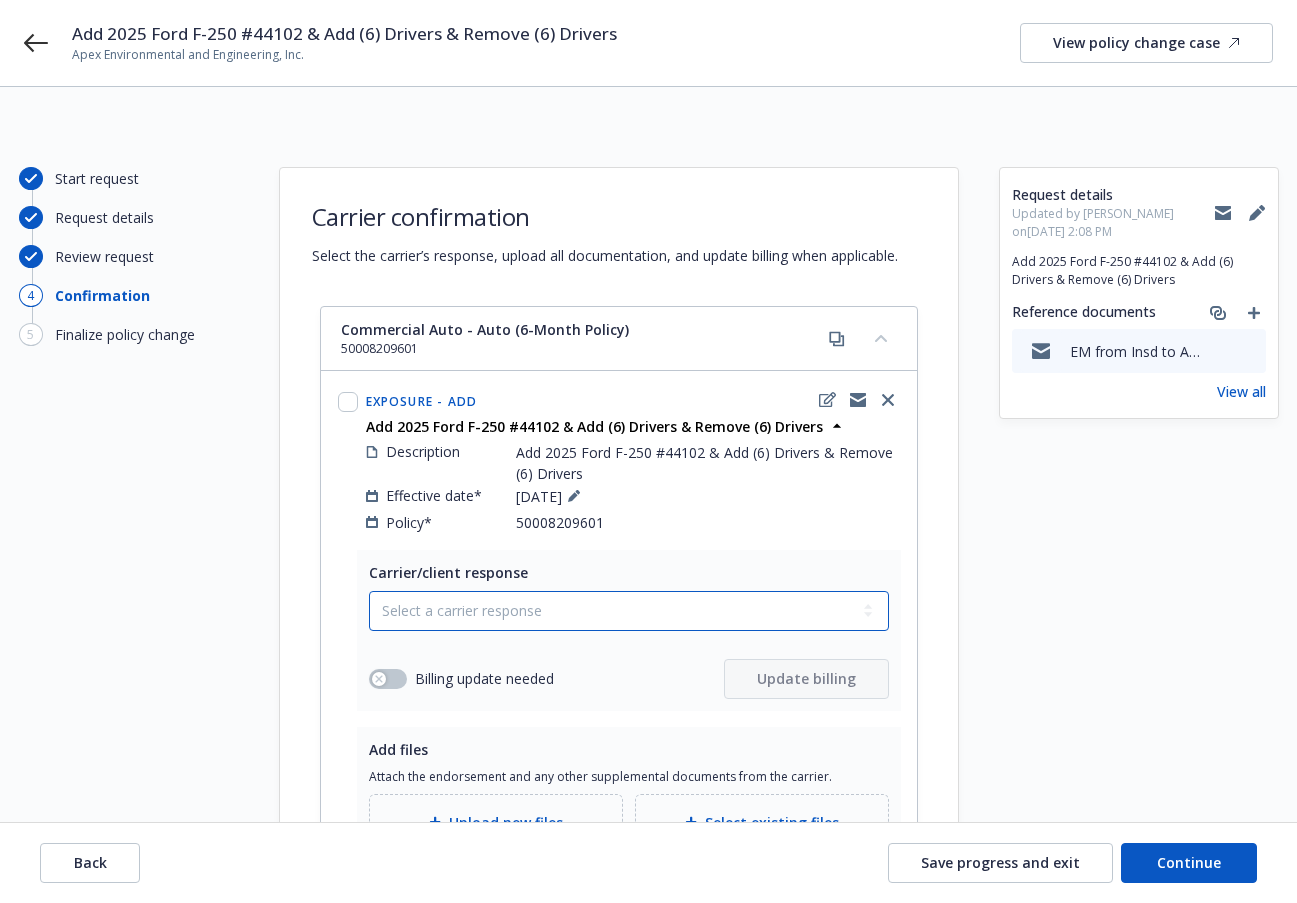 click on "Select a carrier response Accepted Accepted with revision No endorsement needed Declined by carrier Rejected by client" at bounding box center (629, 611) 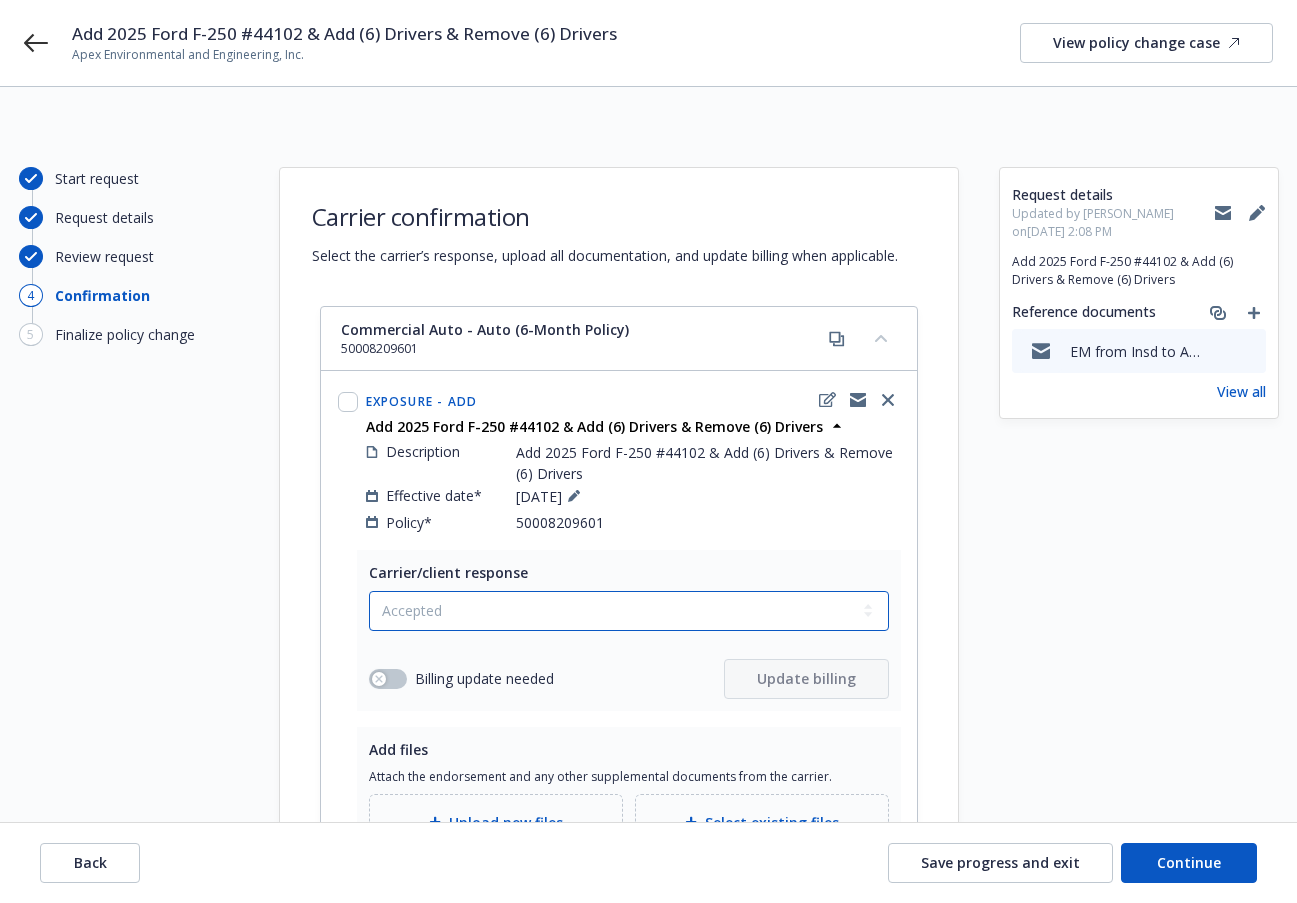 click on "Select a carrier response Accepted Accepted with revision No endorsement needed Declined by carrier Rejected by client" at bounding box center (629, 611) 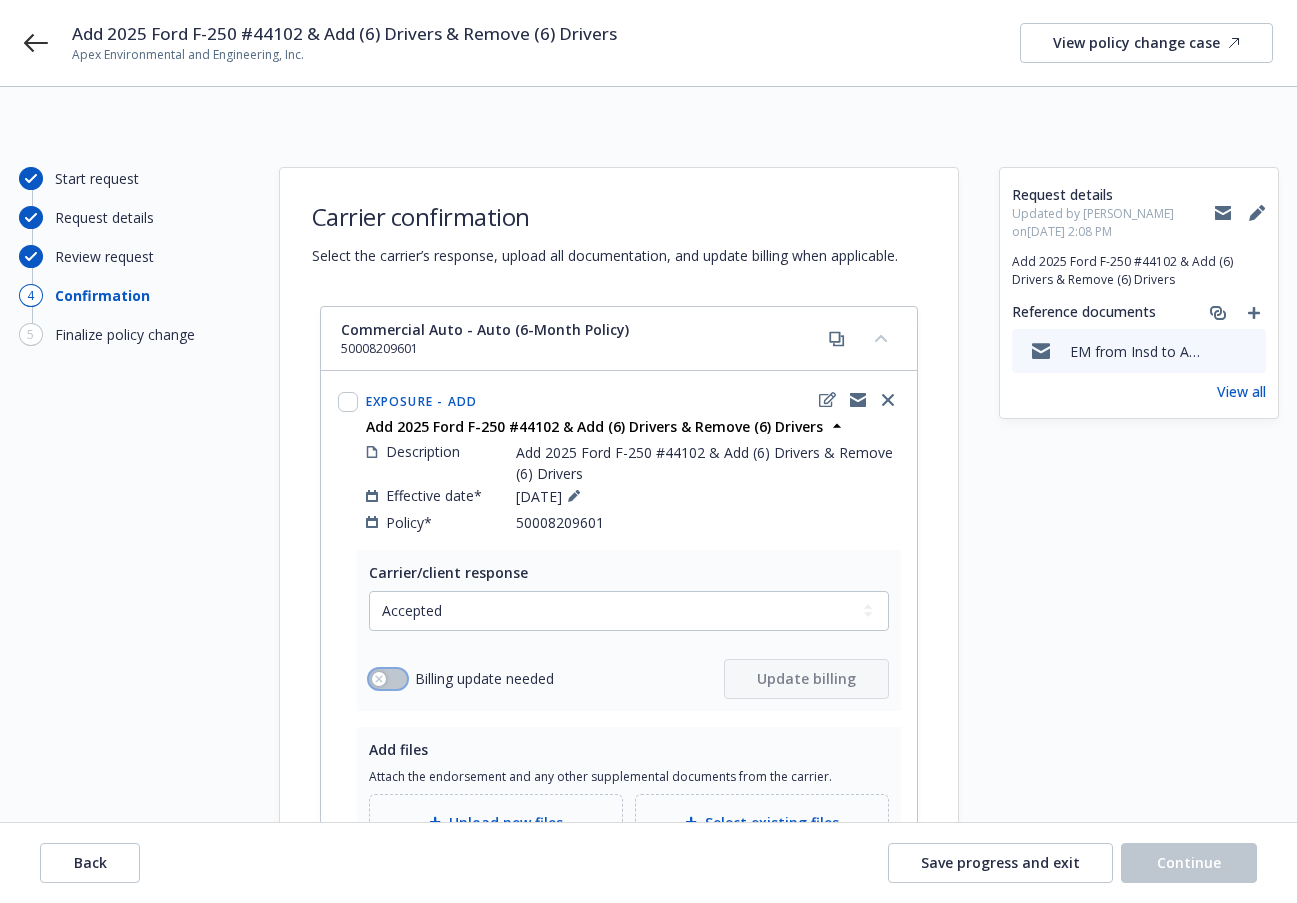 click 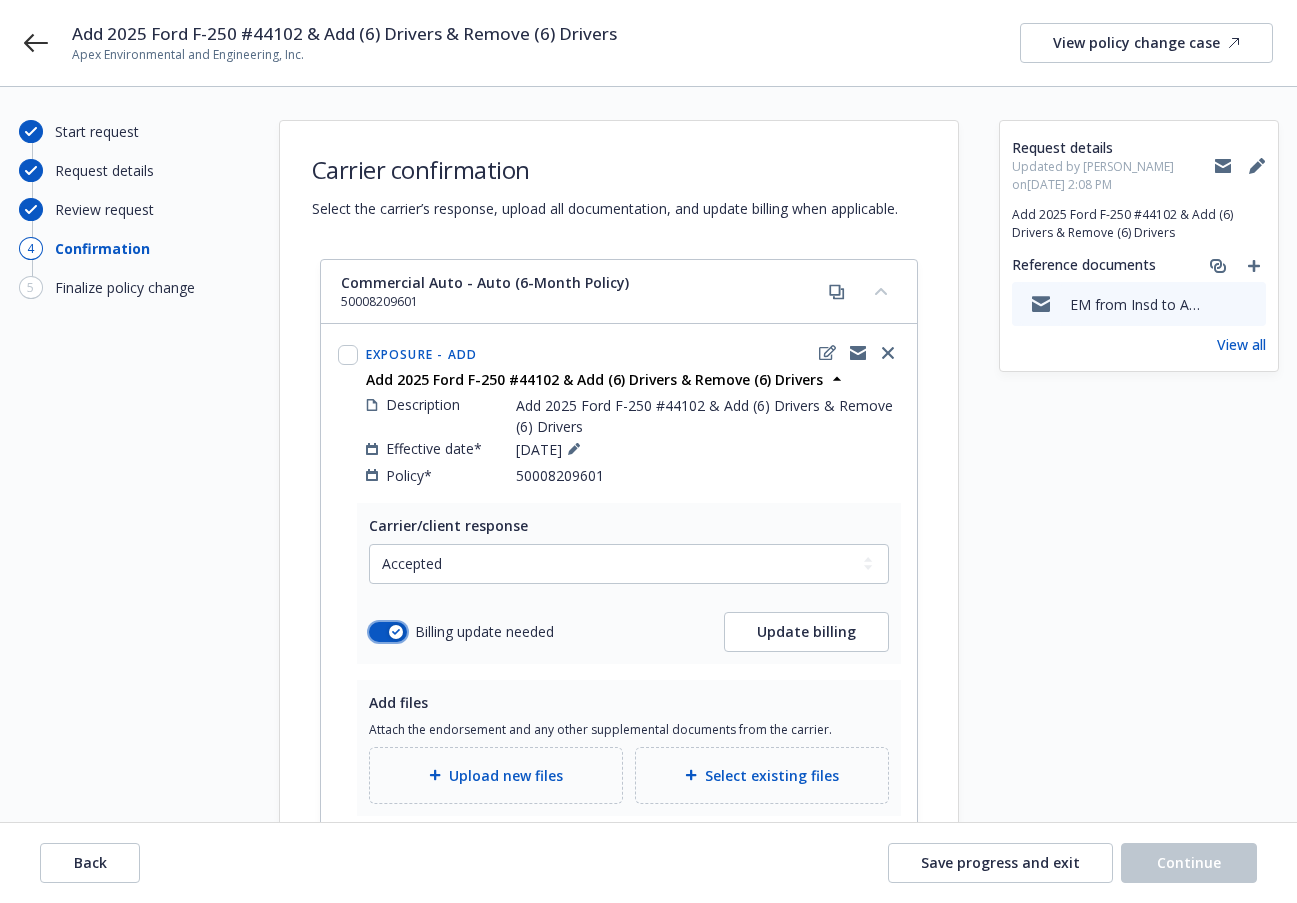 scroll, scrollTop: 243, scrollLeft: 0, axis: vertical 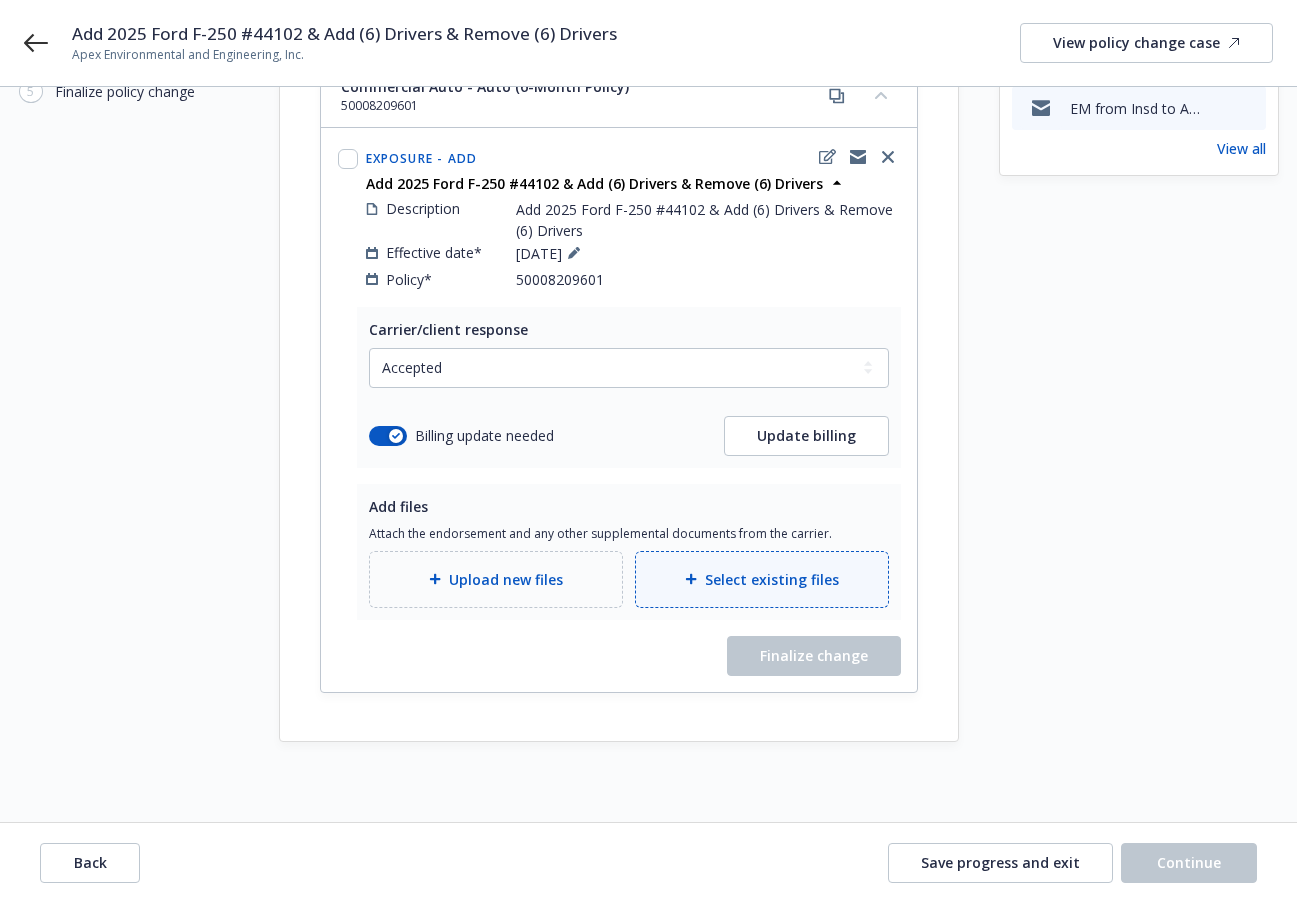 click on "Select existing files" at bounding box center (762, 579) 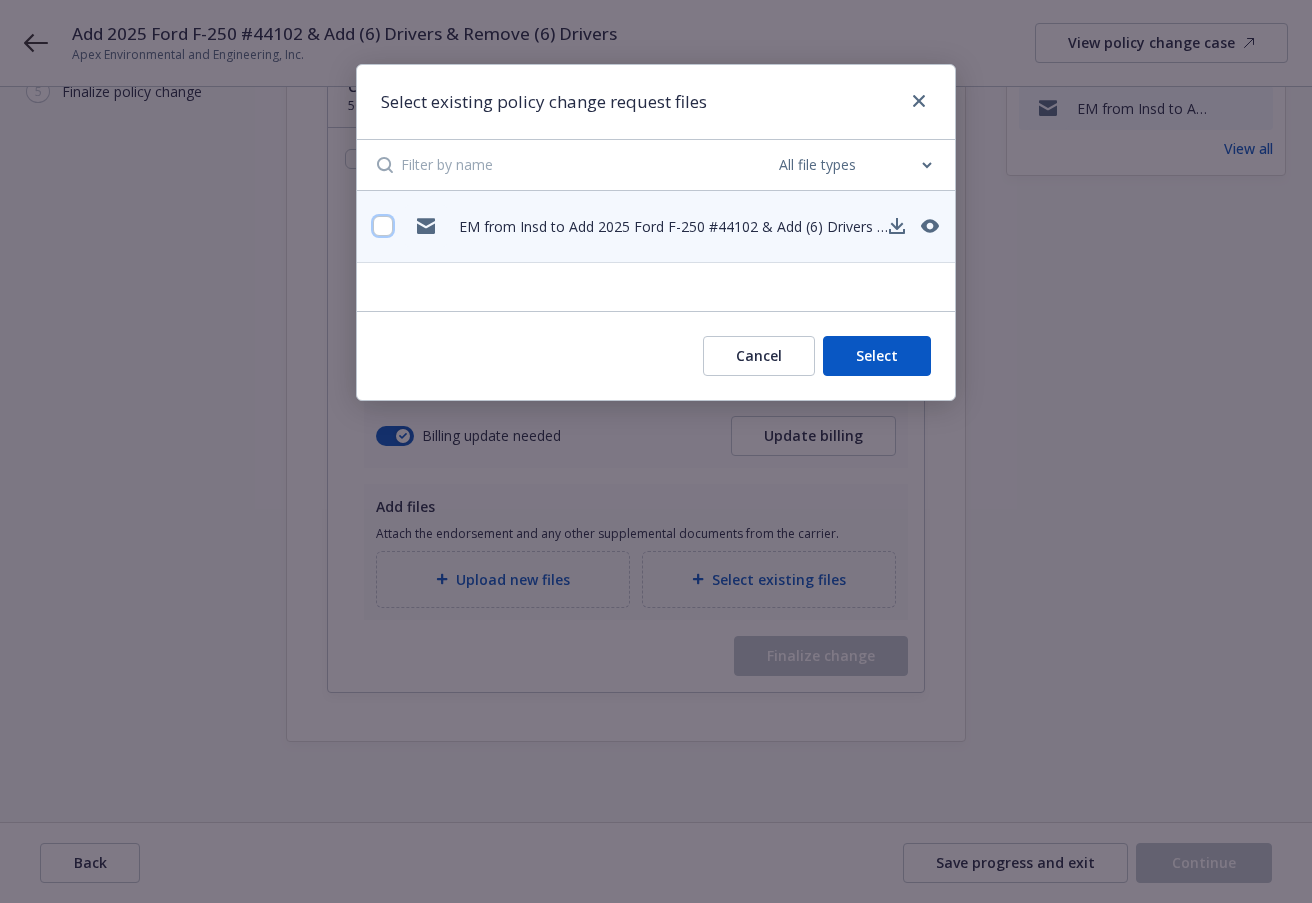 click at bounding box center [383, 226] 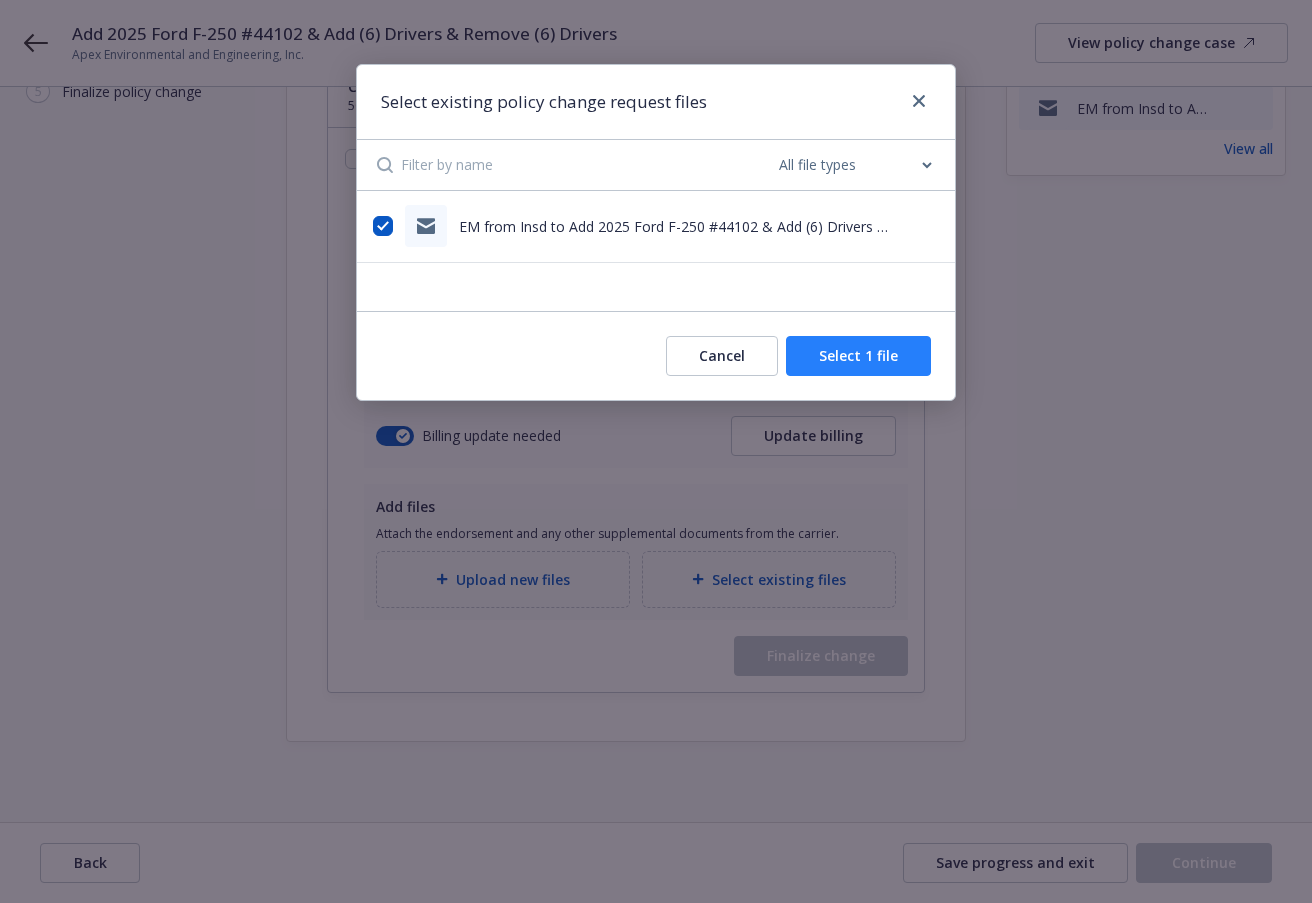 click on "Select   1   file" at bounding box center [858, 356] 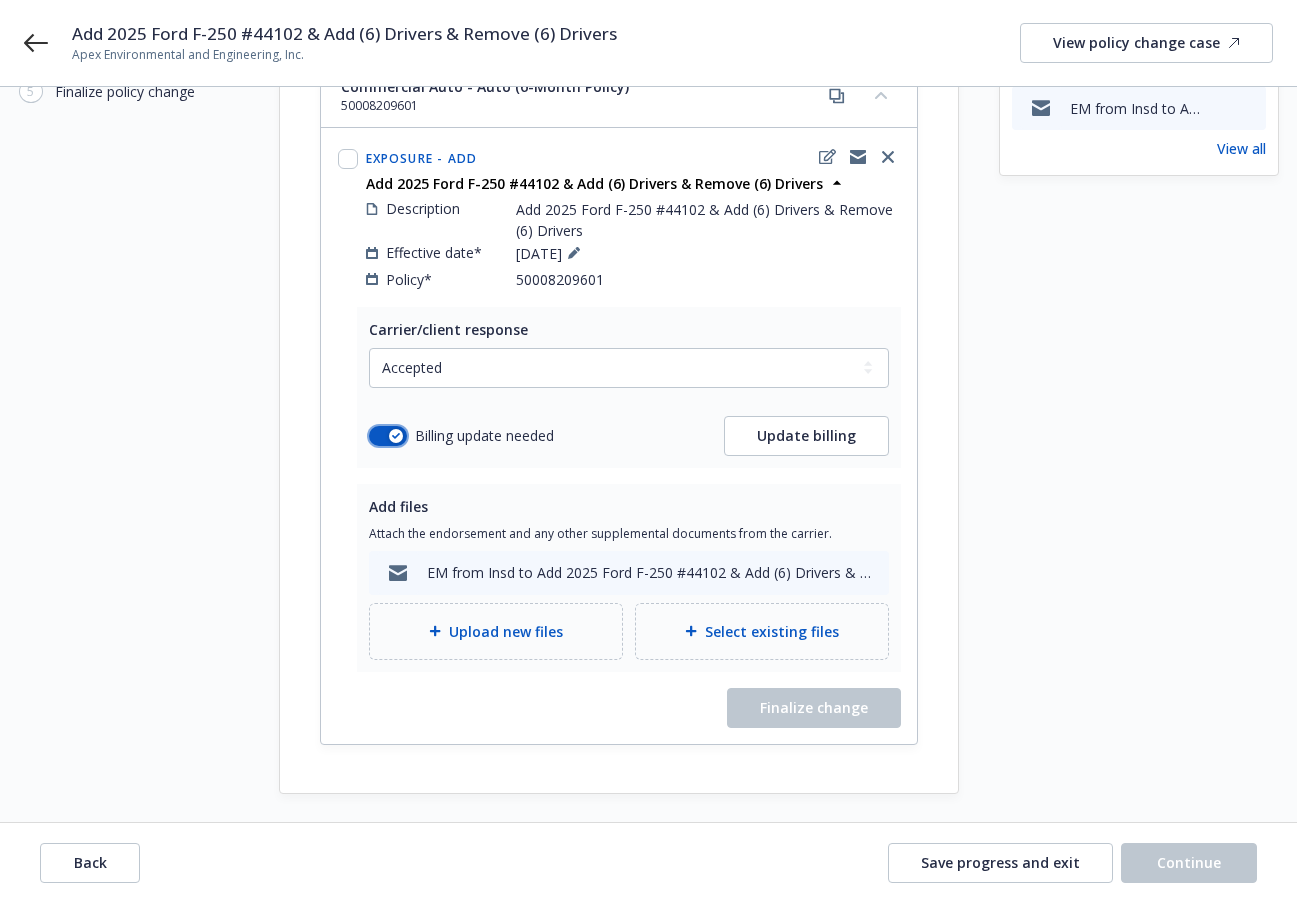click 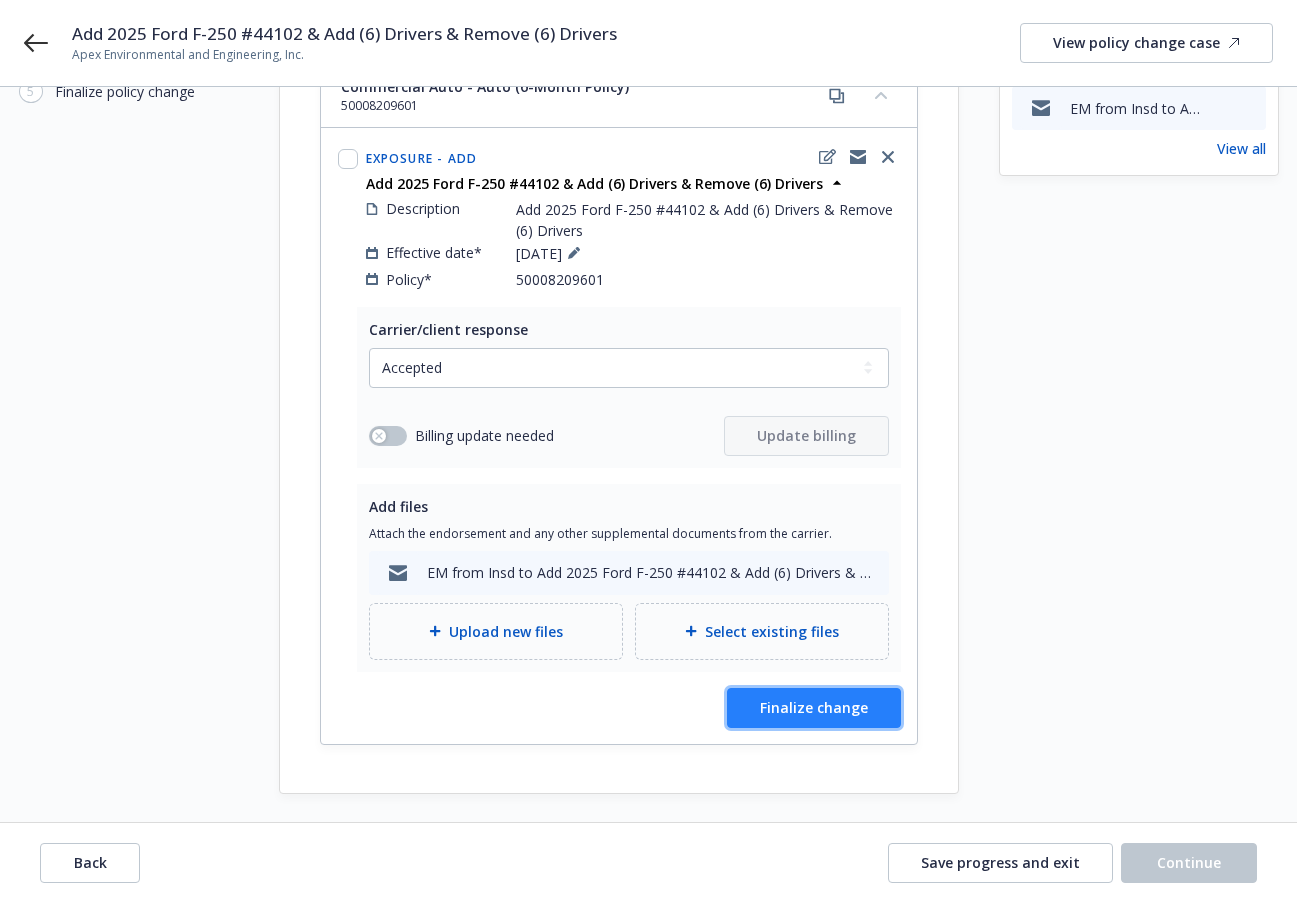 click on "Finalize change" at bounding box center [814, 707] 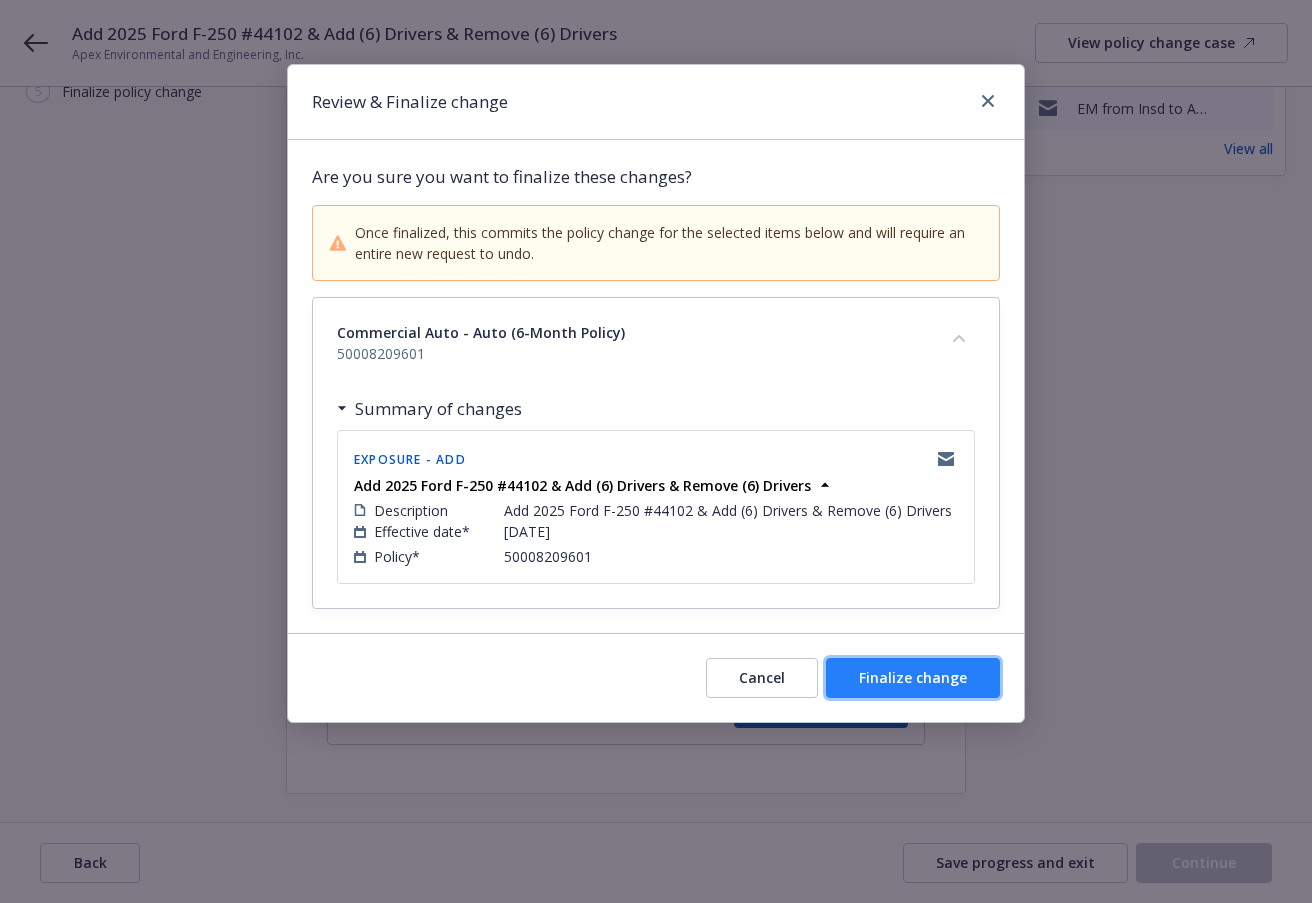 click on "Finalize change" at bounding box center (913, 677) 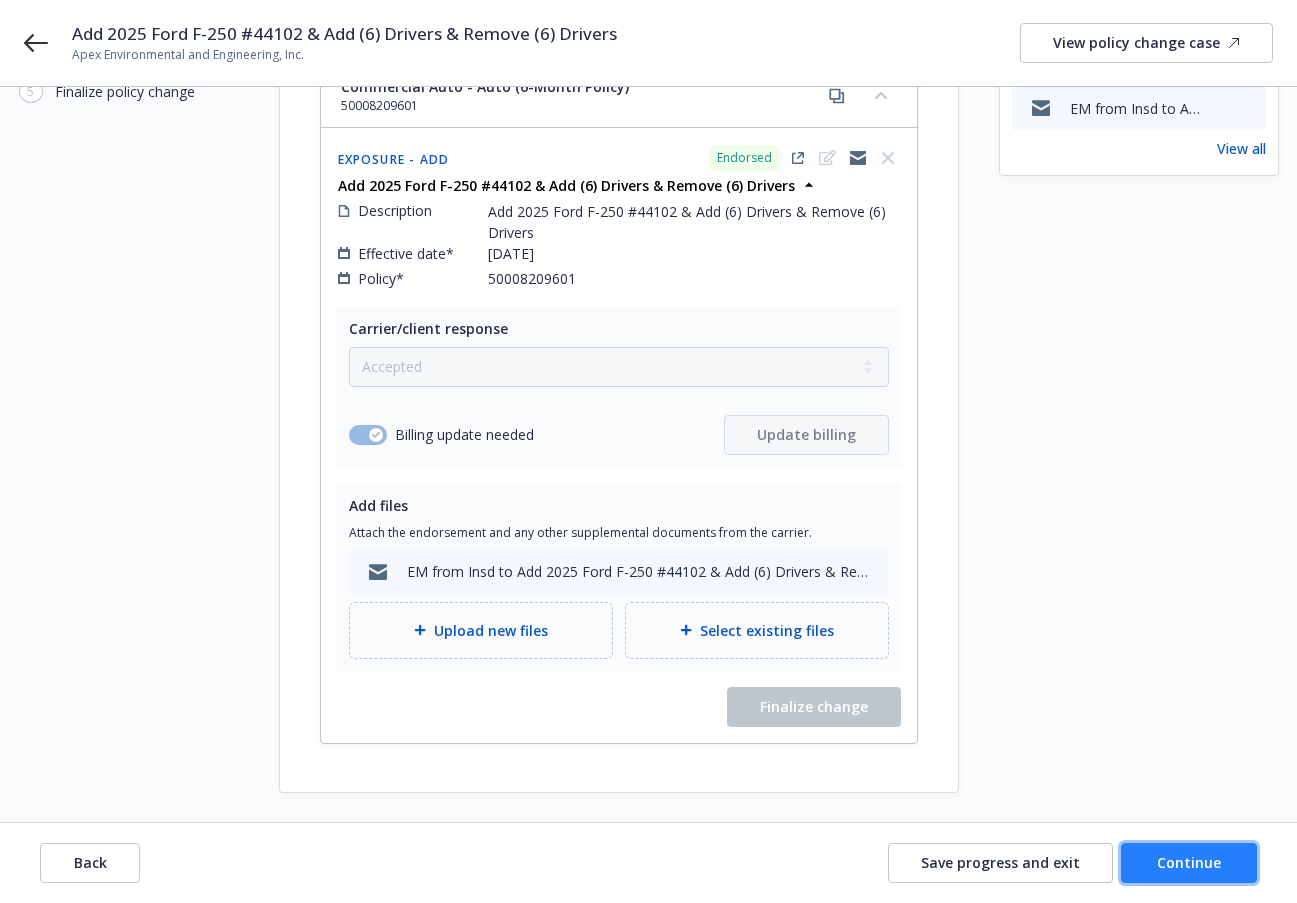 click on "Continue" at bounding box center [1189, 862] 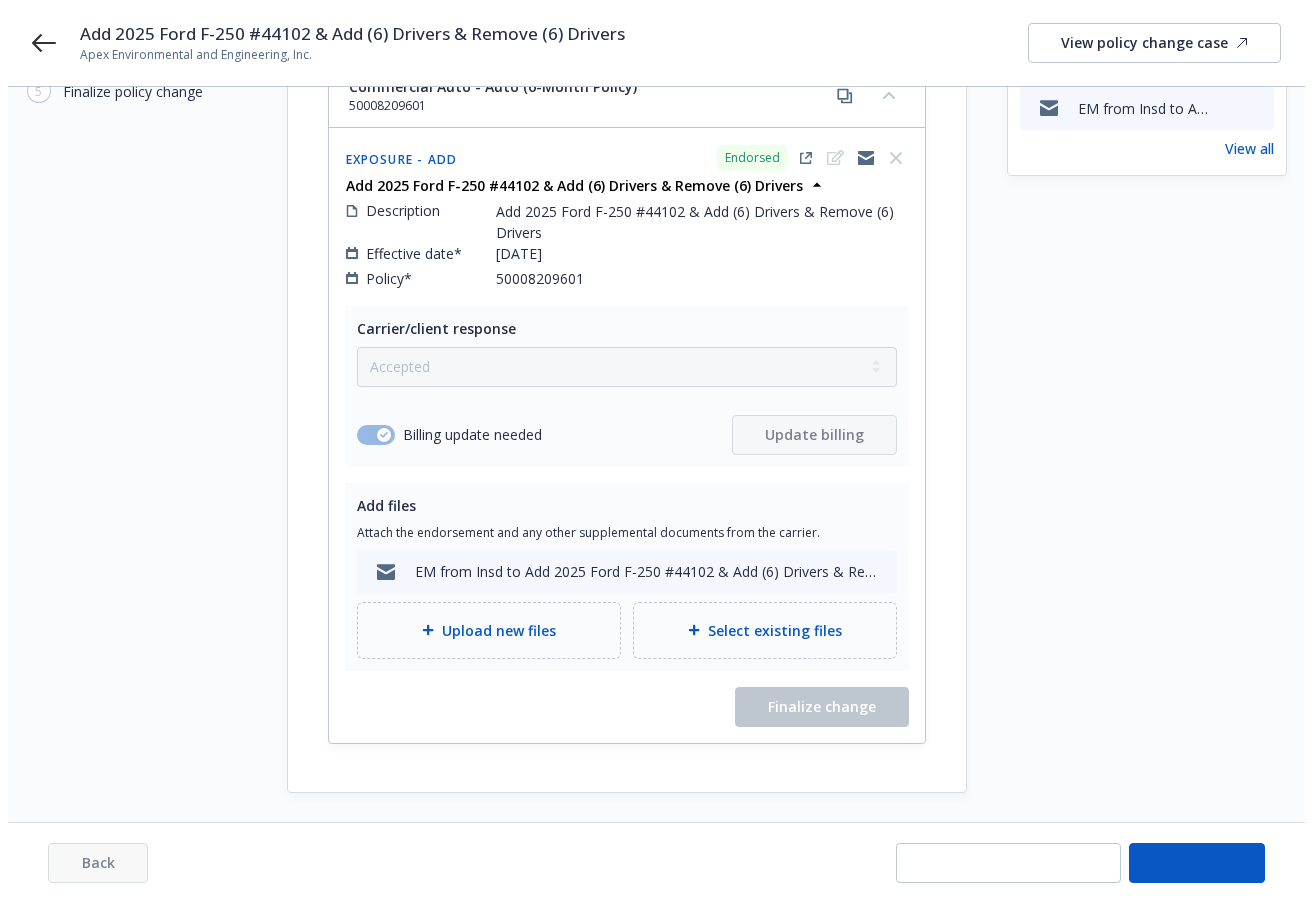 scroll, scrollTop: 0, scrollLeft: 0, axis: both 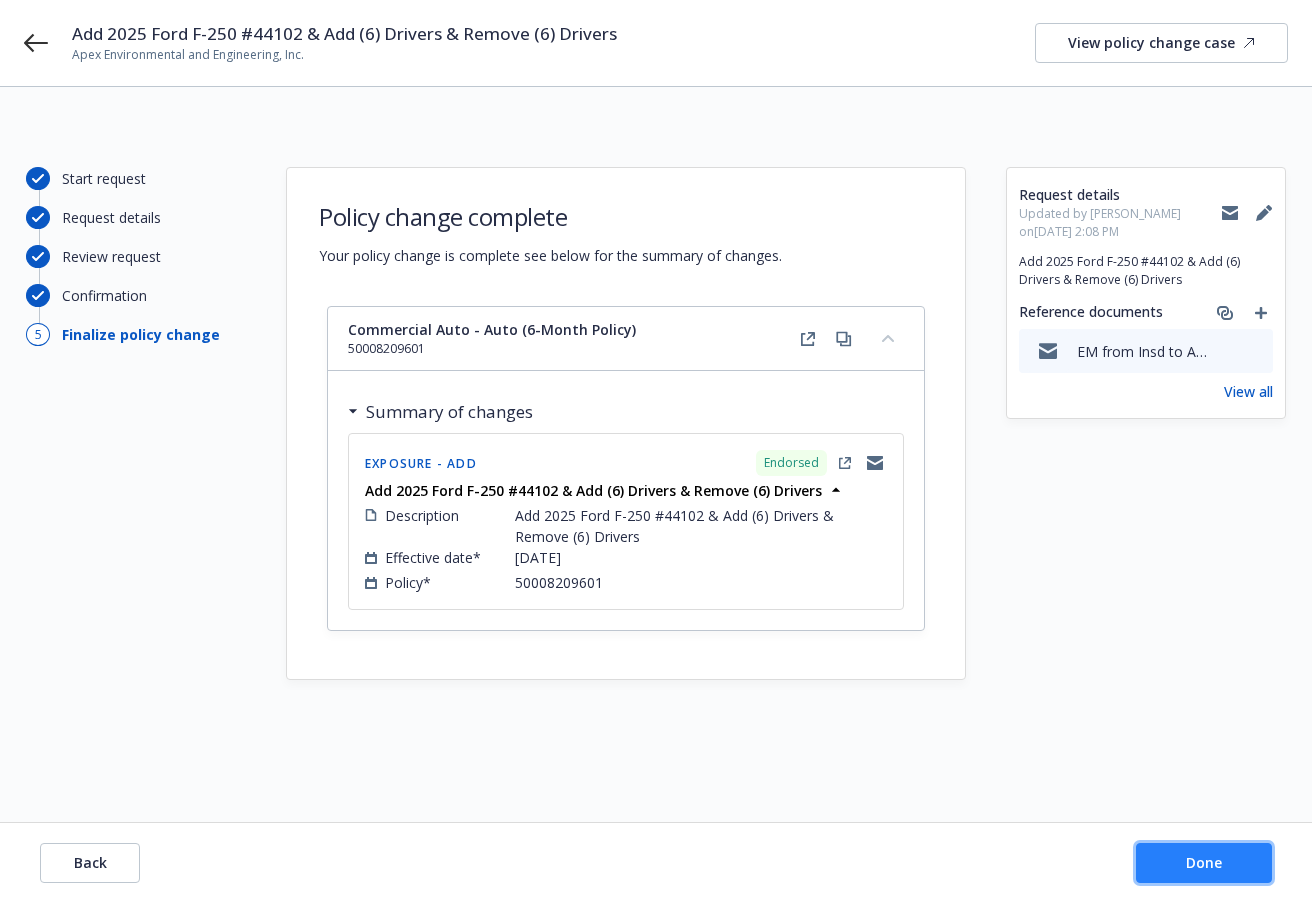 click on "Done" at bounding box center [1204, 863] 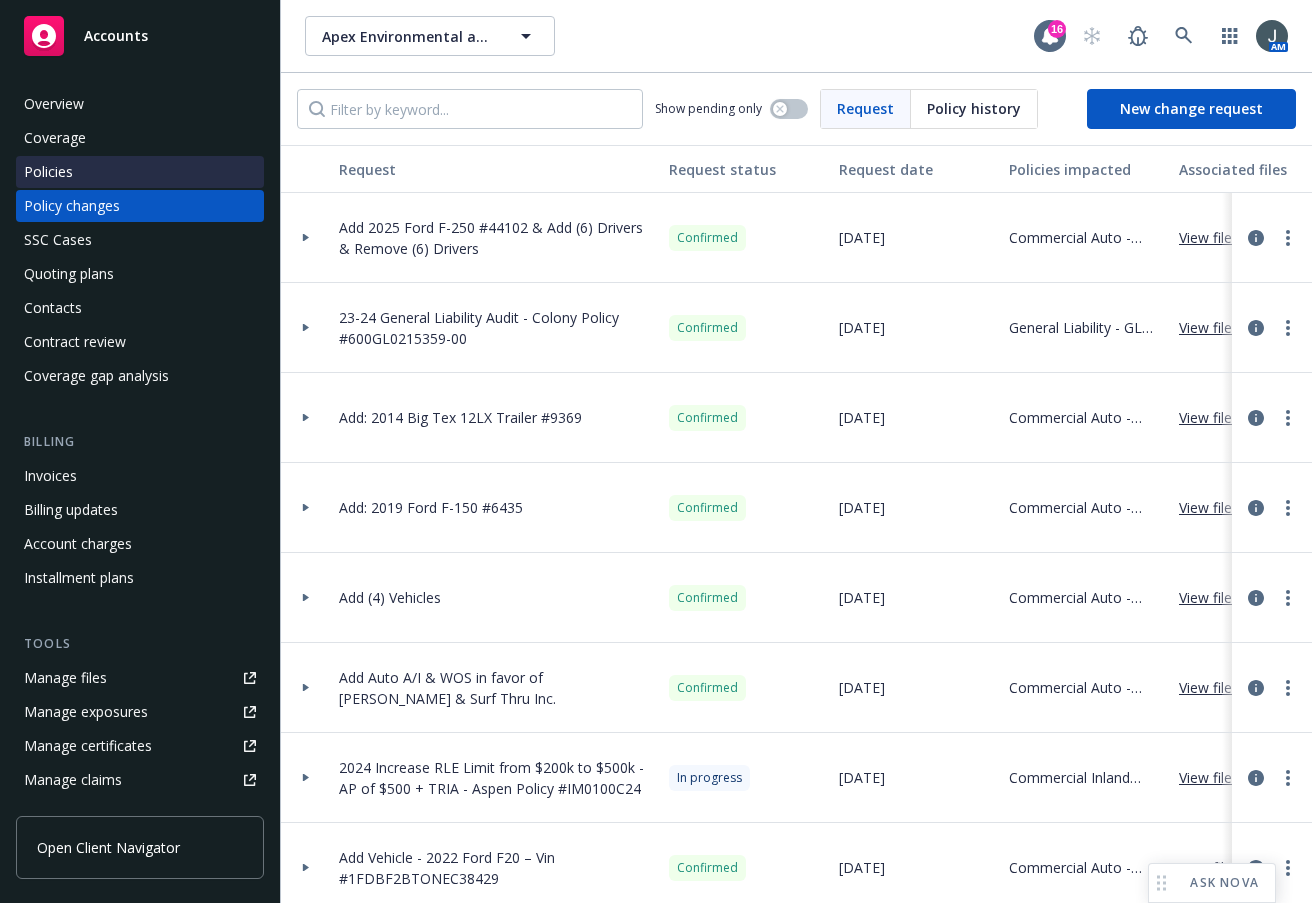 click on "Policies" at bounding box center [140, 172] 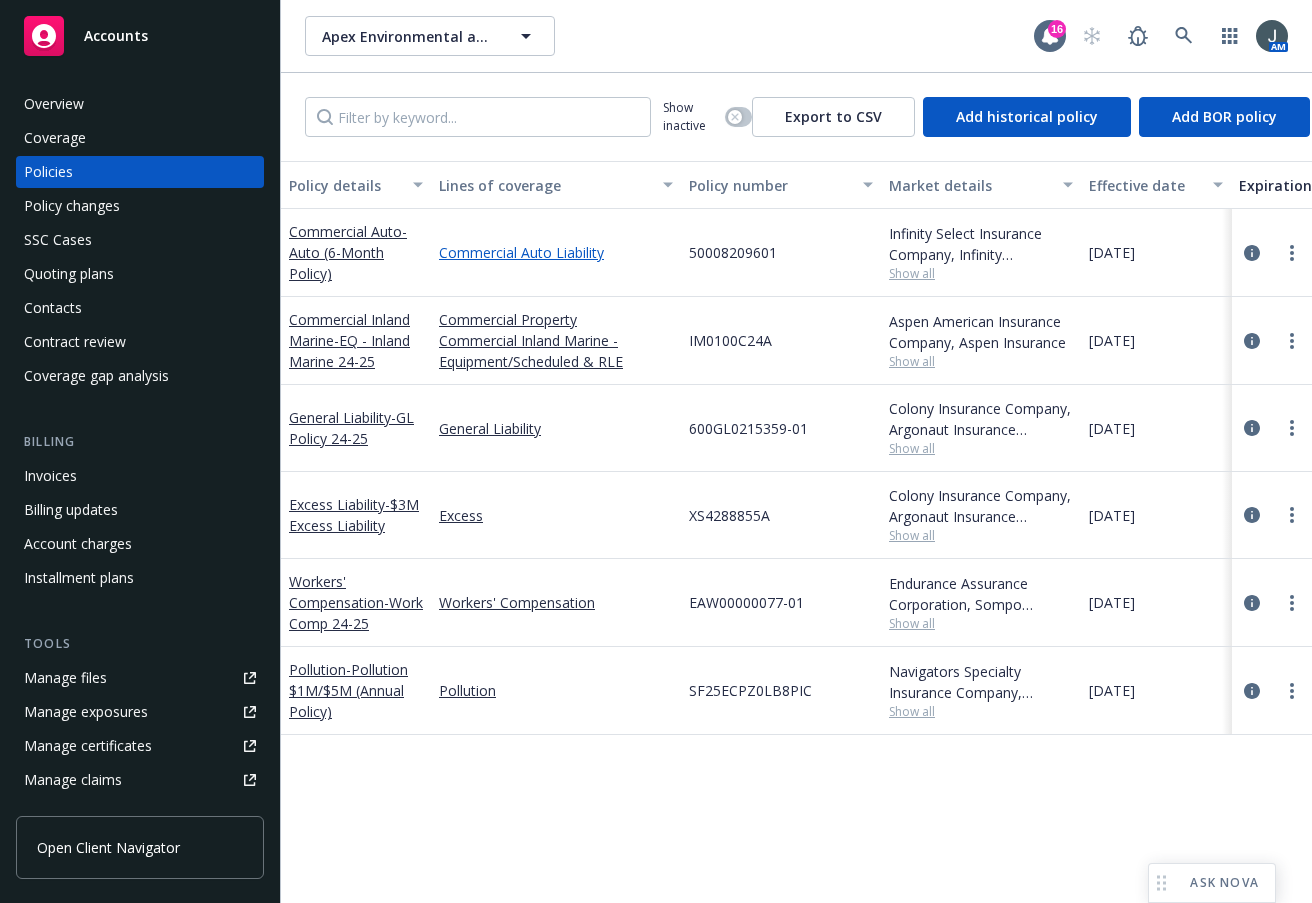 click on "Commercial Auto Liability" at bounding box center (556, 252) 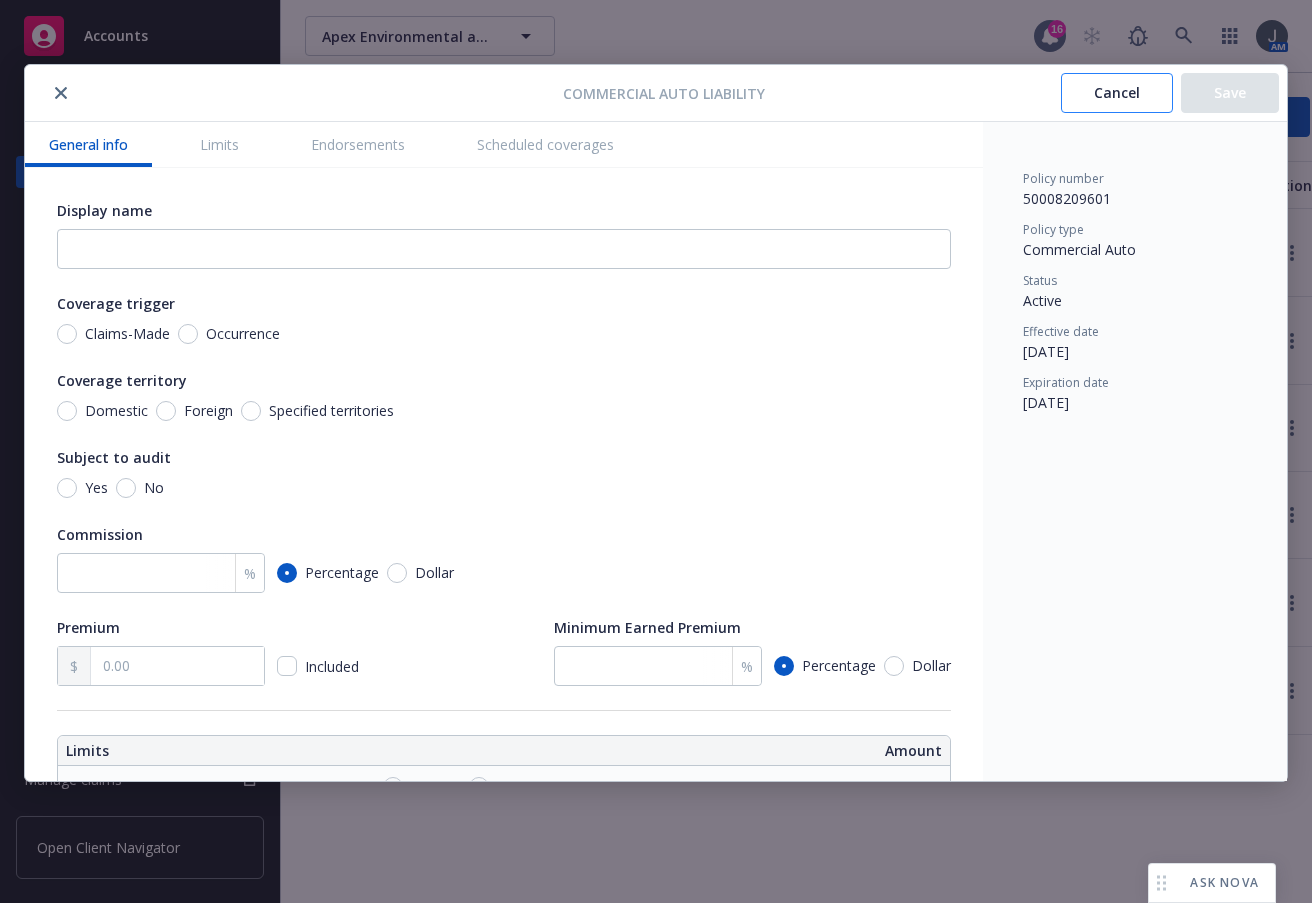 click on "Cancel" at bounding box center [1117, 93] 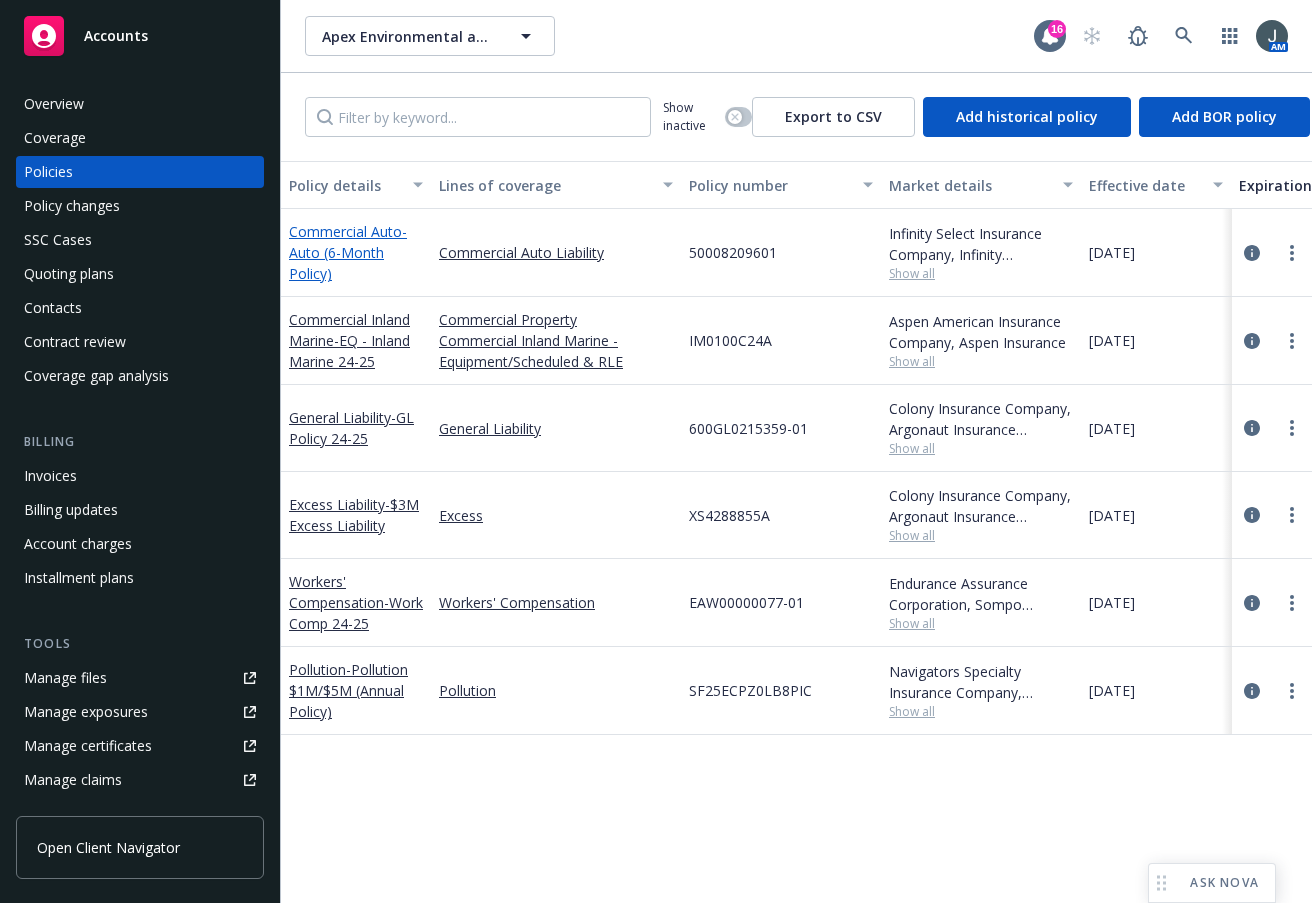 click on "-  Auto (6-Month Policy)" at bounding box center [348, 252] 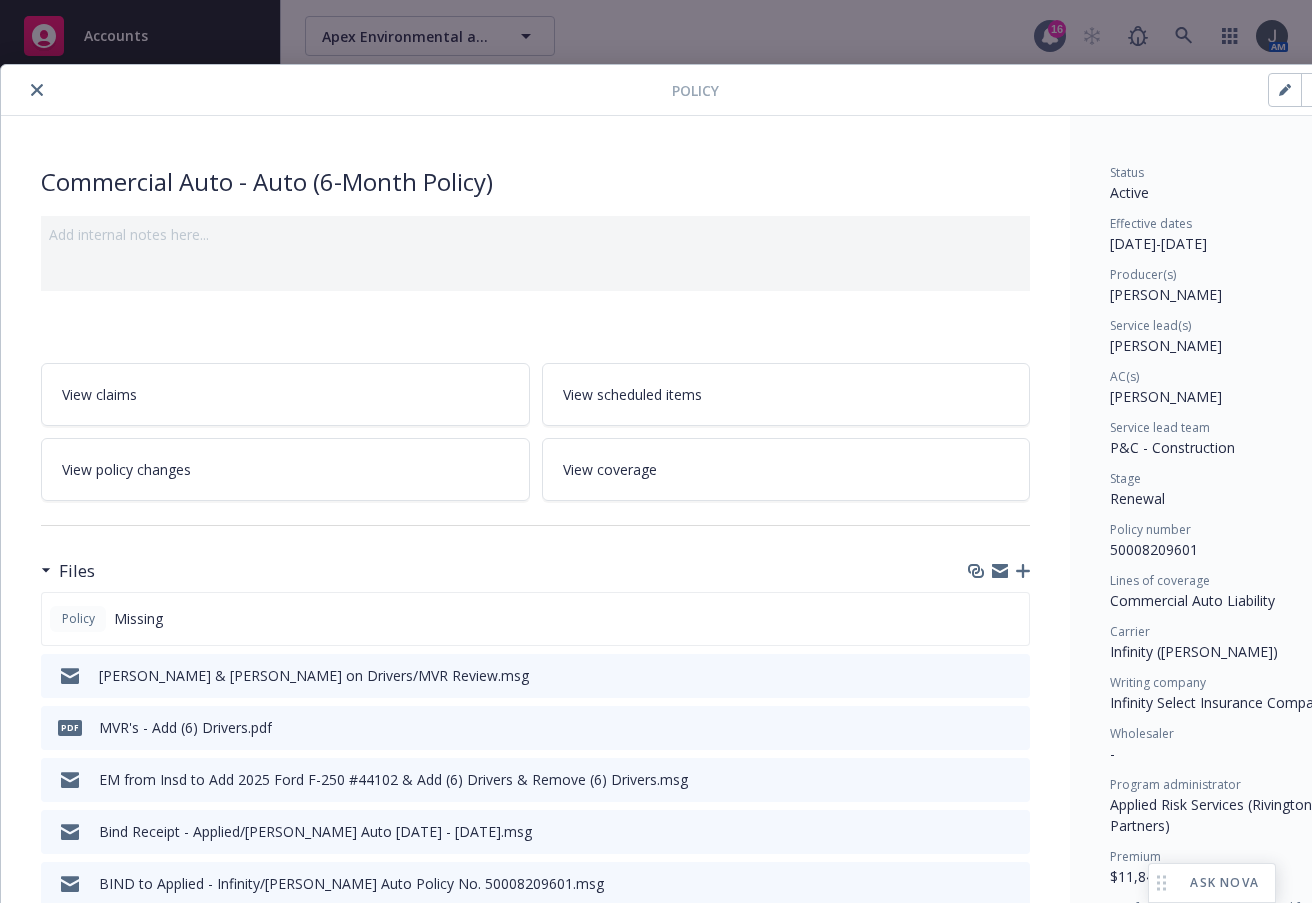 scroll, scrollTop: 60, scrollLeft: 0, axis: vertical 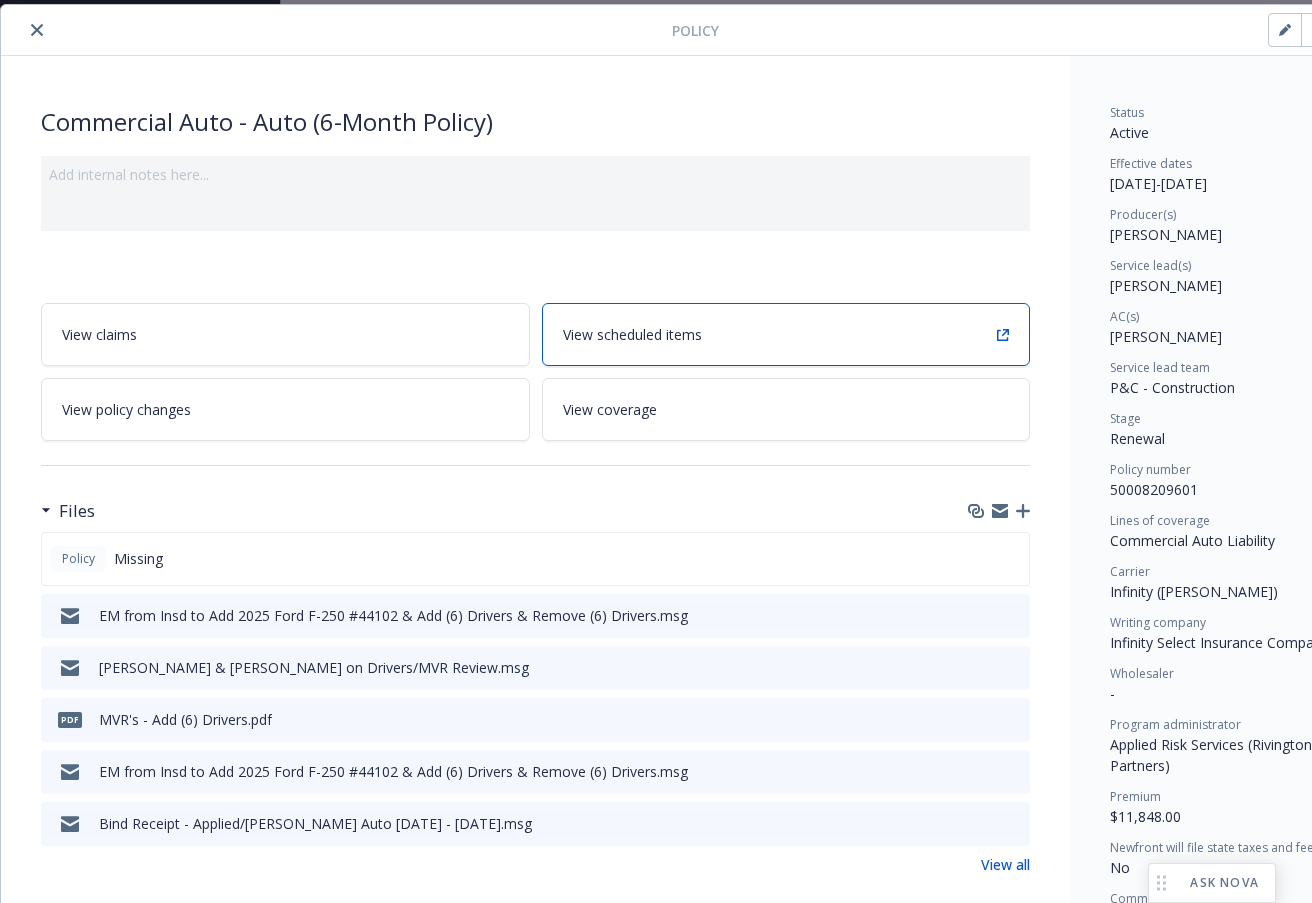 click on "View scheduled items" at bounding box center (786, 334) 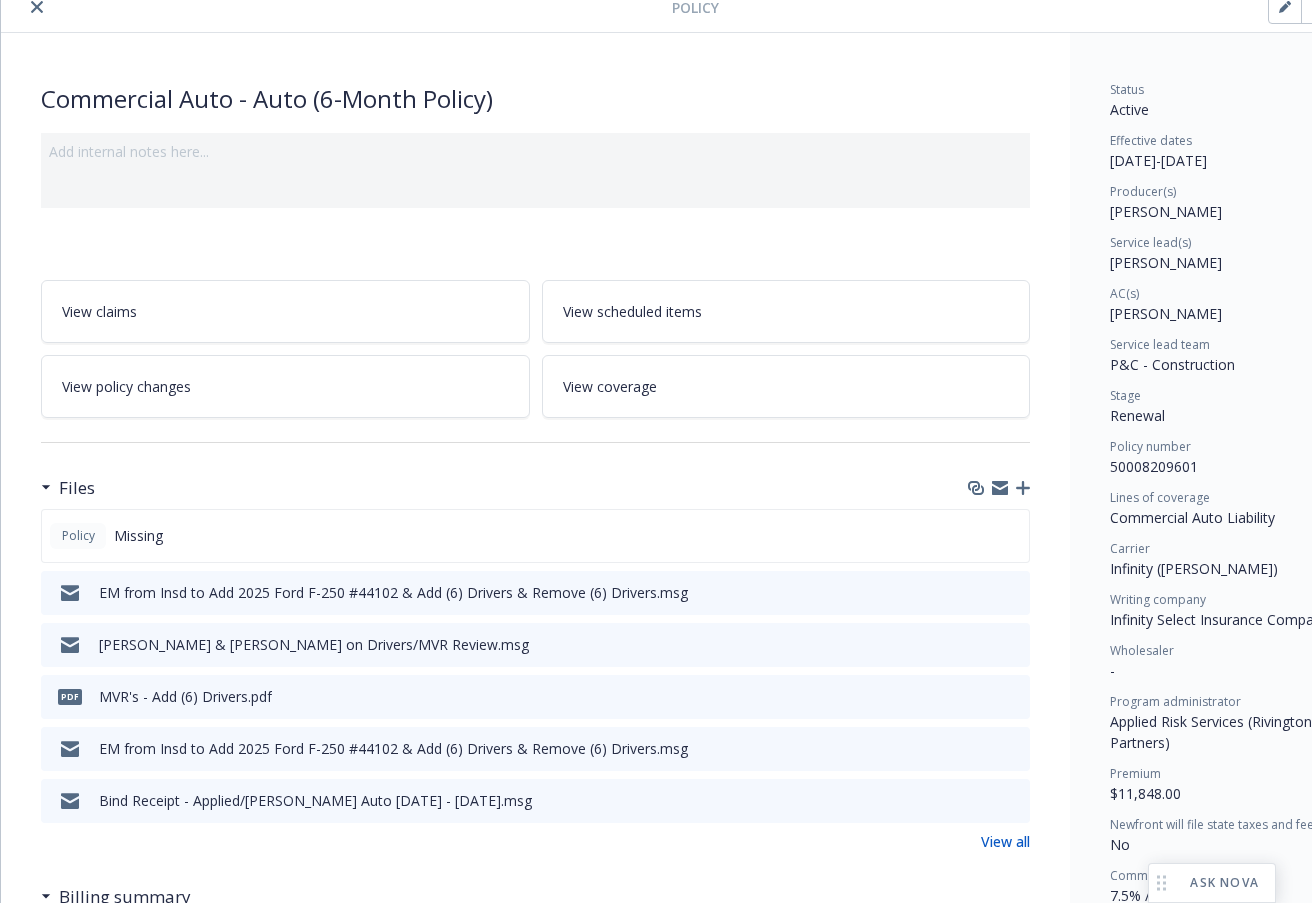 scroll, scrollTop: 0, scrollLeft: 0, axis: both 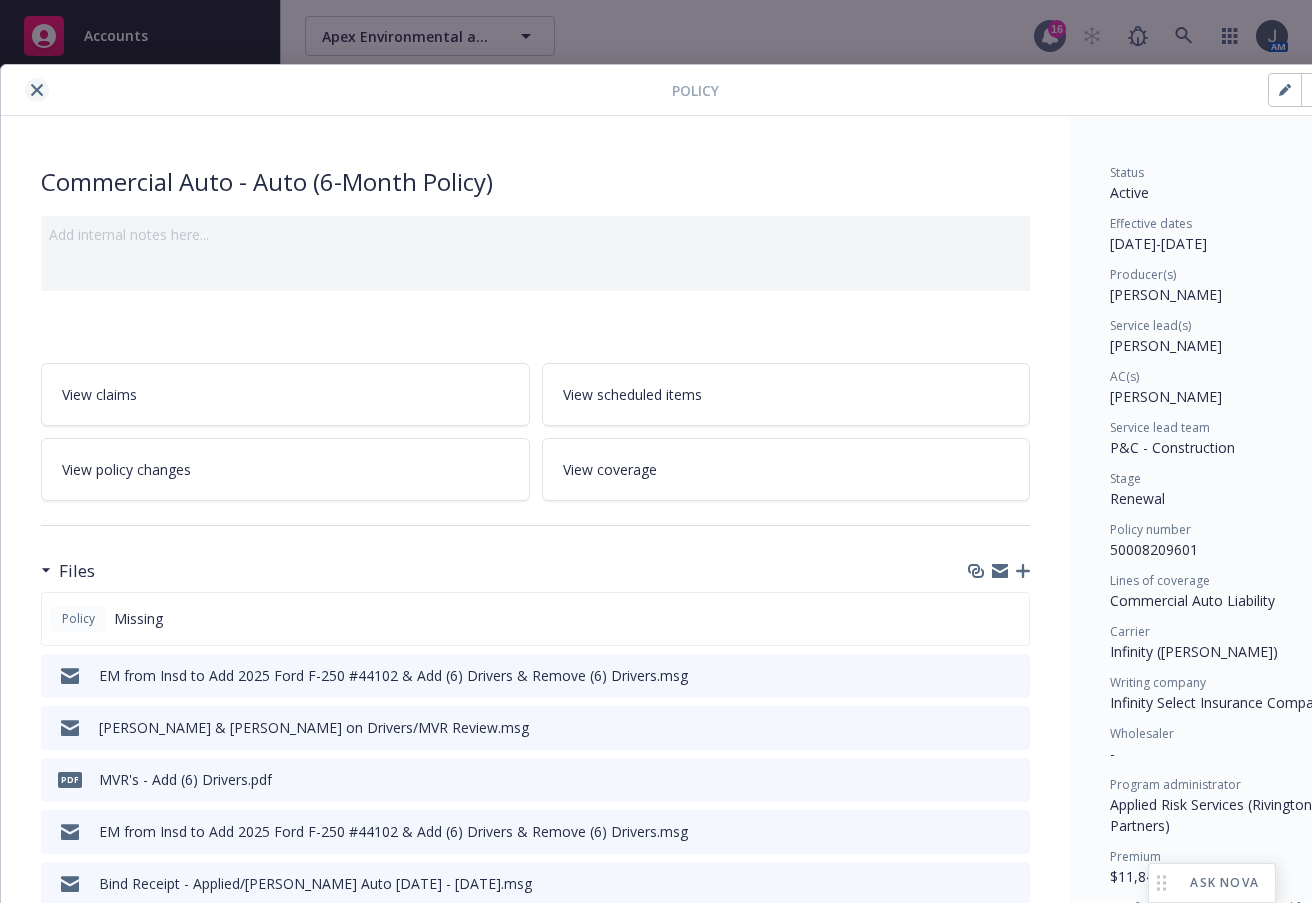 click 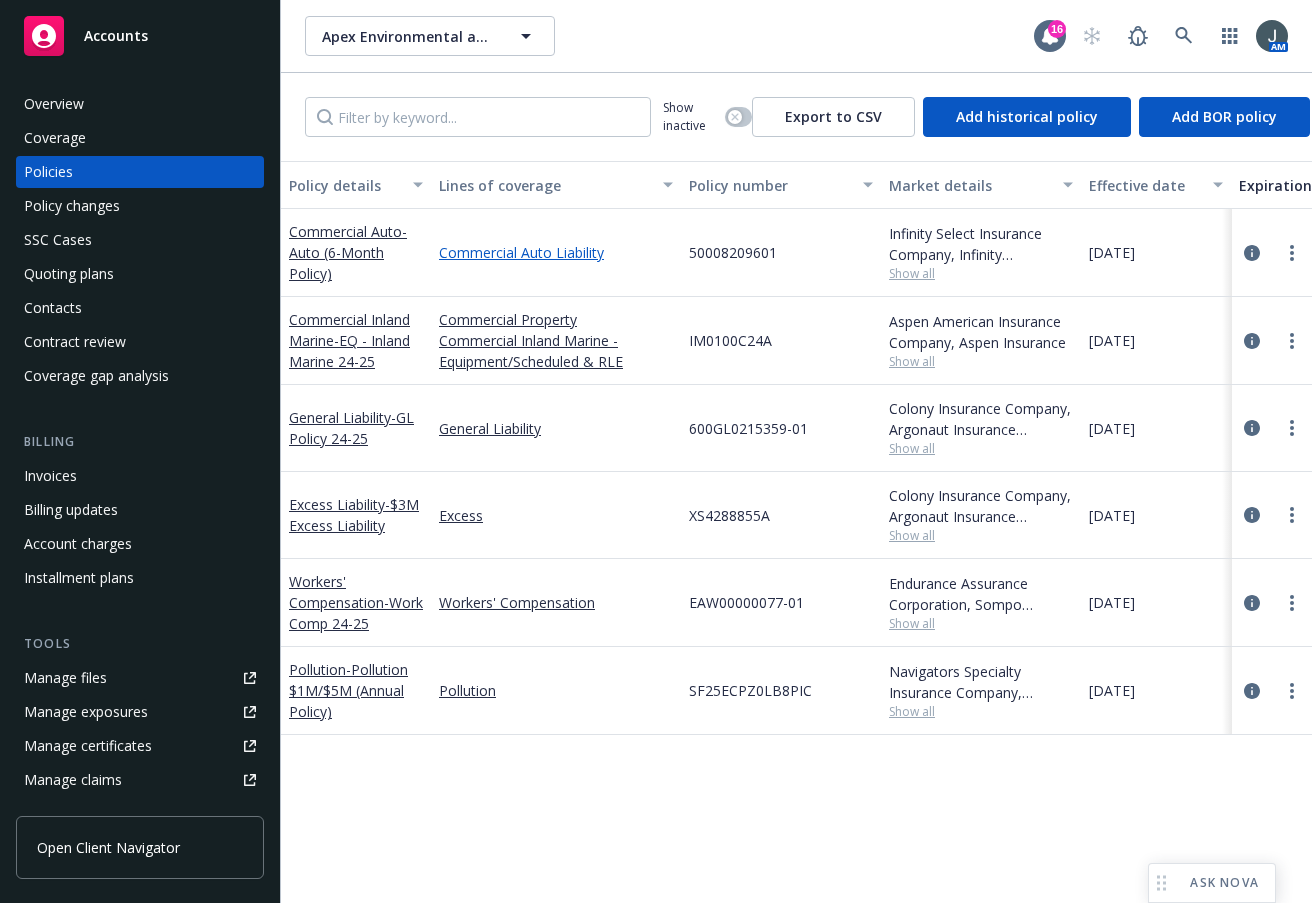 click on "Commercial Auto Liability" at bounding box center [556, 252] 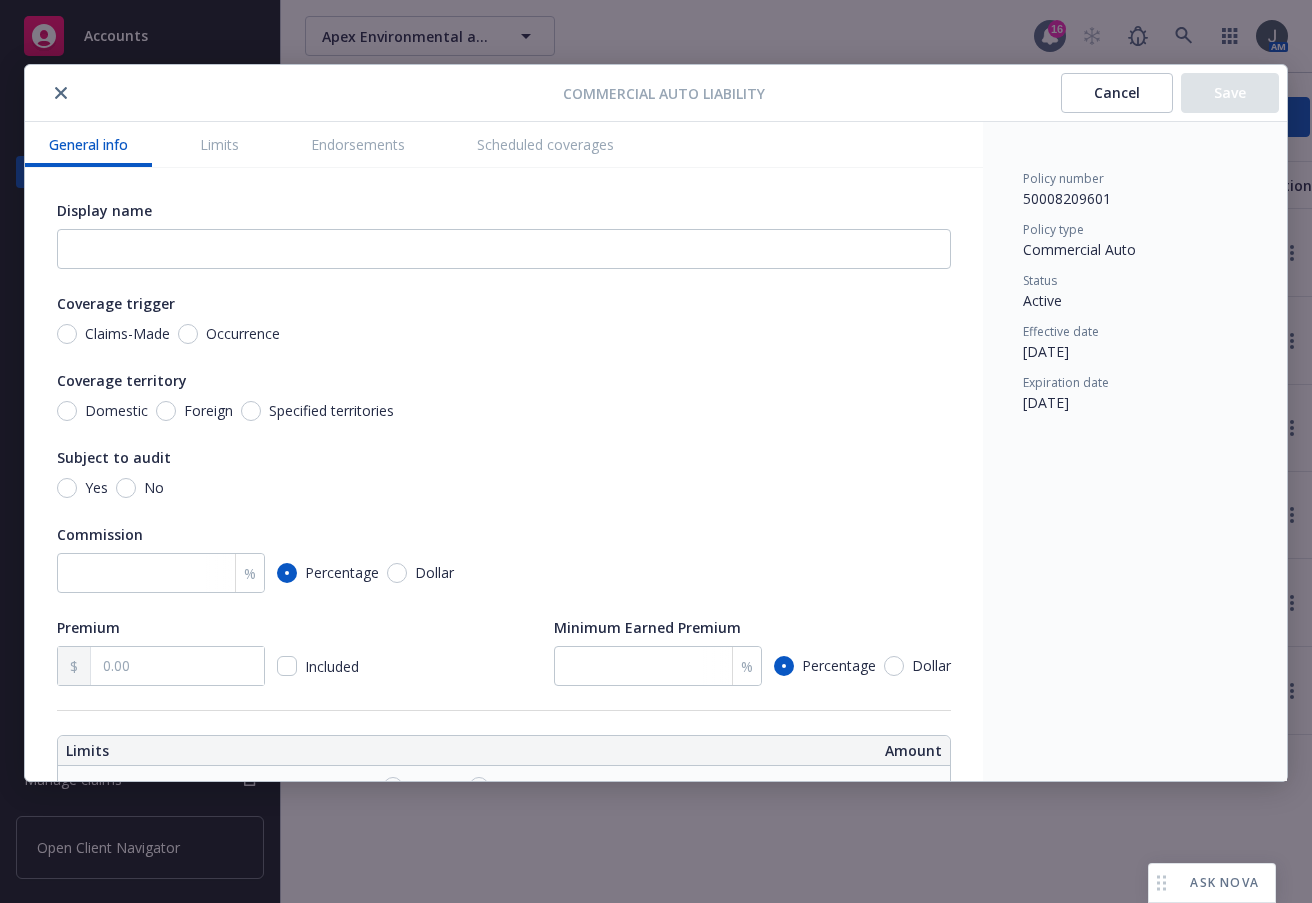 click on "Cancel" at bounding box center (1117, 93) 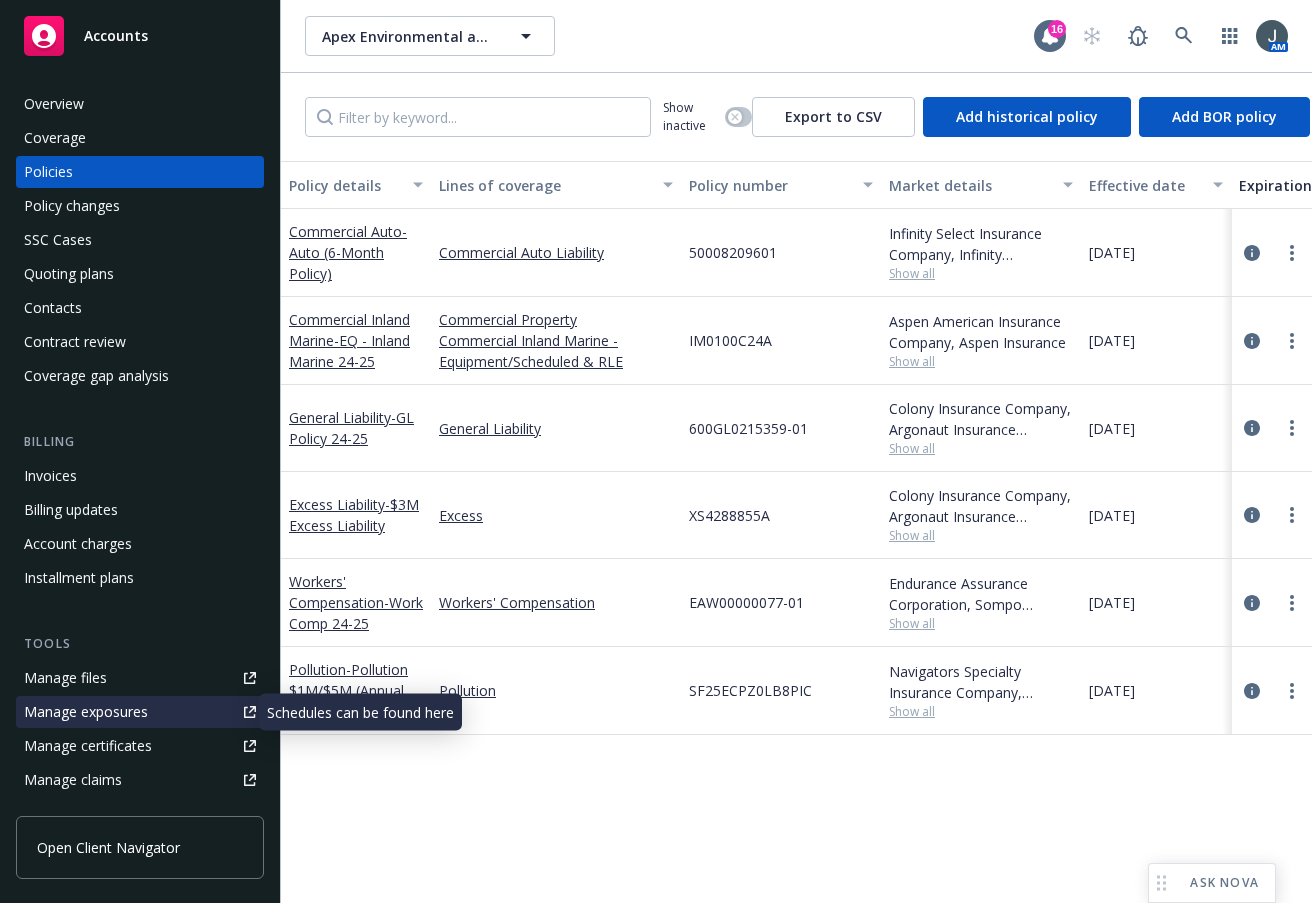 click on "Manage exposures" at bounding box center [86, 712] 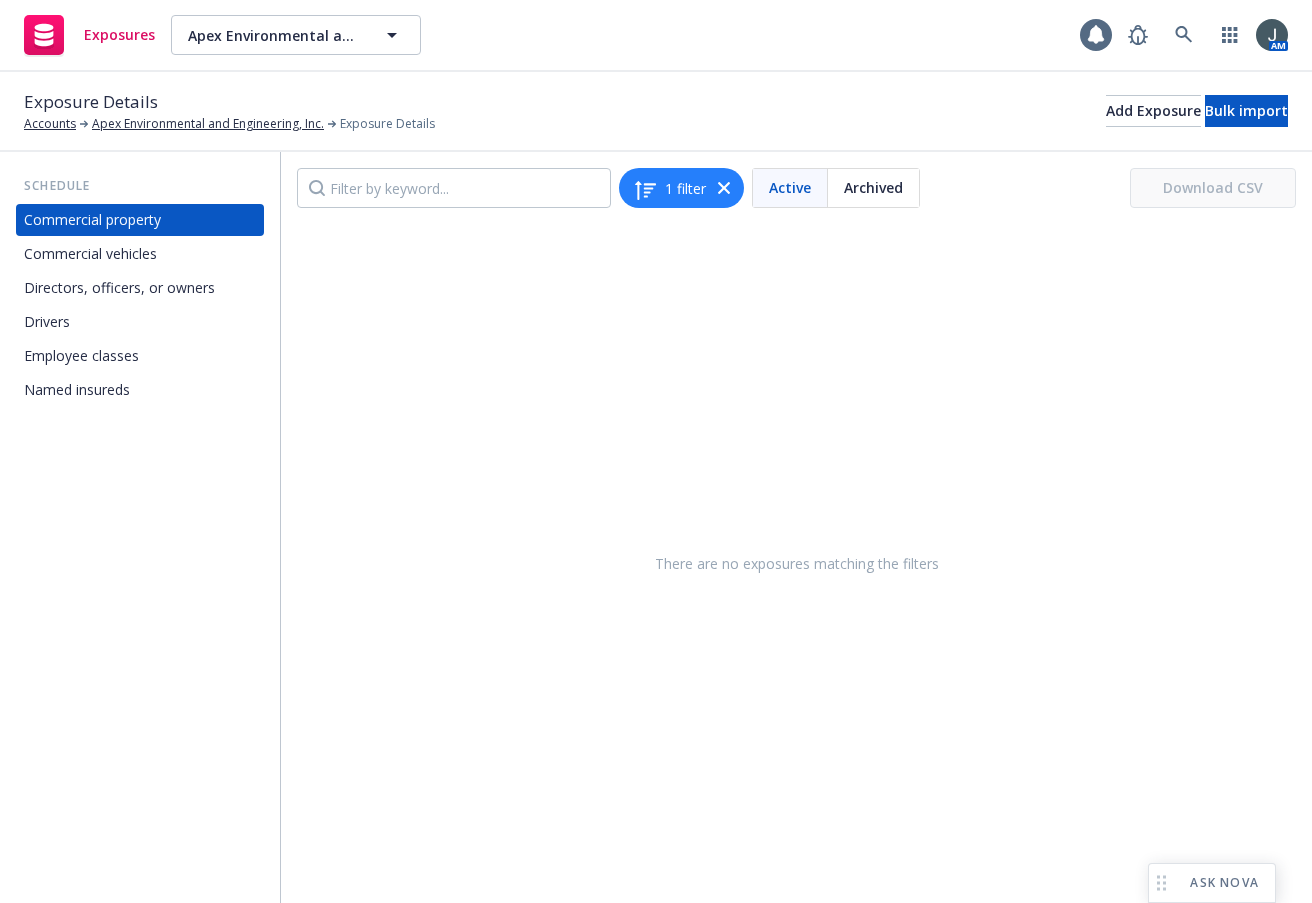 scroll, scrollTop: 0, scrollLeft: 0, axis: both 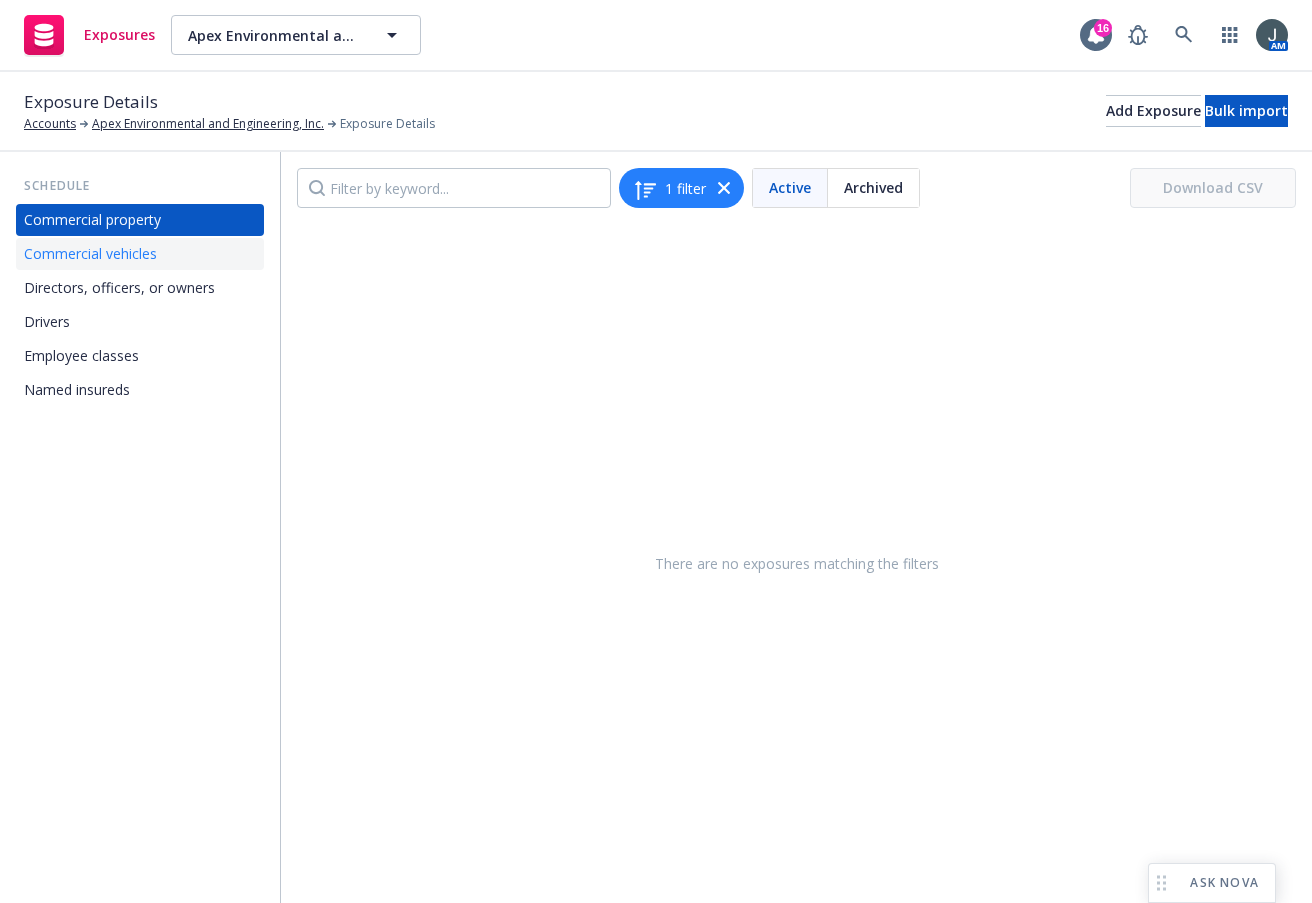 click on "Commercial vehicles" at bounding box center (90, 254) 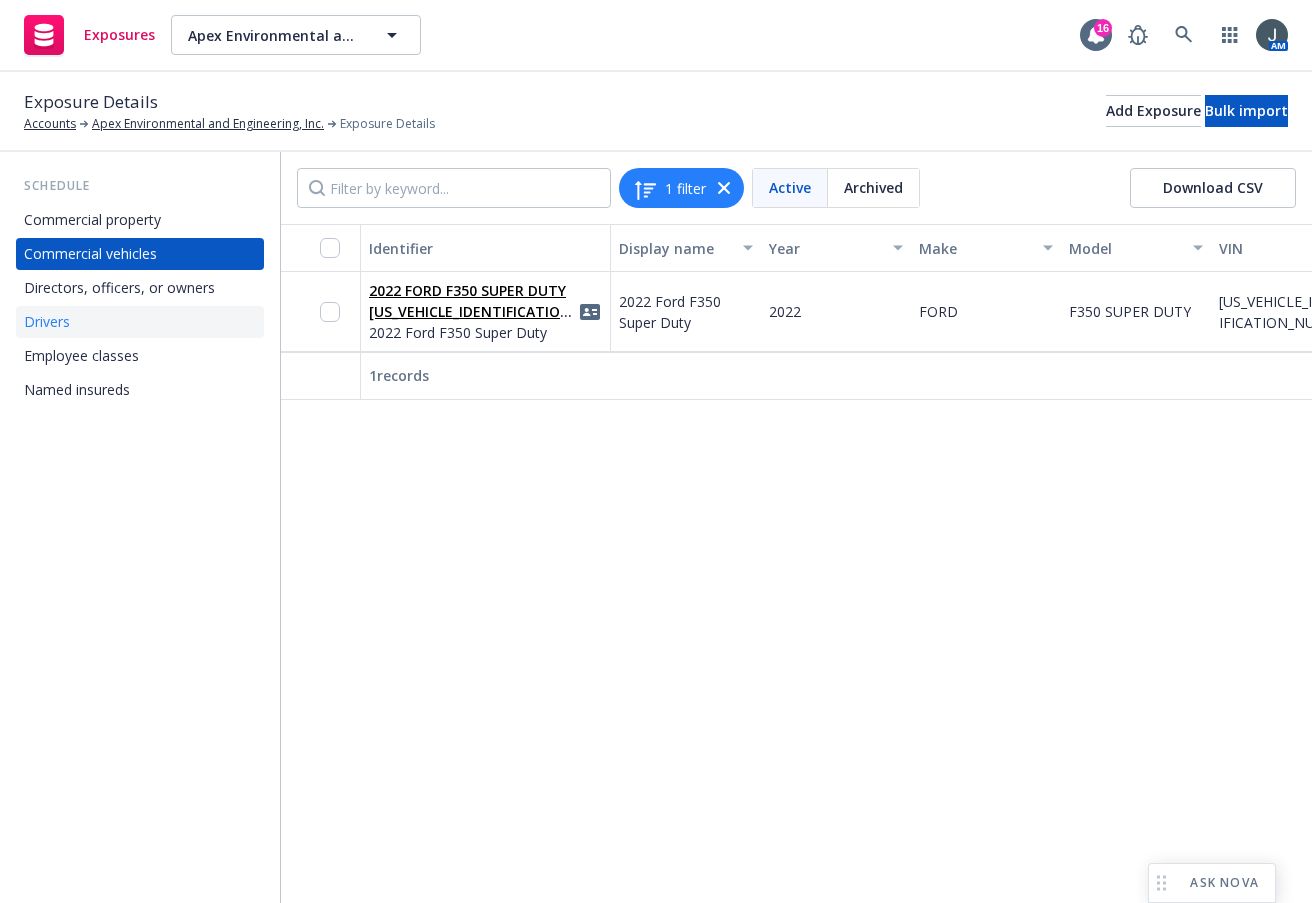 click on "Drivers" at bounding box center [140, 322] 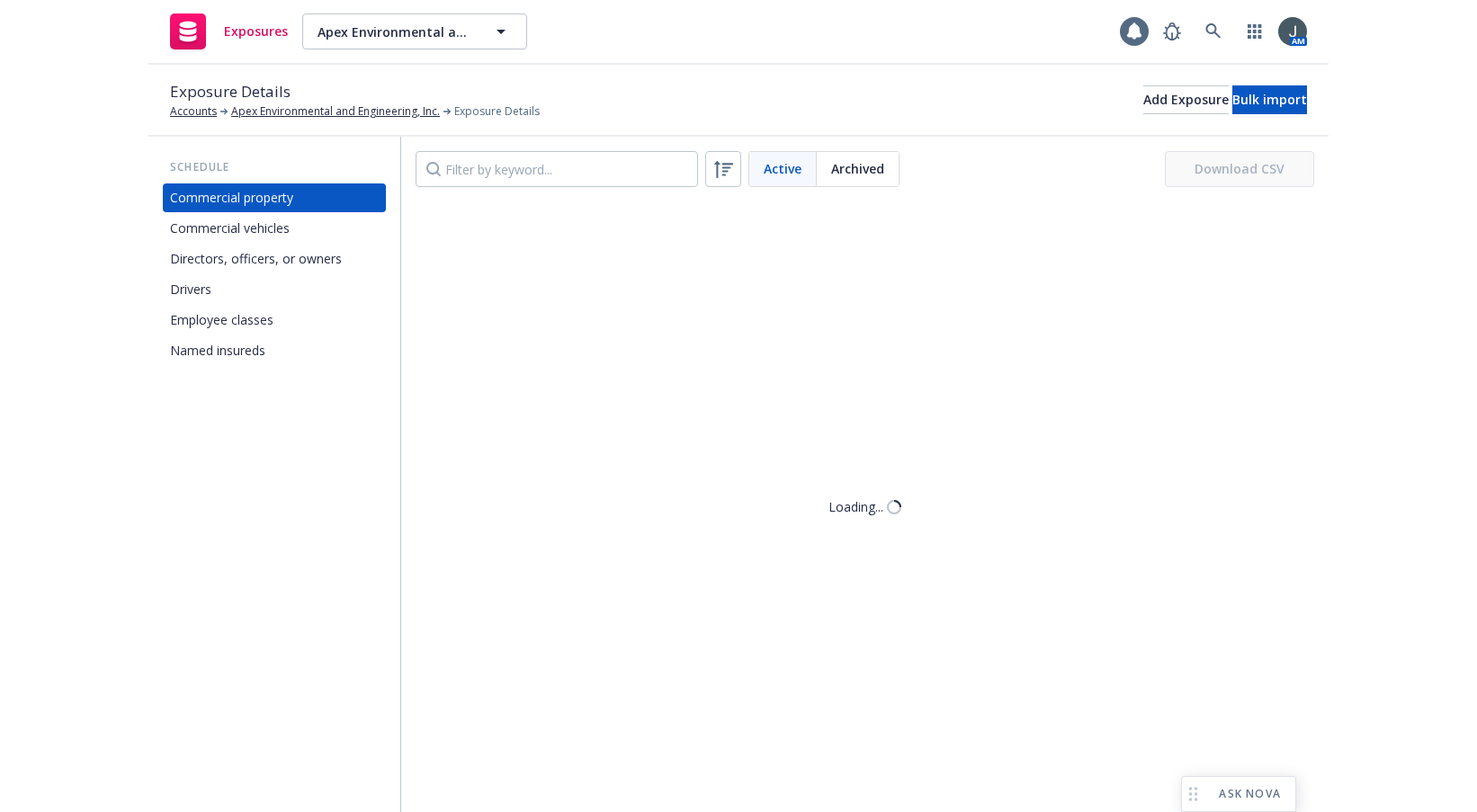 scroll, scrollTop: 0, scrollLeft: 0, axis: both 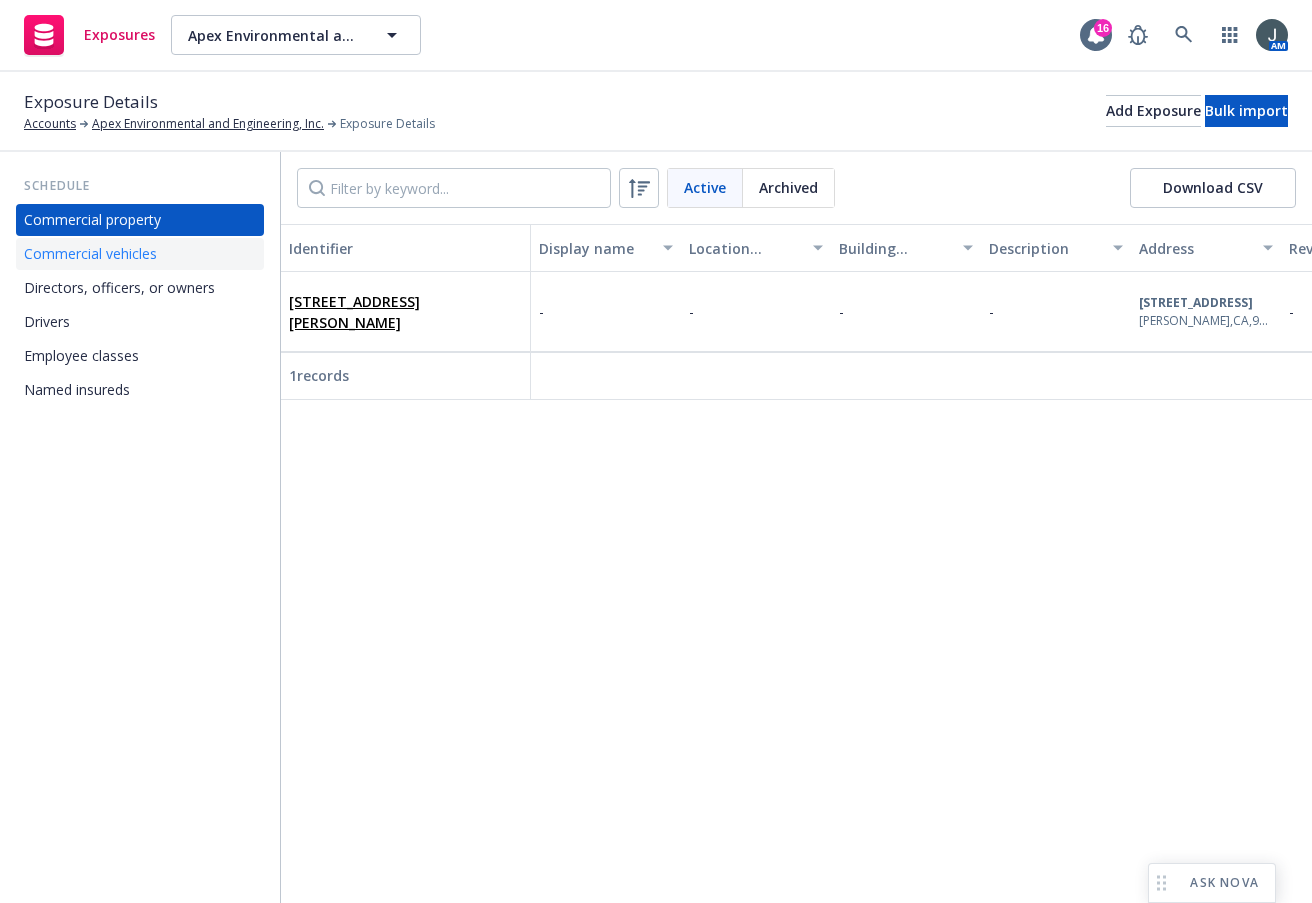 click on "Commercial vehicles" at bounding box center (90, 254) 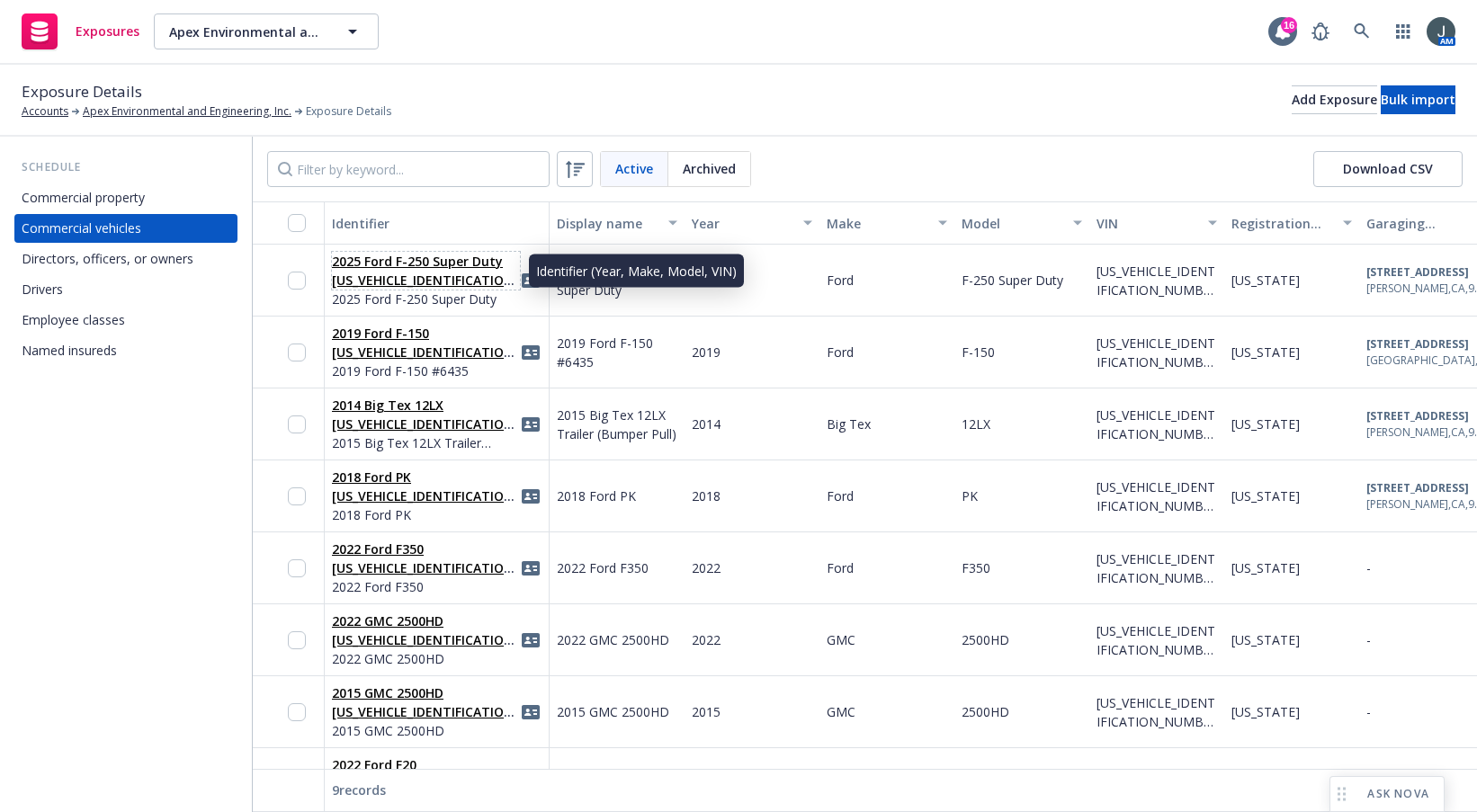 click on "2025 Ford F-250 Super Duty 1FT8W2BT6SEC44102" at bounding box center (425, 271) 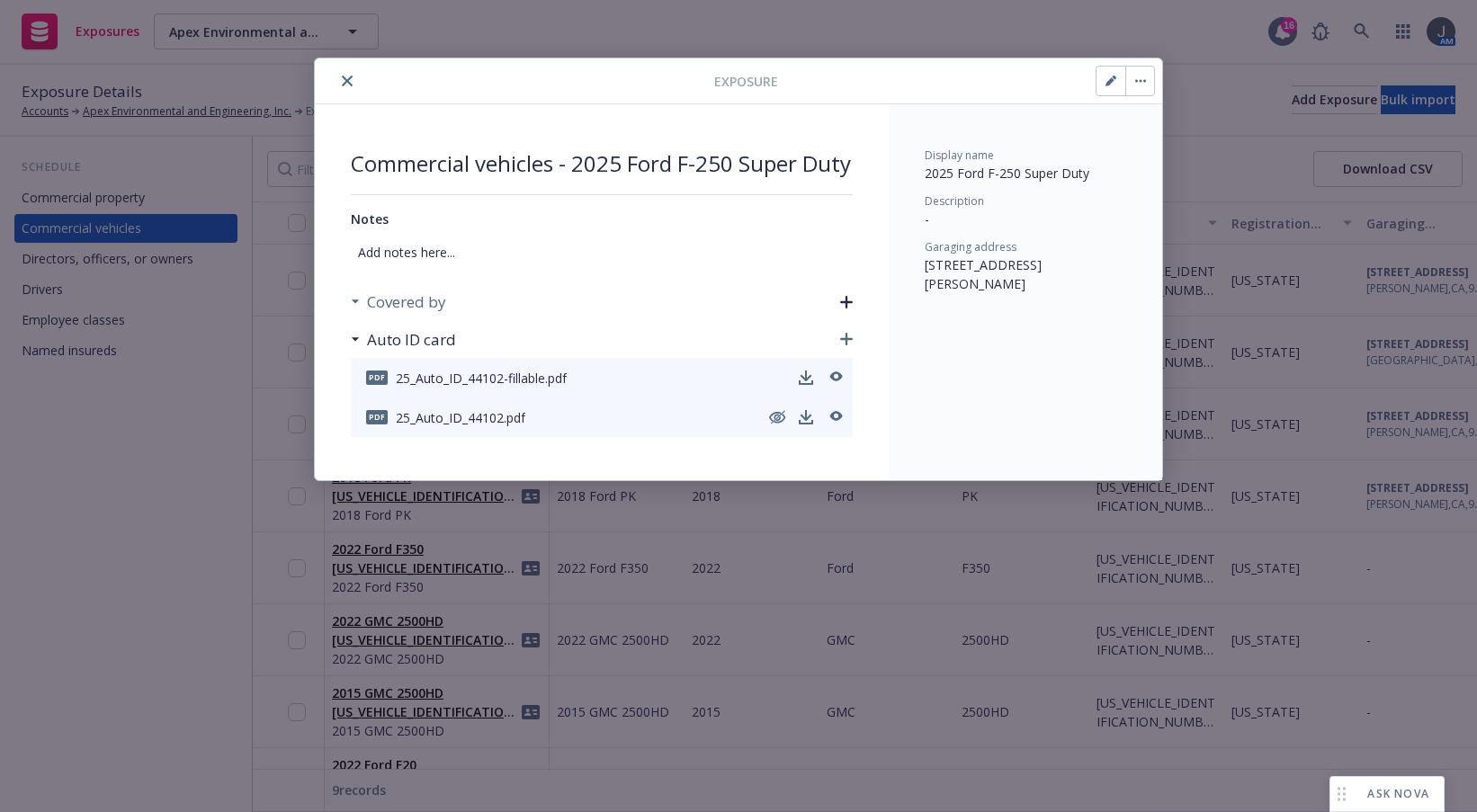click 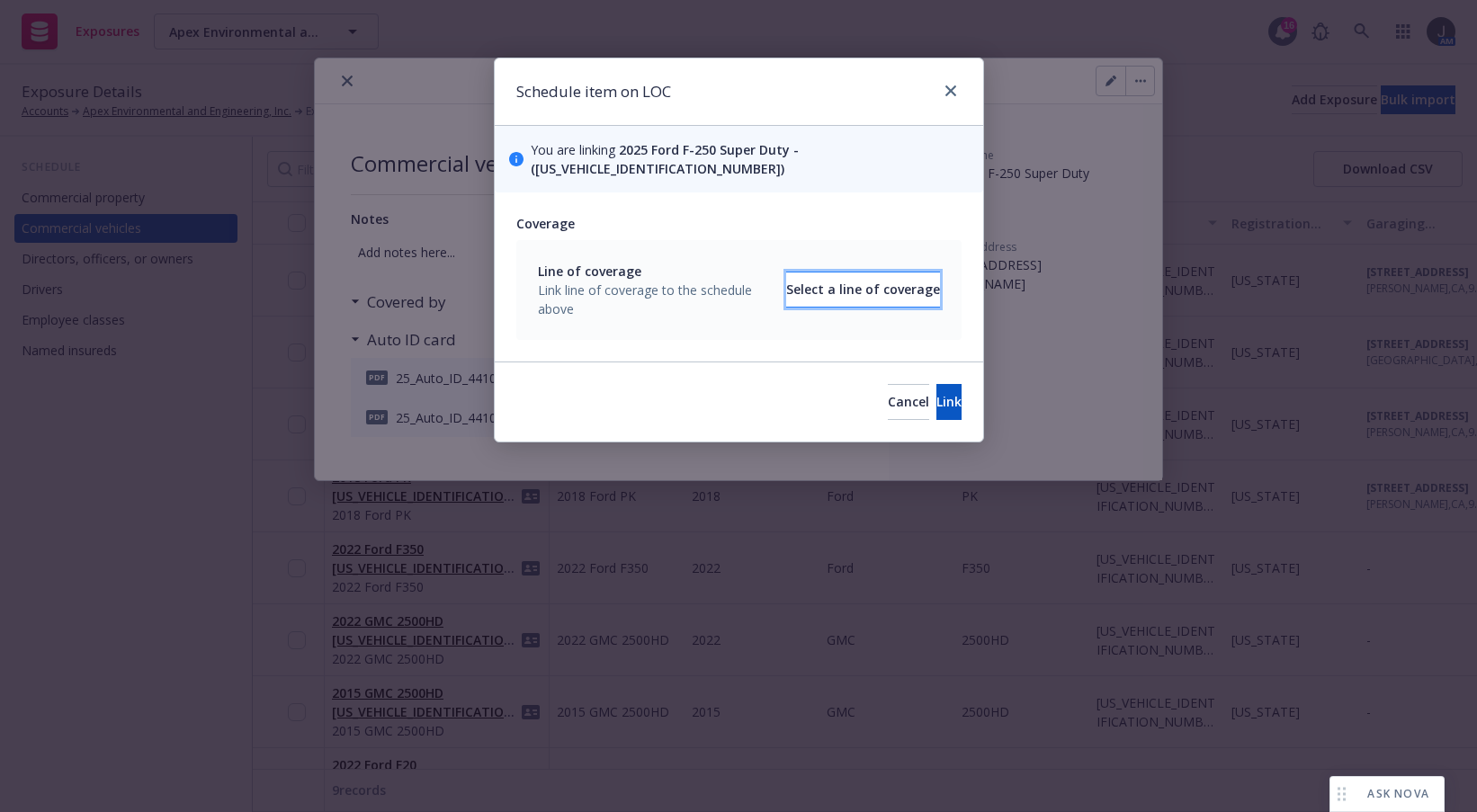 click on "Select a line of coverage" at bounding box center [863, 290] 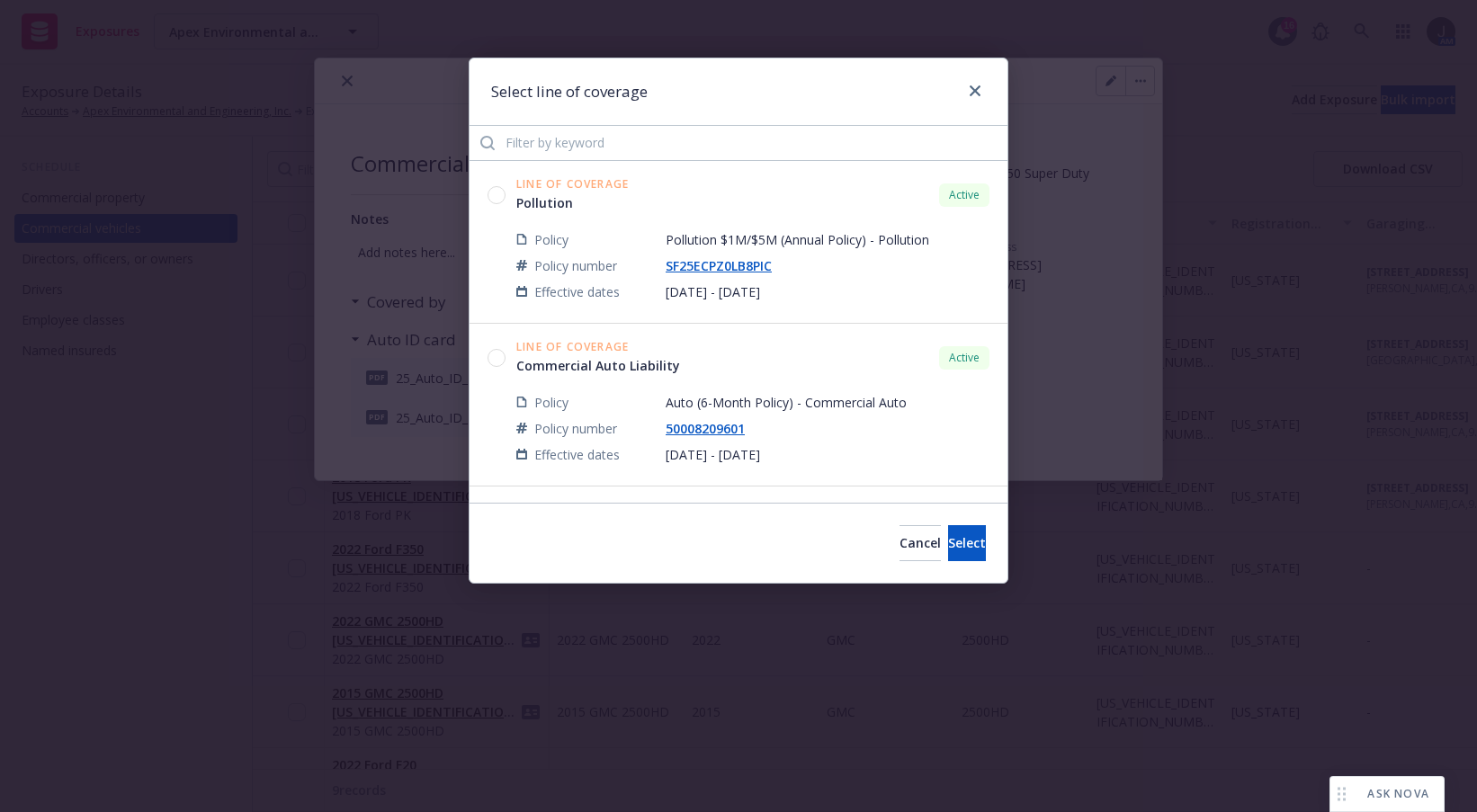 click 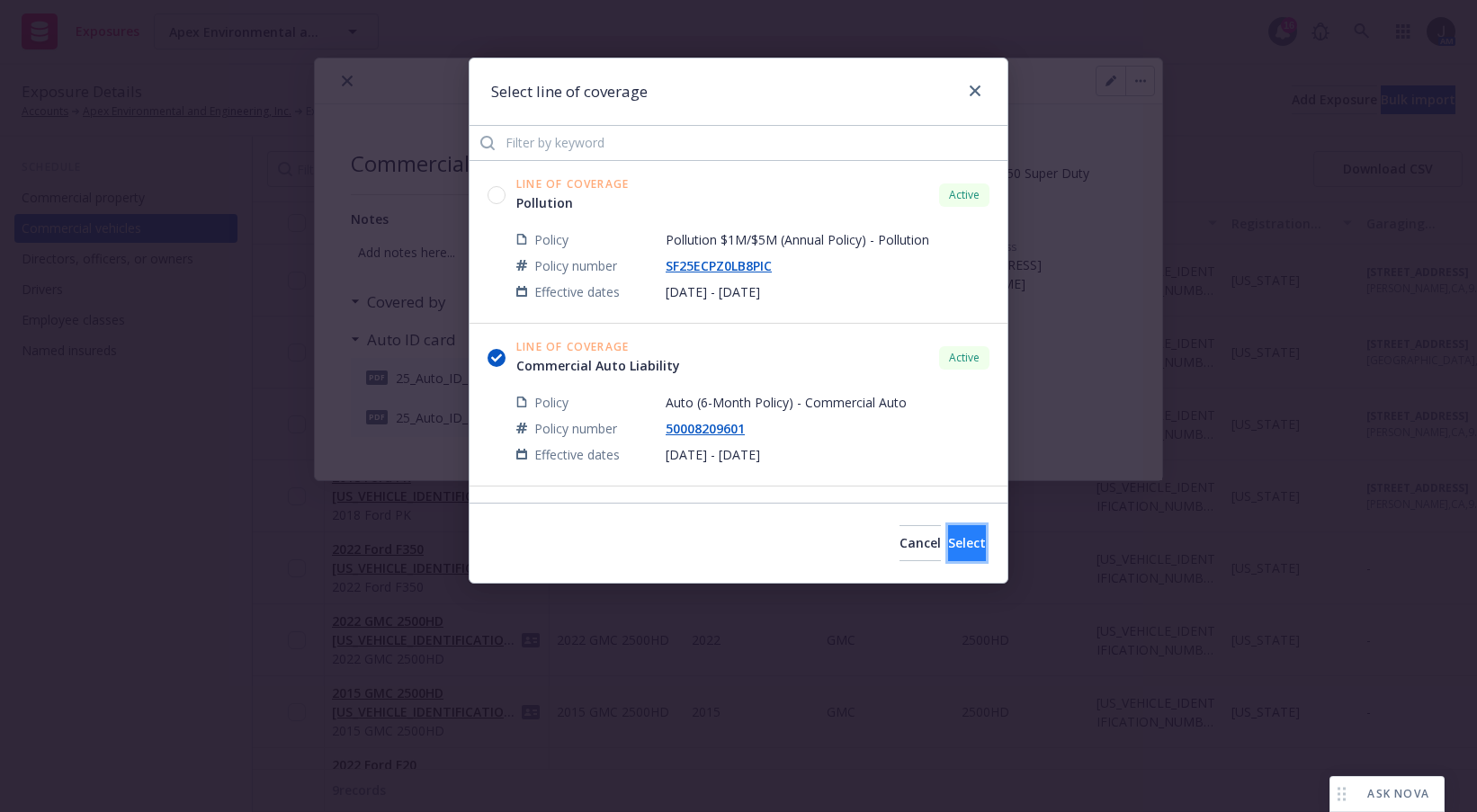 click on "Select" at bounding box center [967, 542] 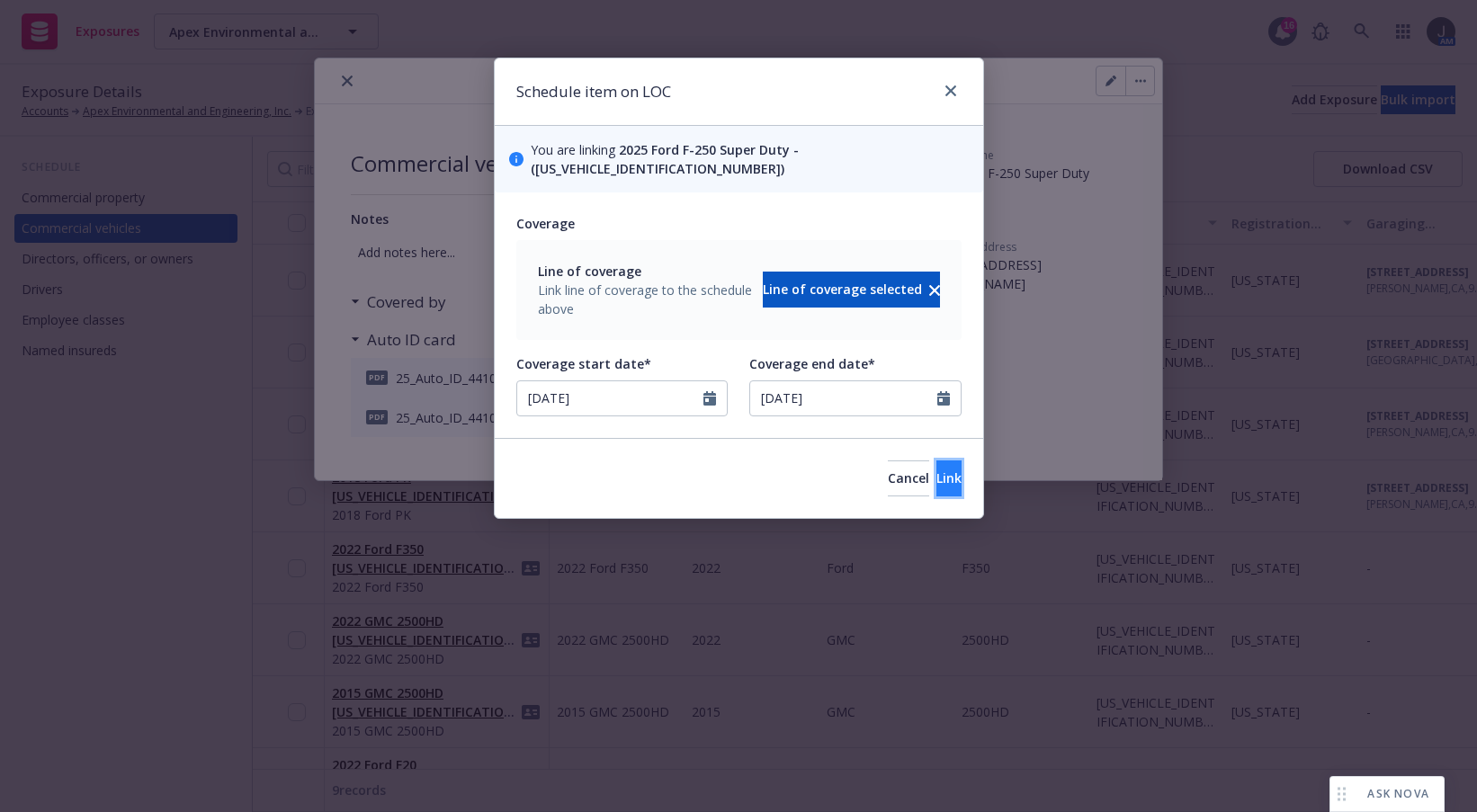 click on "Link" at bounding box center [949, 478] 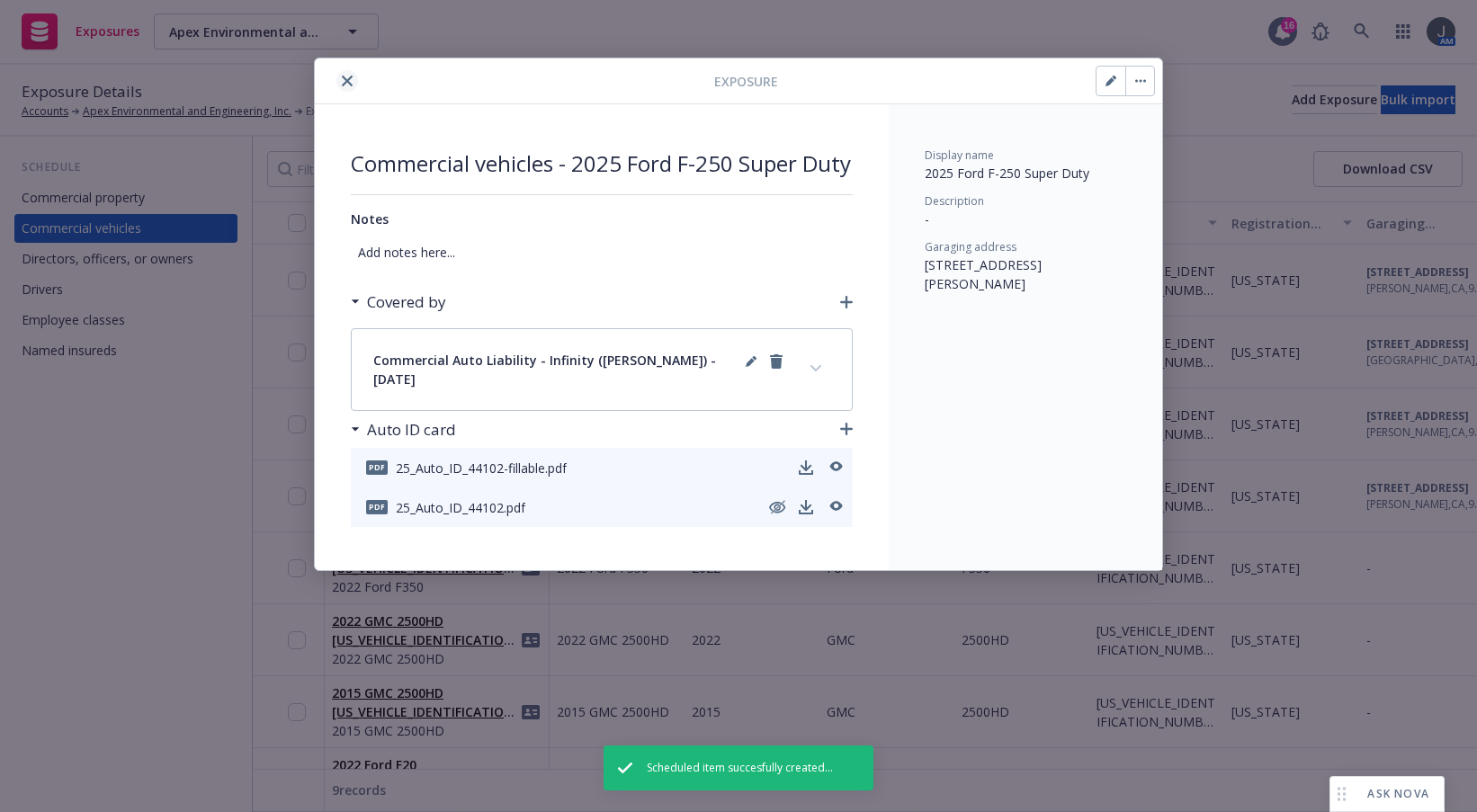 click 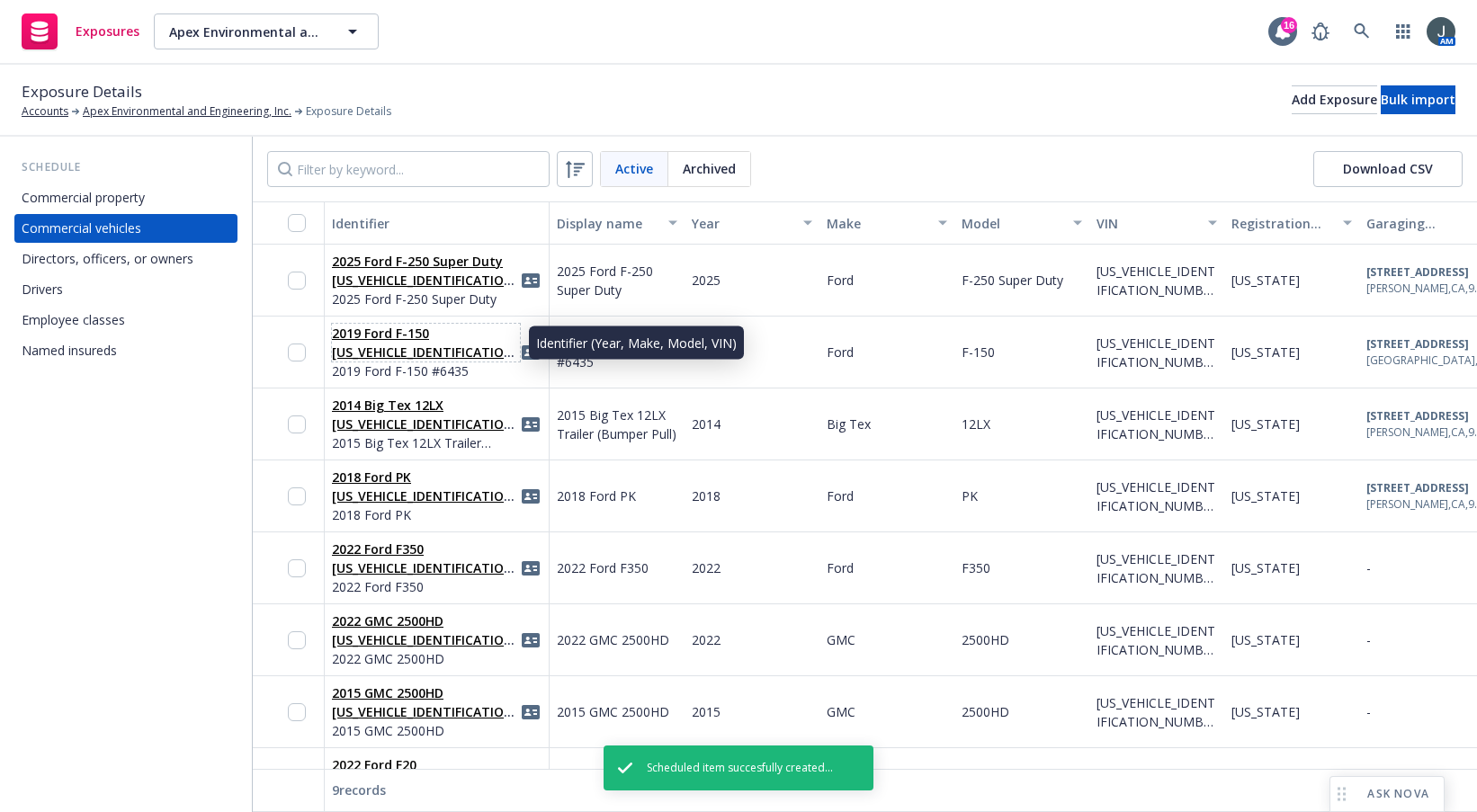 click on "2019 Ford F-150 1FTFX1E58KKD06435" at bounding box center (425, 352) 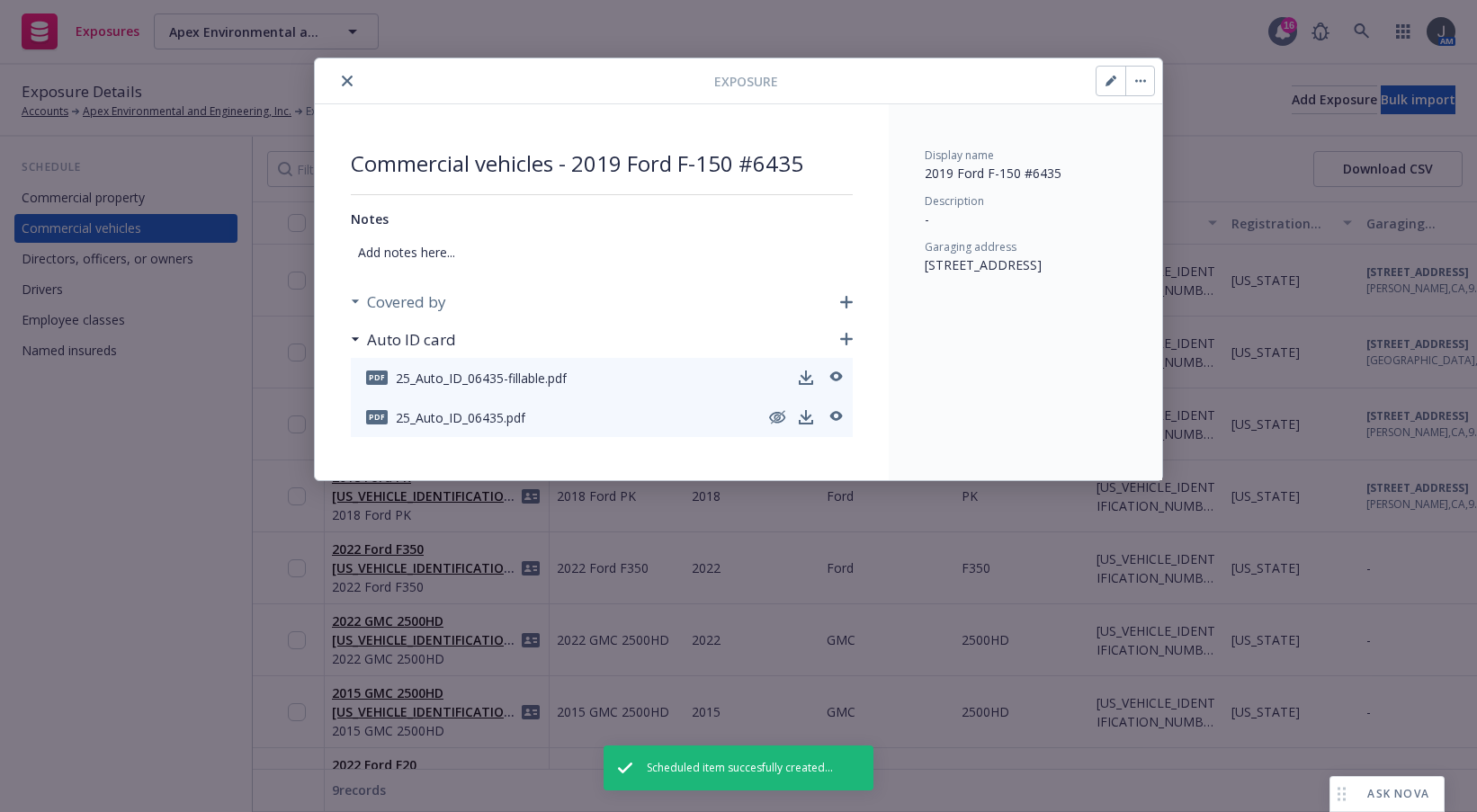click on "Covered by" at bounding box center [602, 302] 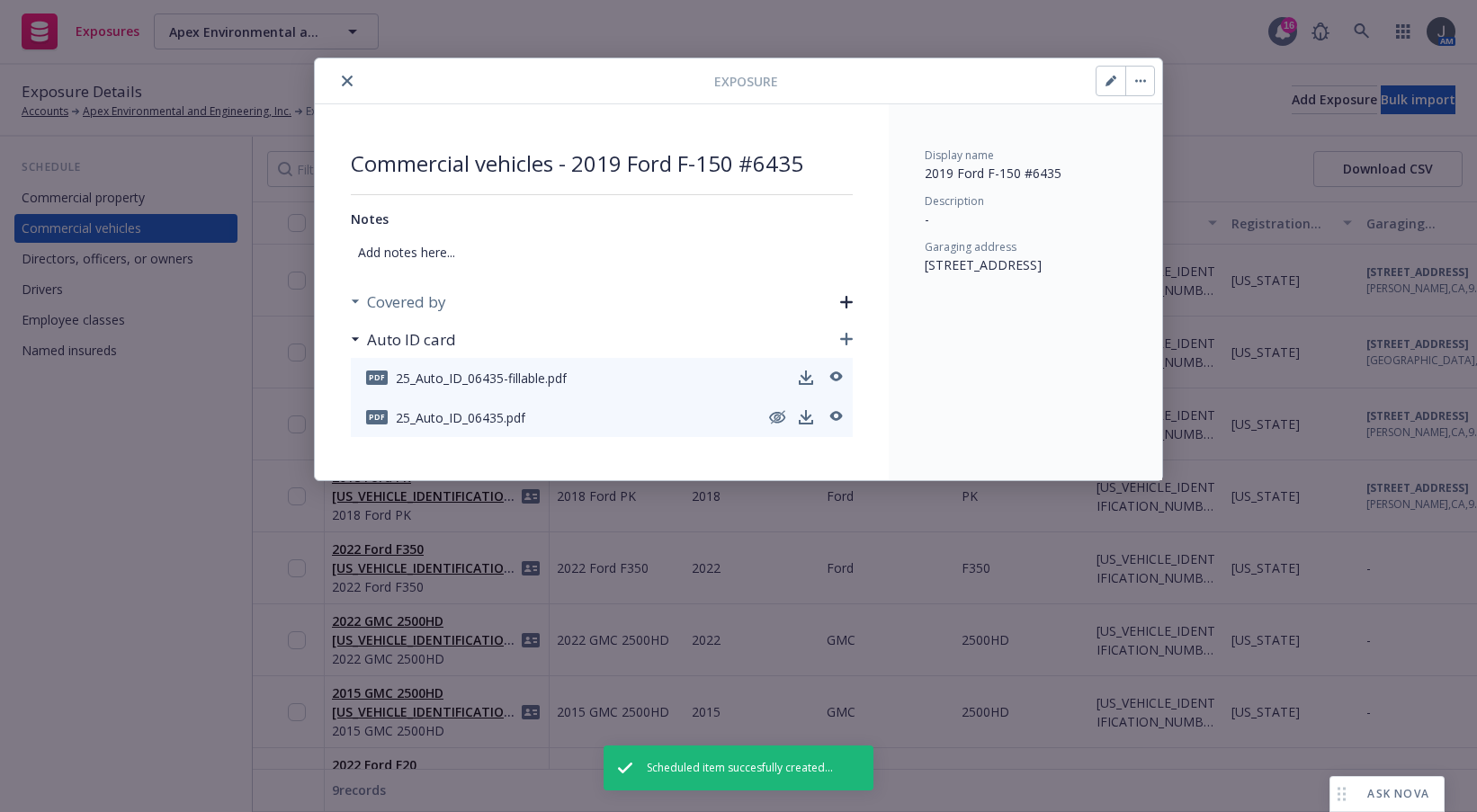 click 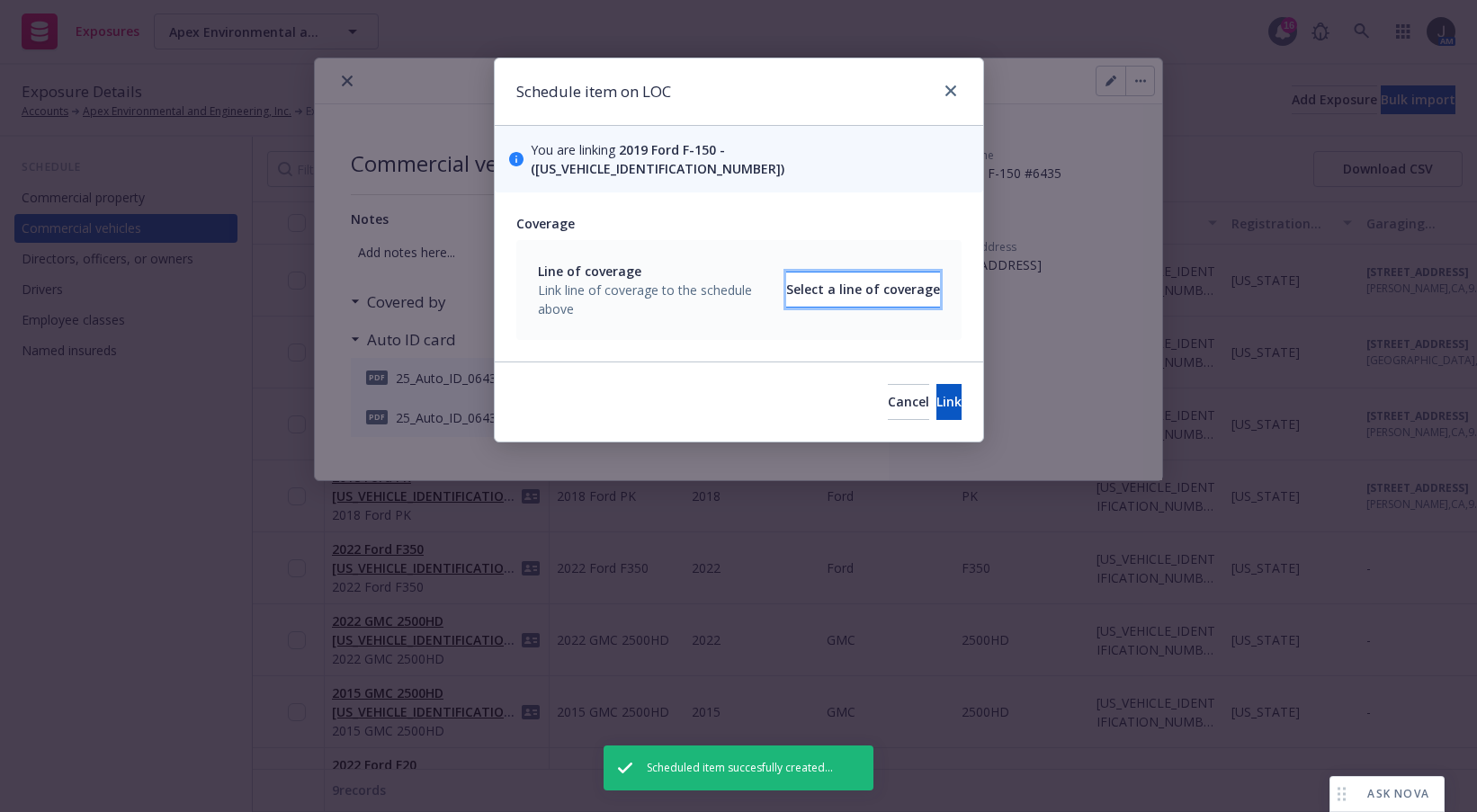 click on "Select a line of coverage" at bounding box center [863, 290] 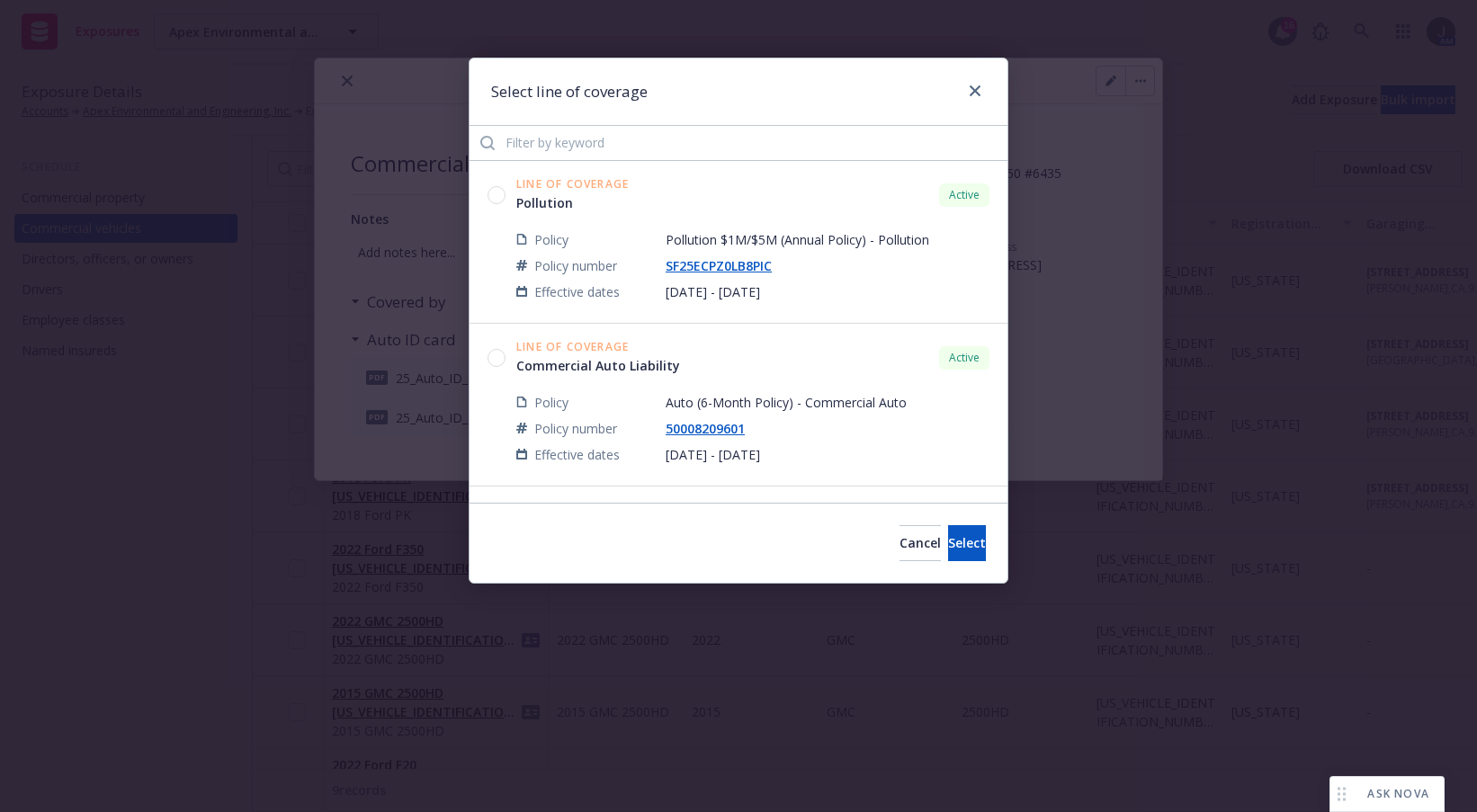 click 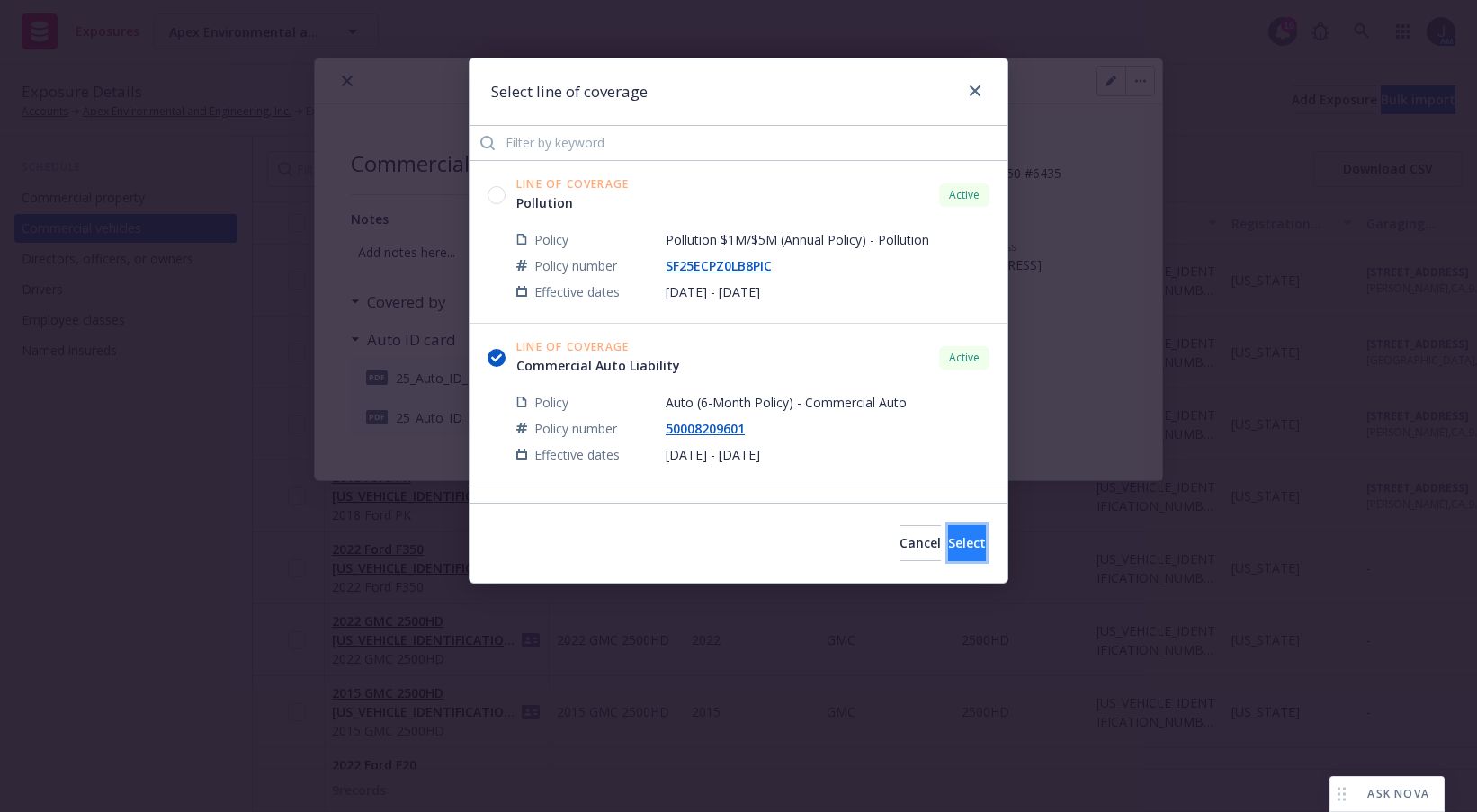 click on "Select" at bounding box center (967, 542) 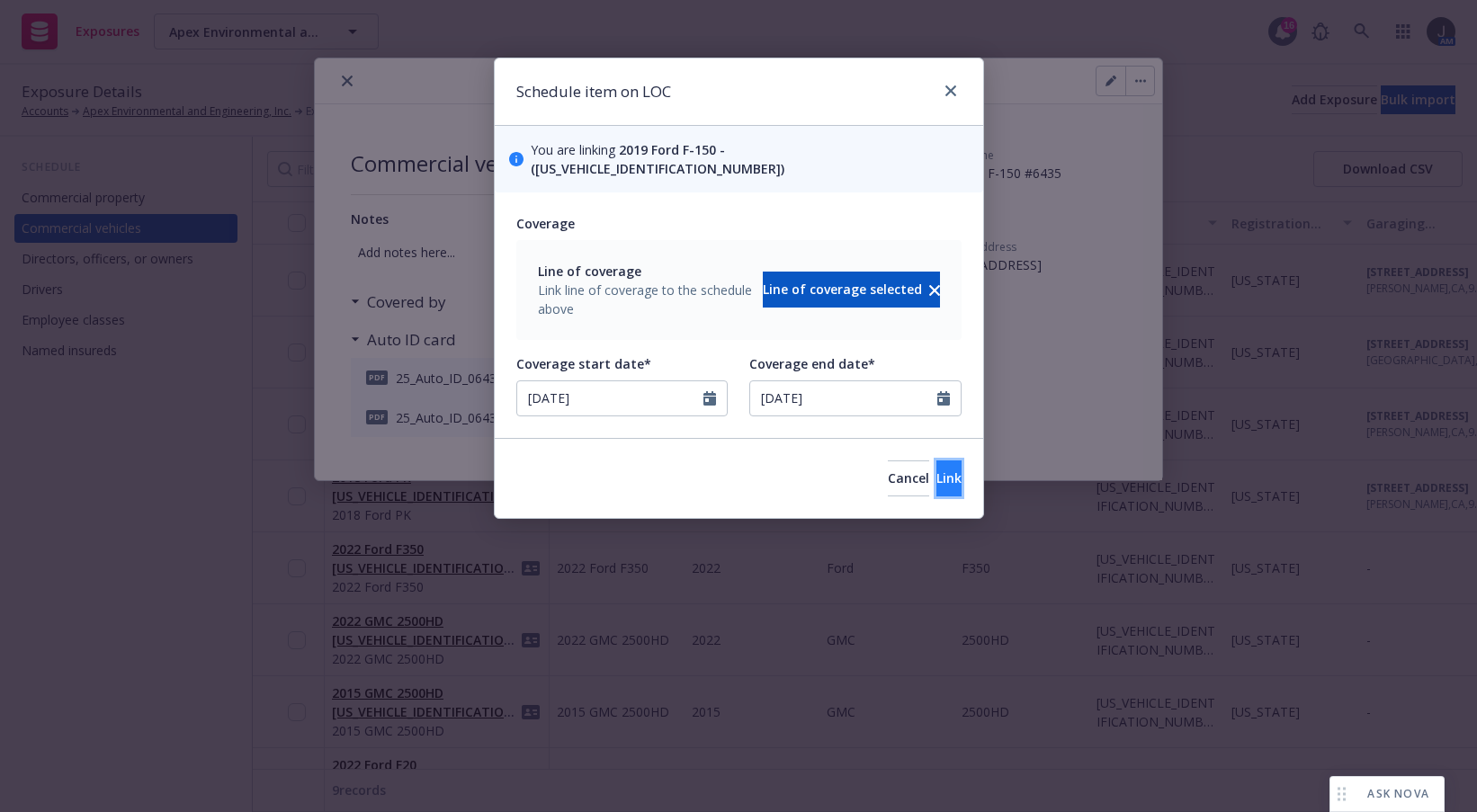 click on "Link" at bounding box center [949, 478] 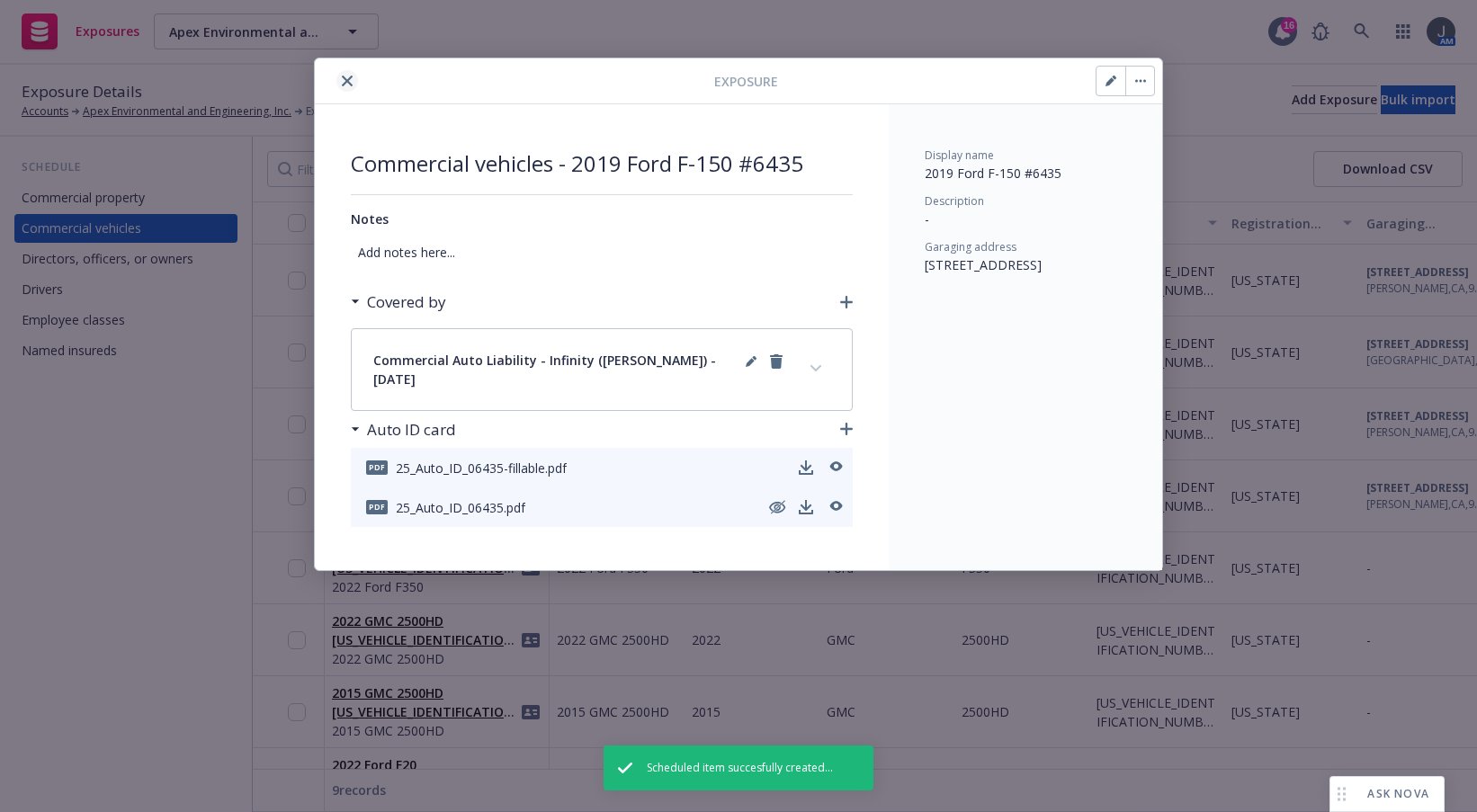click 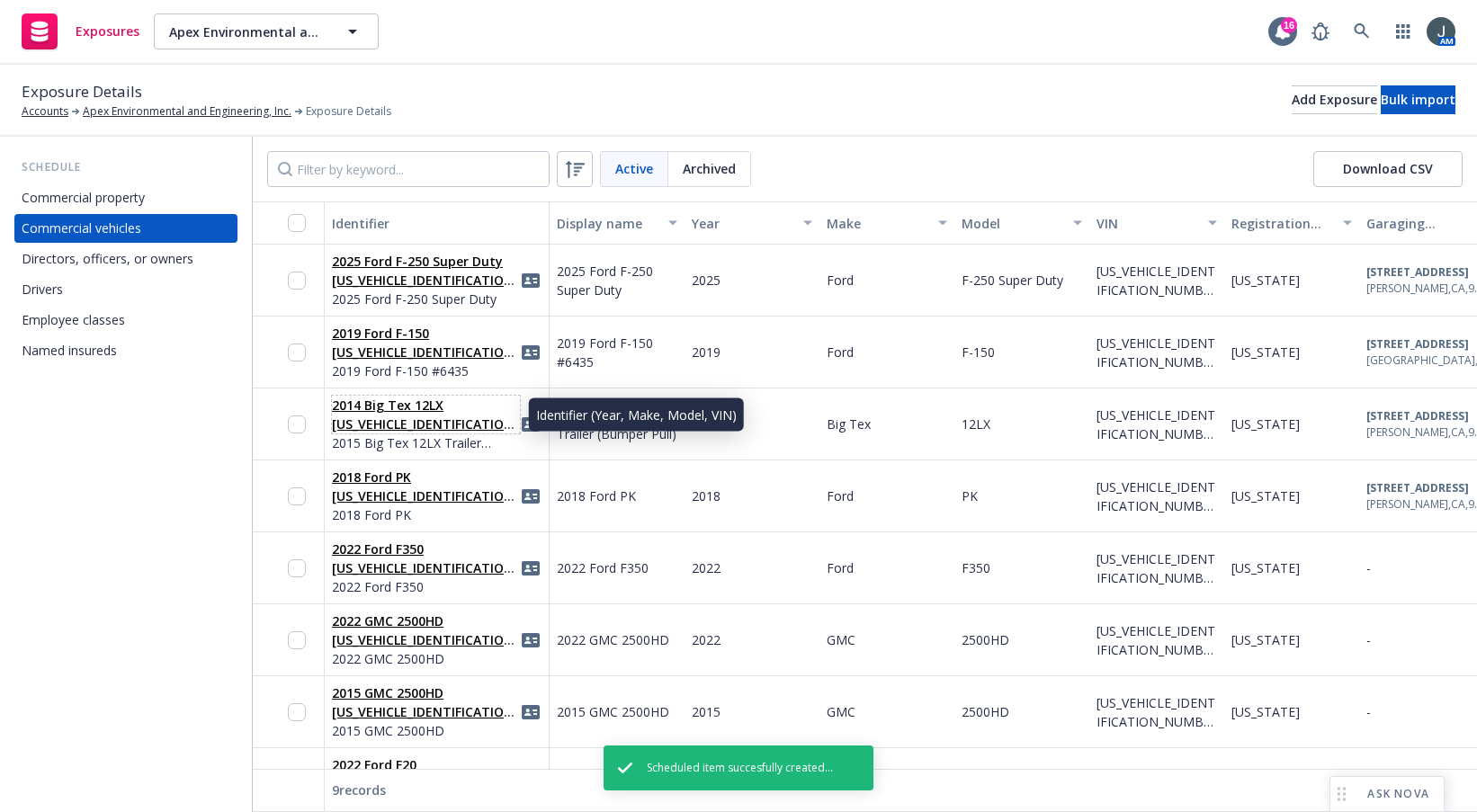click on "2014 Big Tex 12LX 16VDX122XF5079369" at bounding box center [425, 424] 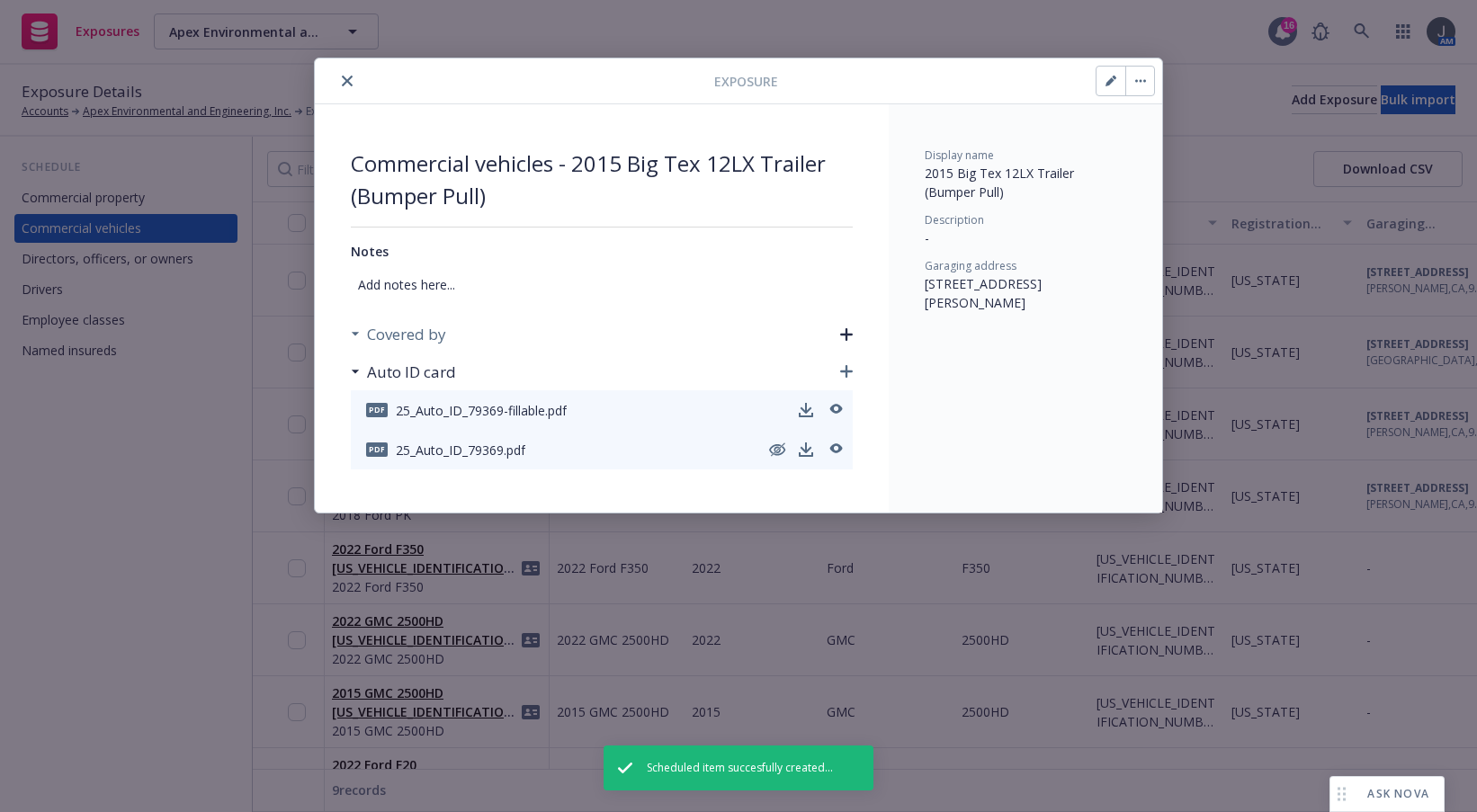 click 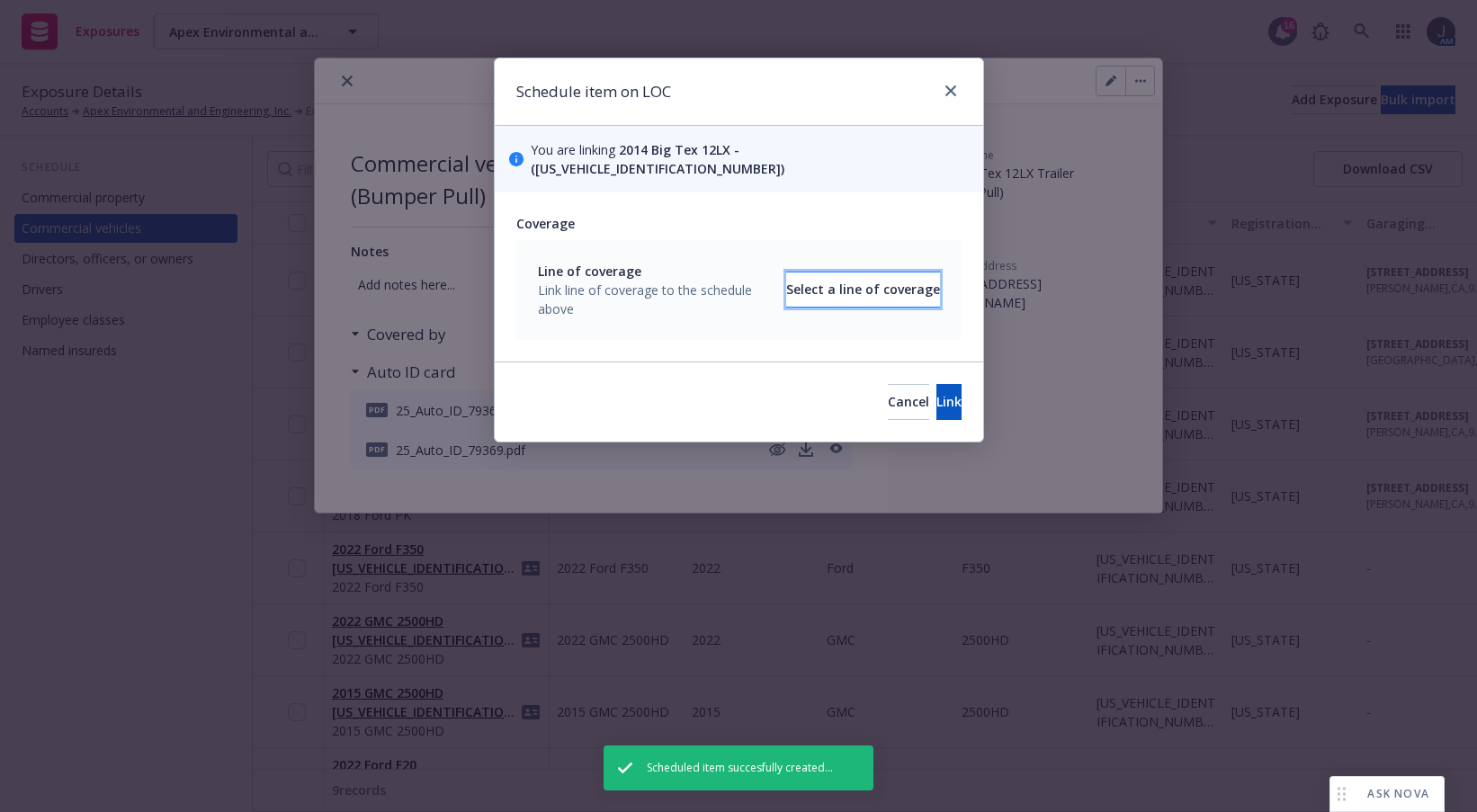 click on "Select a line of coverage" at bounding box center [863, 290] 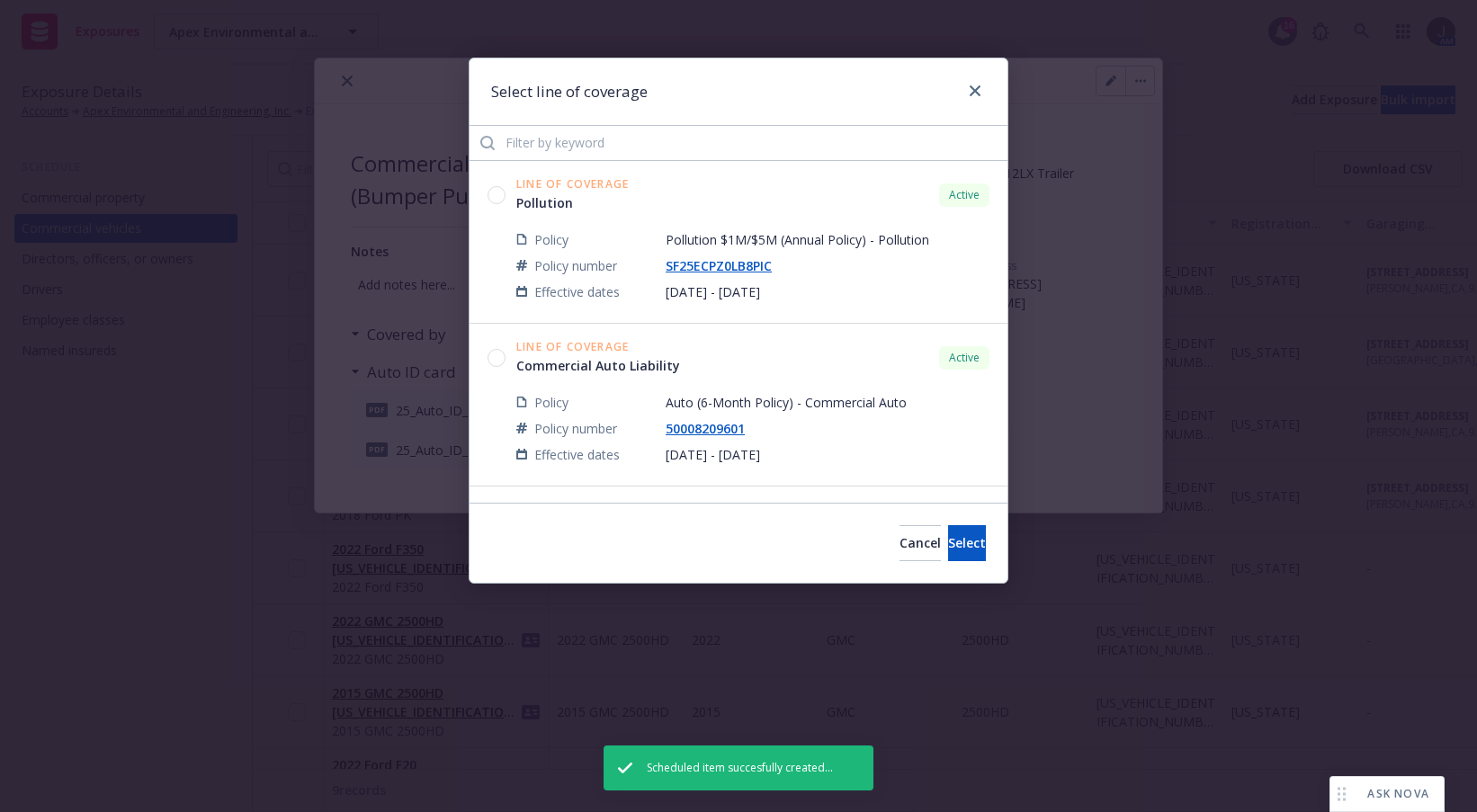 click 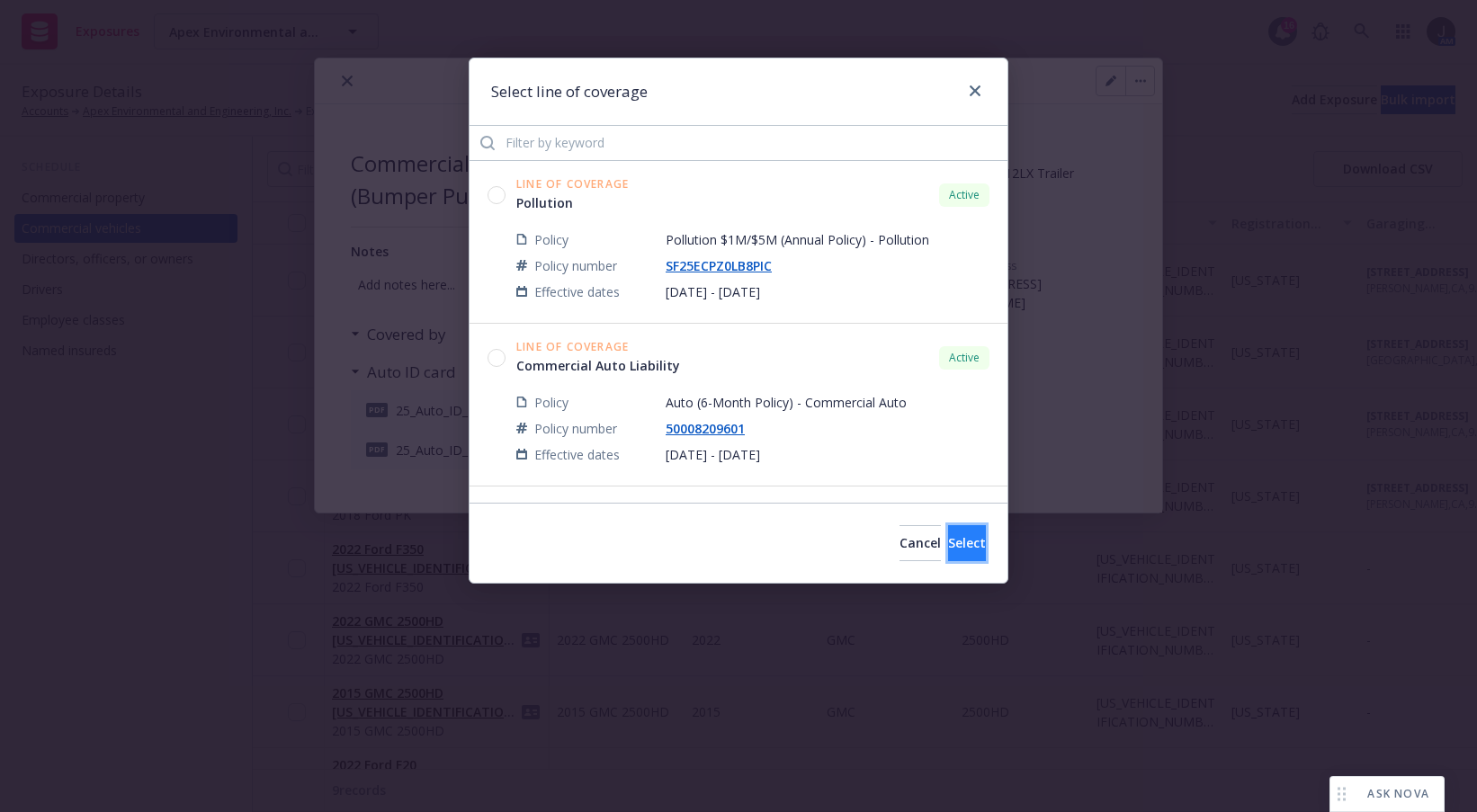 click on "Select" at bounding box center (967, 542) 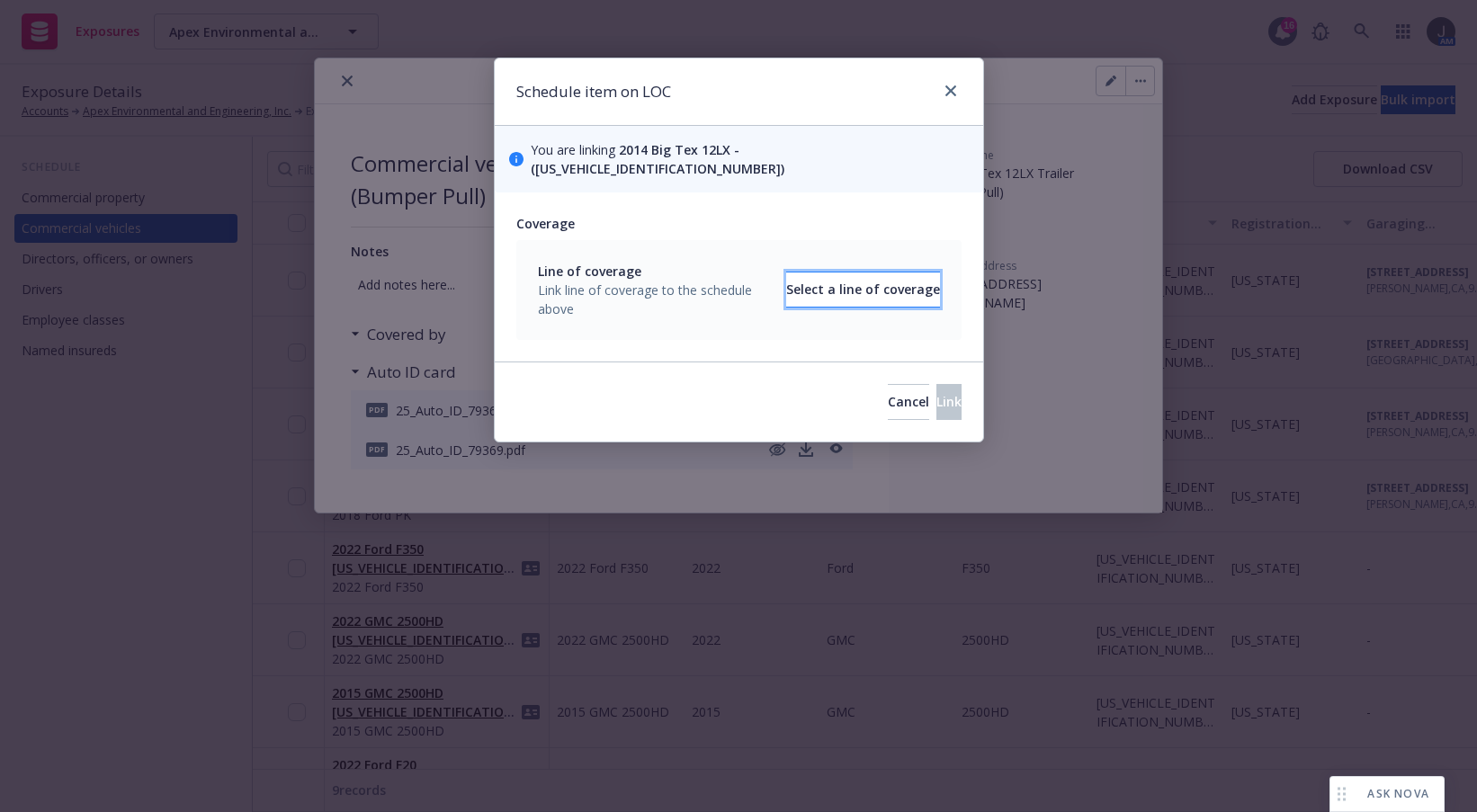 click on "Select a line of coverage" at bounding box center (863, 290) 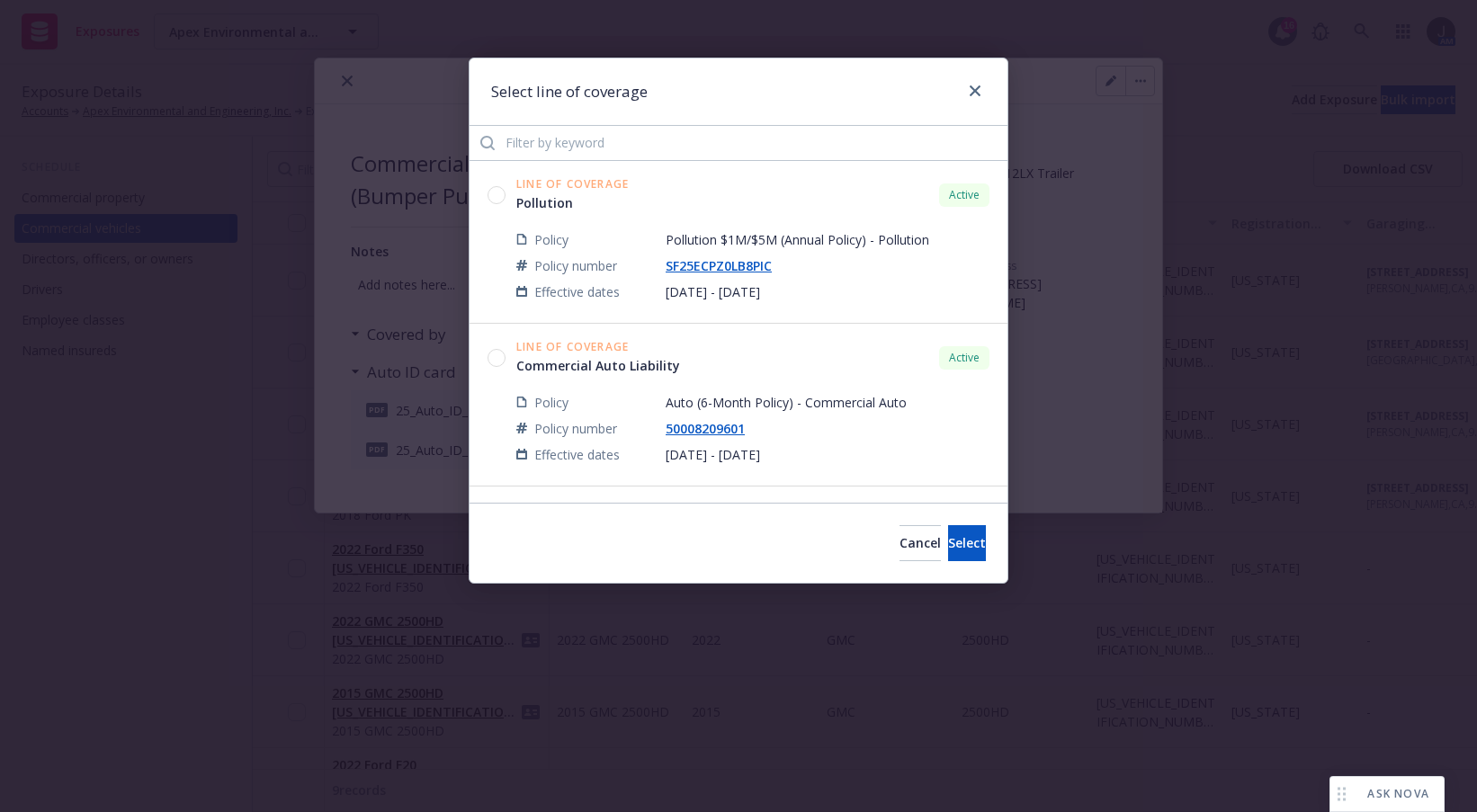 drag, startPoint x: 495, startPoint y: 352, endPoint x: 517, endPoint y: 375, distance: 31.827661 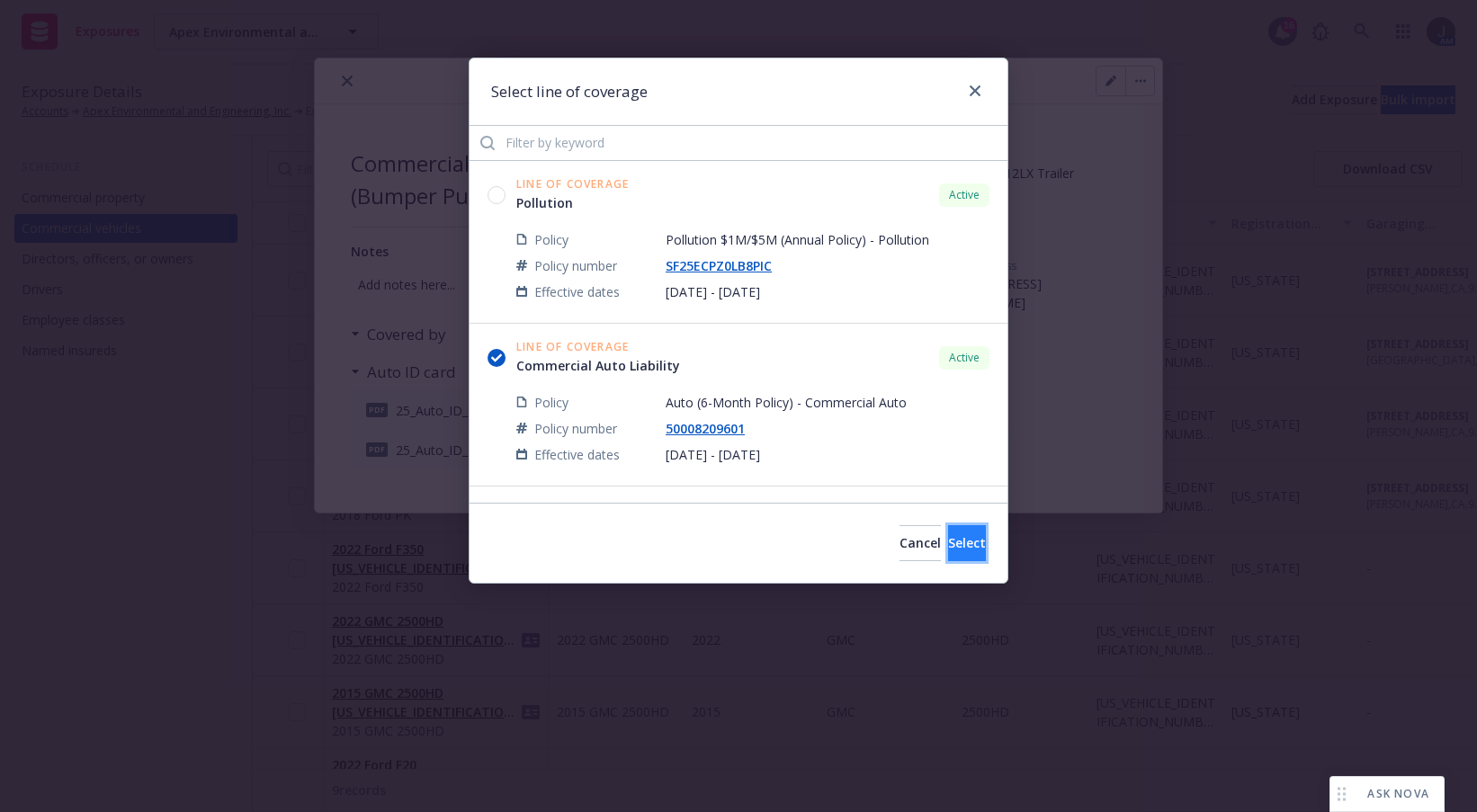click on "Select" at bounding box center [967, 543] 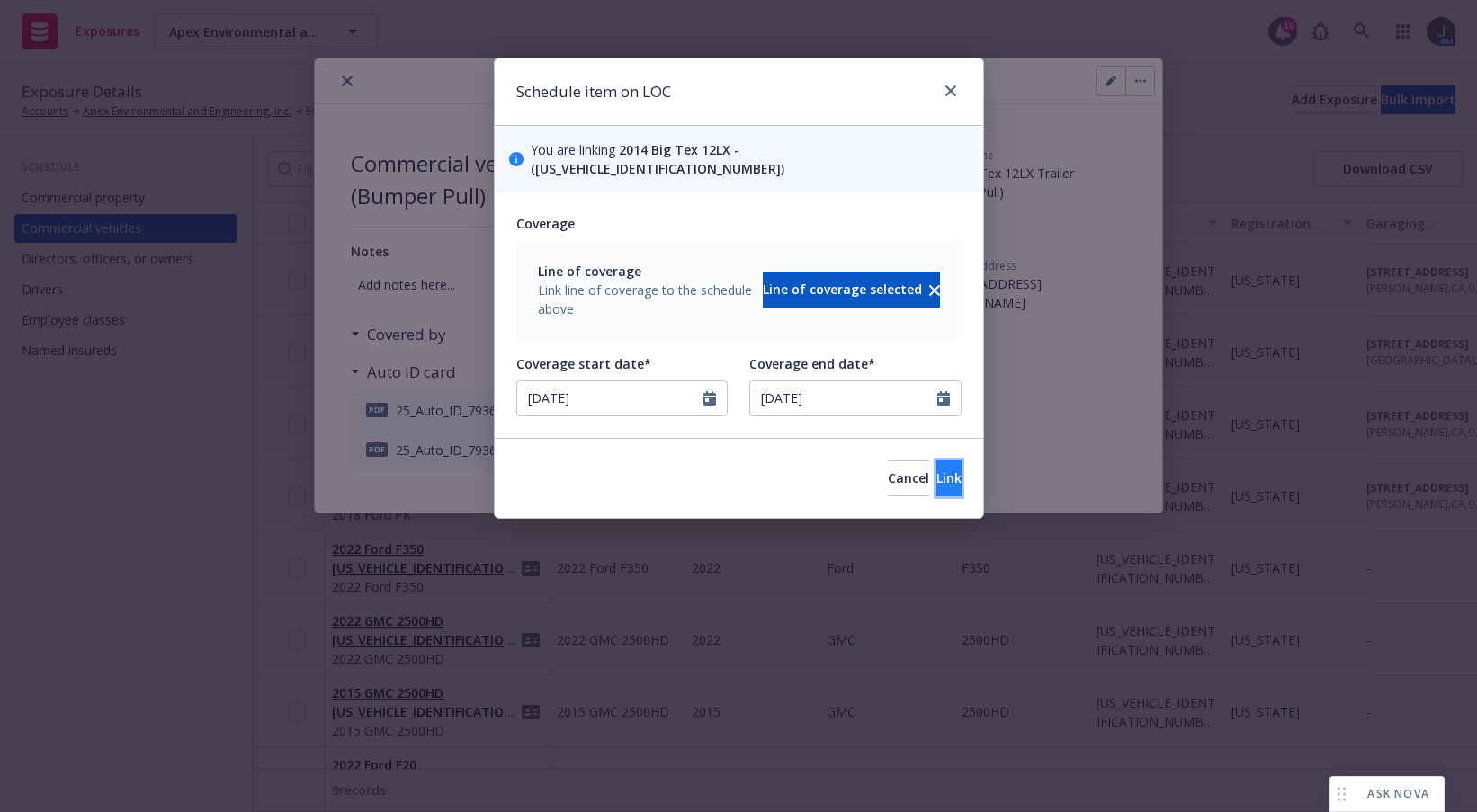 click on "Link" at bounding box center [949, 477] 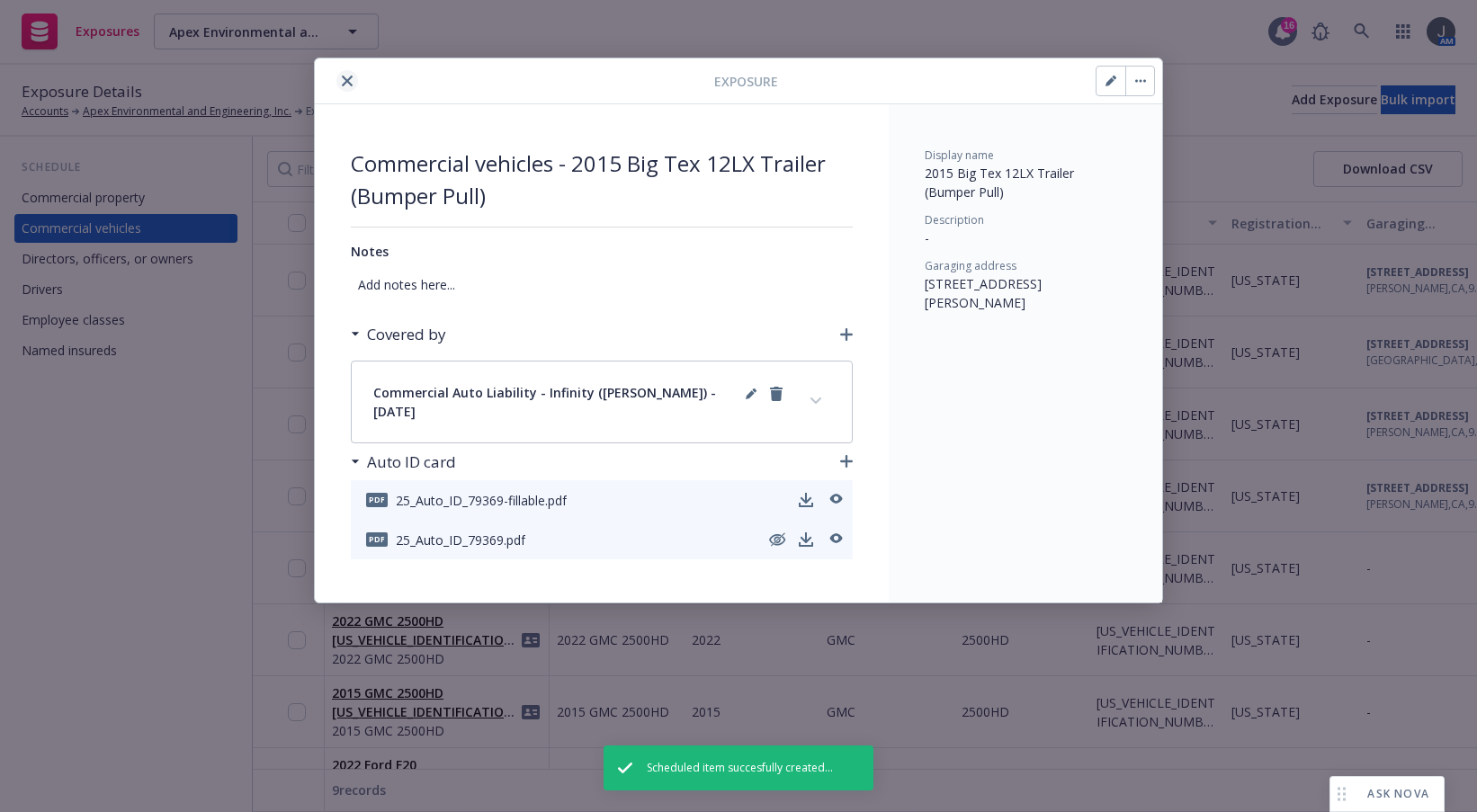 click at bounding box center (347, 81) 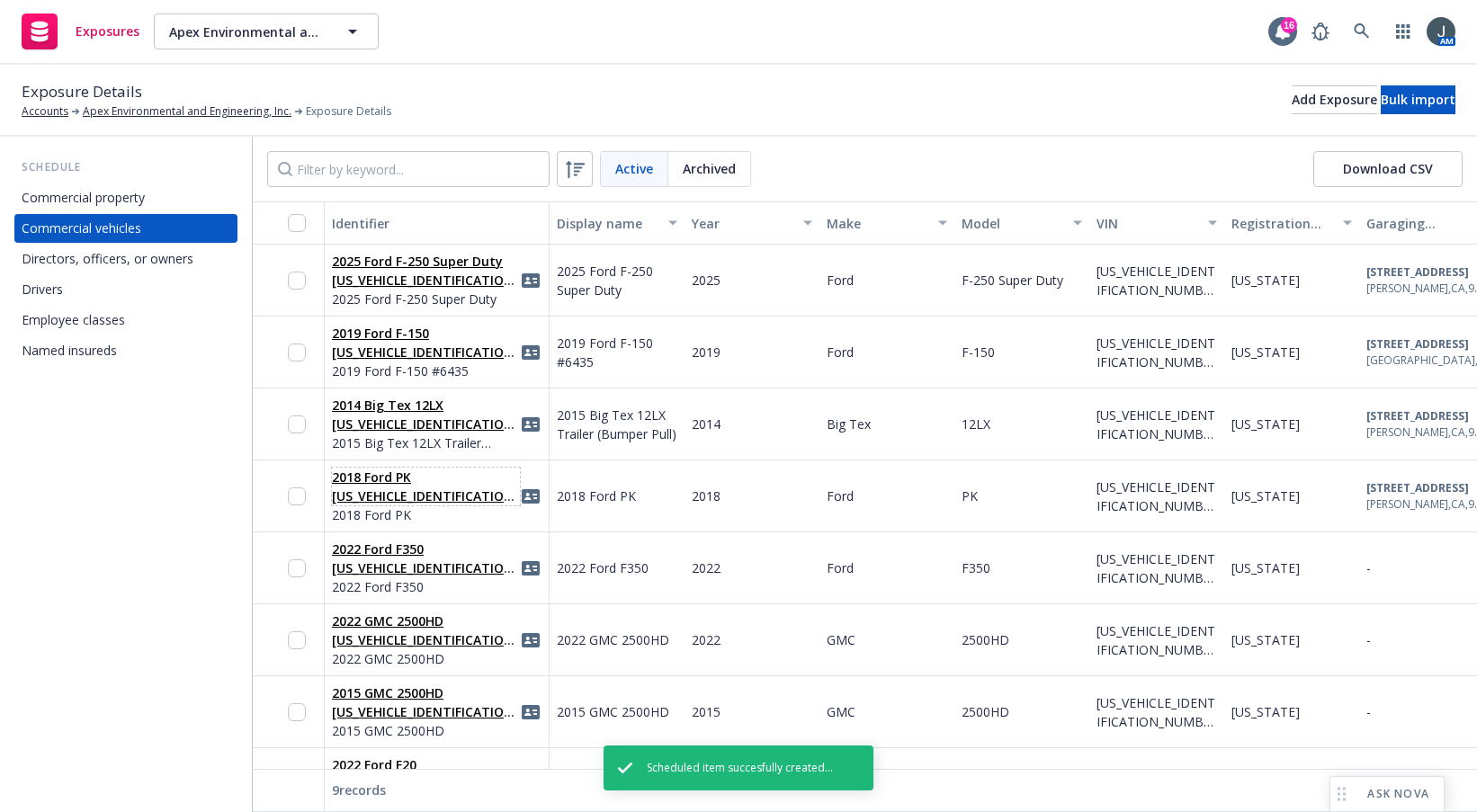 click on "2018 Ford PK 1FTFX1E58JKF17326" at bounding box center [425, 495] 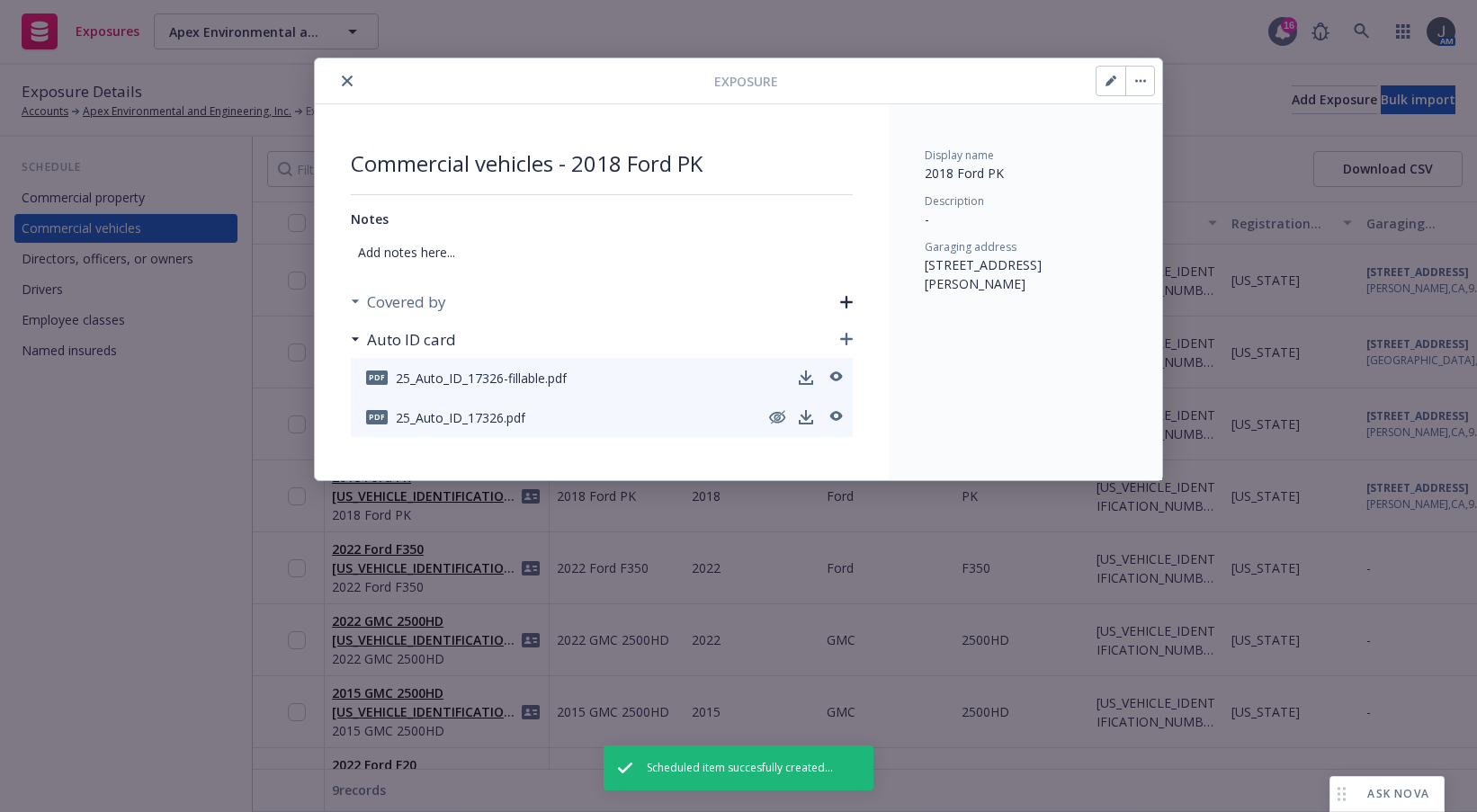 click 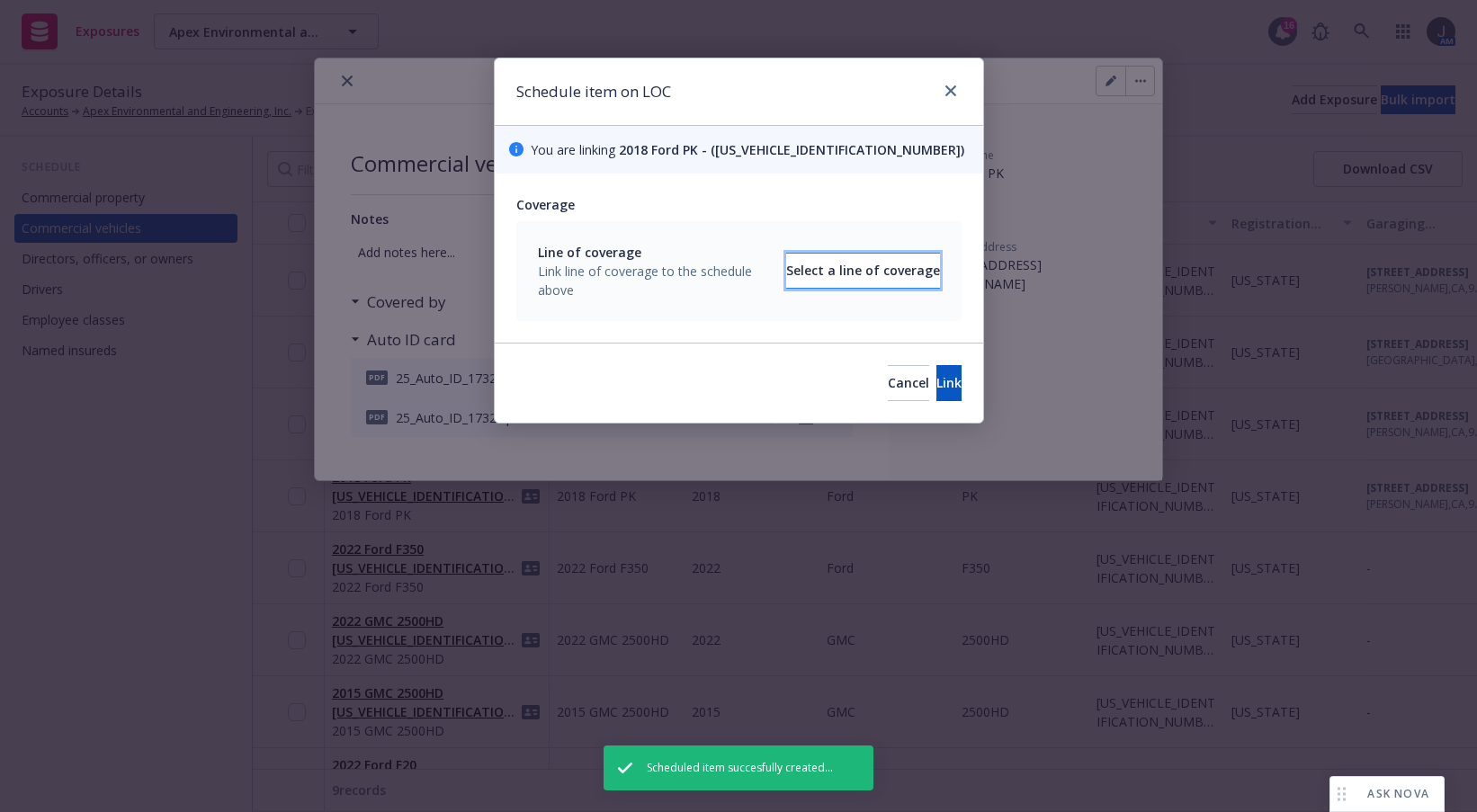 click on "Select a line of coverage" at bounding box center [863, 271] 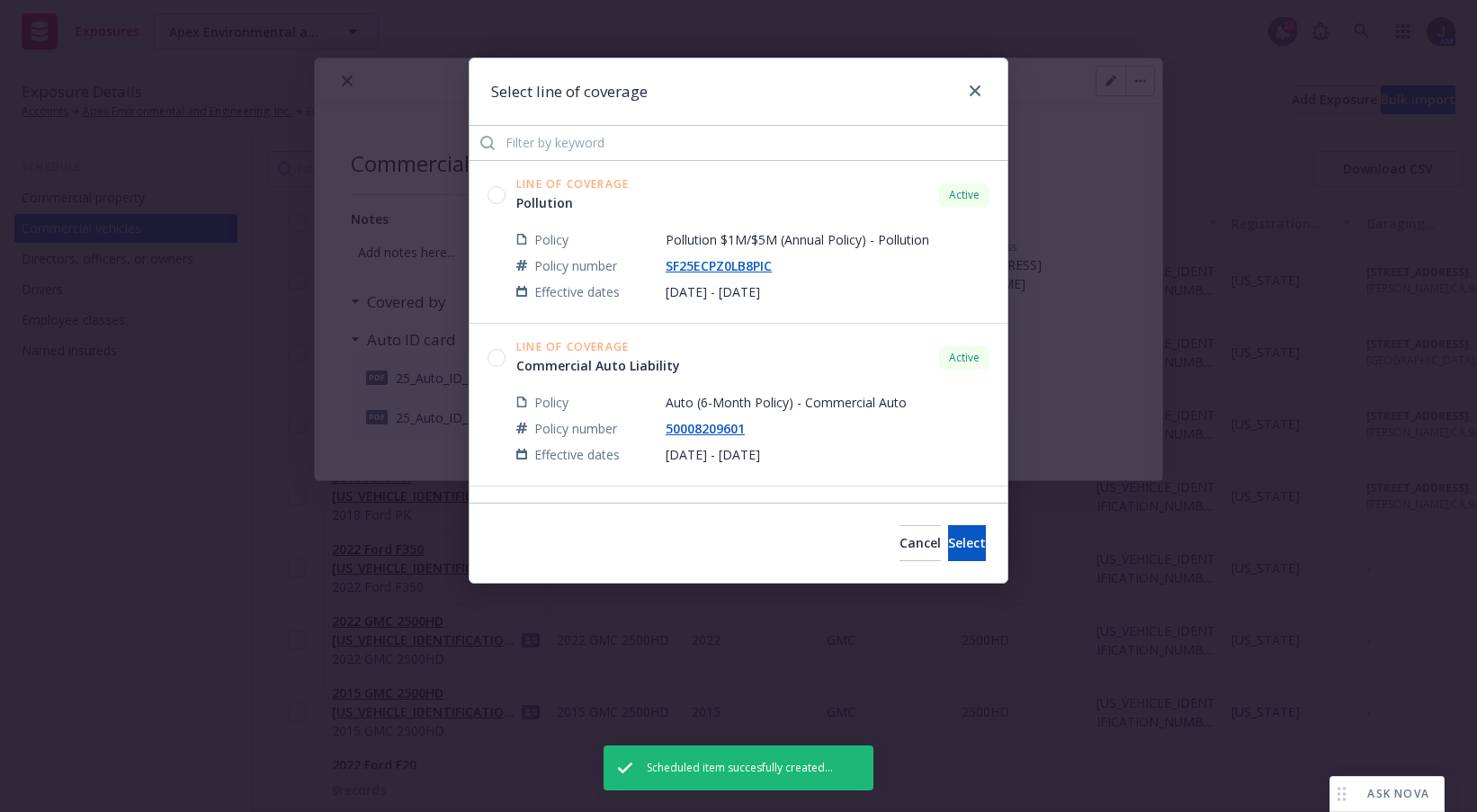 click 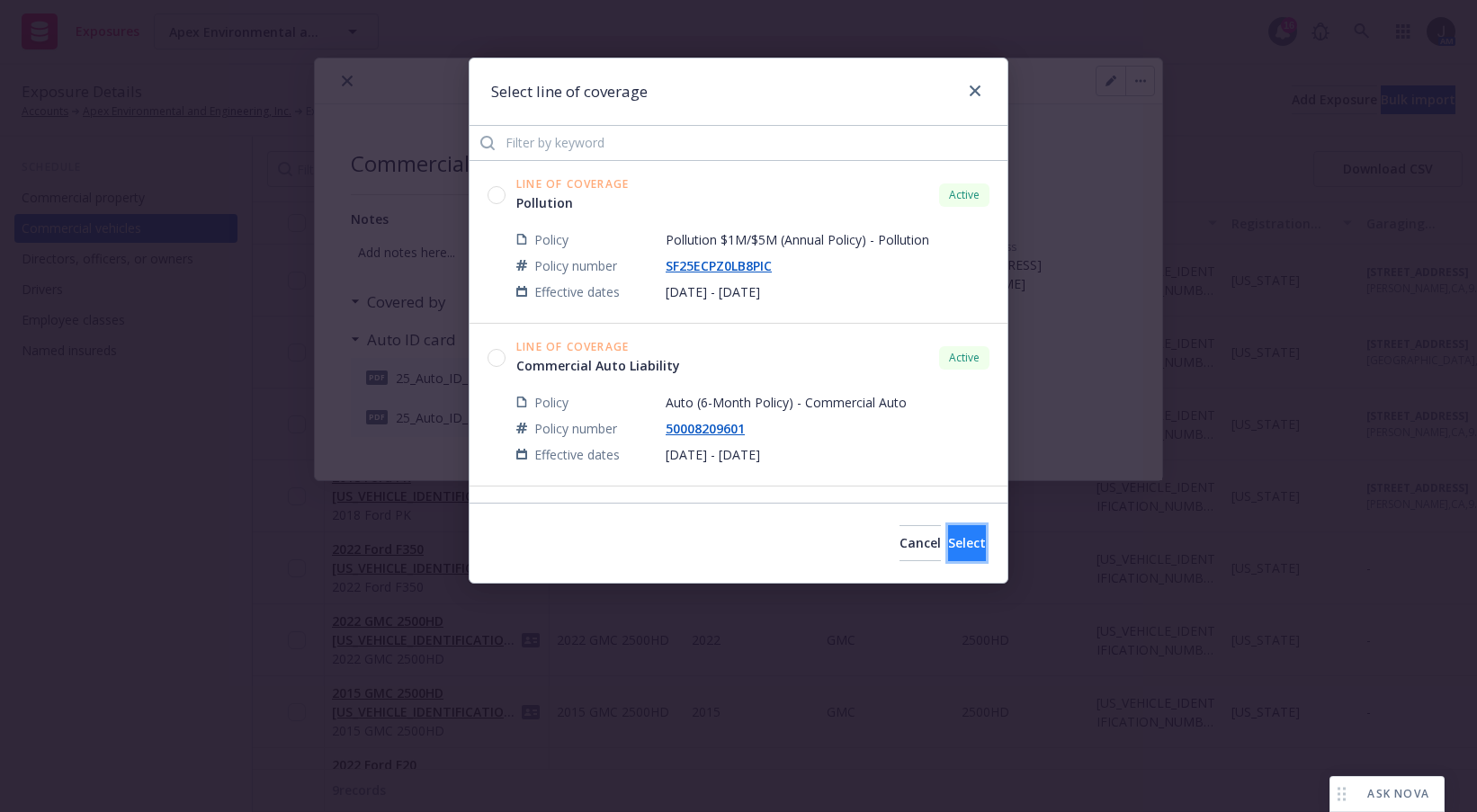 click on "Select" at bounding box center (967, 542) 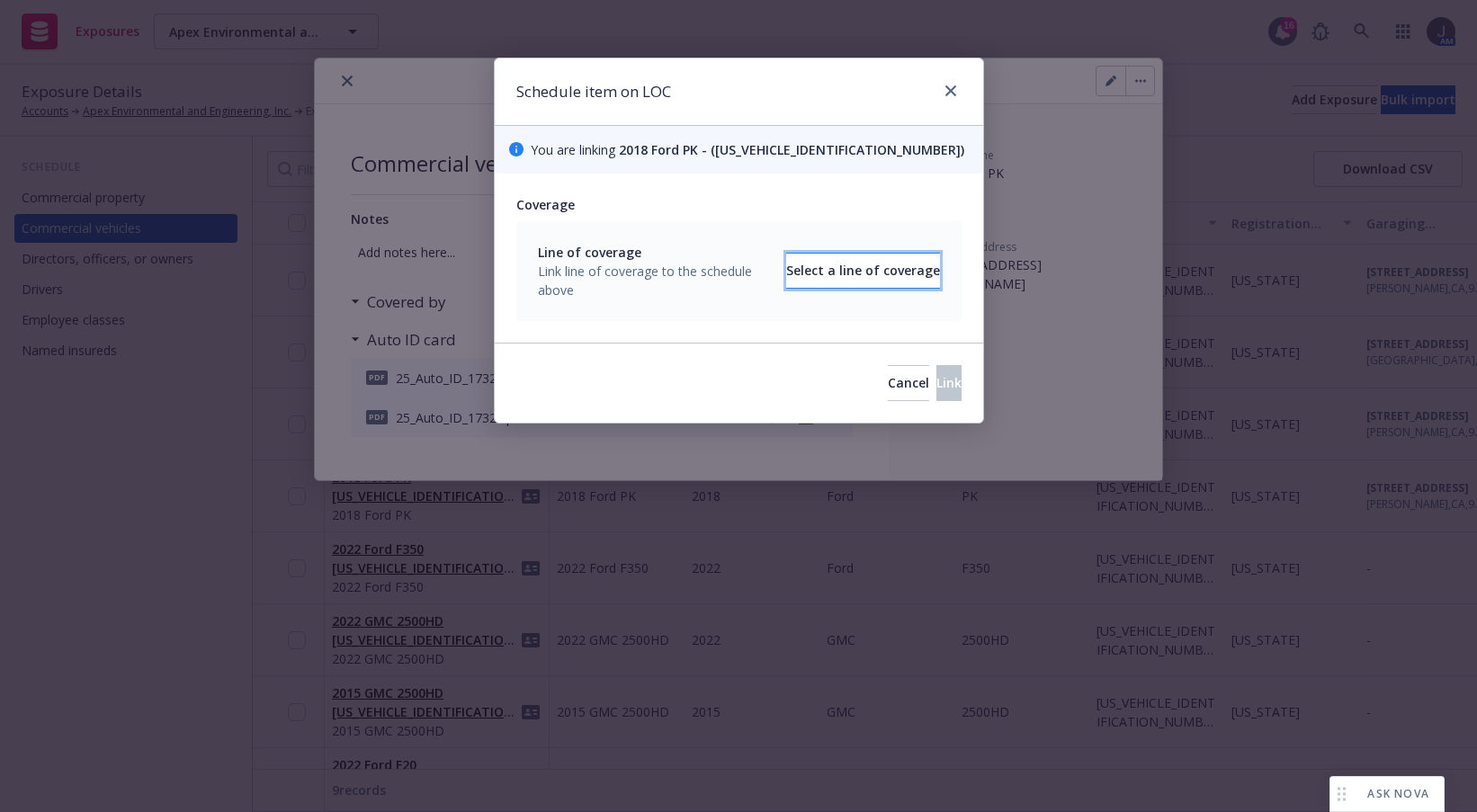 click on "Select a line of coverage" at bounding box center (863, 271) 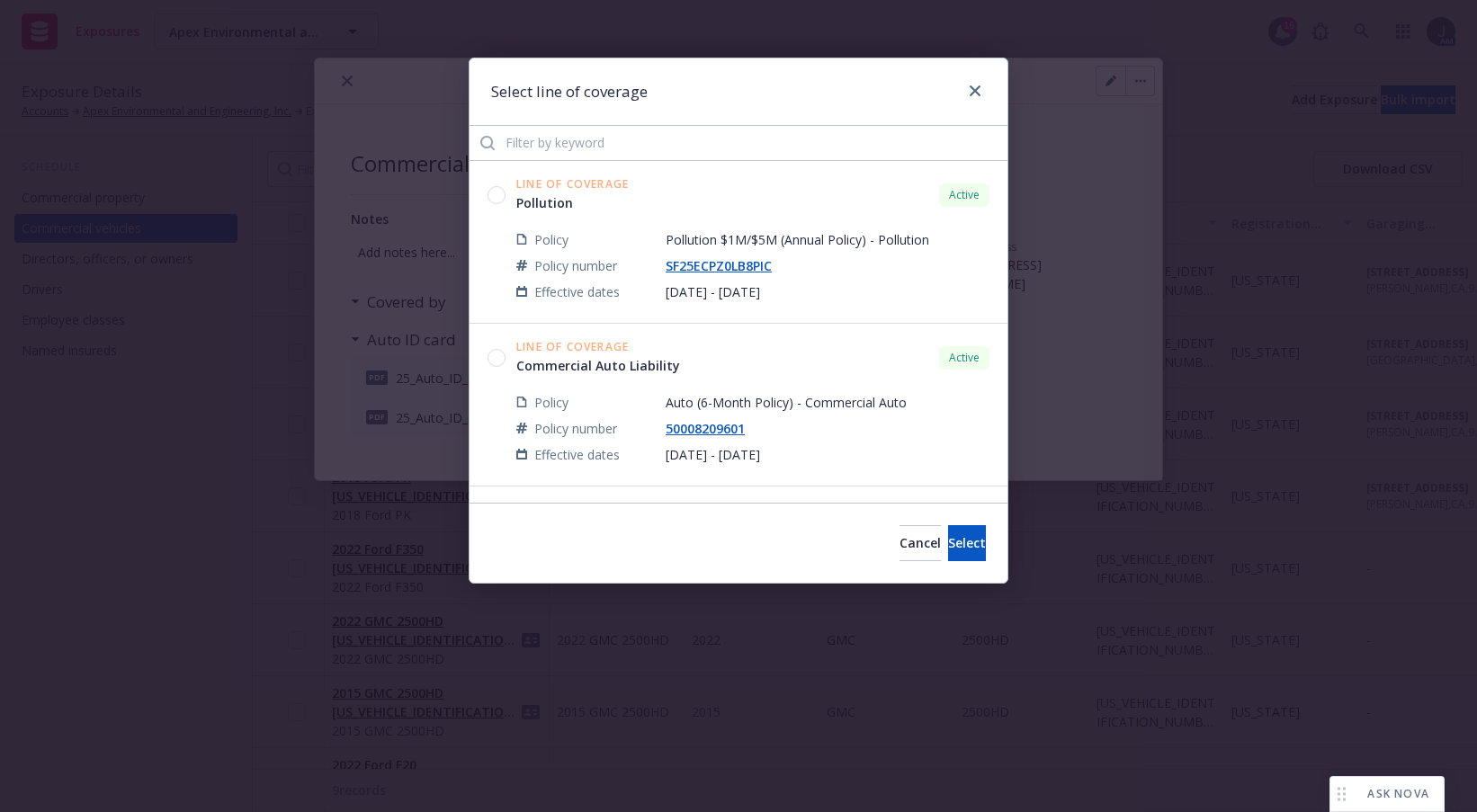 drag, startPoint x: 496, startPoint y: 360, endPoint x: 741, endPoint y: 486, distance: 275.5014 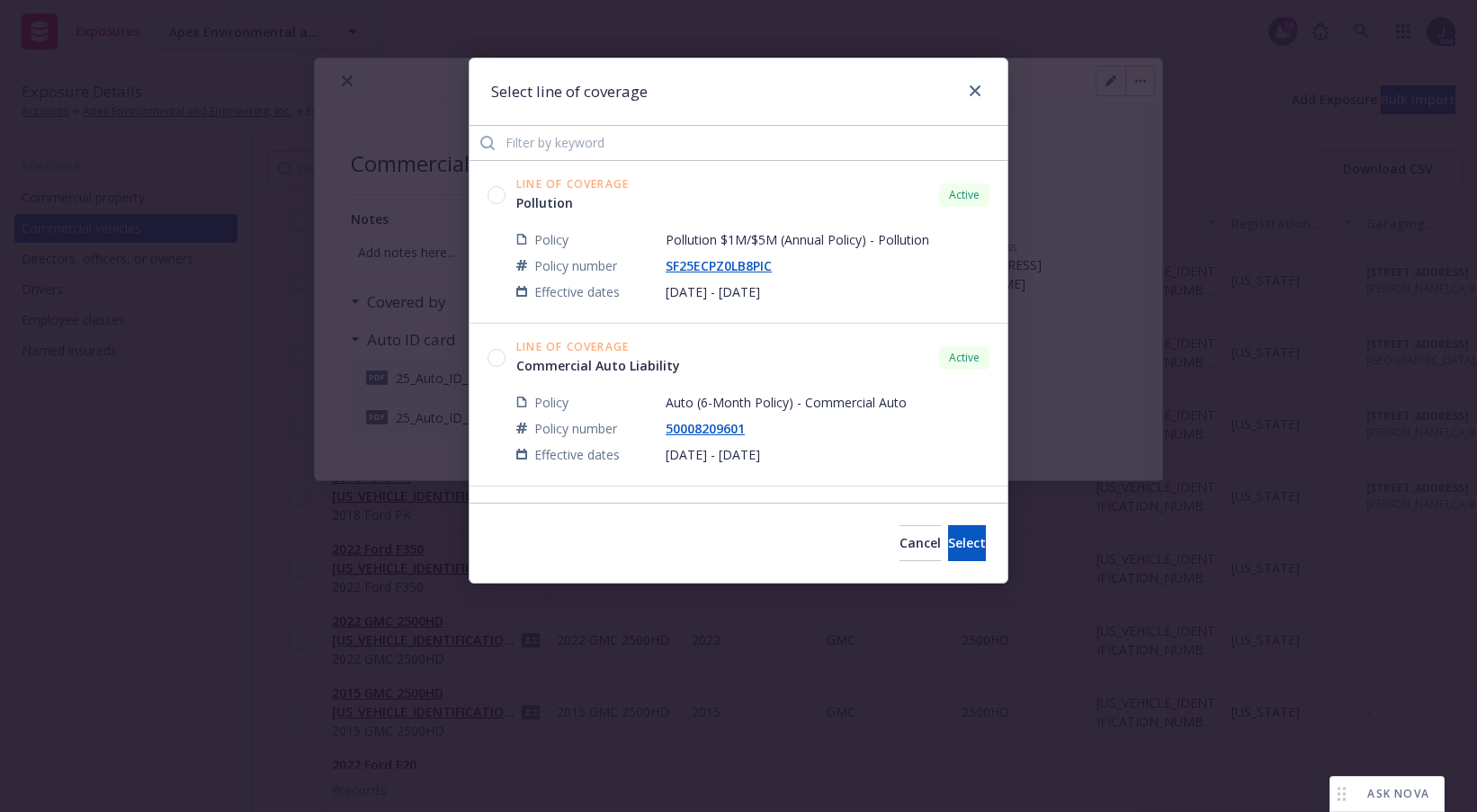 drag, startPoint x: 497, startPoint y: 358, endPoint x: 751, endPoint y: 483, distance: 283.09186 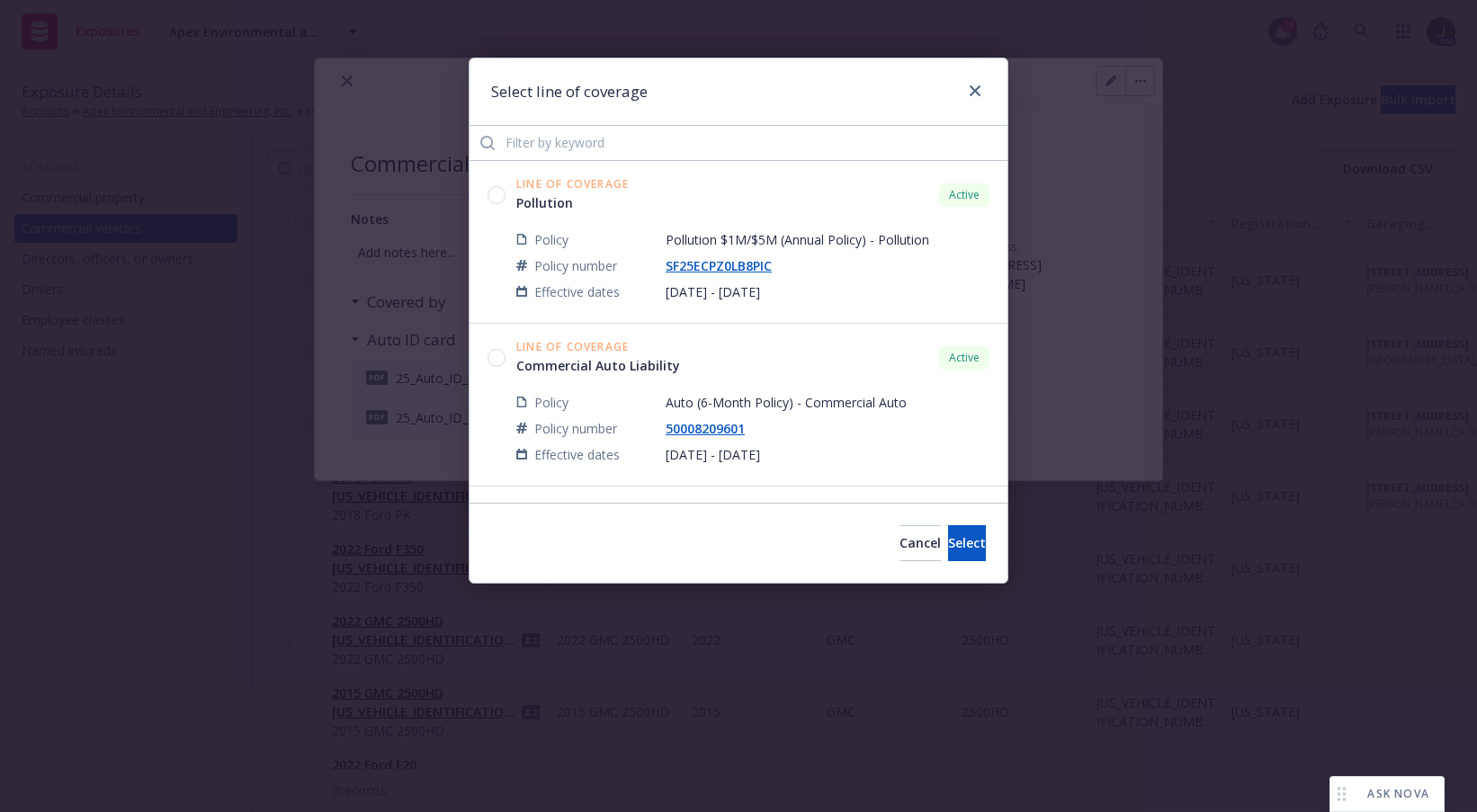 click on "Line of Coverage Commercial Auto Liability Active" at bounding box center [738, 358] 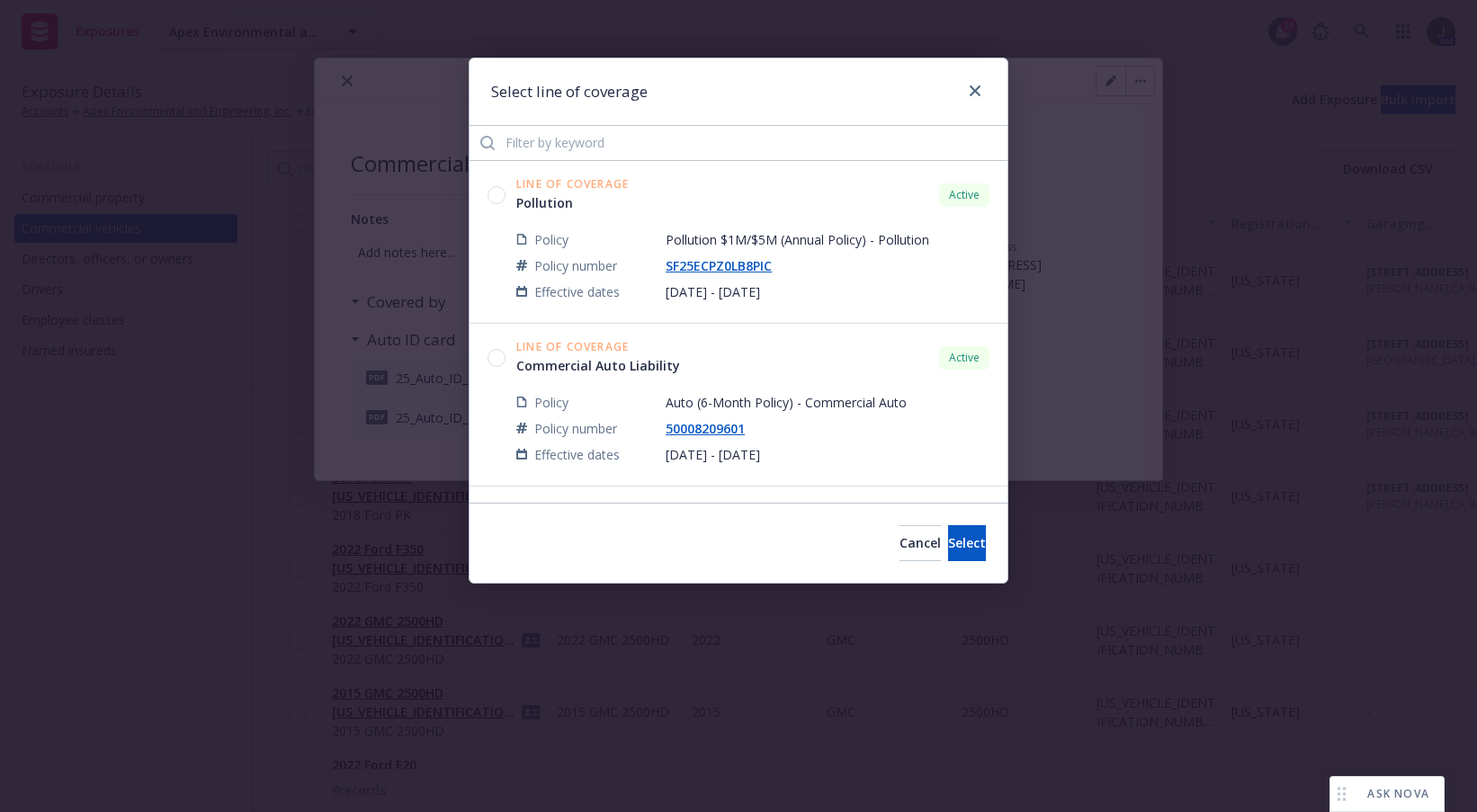 click 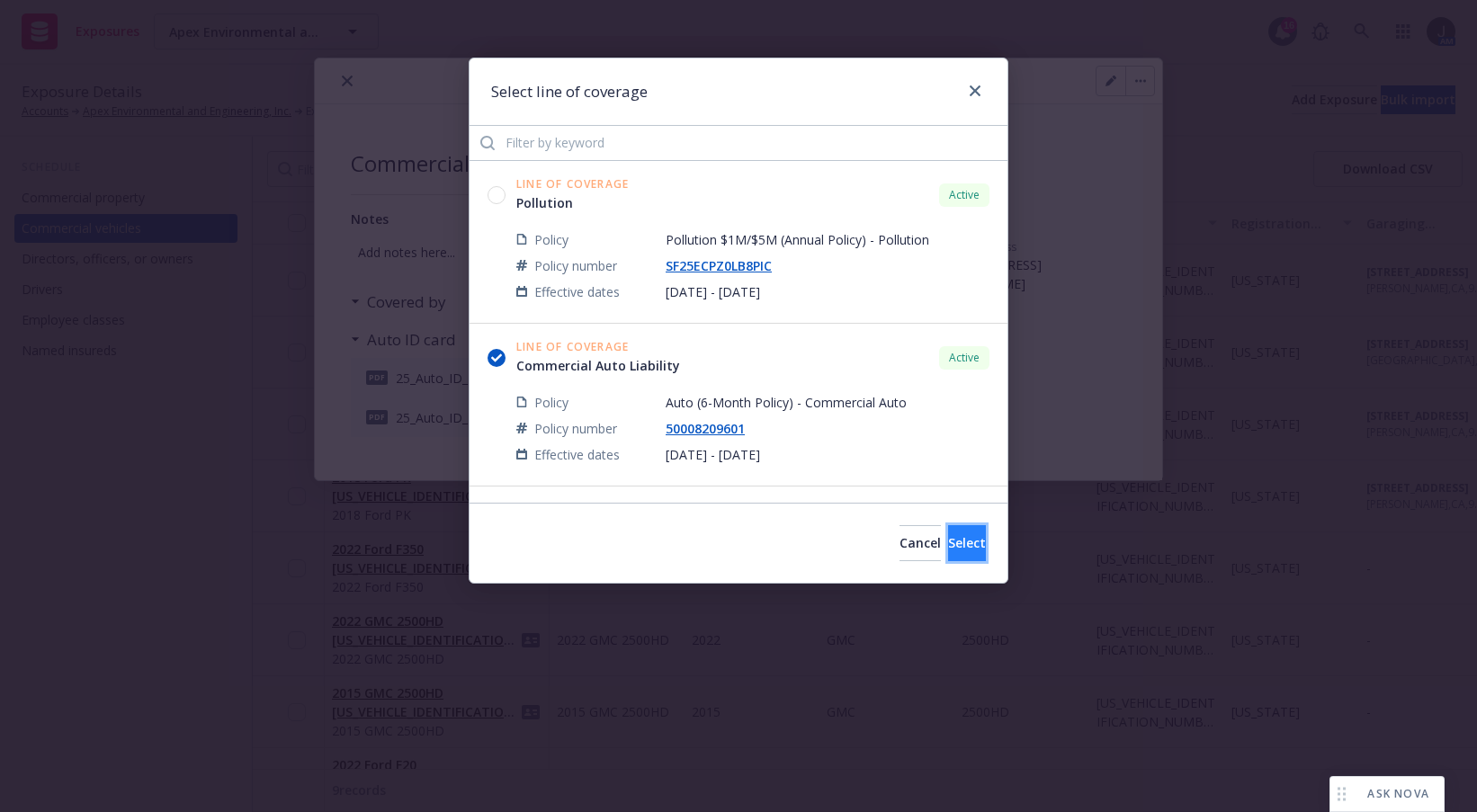 click on "Select" at bounding box center [967, 542] 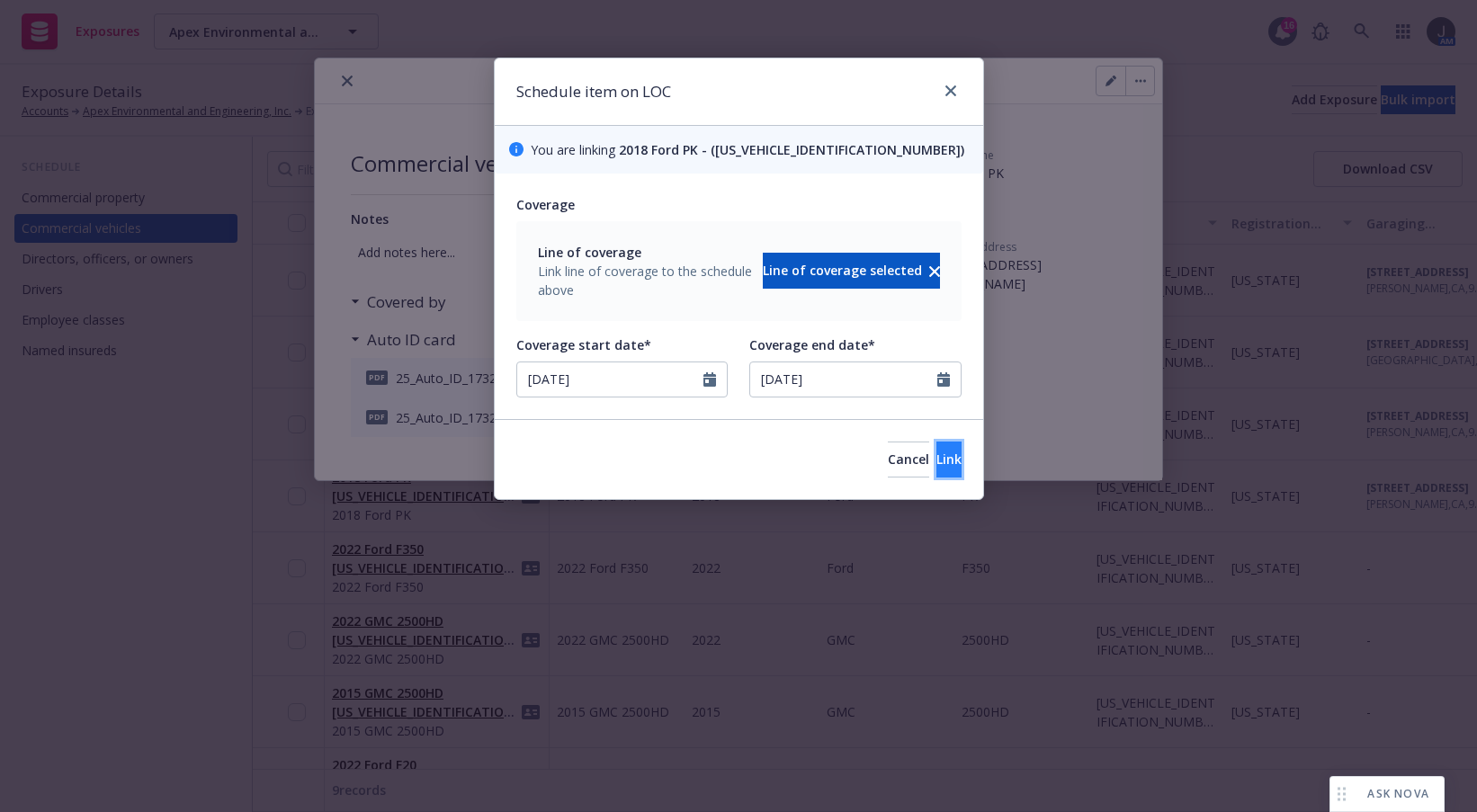 click on "Link" at bounding box center (949, 460) 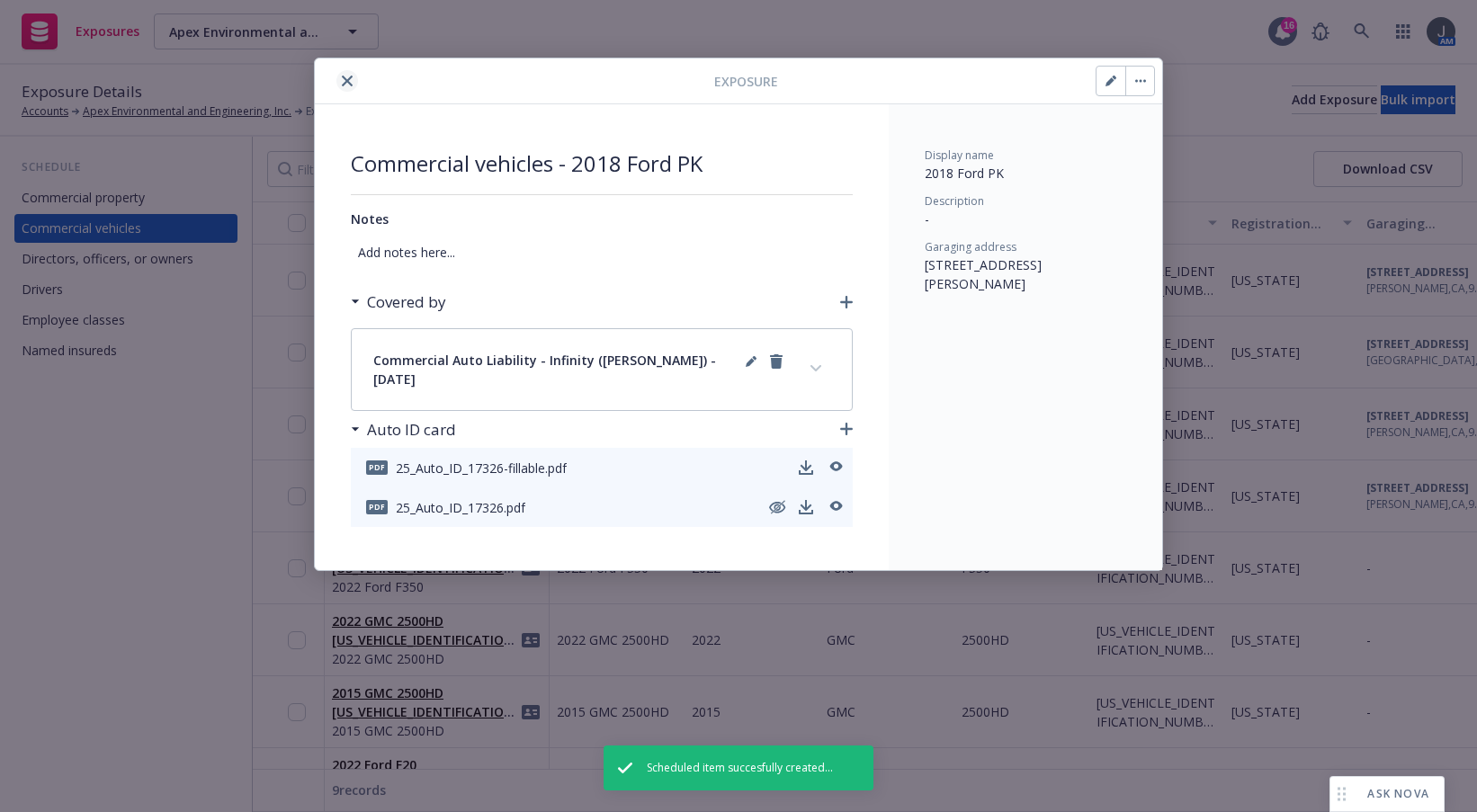 click 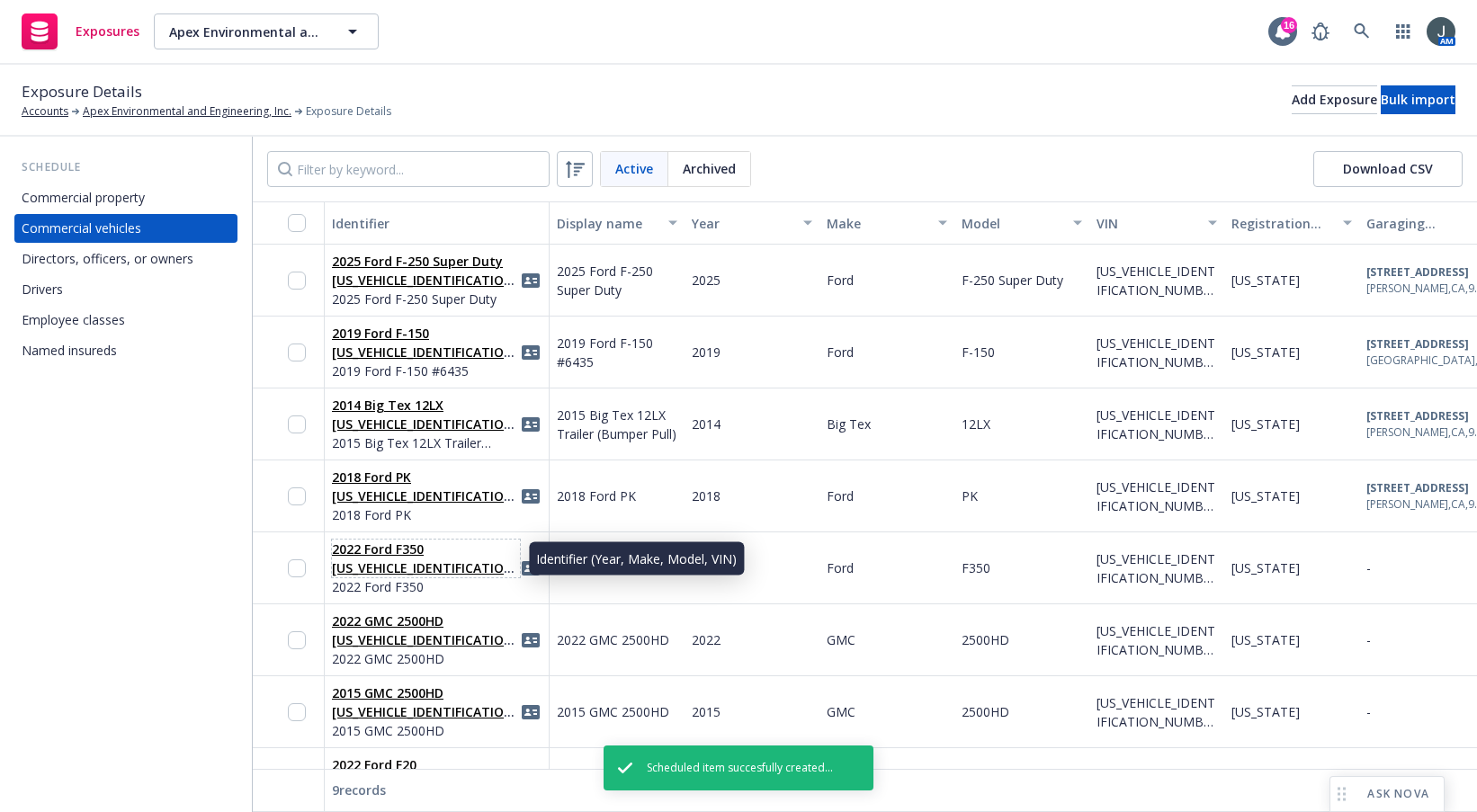 click on "2022 Ford F350 1FT8W3BT9NED41322" at bounding box center (425, 567) 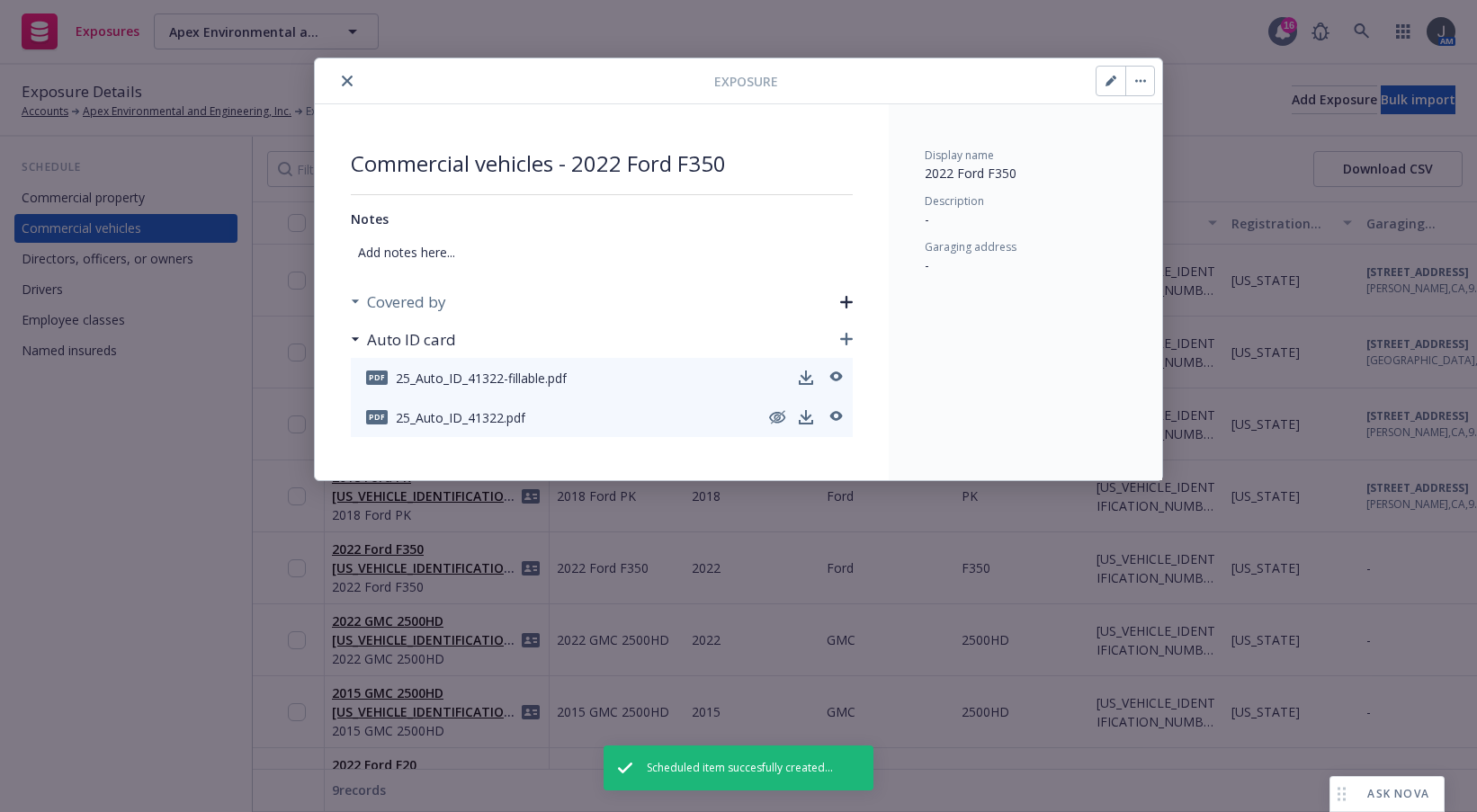 click 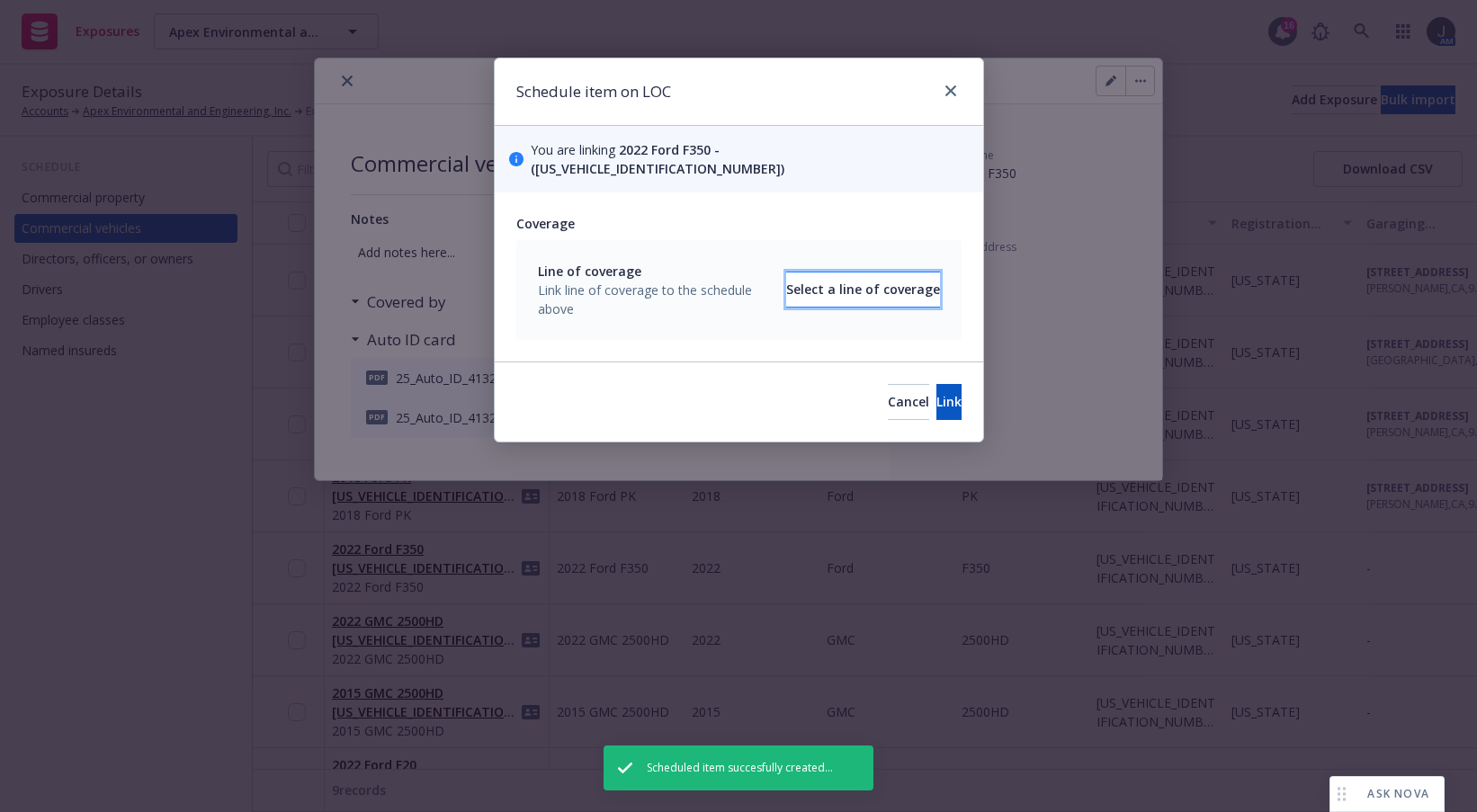 click on "Select a line of coverage" at bounding box center [863, 290] 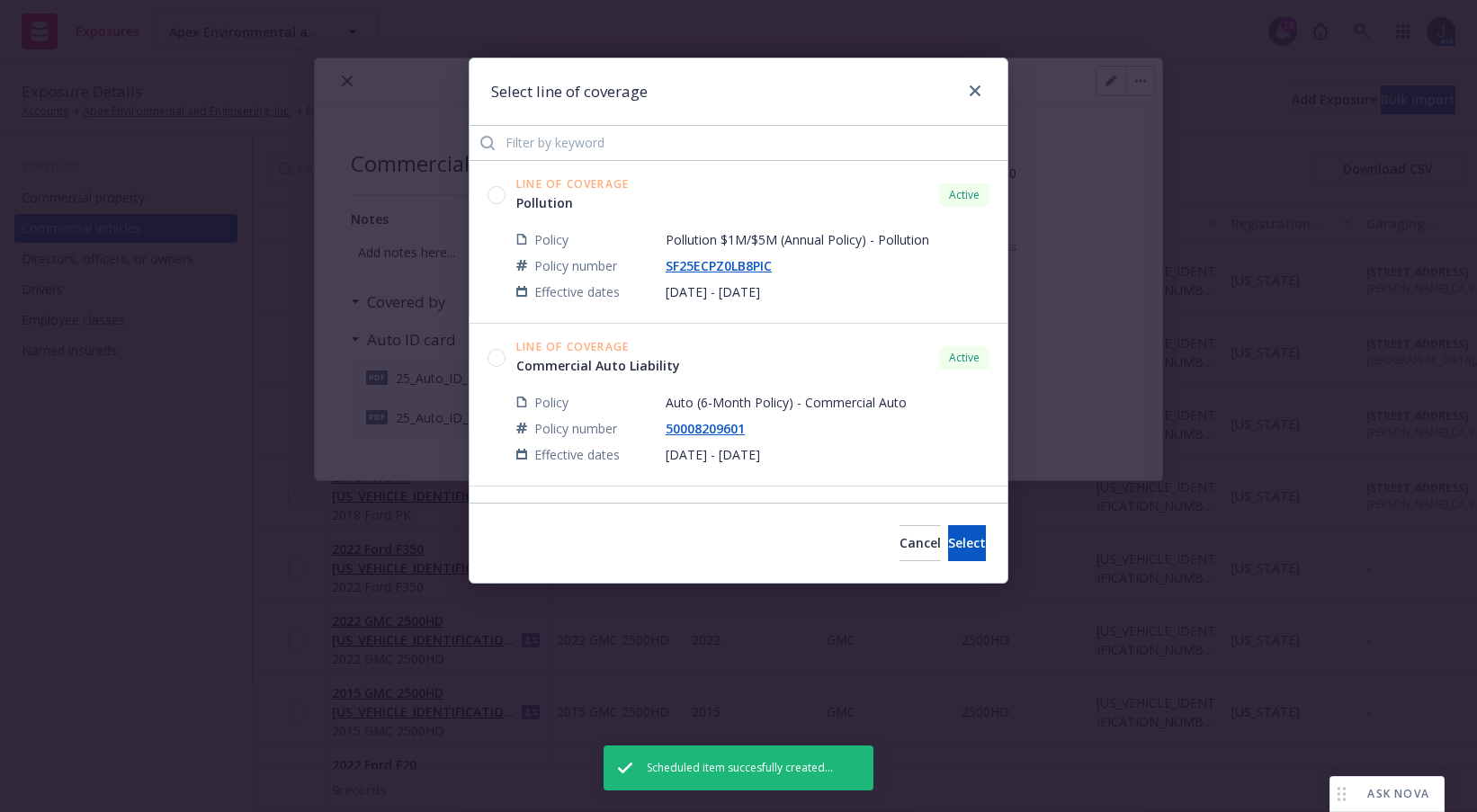 click 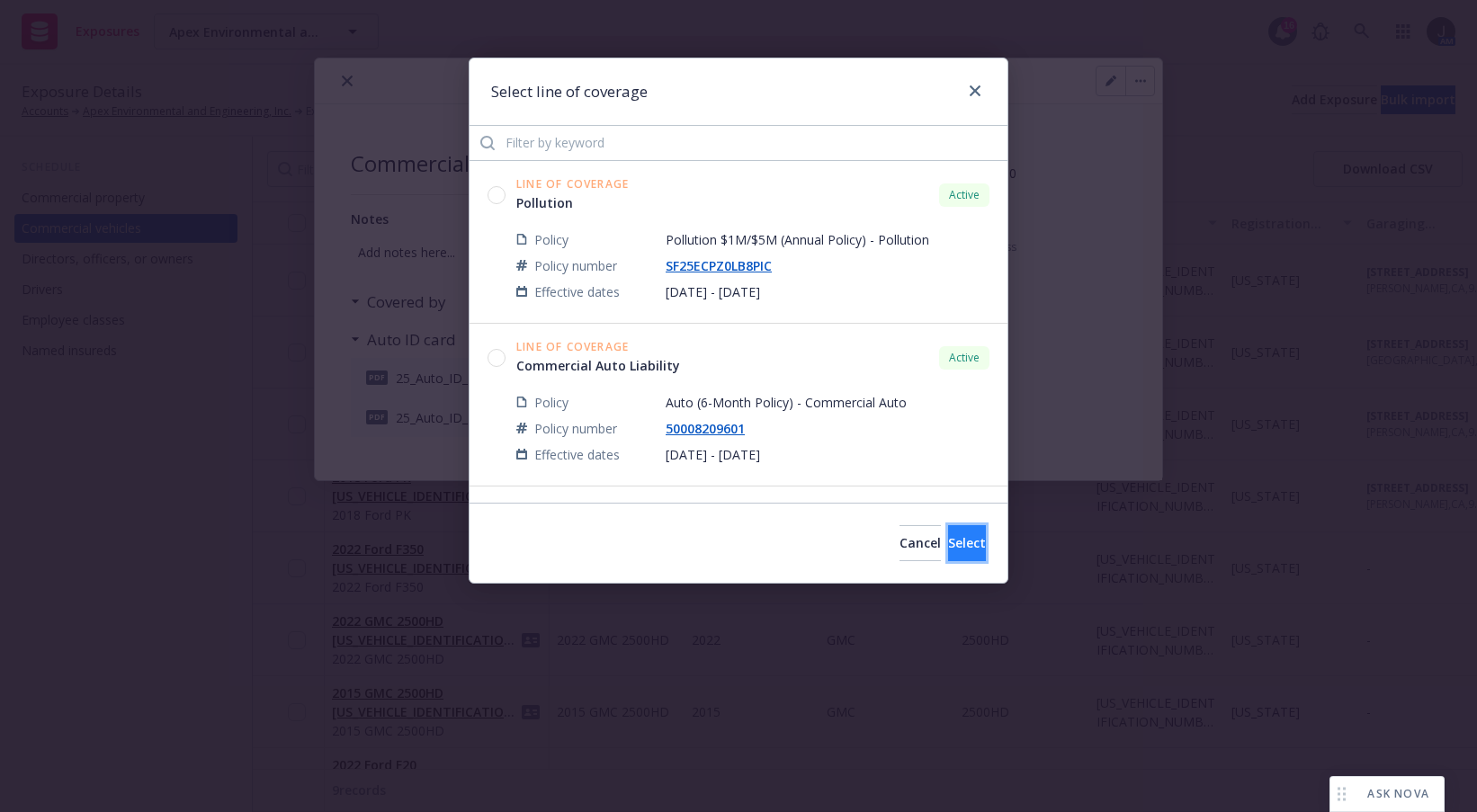 click on "Select" at bounding box center [967, 543] 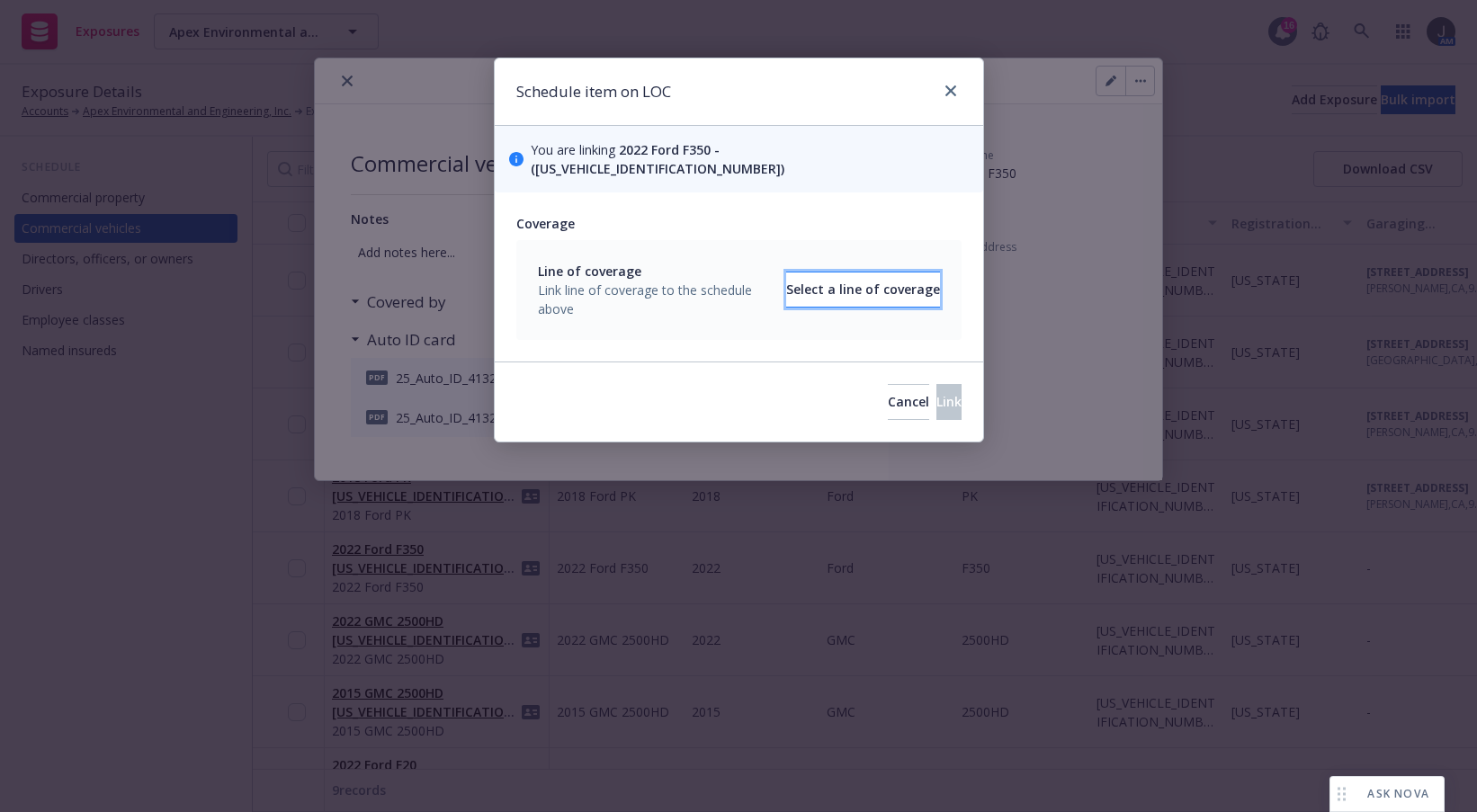 click on "Select a line of coverage" at bounding box center (863, 290) 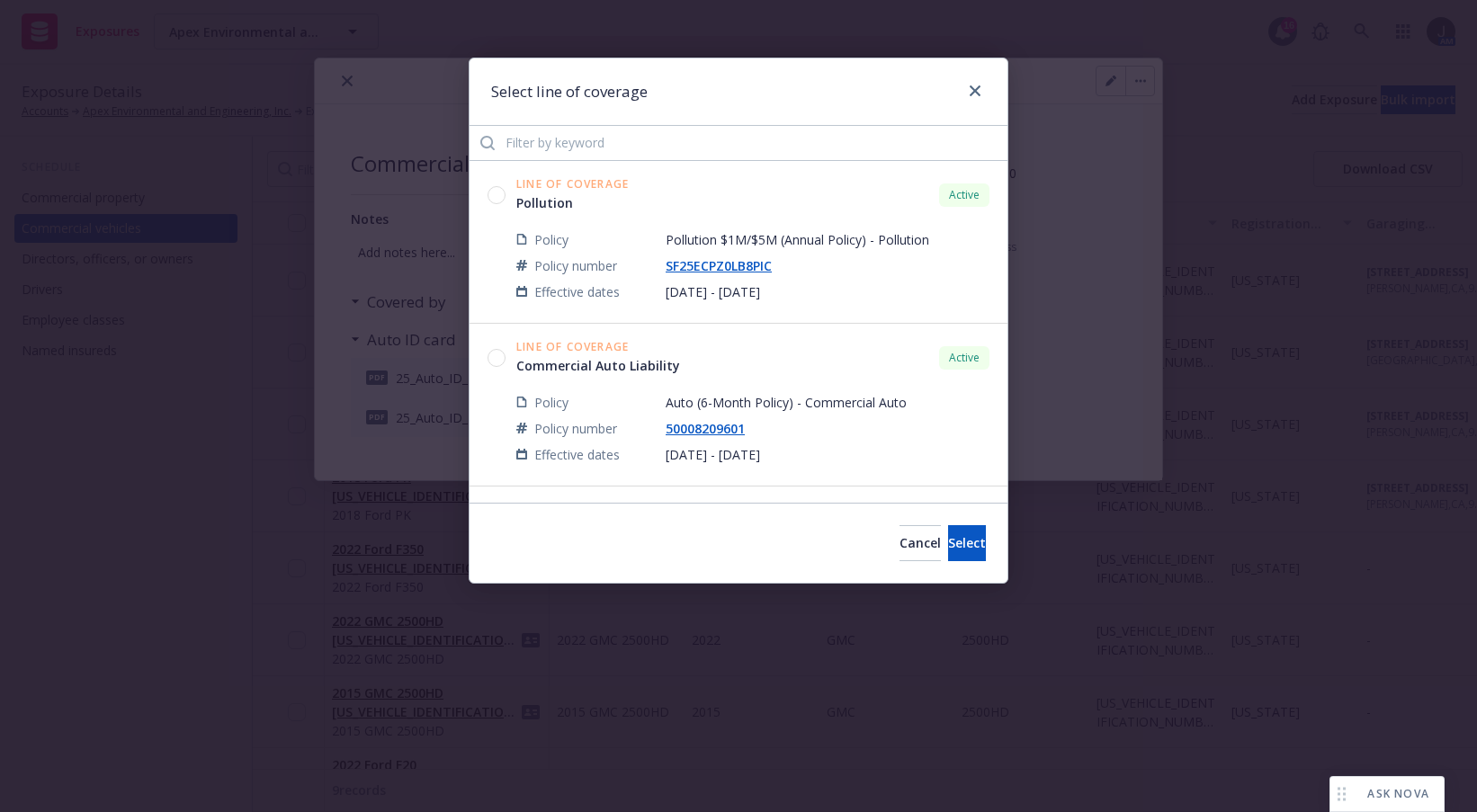 click 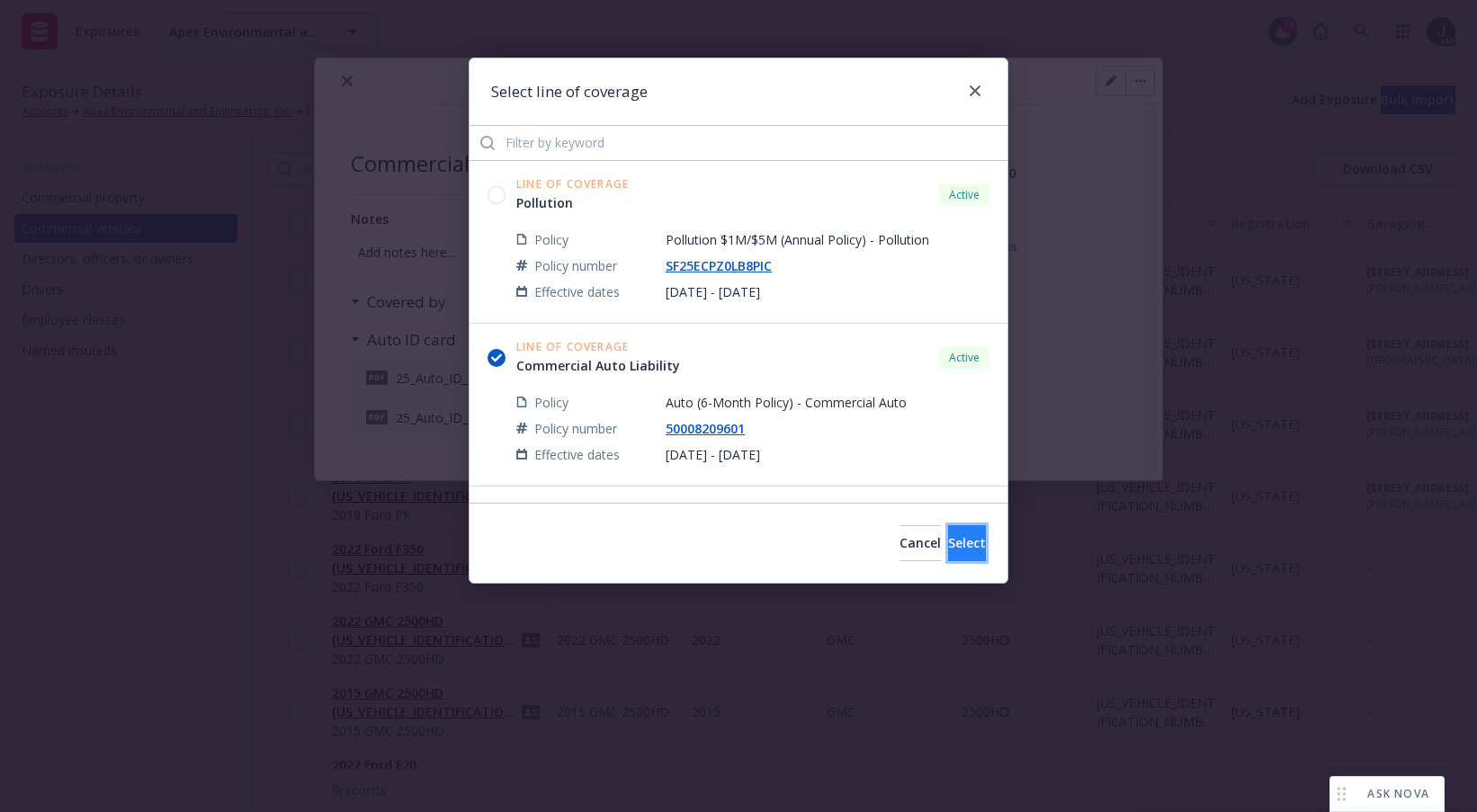 click on "Select" at bounding box center [967, 543] 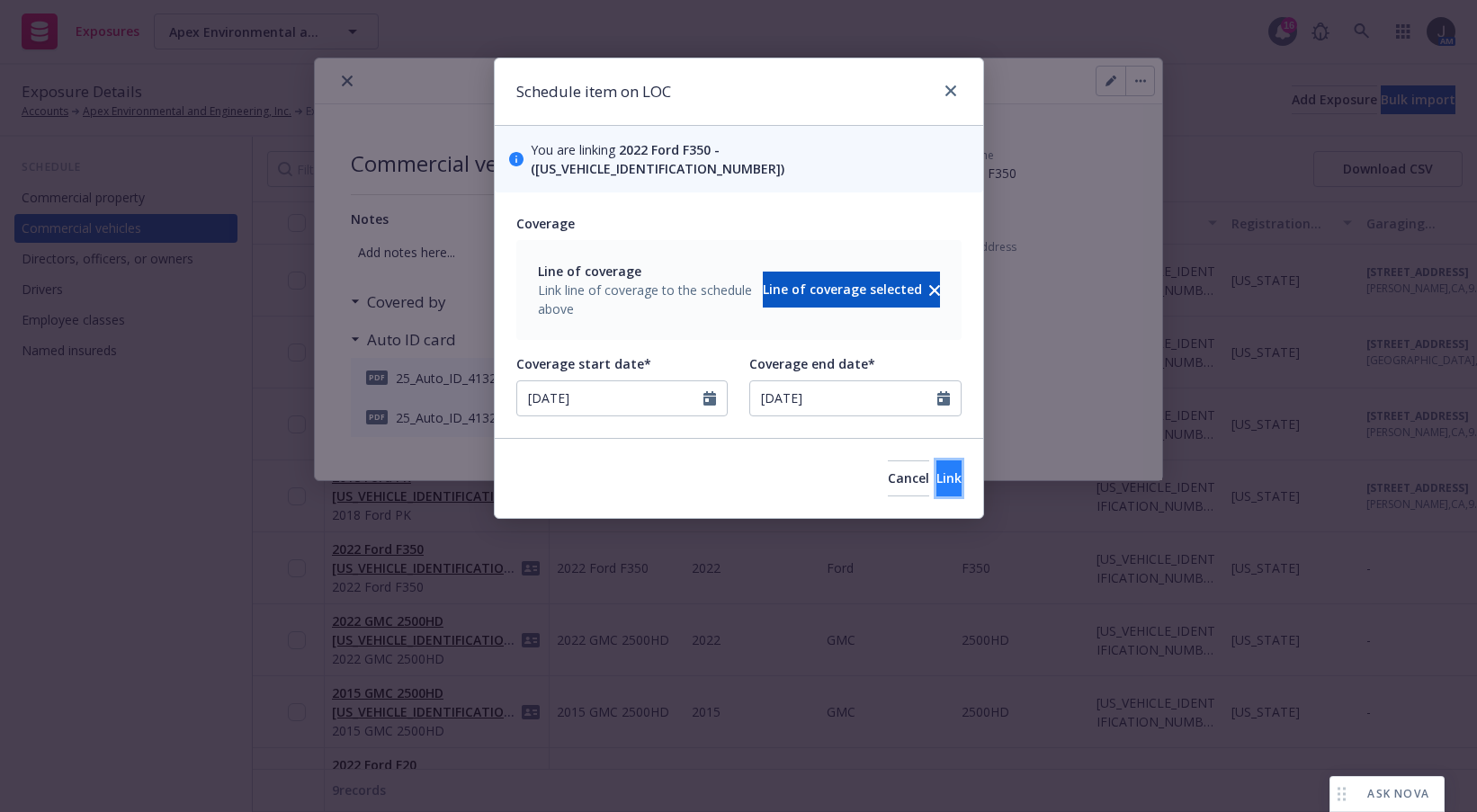 click on "Link" at bounding box center [949, 477] 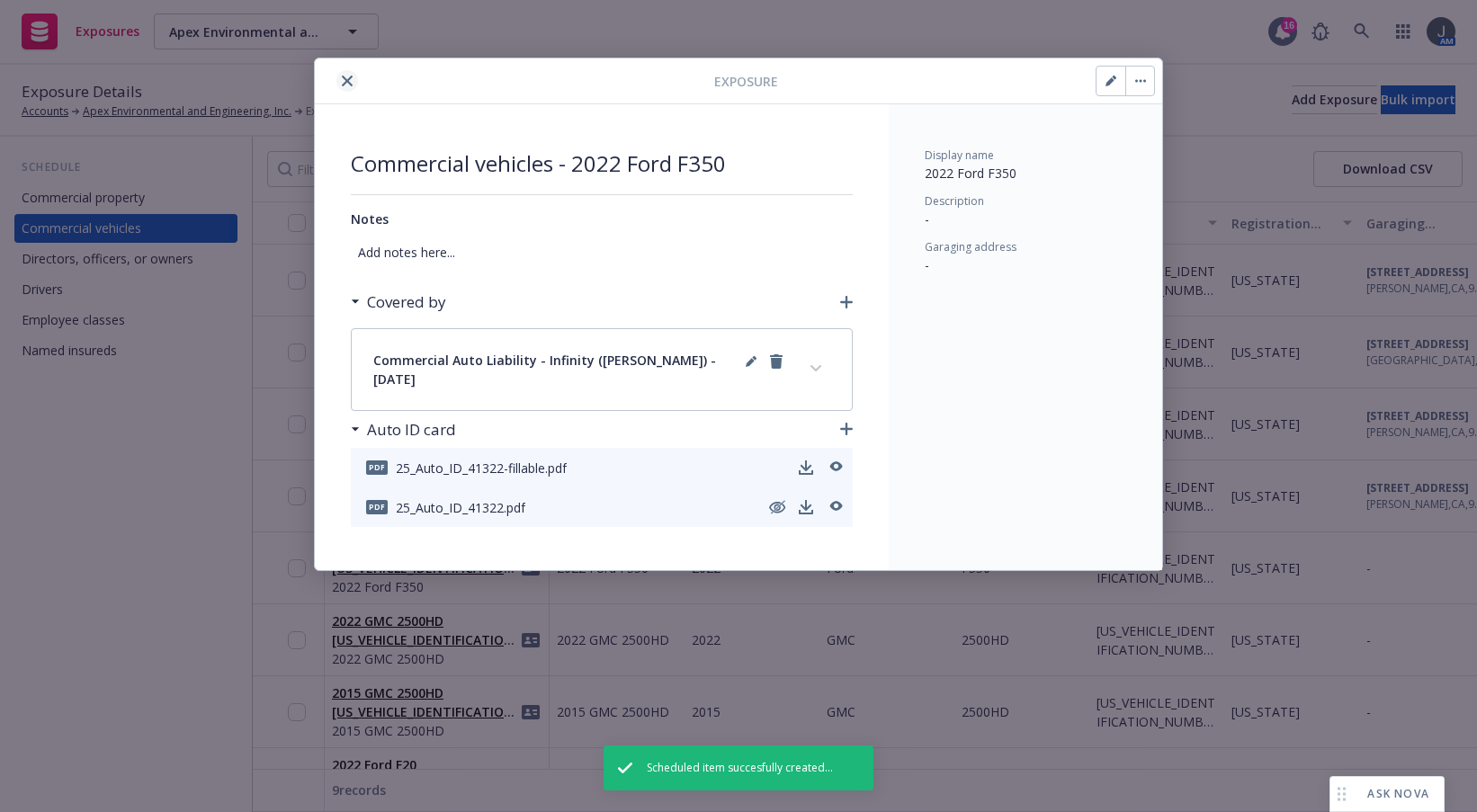 click 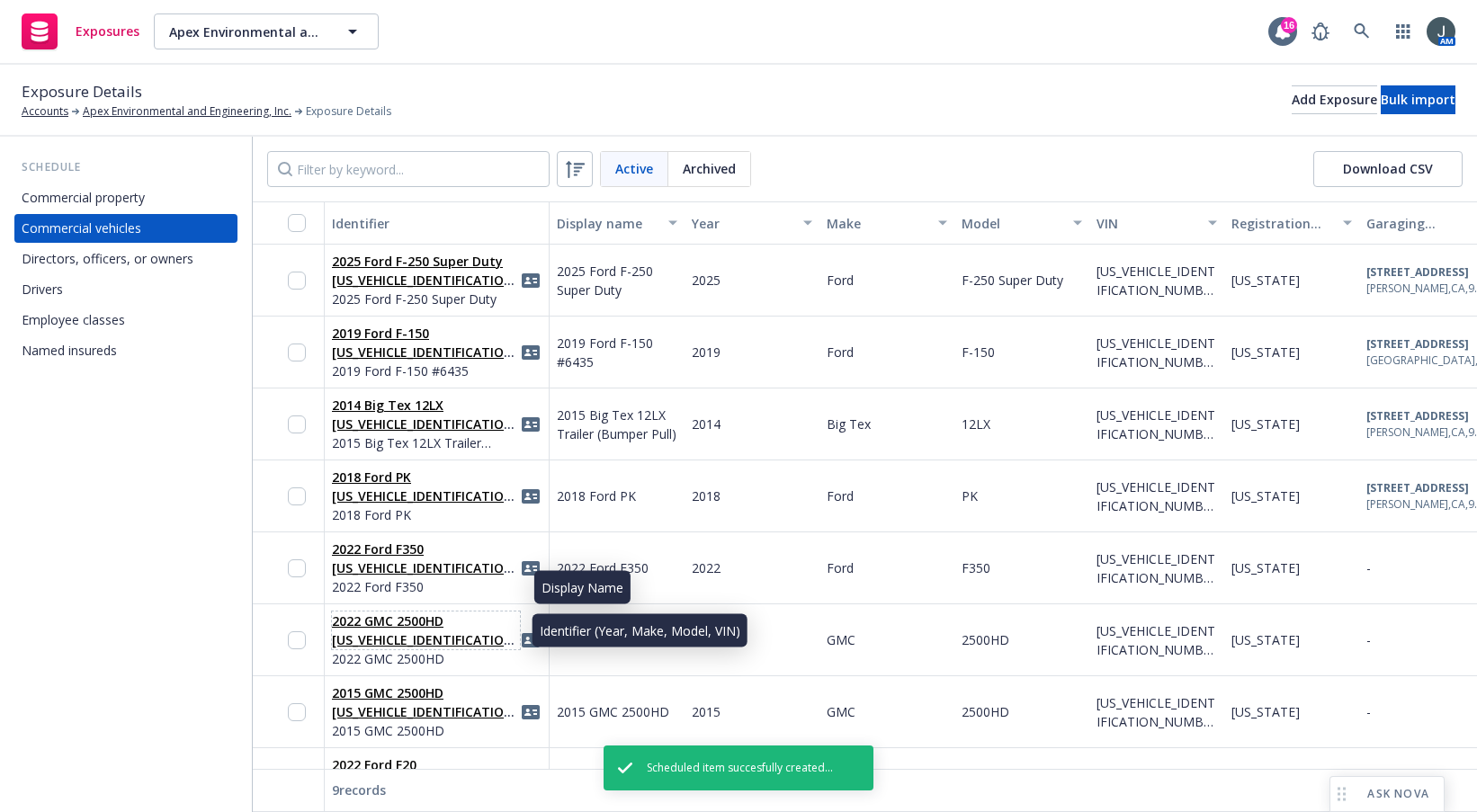 click on "2022 GMC 2500HD 1GT49REY6NF123879" at bounding box center (425, 639) 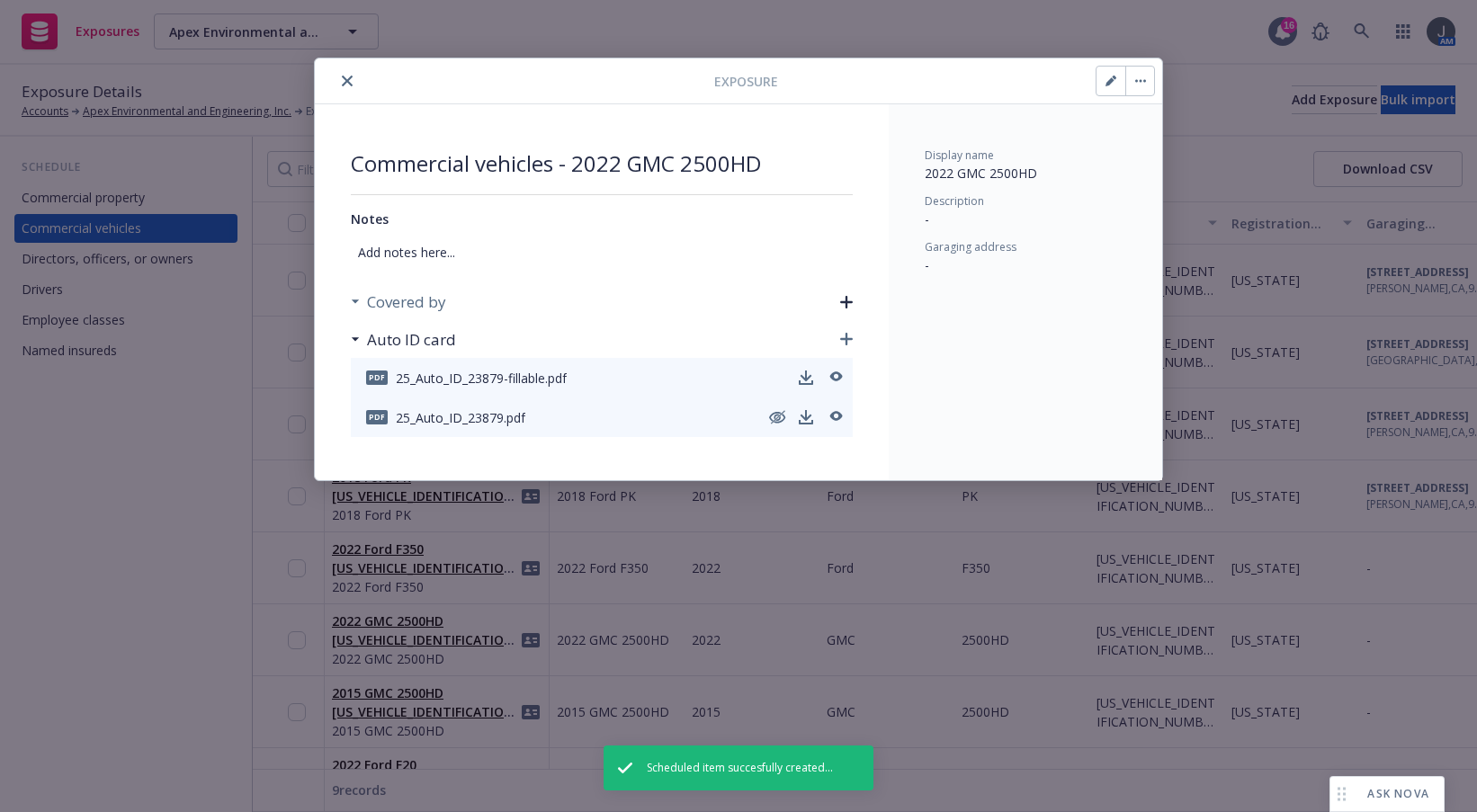 click 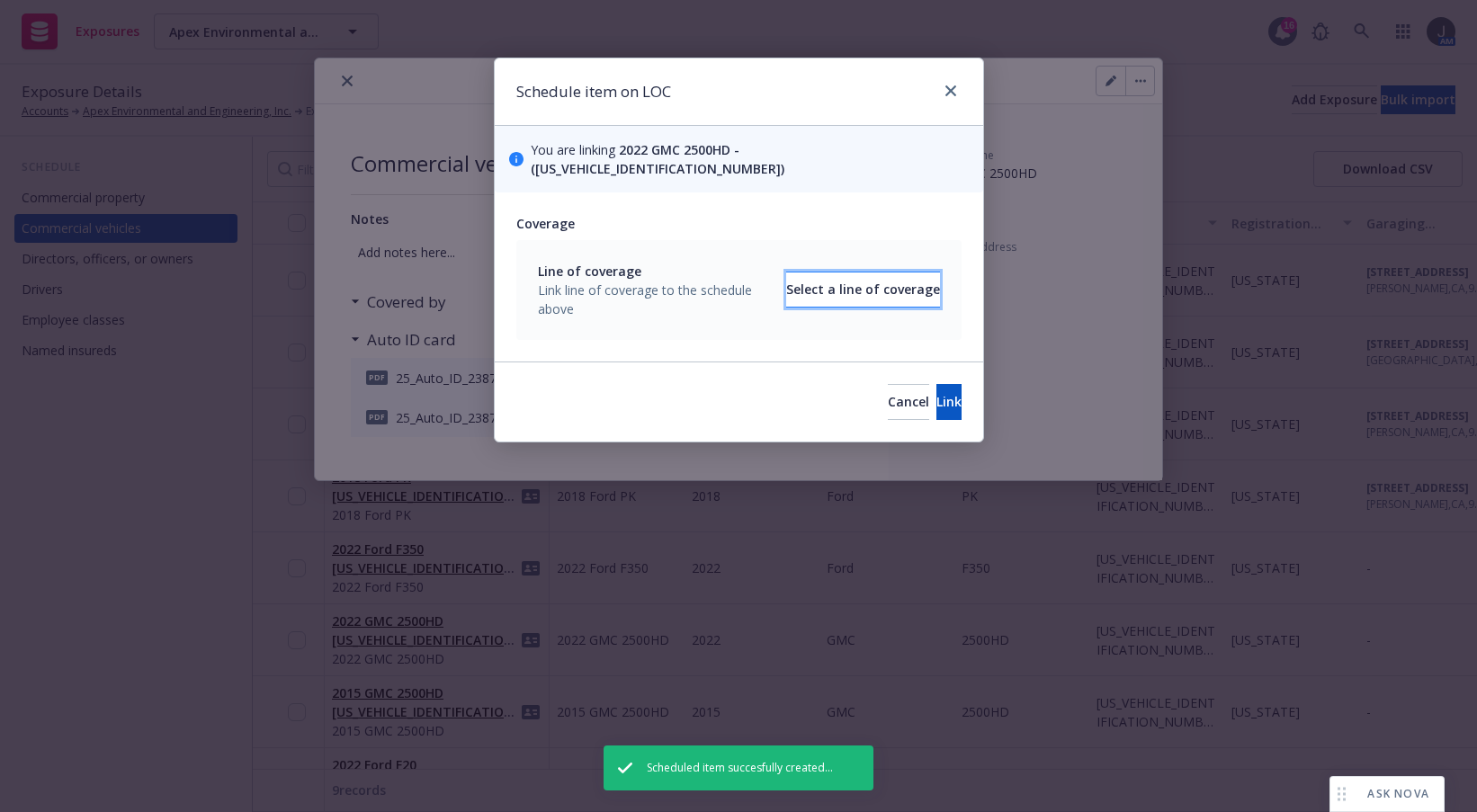 click on "Select a line of coverage" at bounding box center (863, 290) 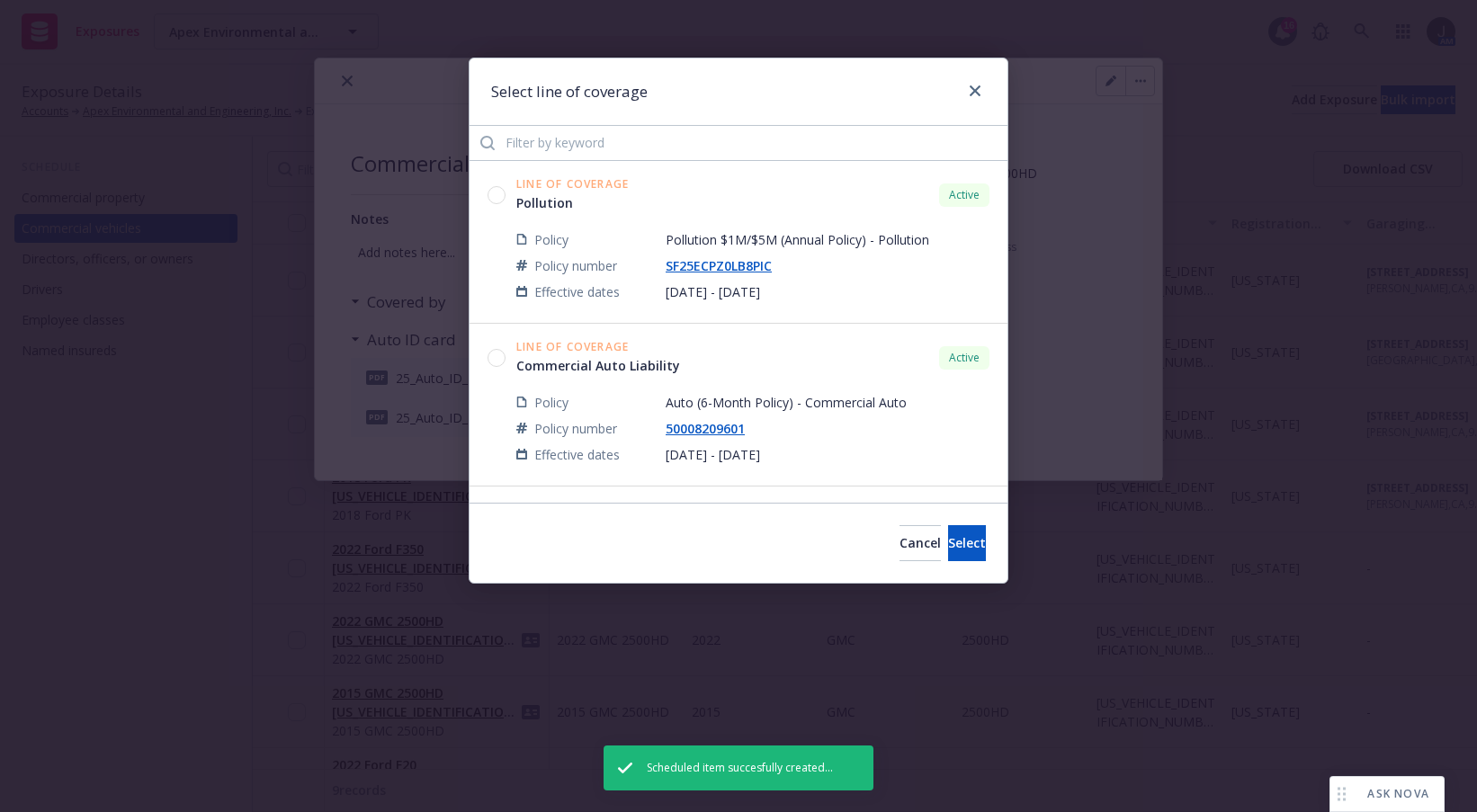 click 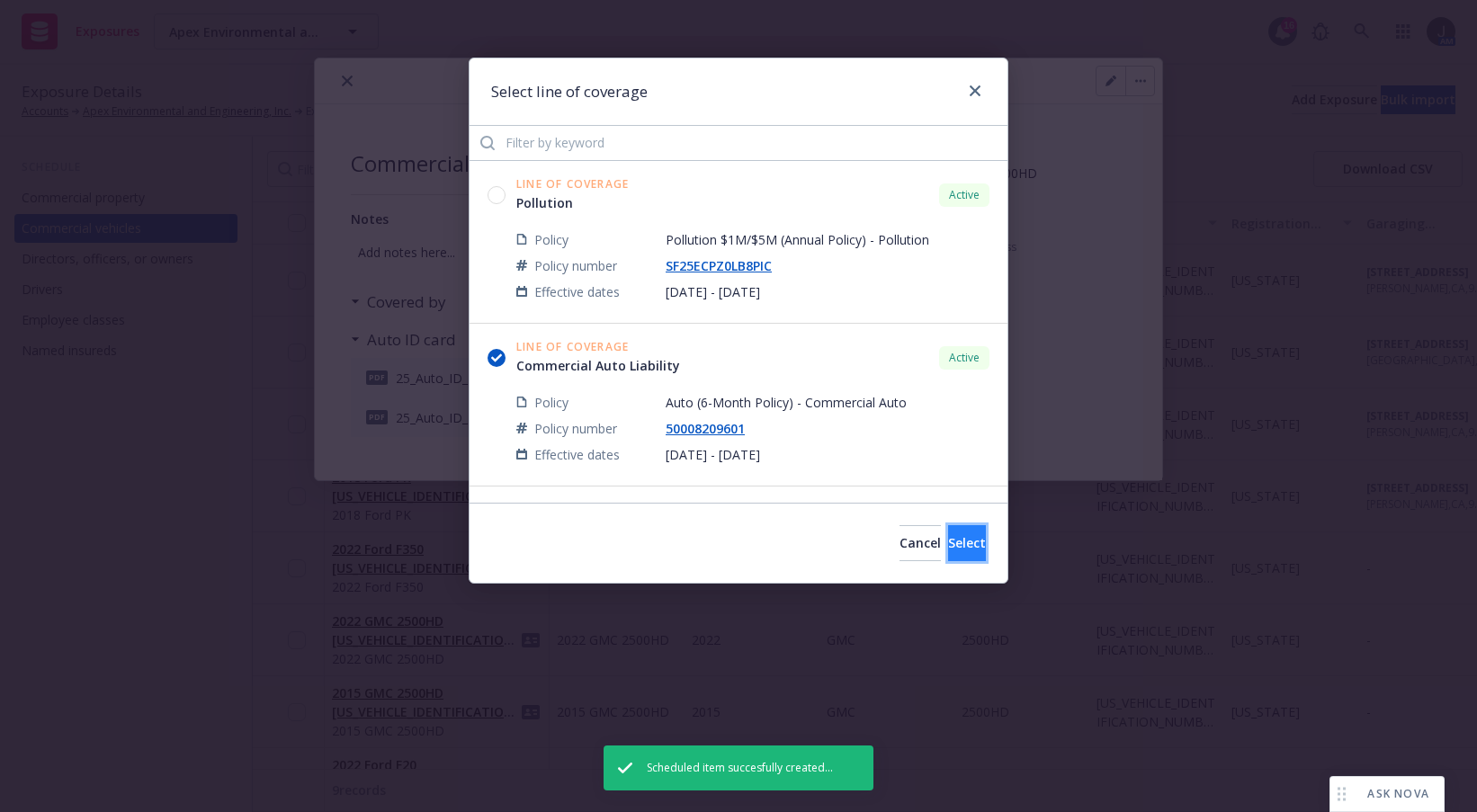 click on "Select" at bounding box center (967, 542) 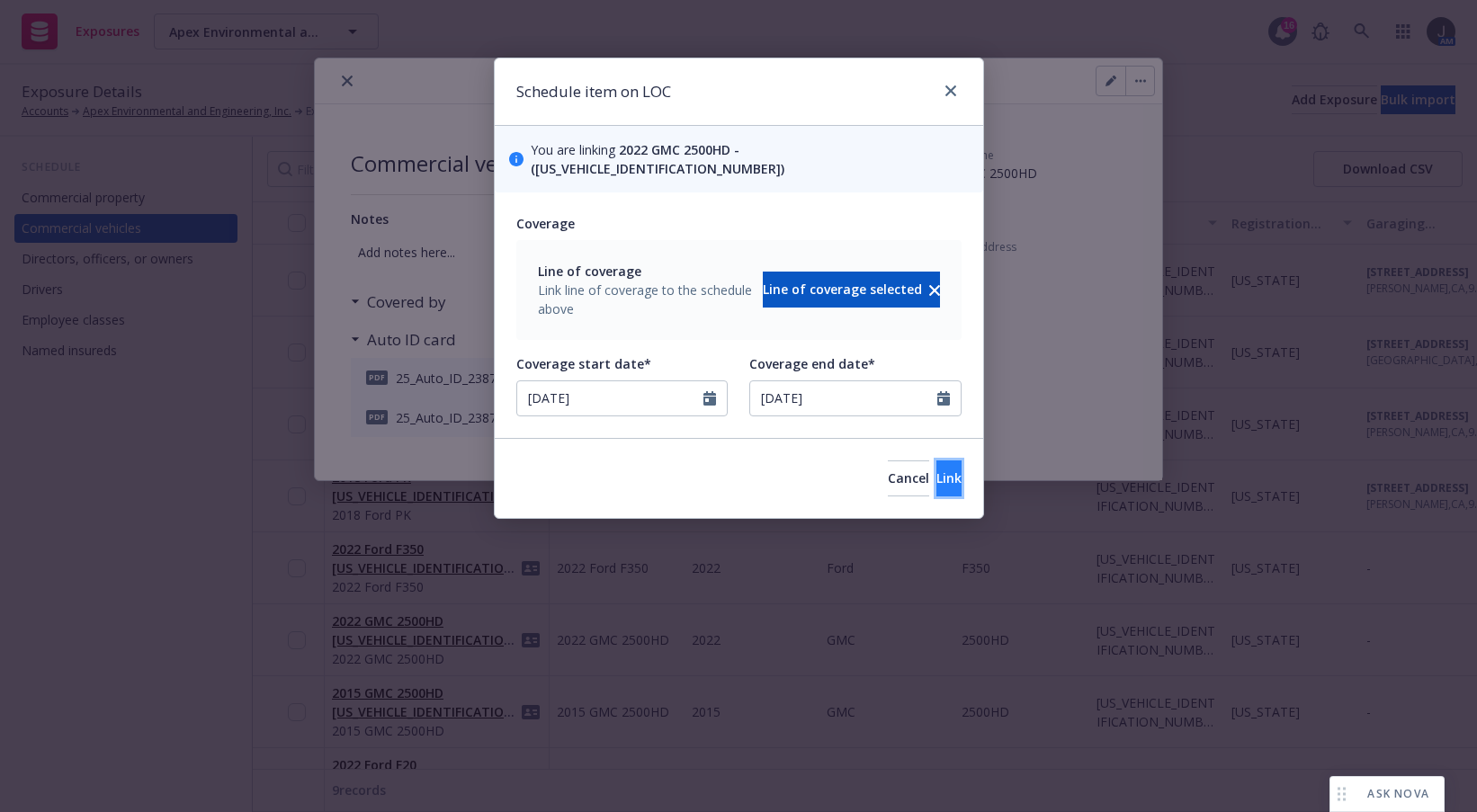 click on "Link" at bounding box center [949, 477] 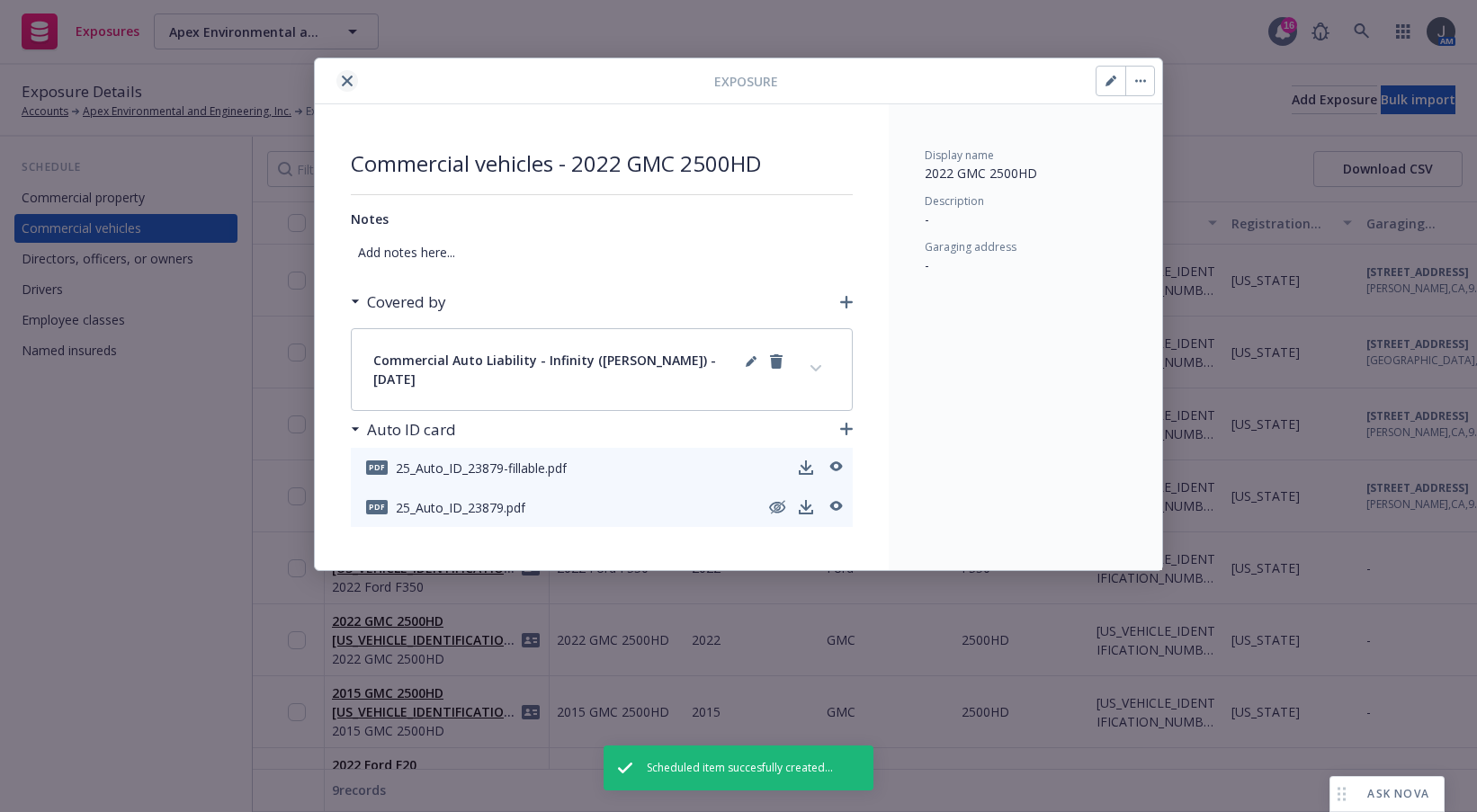 click at bounding box center (347, 81) 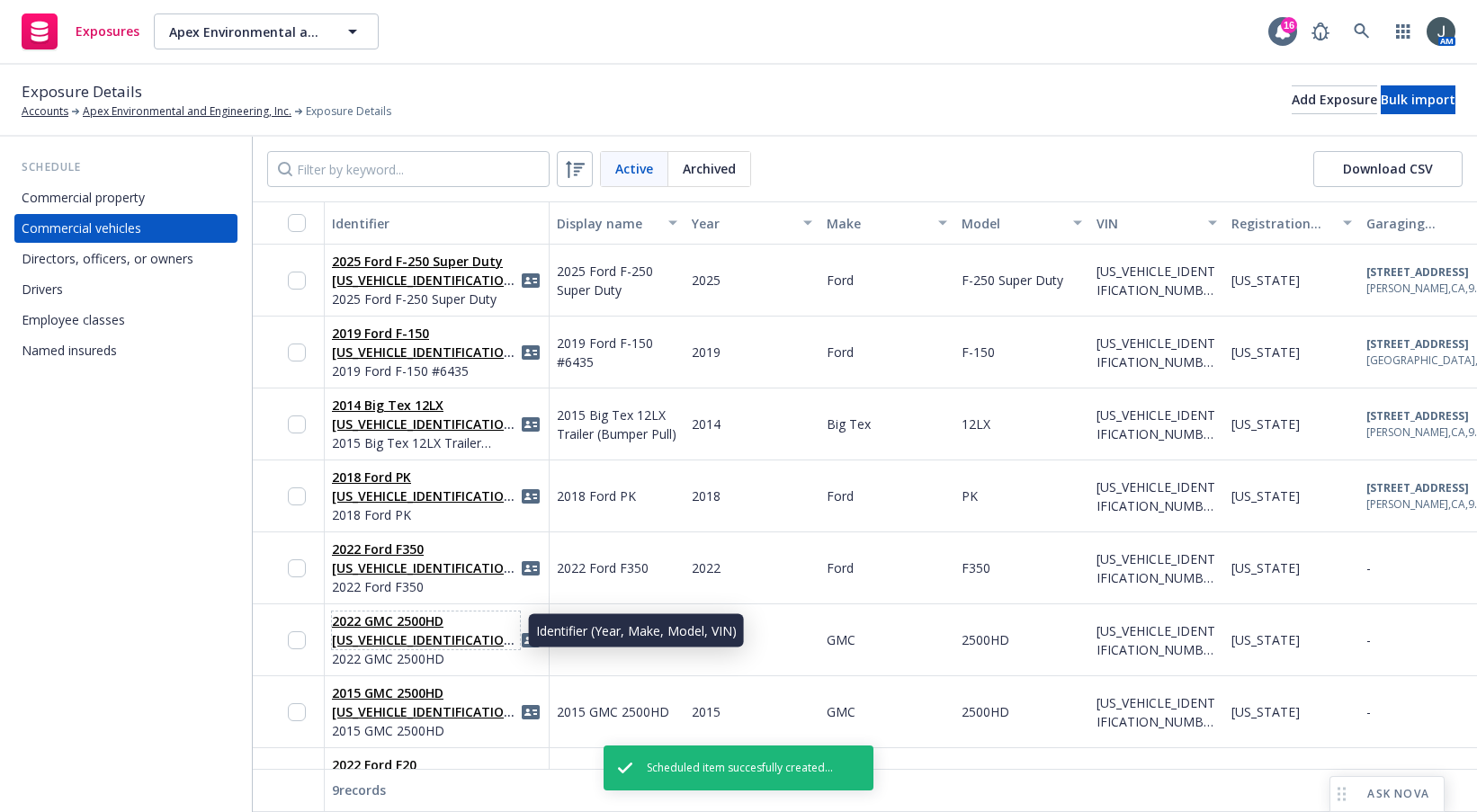 click on "2022 GMC 2500HD 1GT49REY6NF123879" at bounding box center [425, 639] 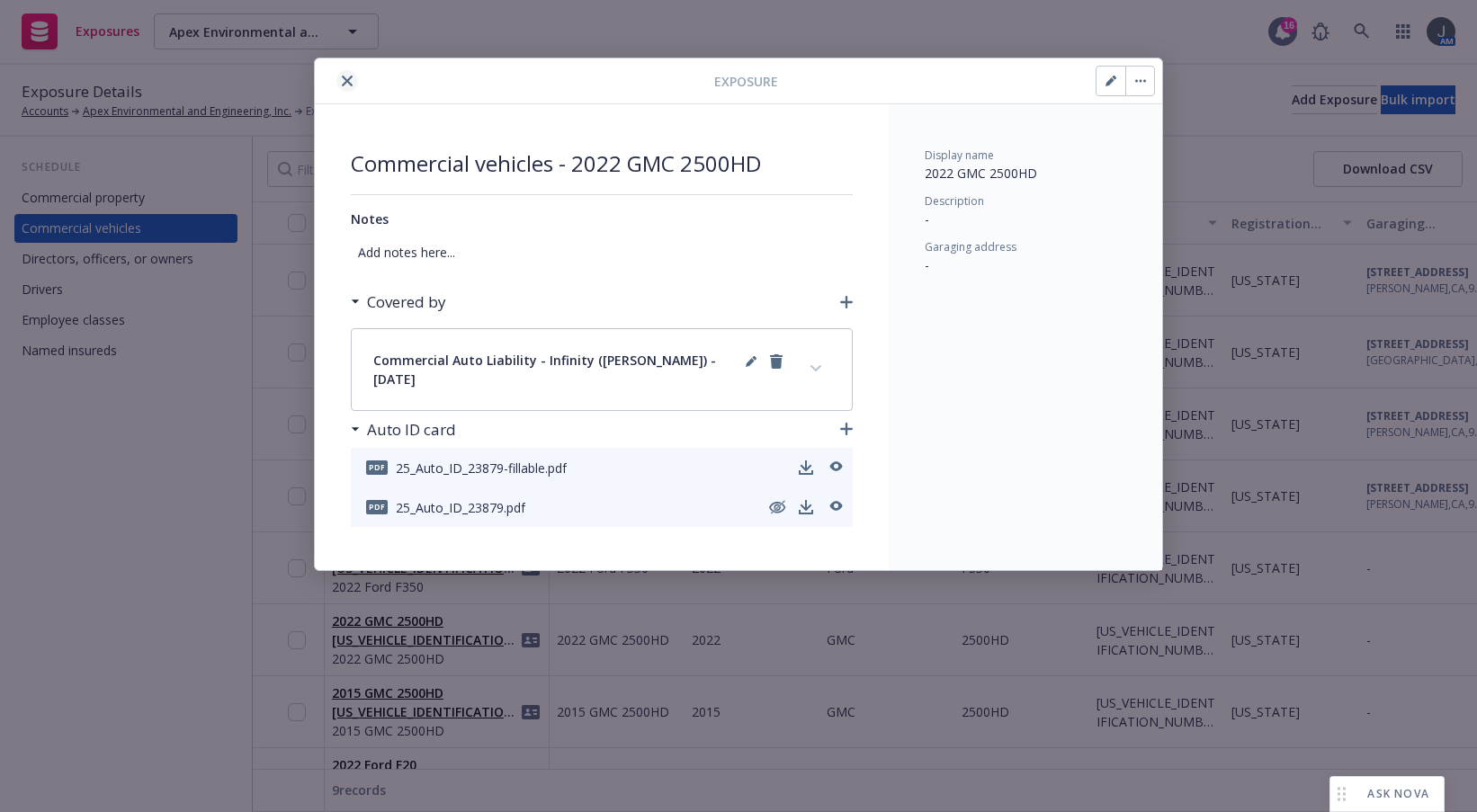 click 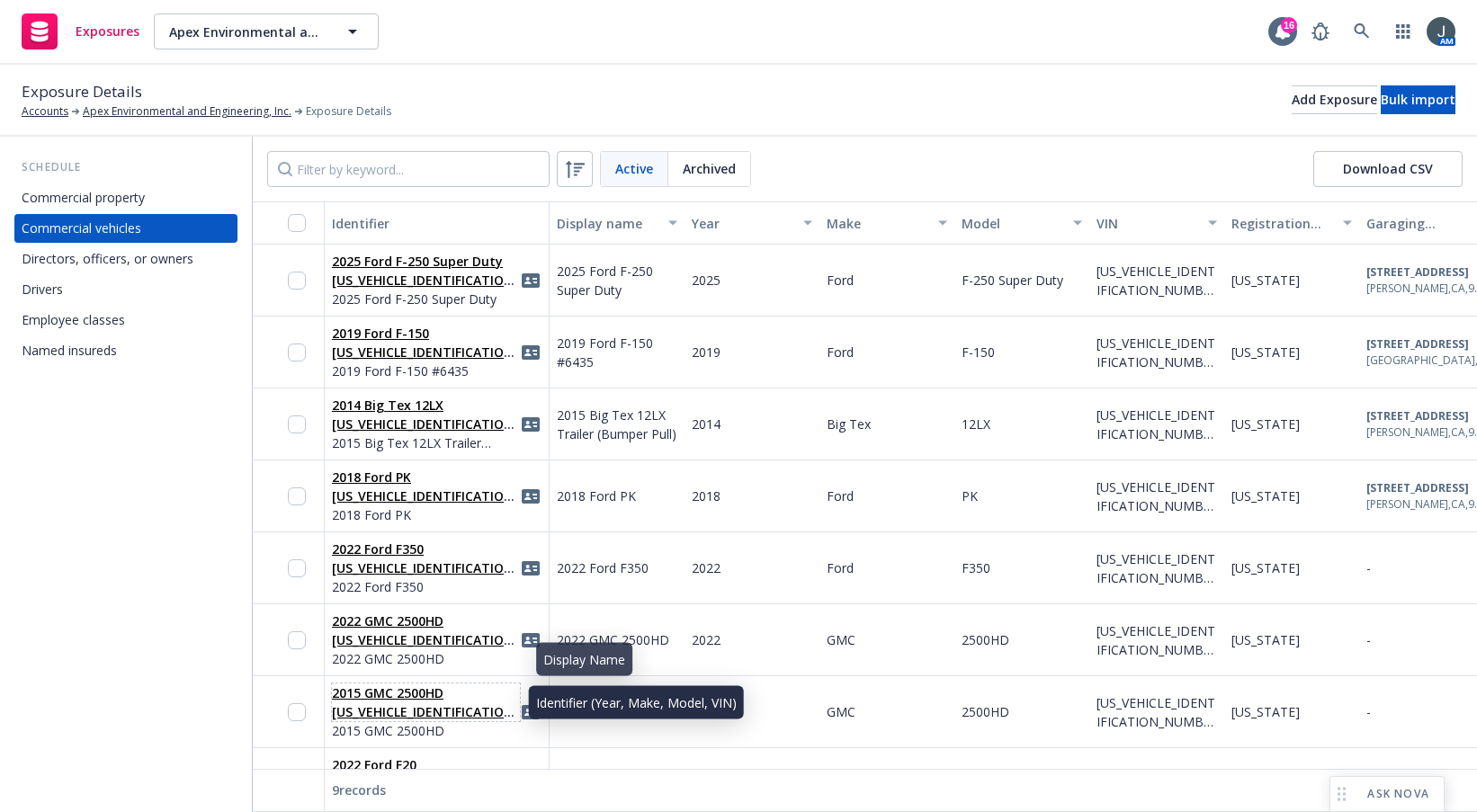 click on "2015 GMC 2500HD 1GT12ZE8XFF179803" at bounding box center (425, 711) 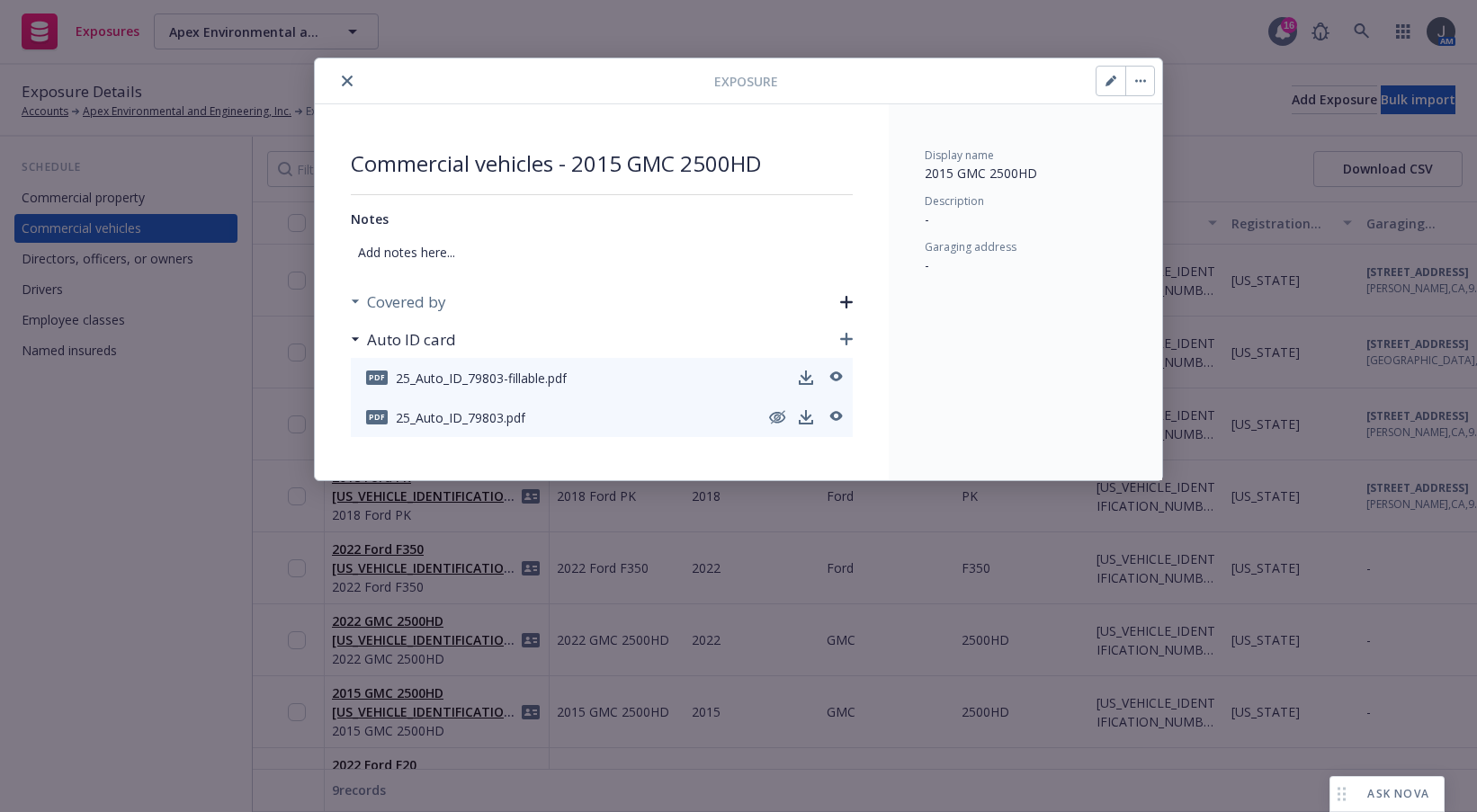 click 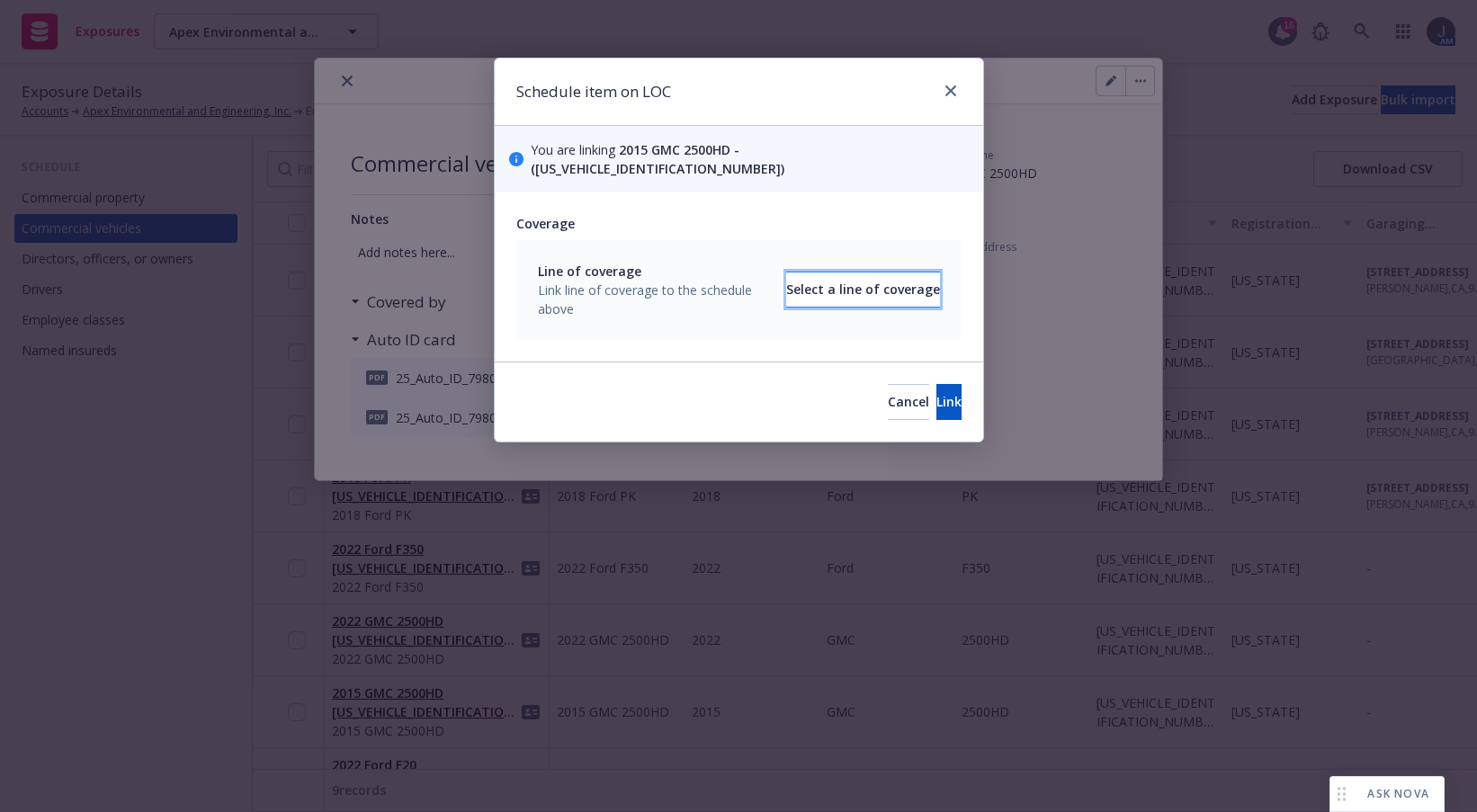 click on "Select a line of coverage" at bounding box center (863, 290) 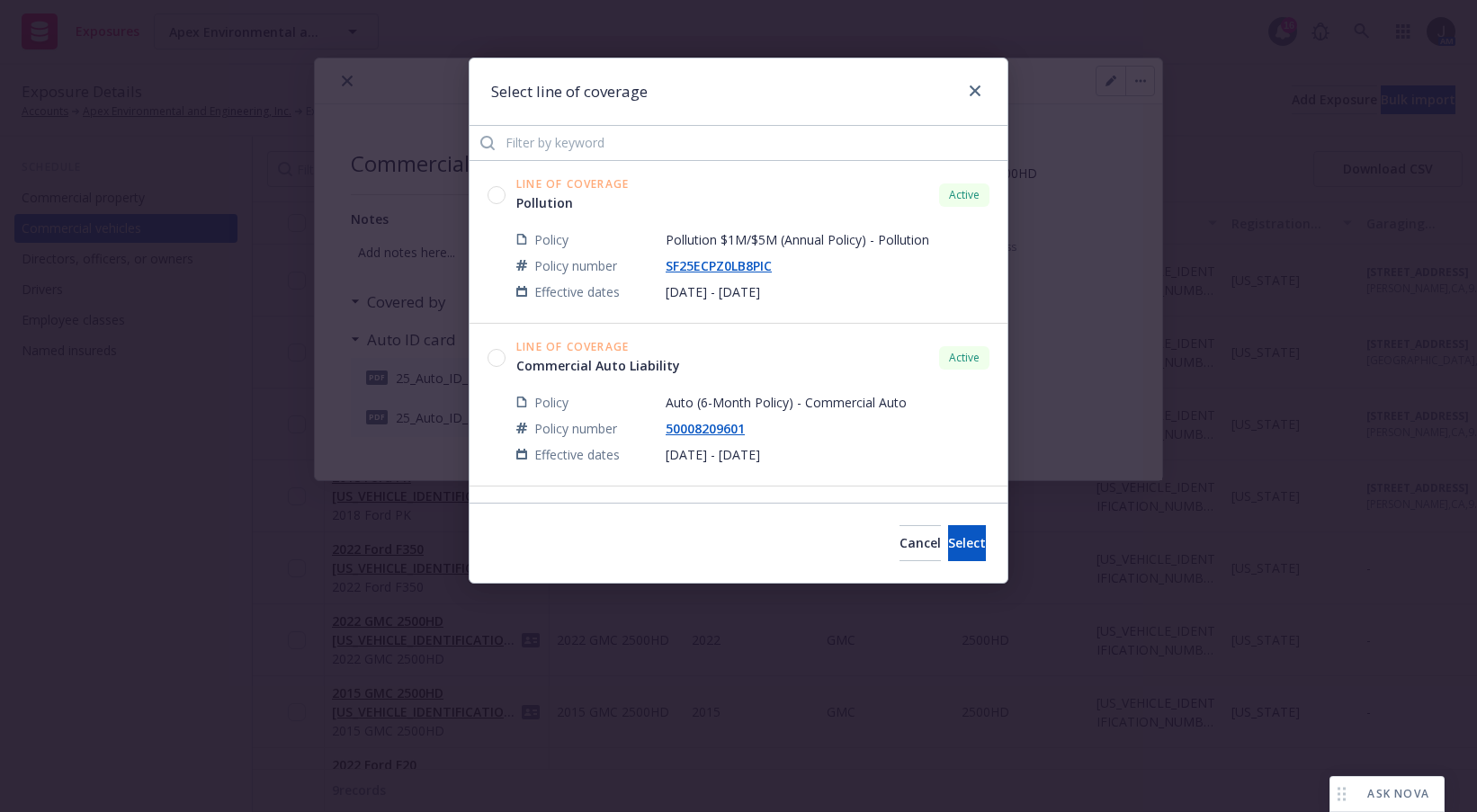 click 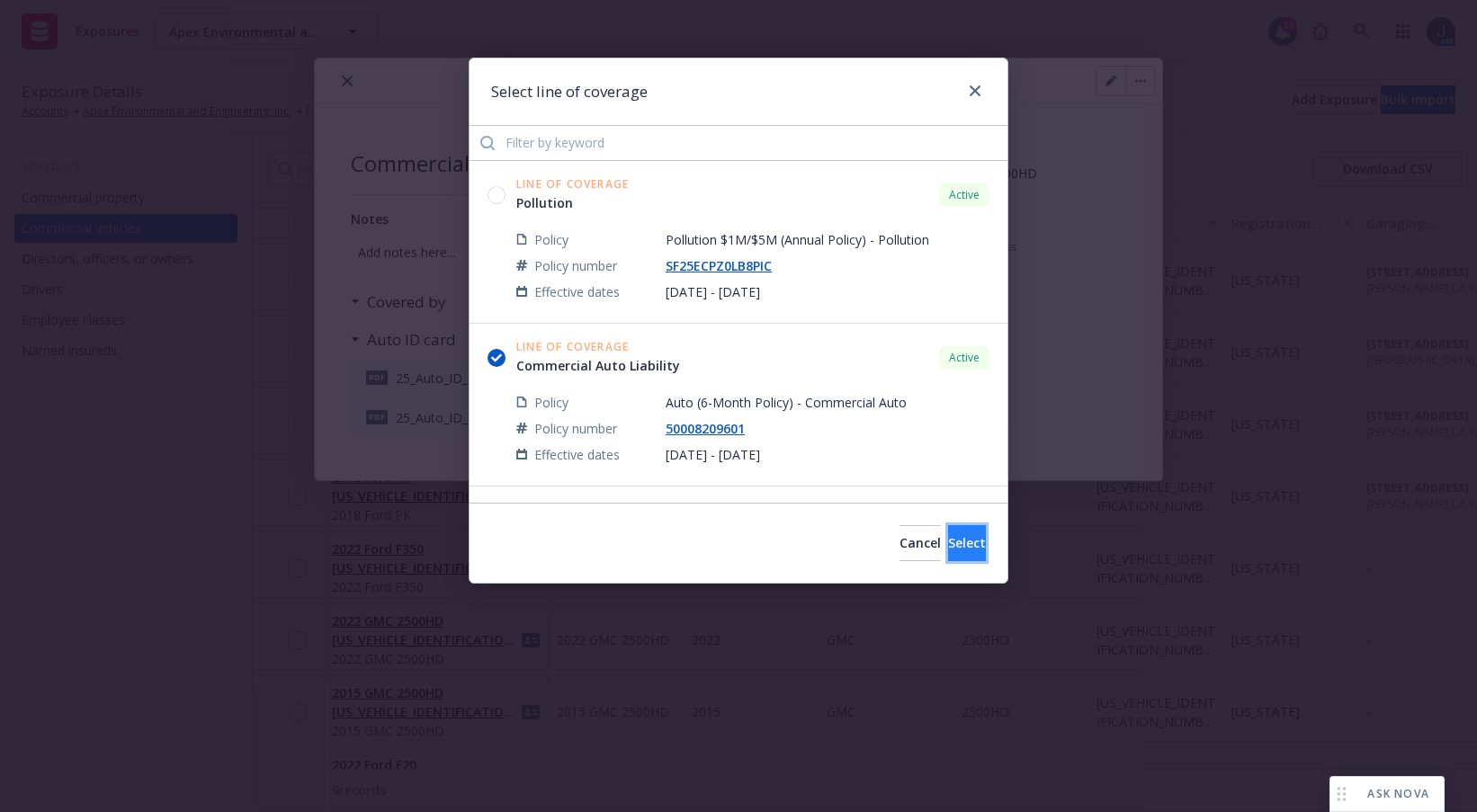 click on "Select" at bounding box center (967, 542) 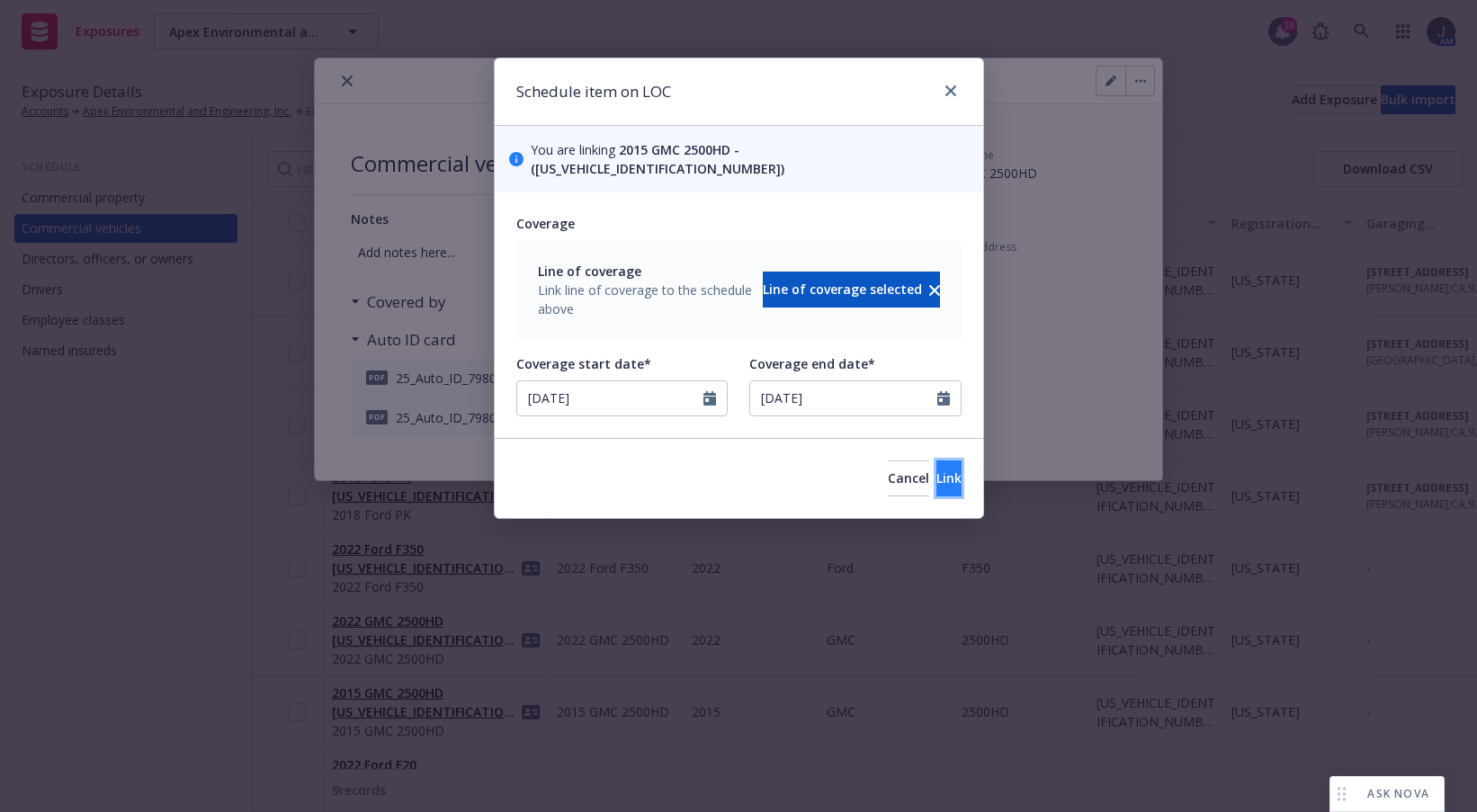 click on "Link" at bounding box center [949, 478] 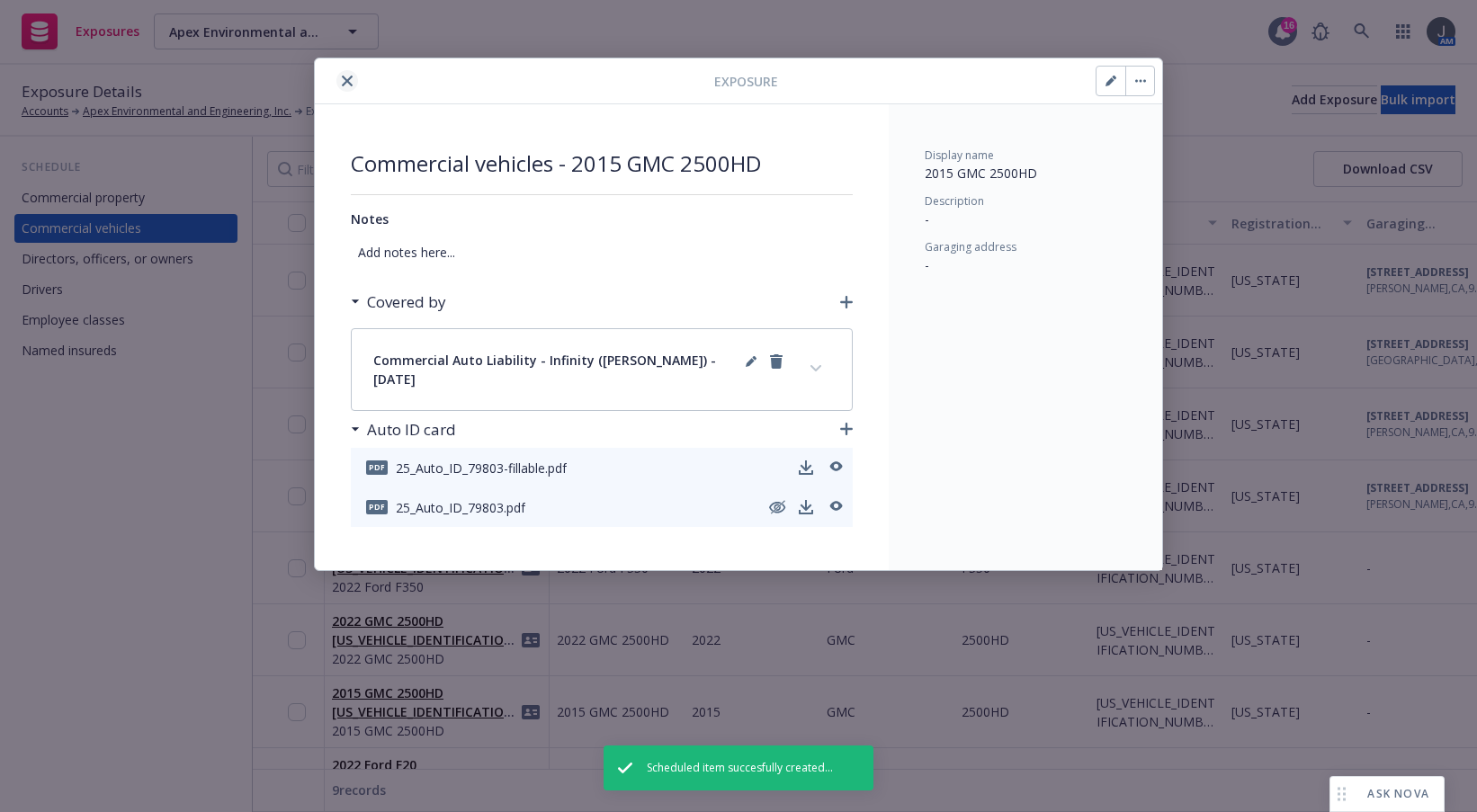 click 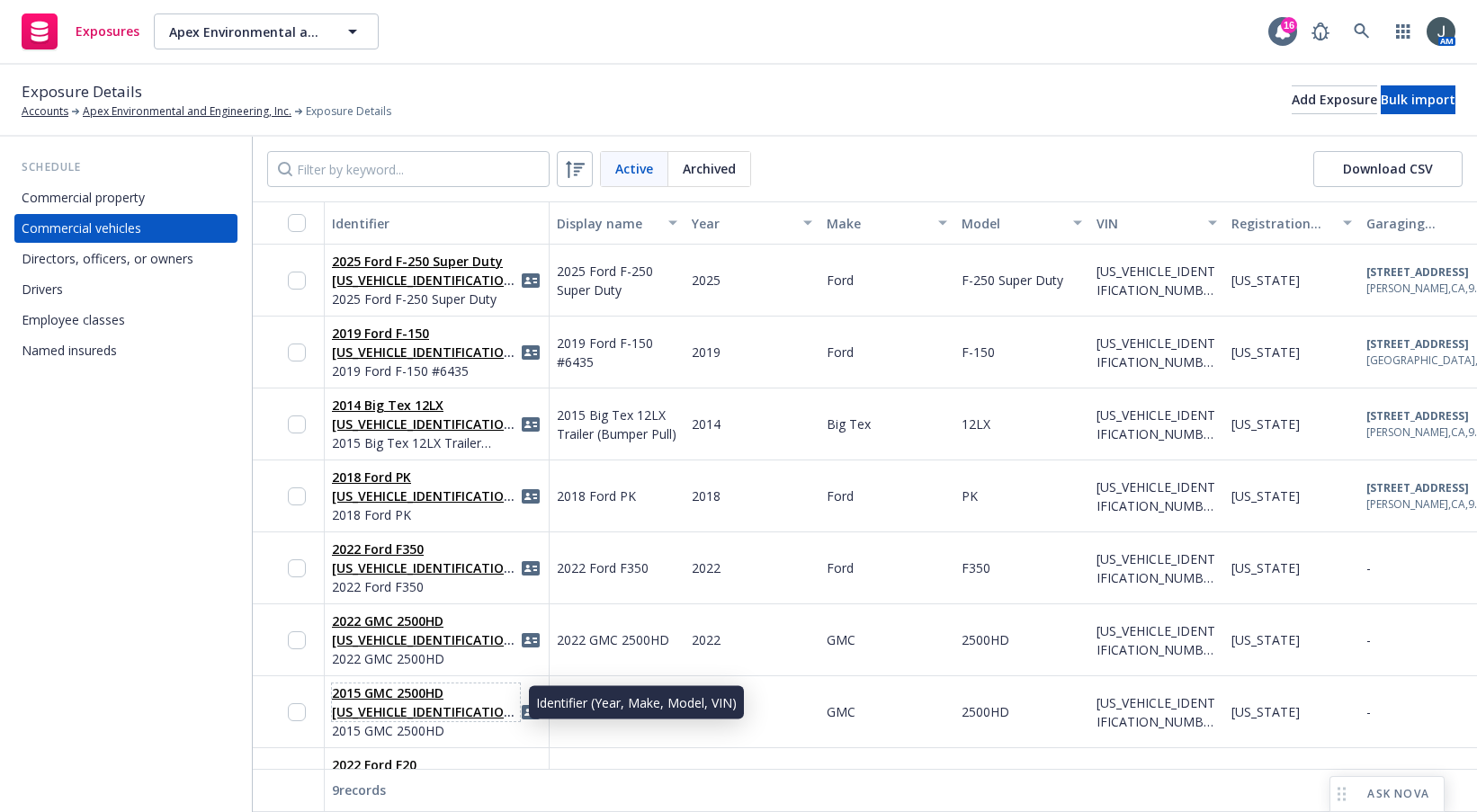 click on "2015 GMC 2500HD 1GT12ZE8XFF179803" at bounding box center (425, 711) 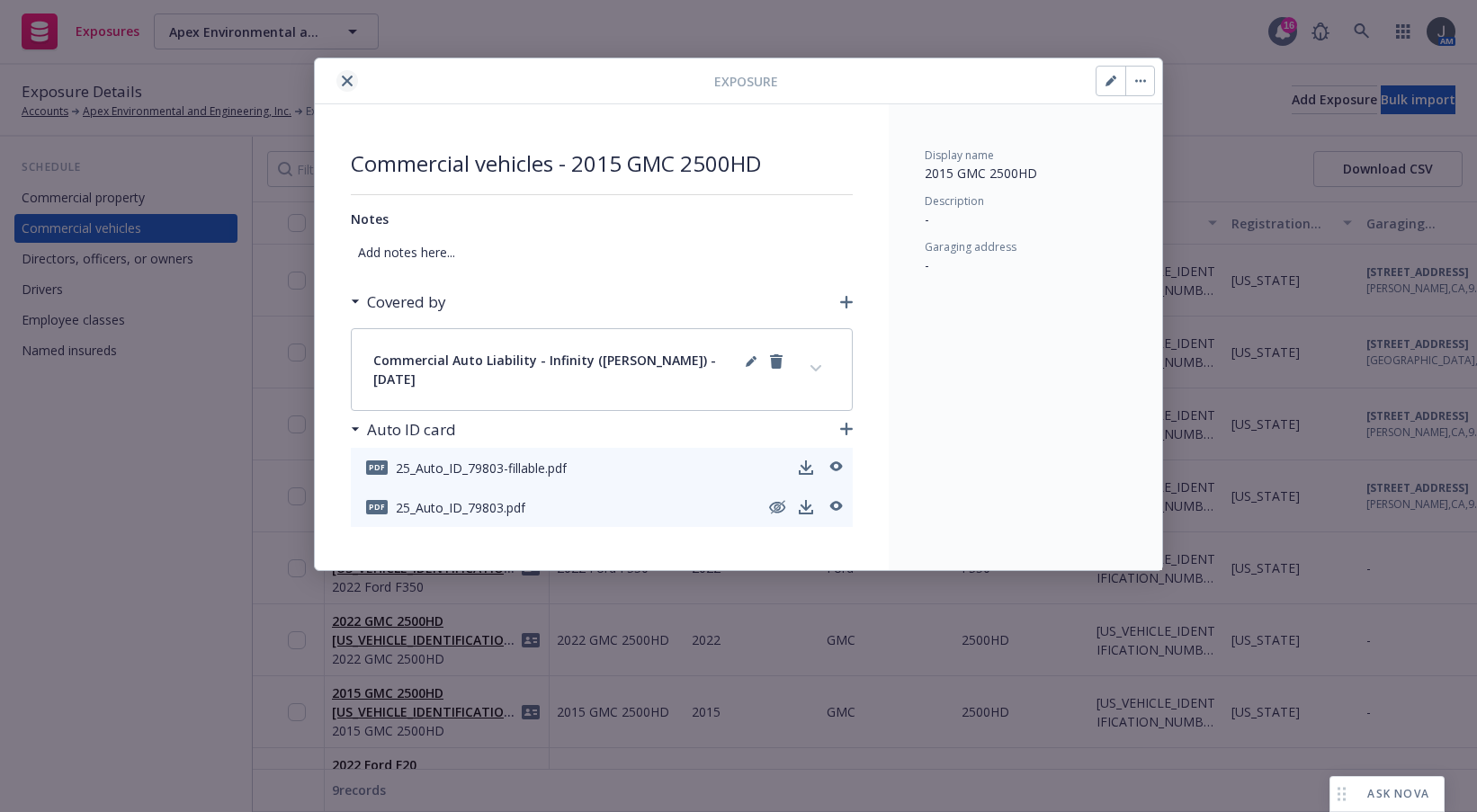 click 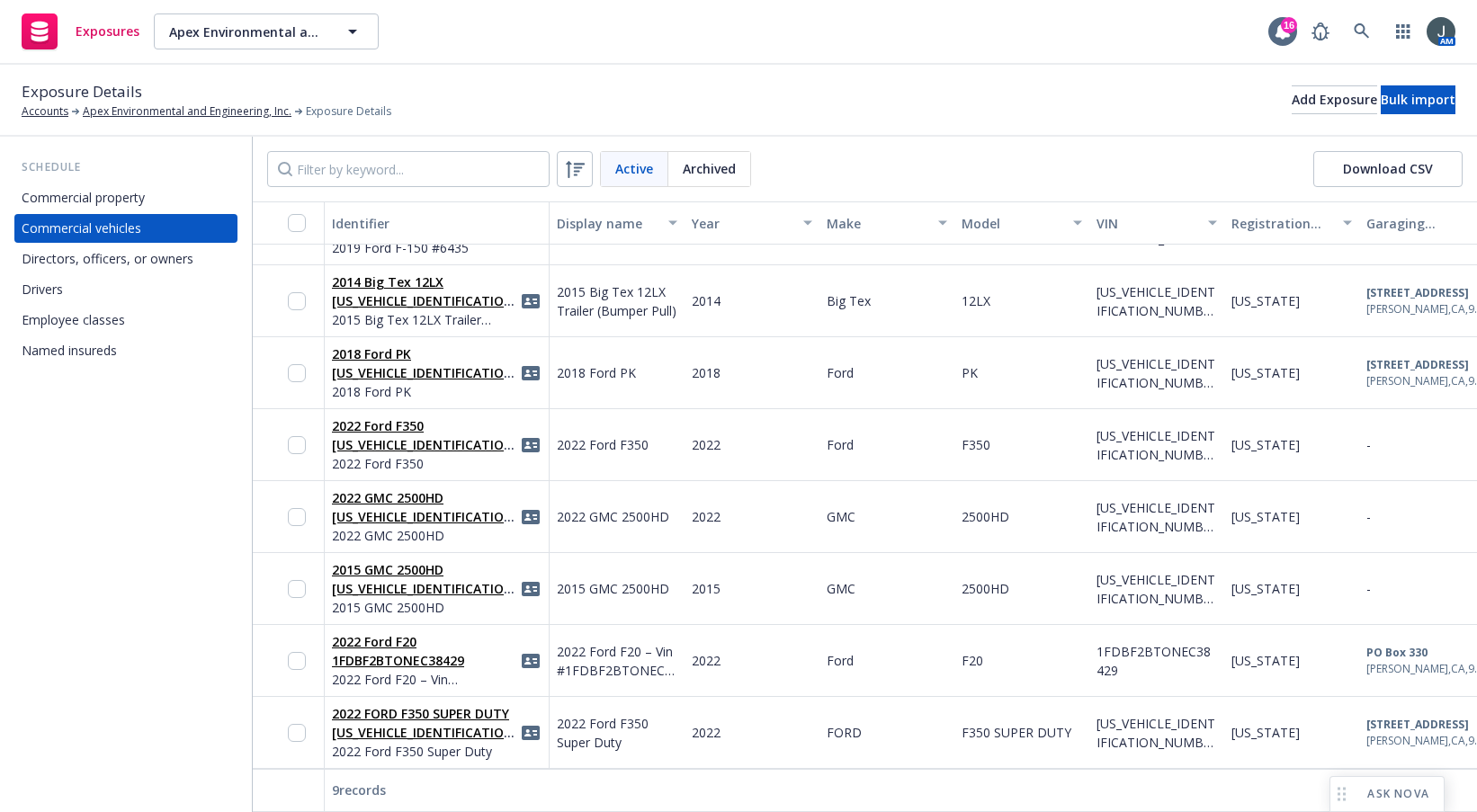 scroll, scrollTop: 137, scrollLeft: 0, axis: vertical 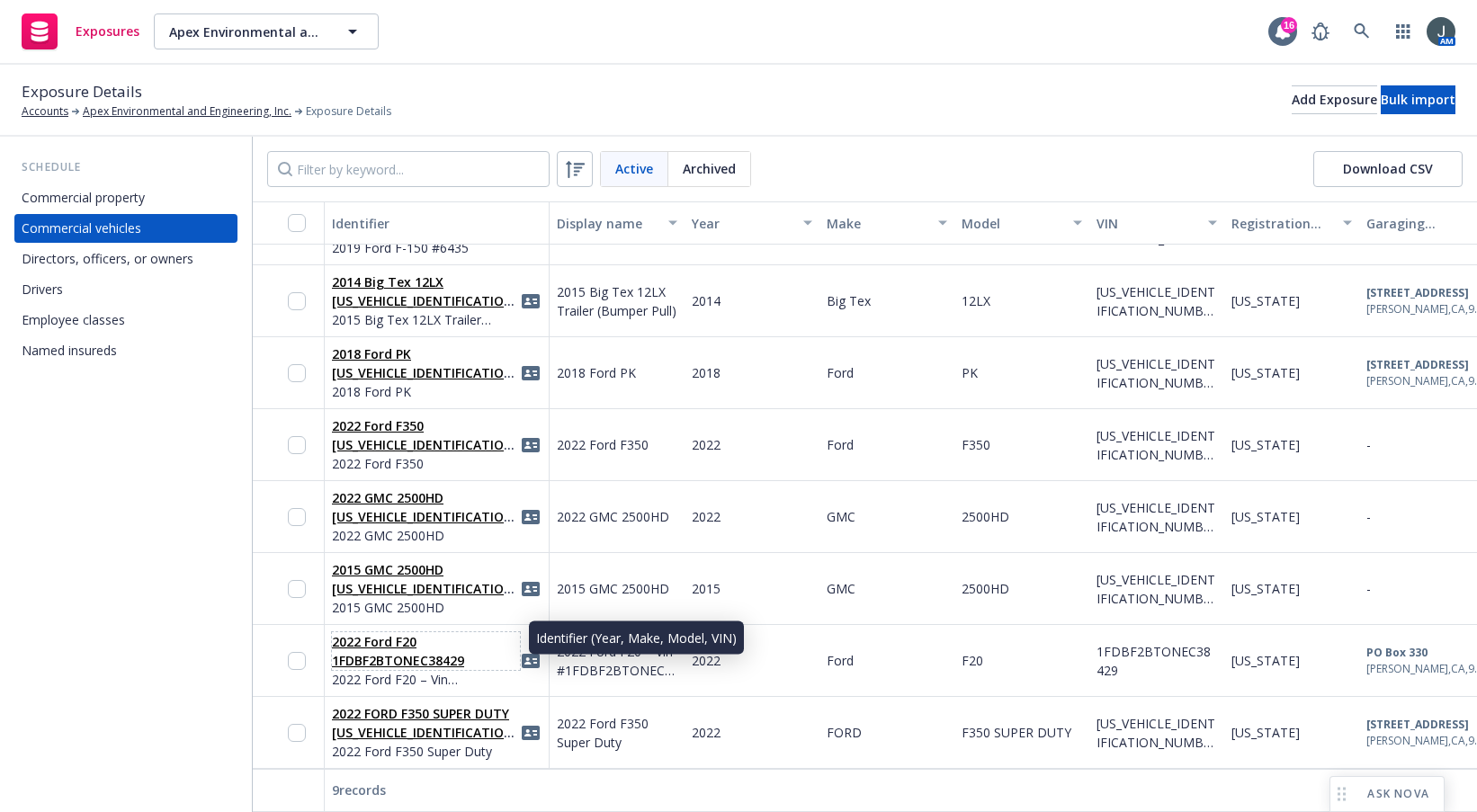 click on "2022 Ford F20 1FDBF2BTONEC38429" at bounding box center (425, 651) 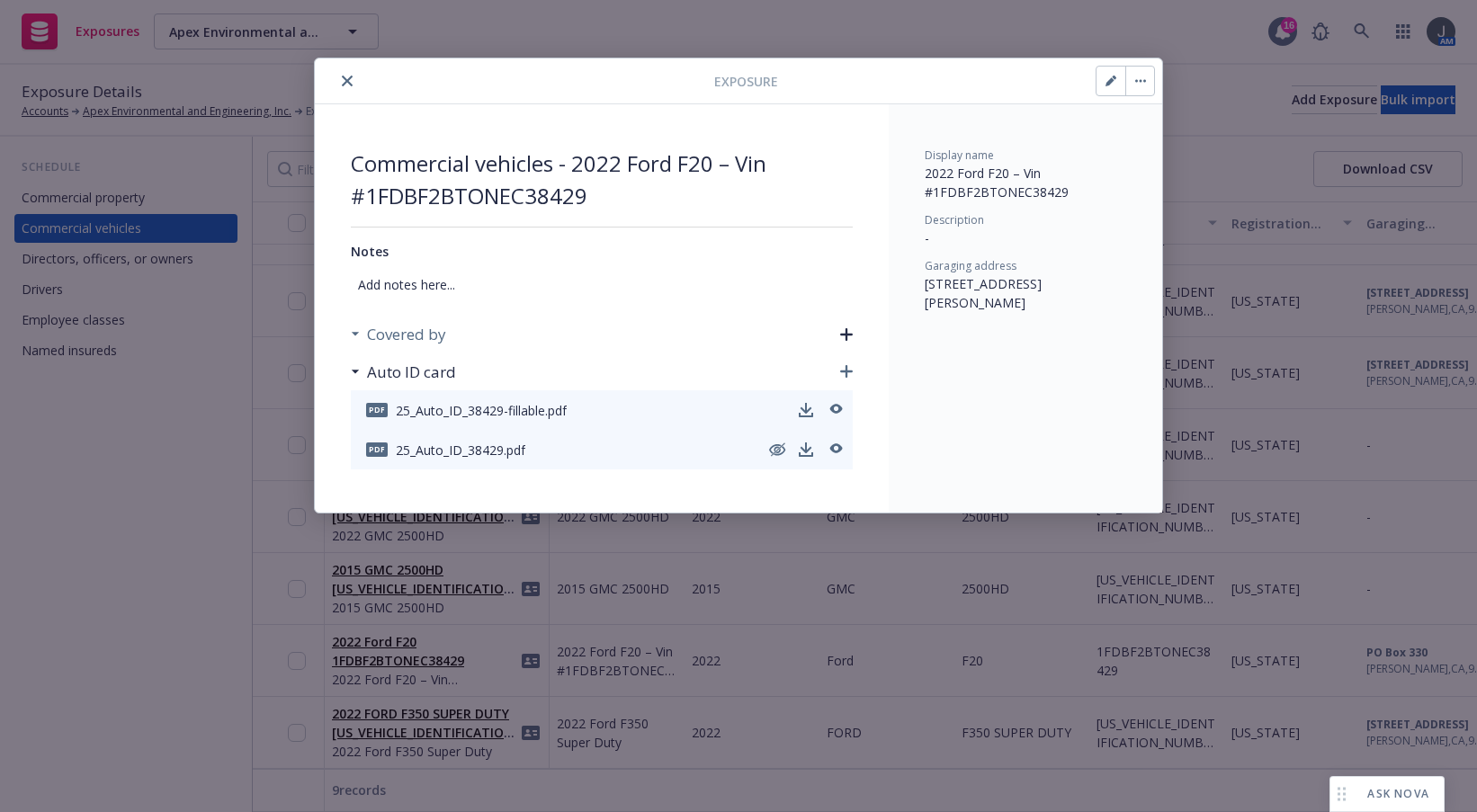 click 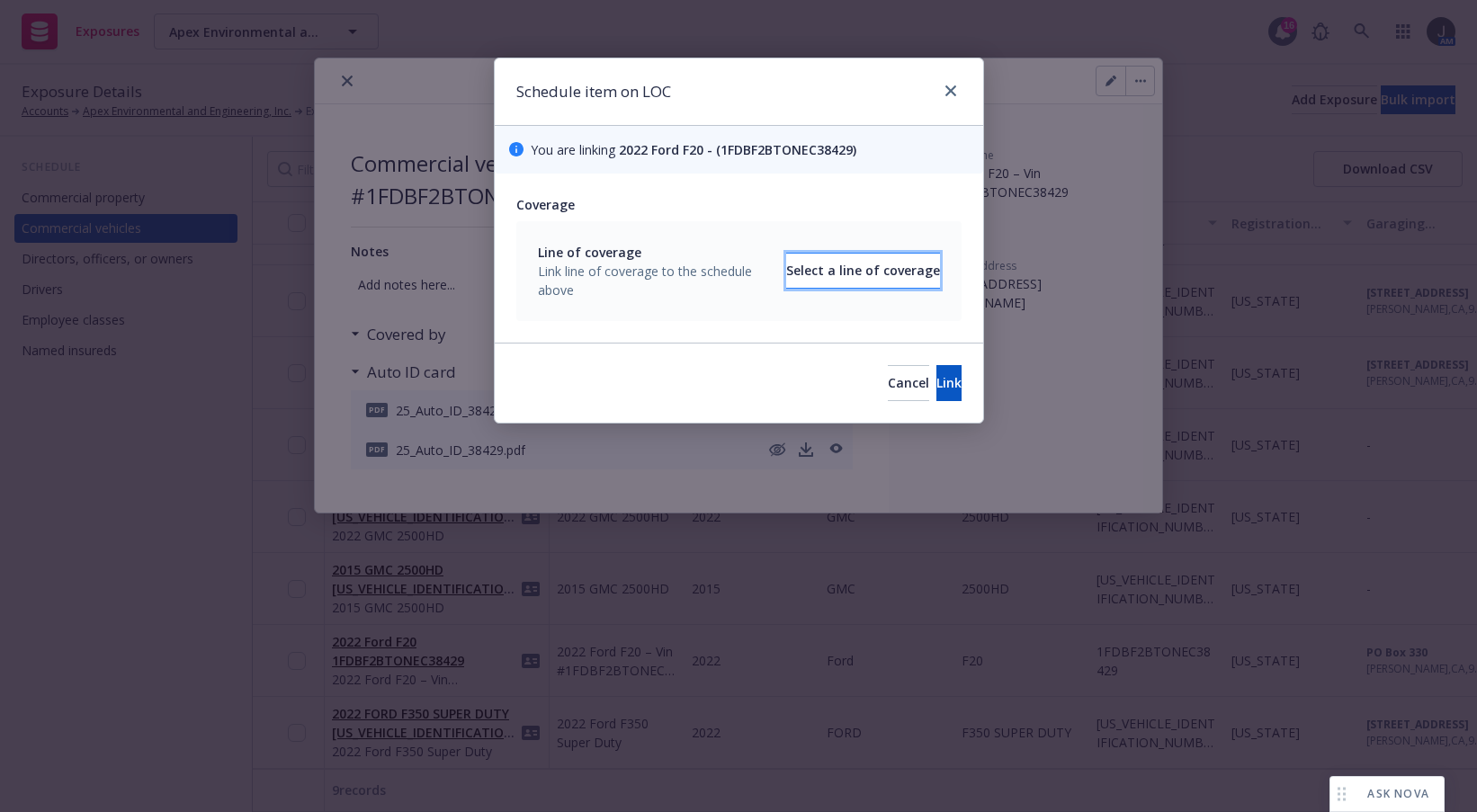 click on "Select a line of coverage" at bounding box center (863, 271) 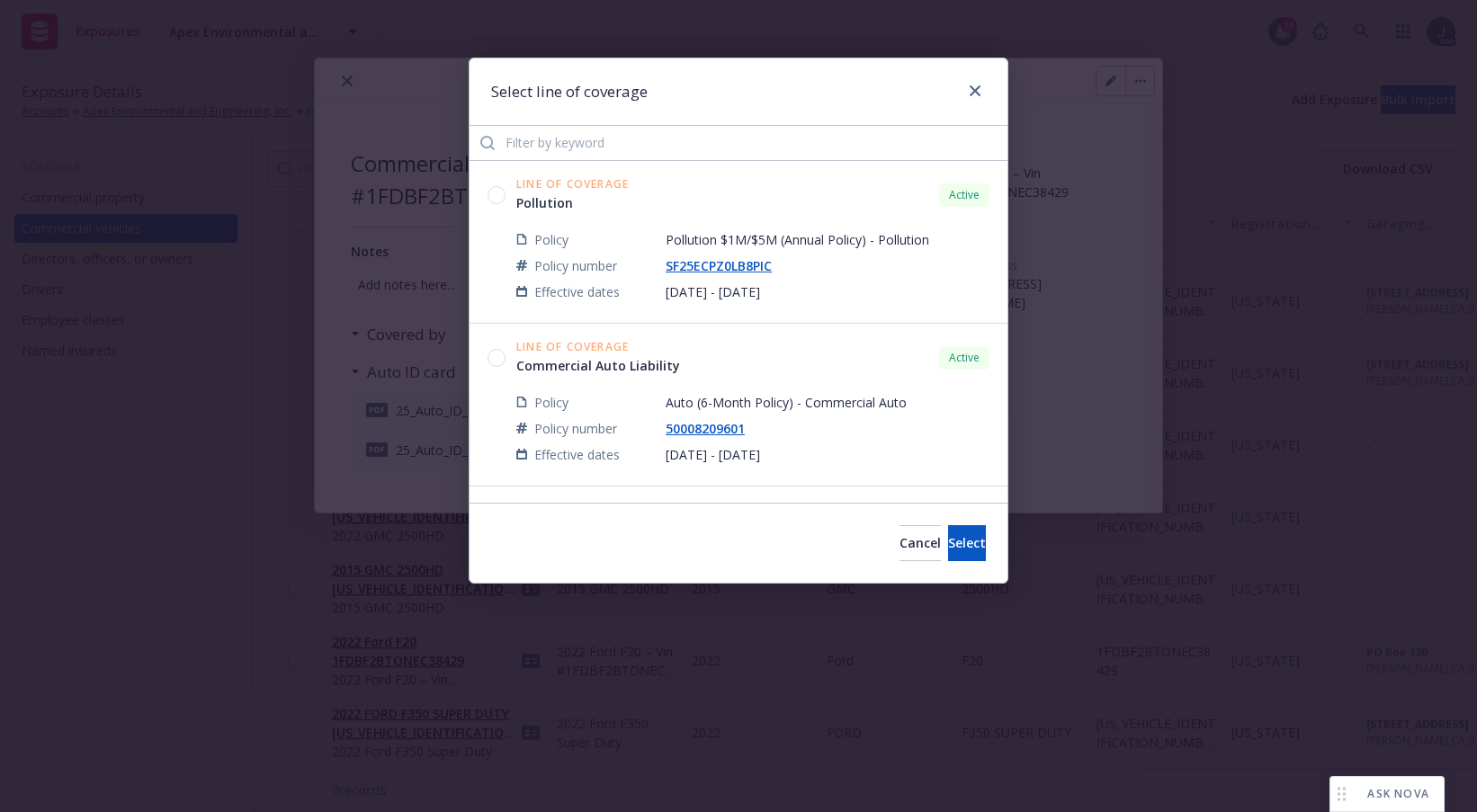click 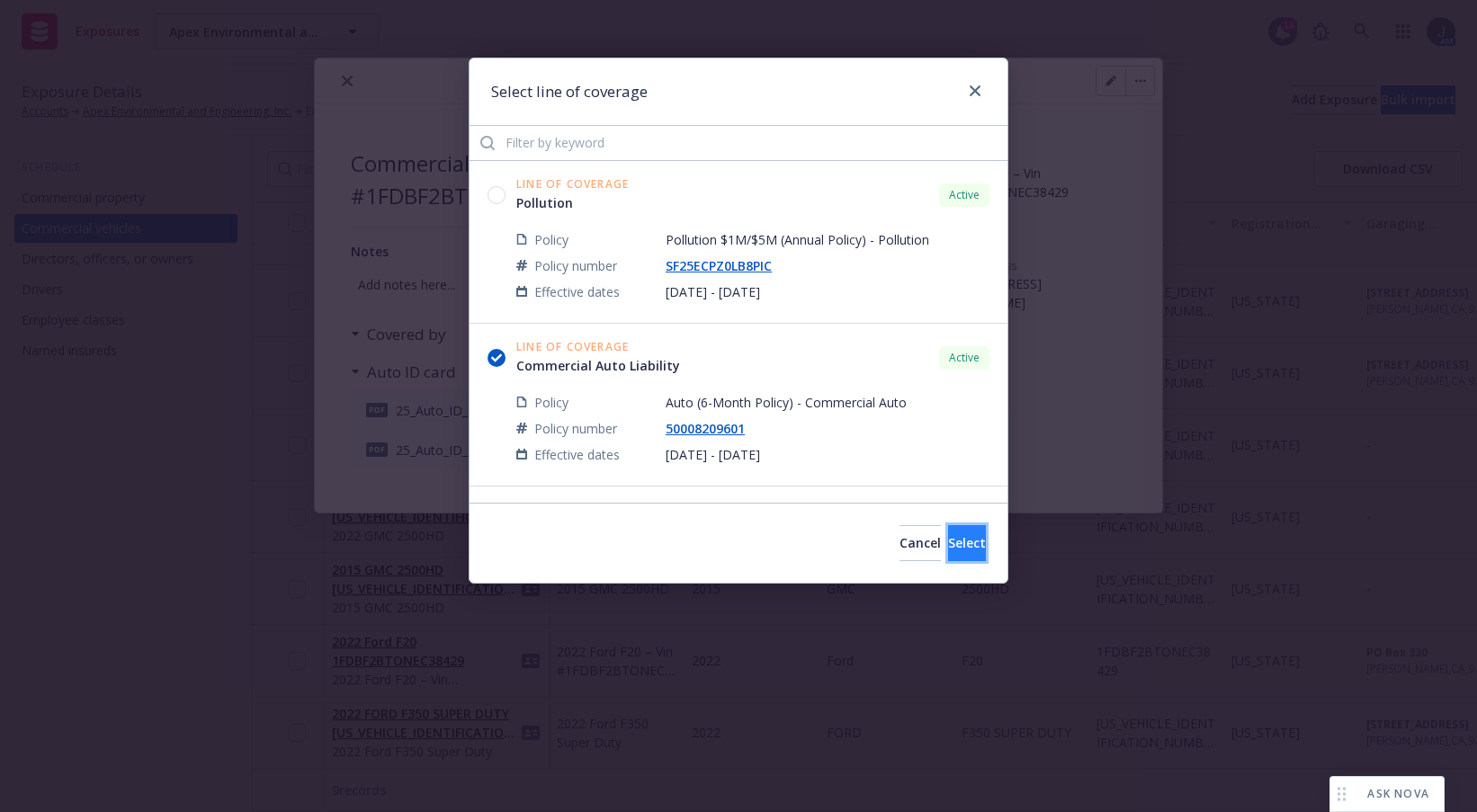 click on "Select" at bounding box center [967, 543] 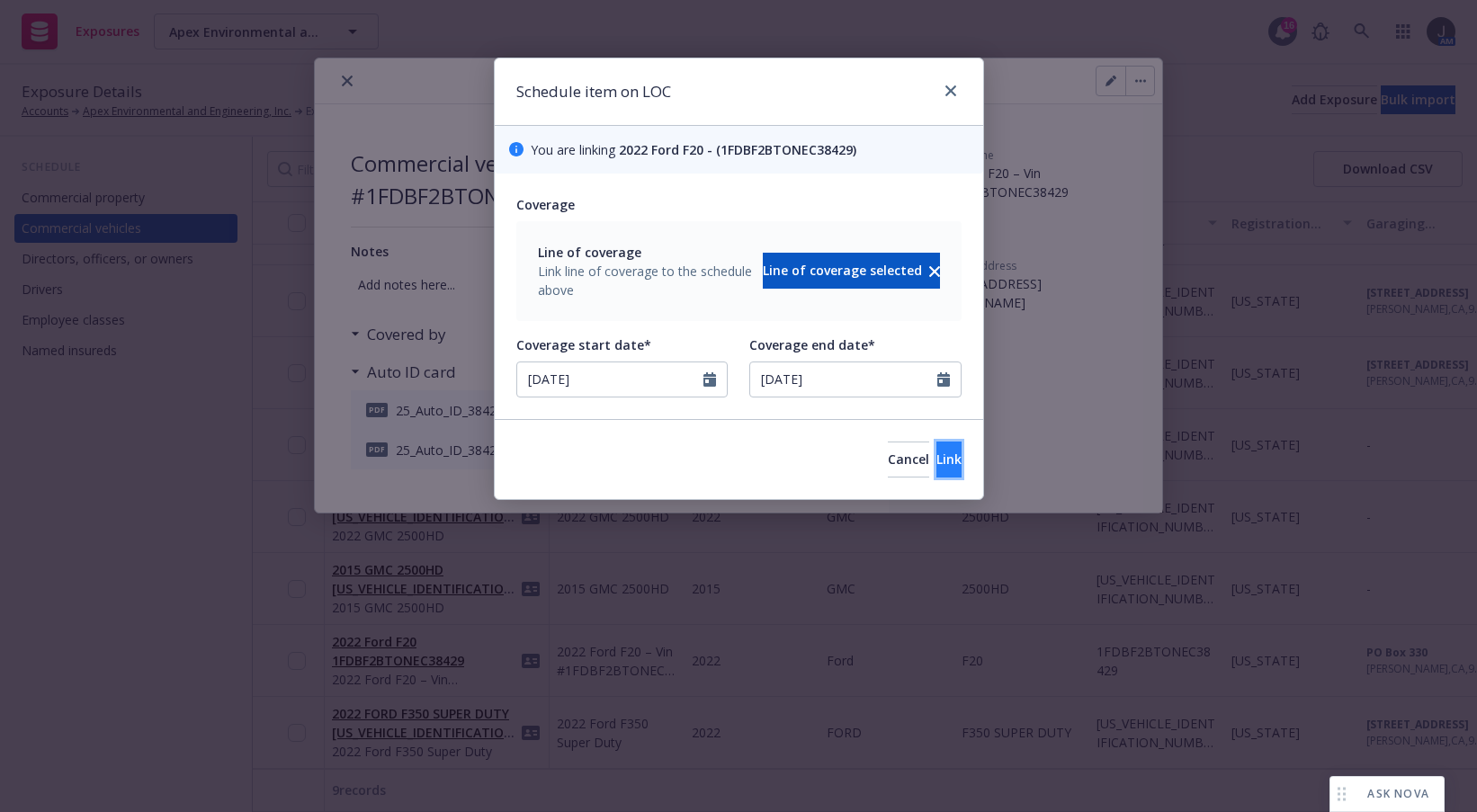 click on "Link" at bounding box center [949, 460] 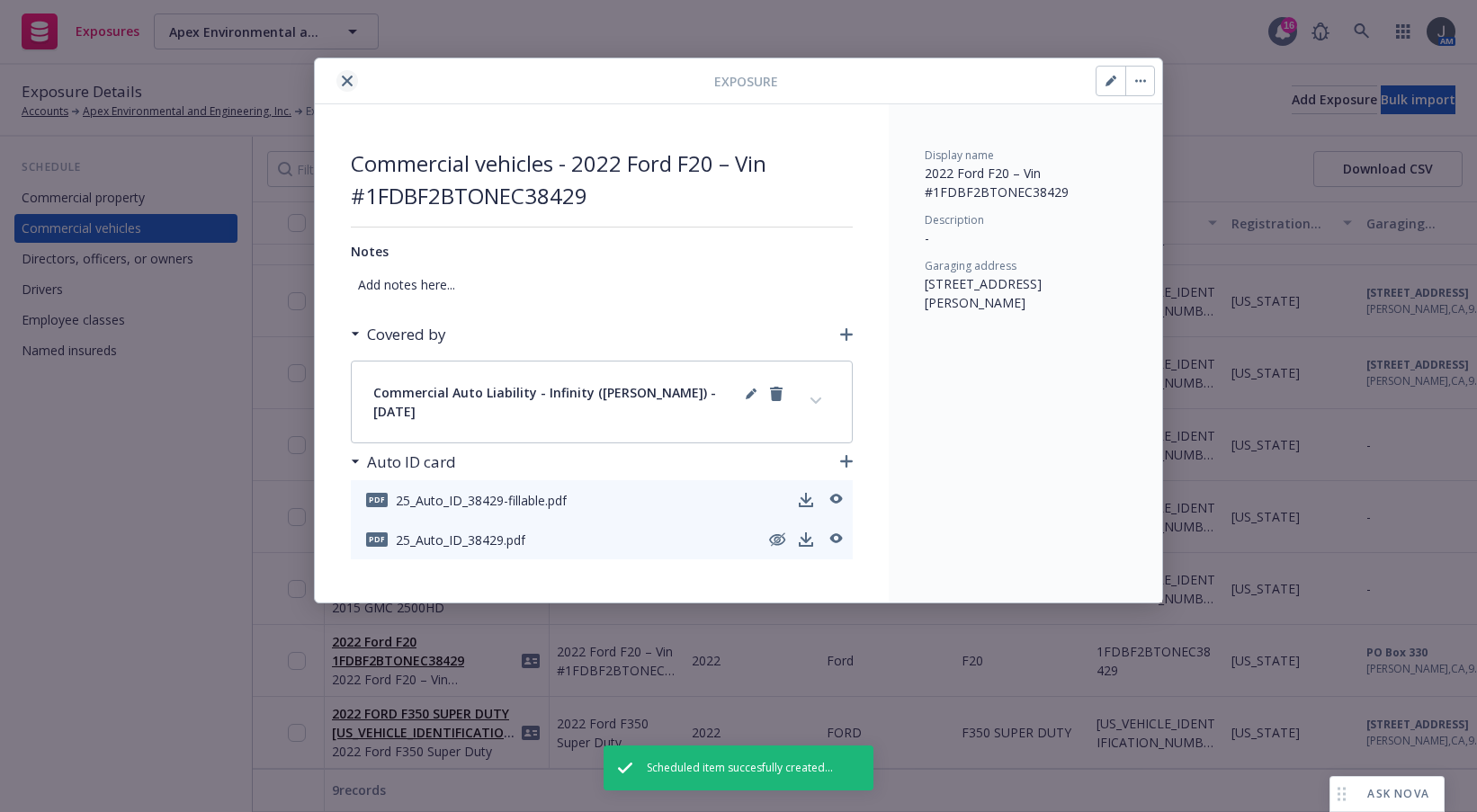 click 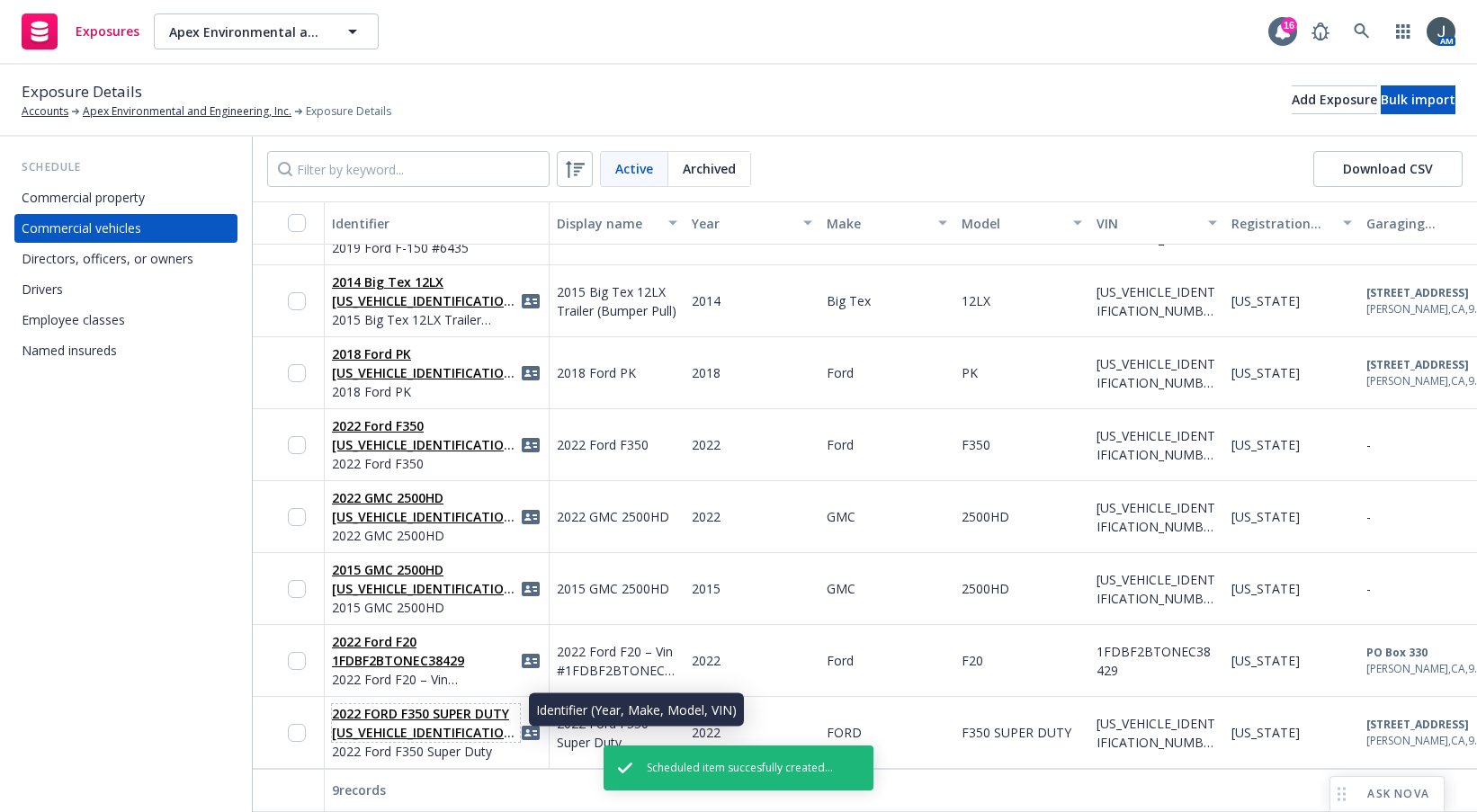 click on "2022 FORD  F350 SUPER DUTY 1FT8W3BT2NED76011" at bounding box center (425, 732) 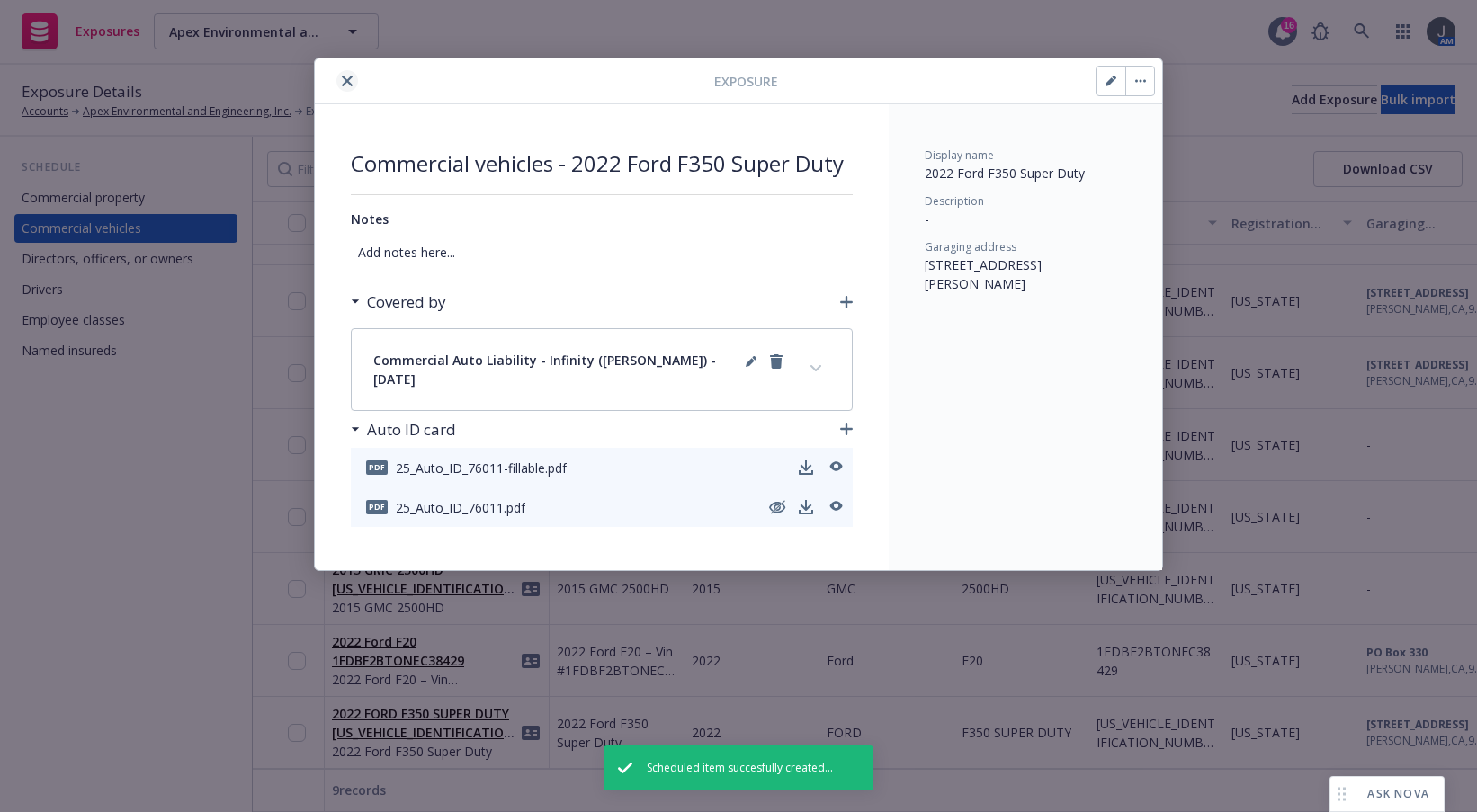 click 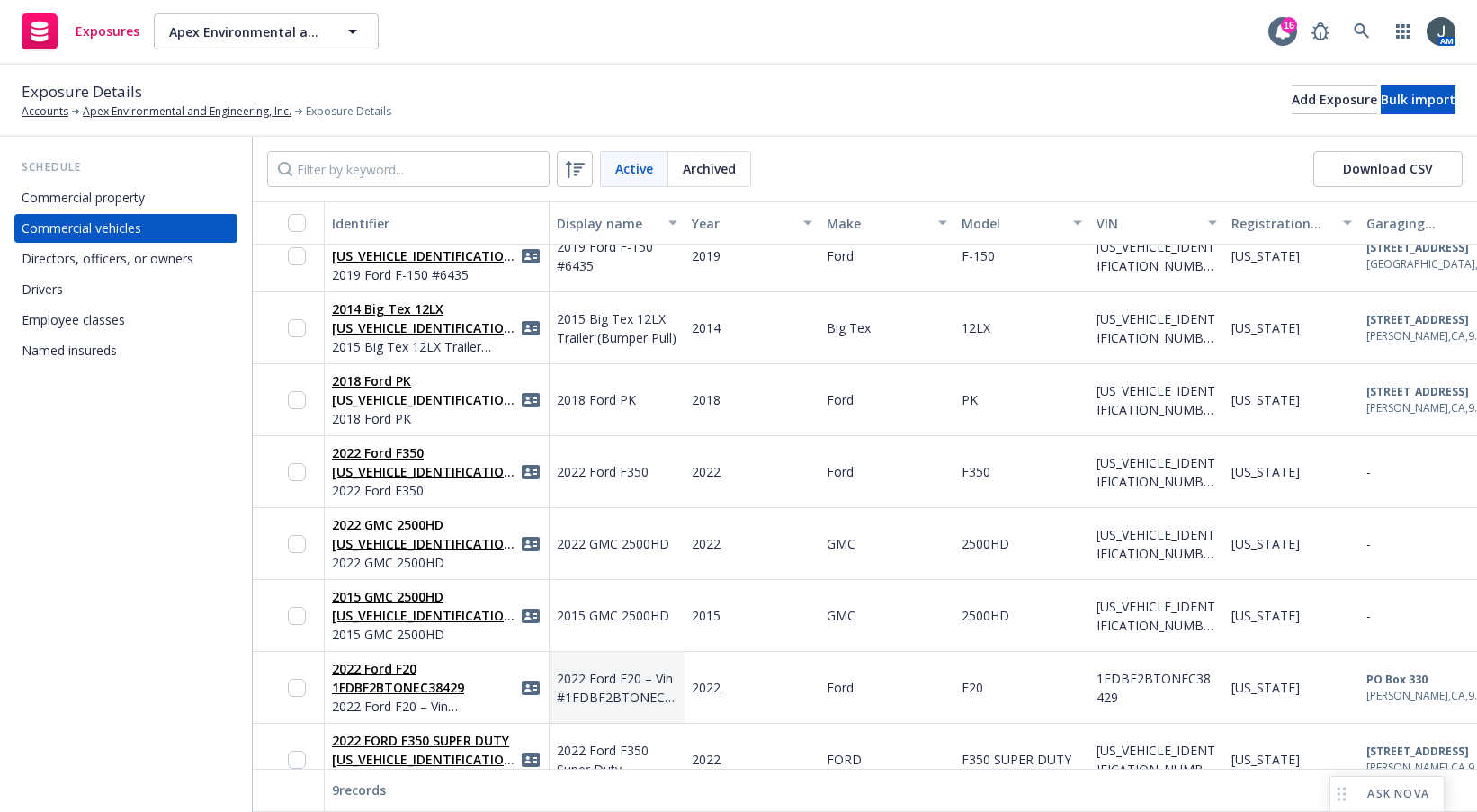 scroll, scrollTop: 137, scrollLeft: 0, axis: vertical 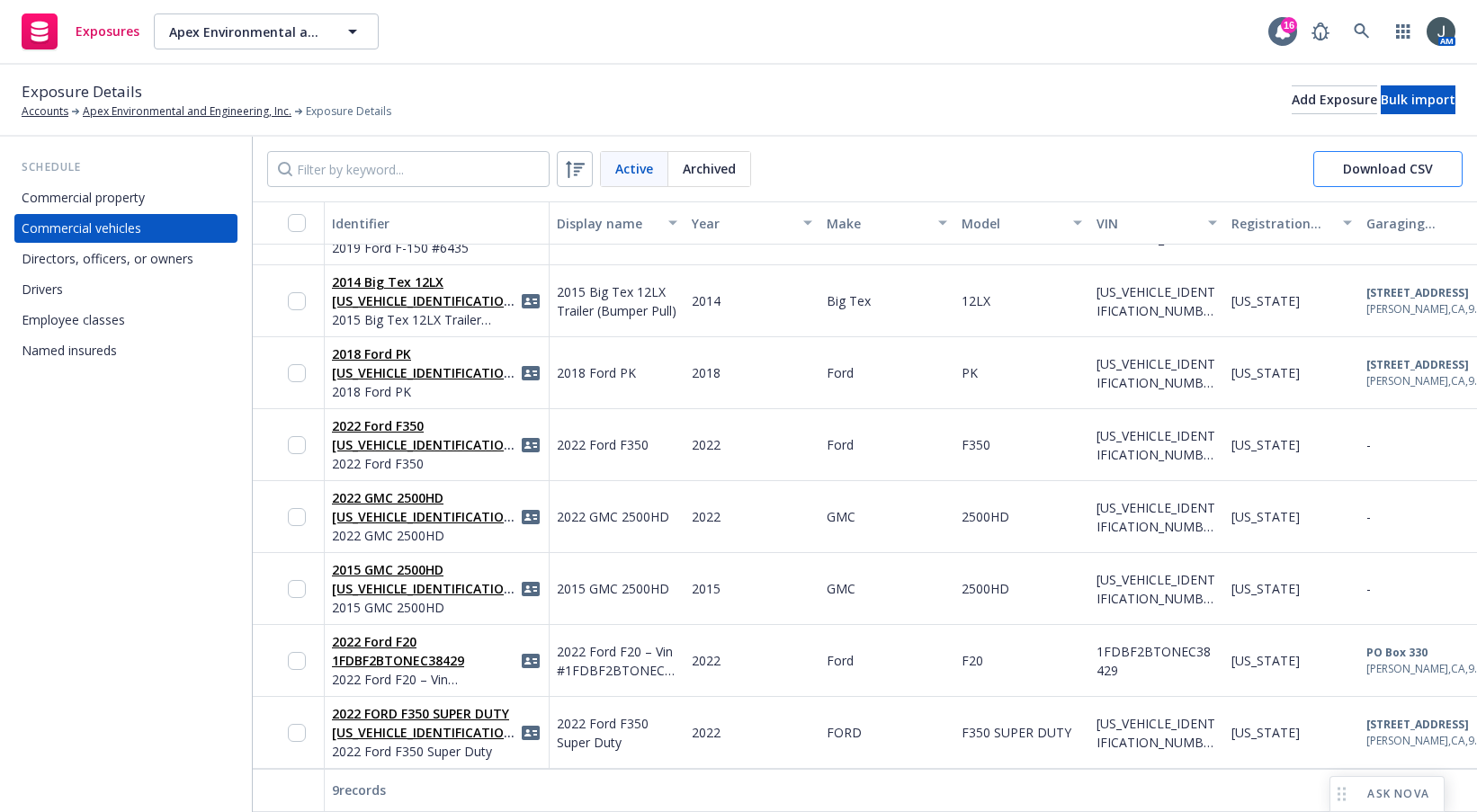 click on "Download CSV" at bounding box center (1388, 169) 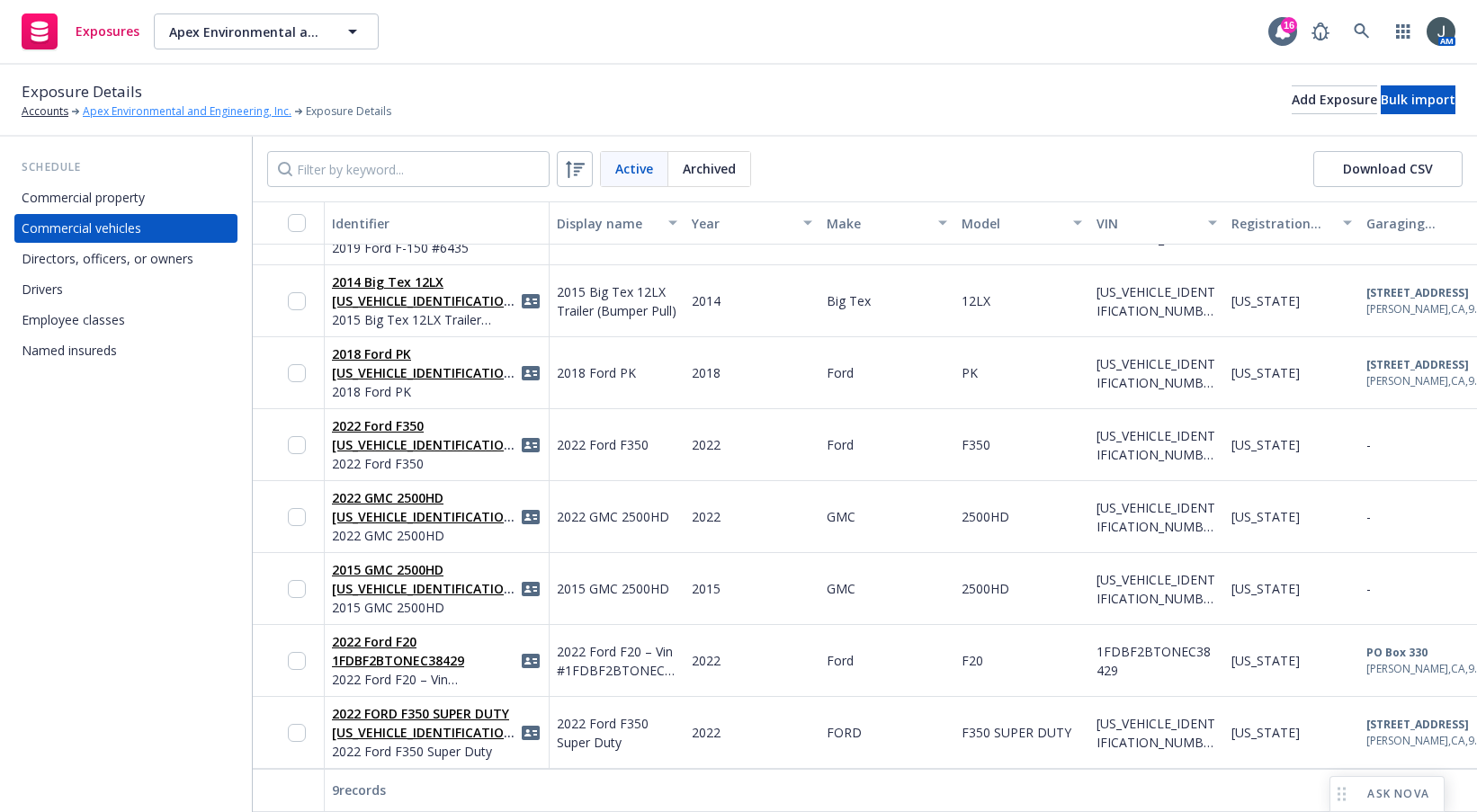 click on "Apex Environmental and Engineering, Inc." at bounding box center [187, 112] 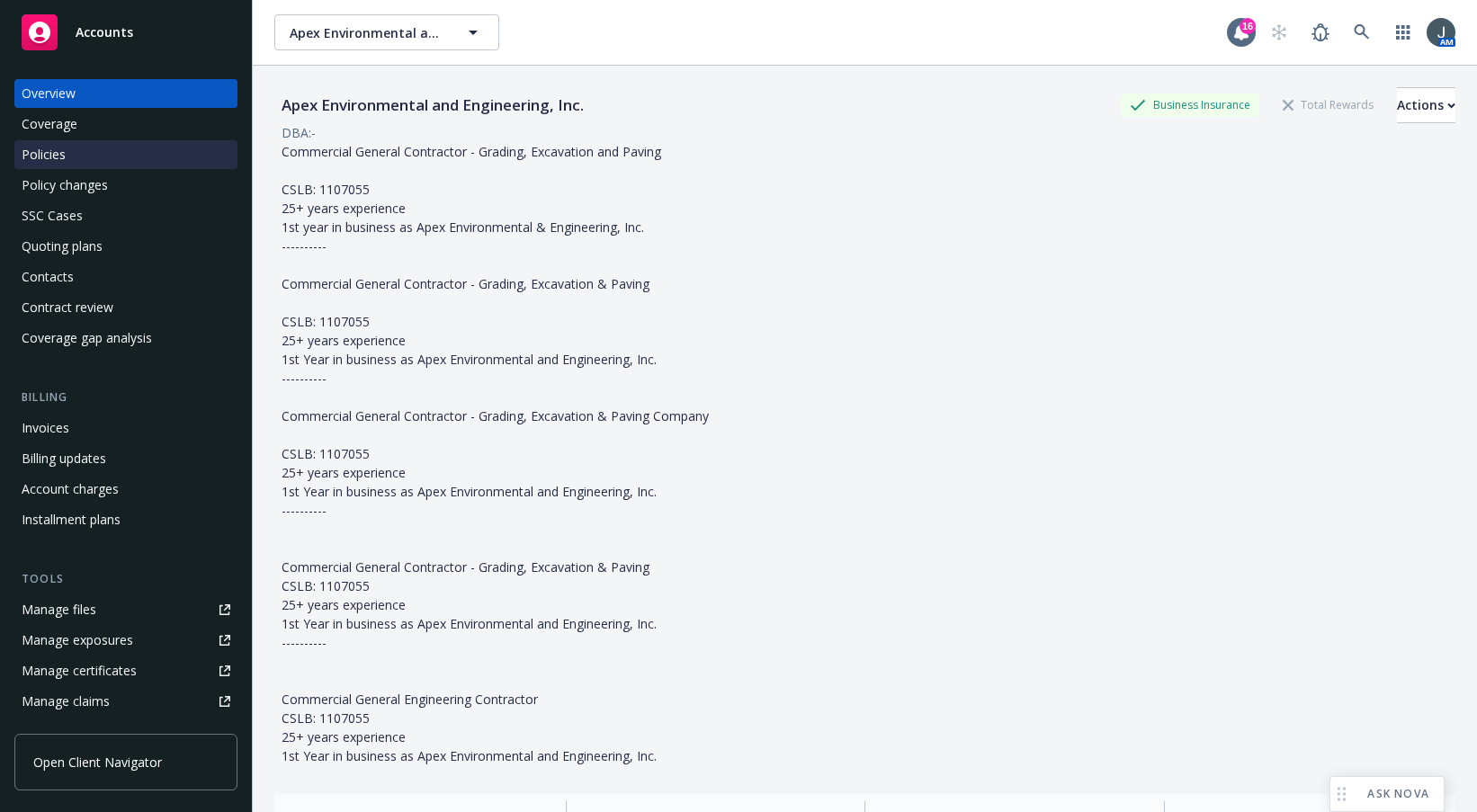 click on "Policies" at bounding box center (126, 155) 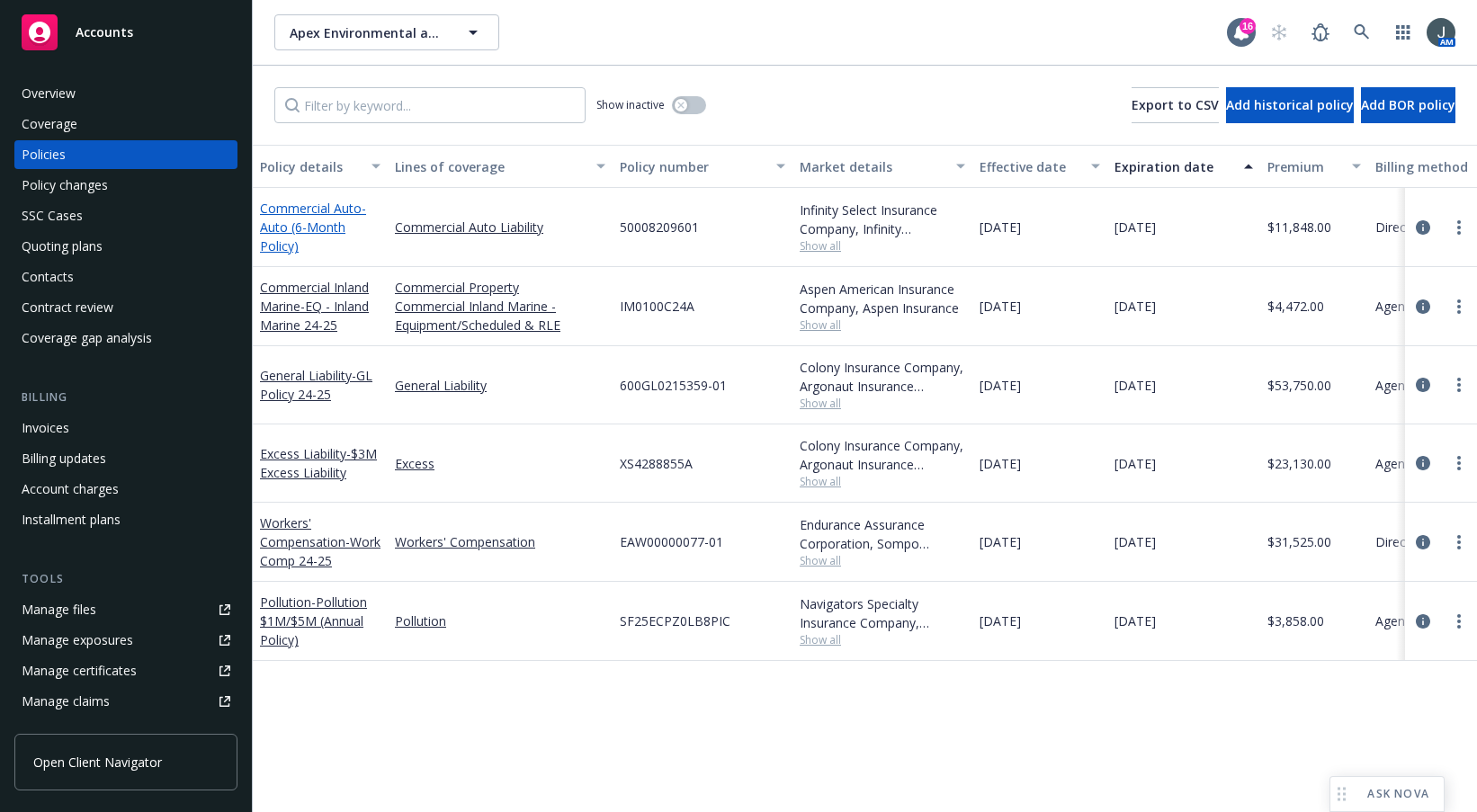 click on "-  Auto (6-Month Policy)" at bounding box center (313, 227) 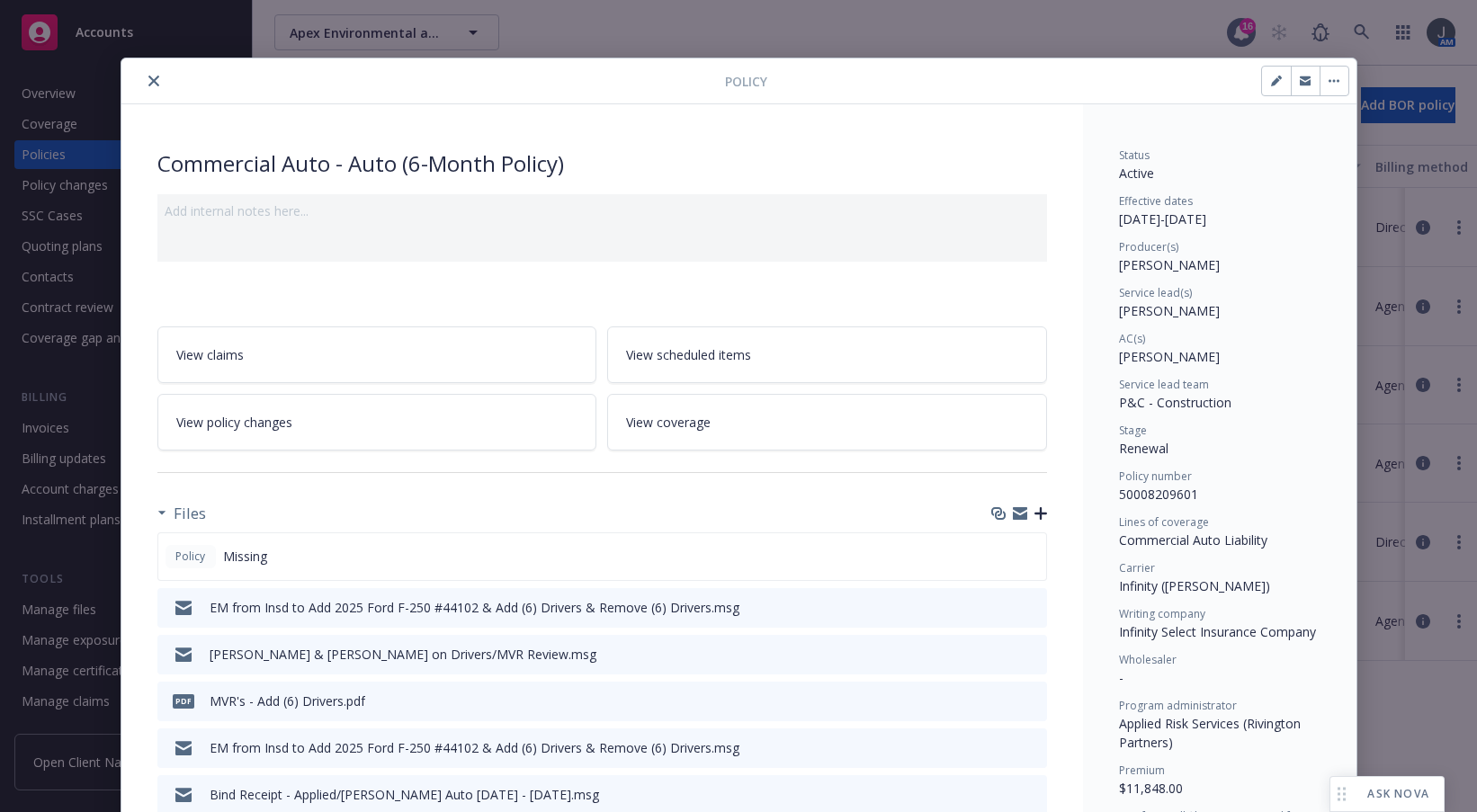 click 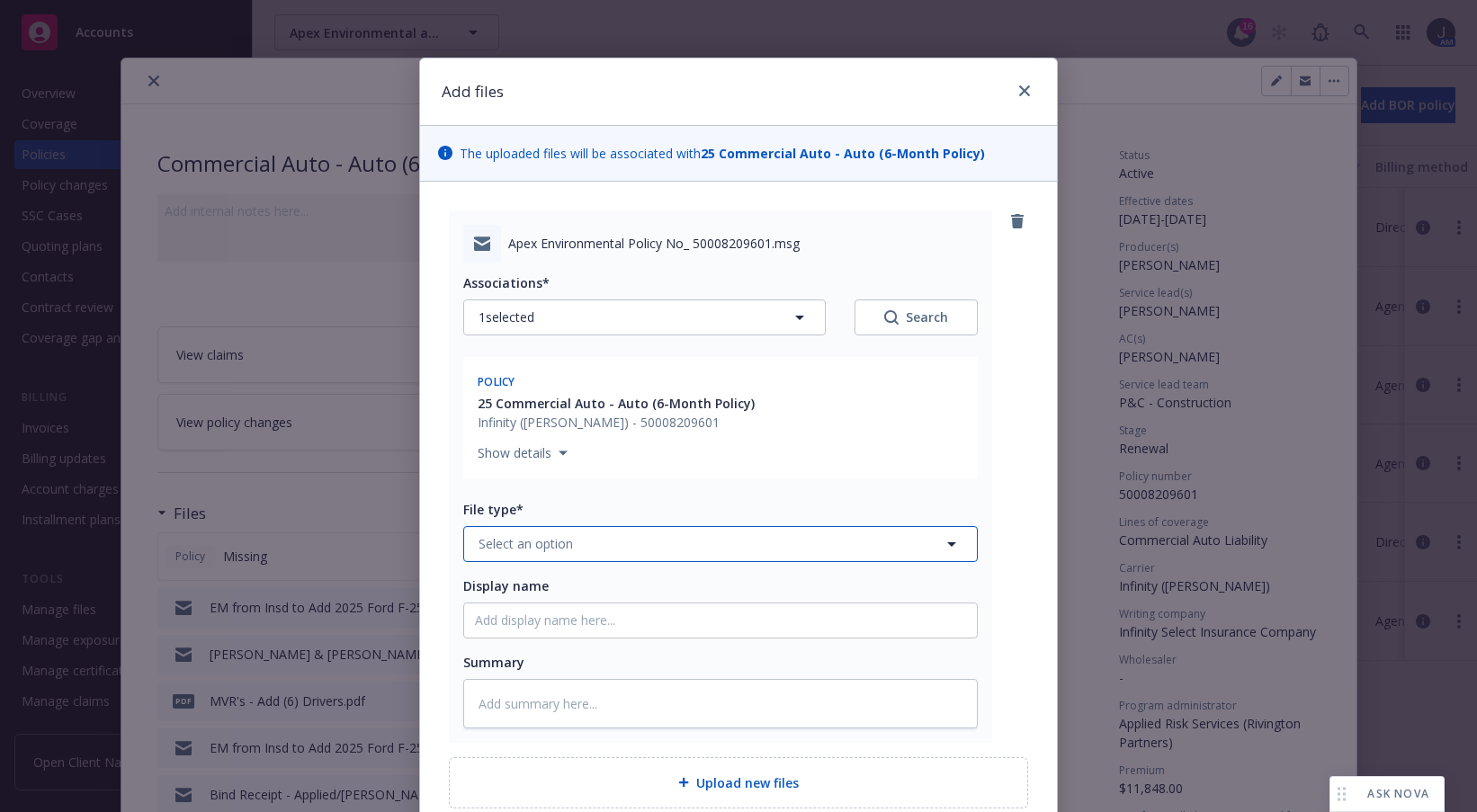 click on "Select an option" at bounding box center [525, 543] 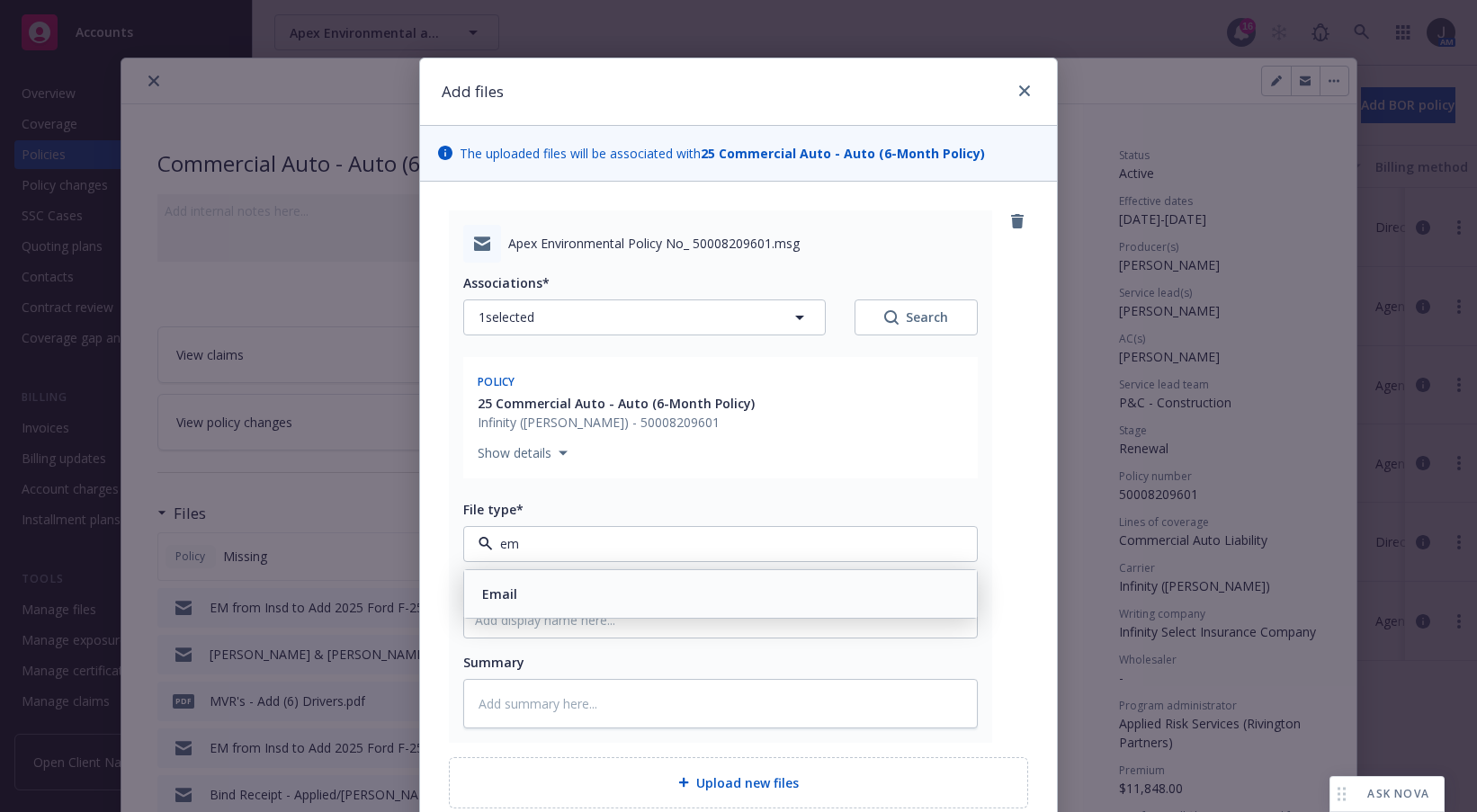 type on "e" 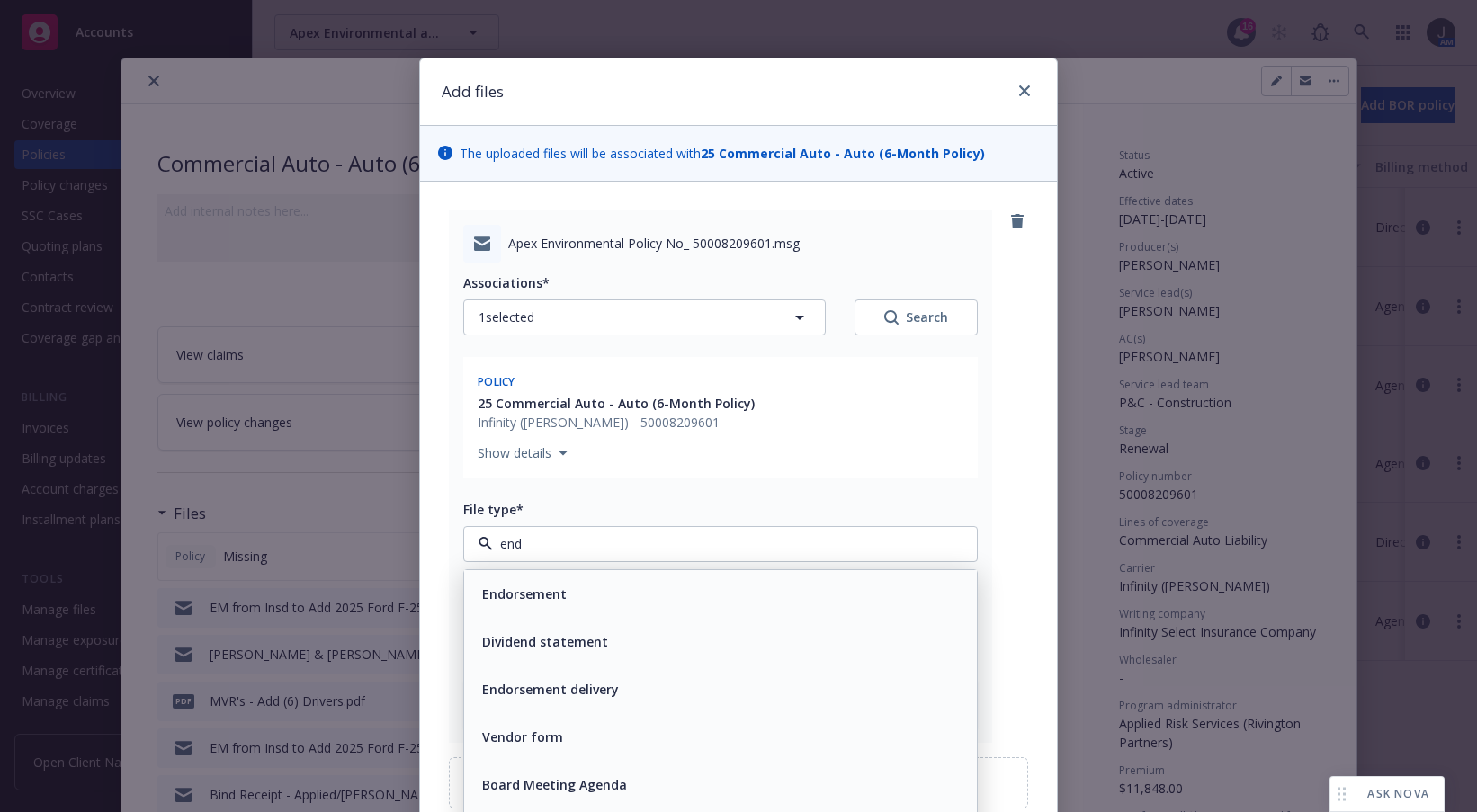 drag, startPoint x: 535, startPoint y: 535, endPoint x: 484, endPoint y: 544, distance: 51.78803 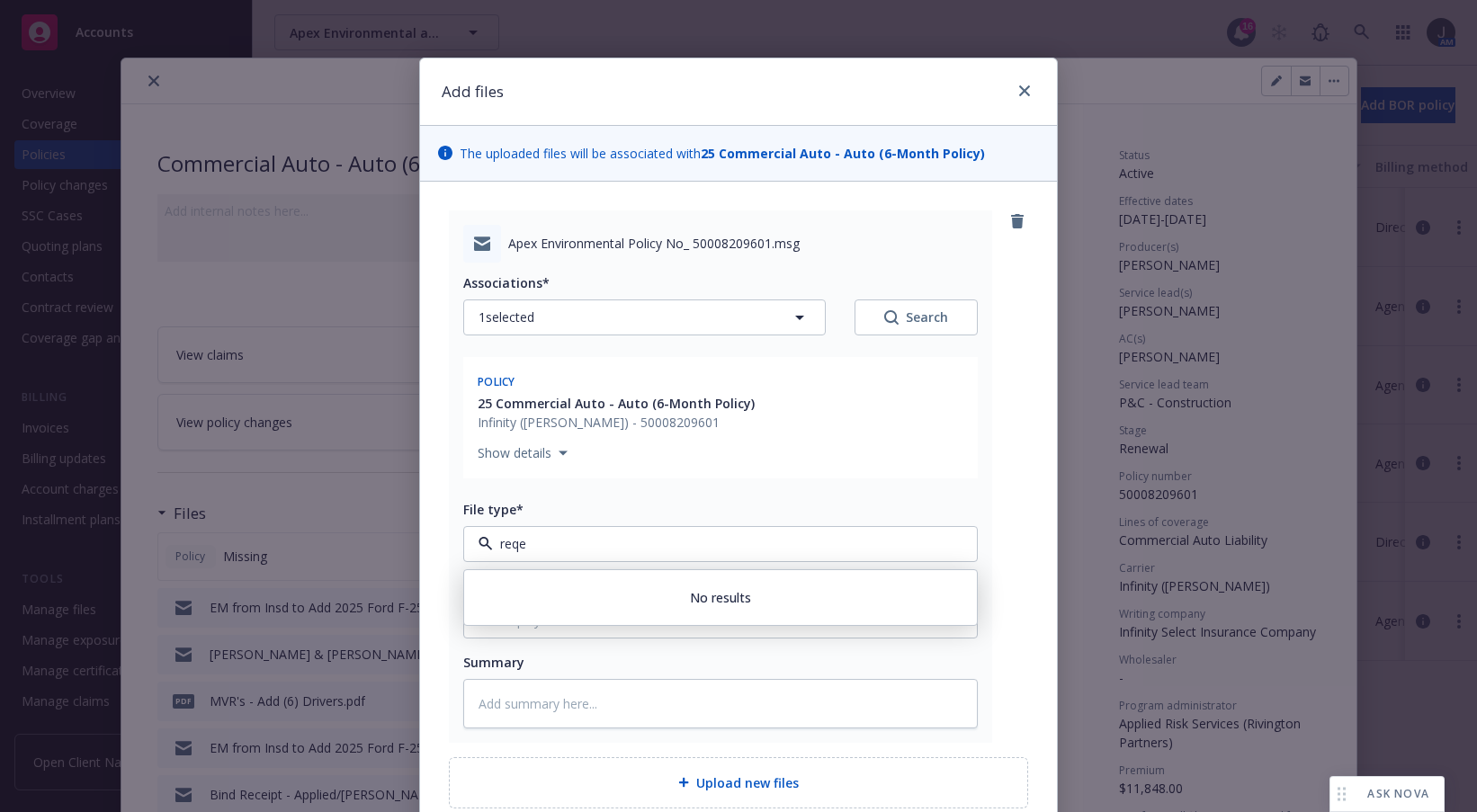 type on "req" 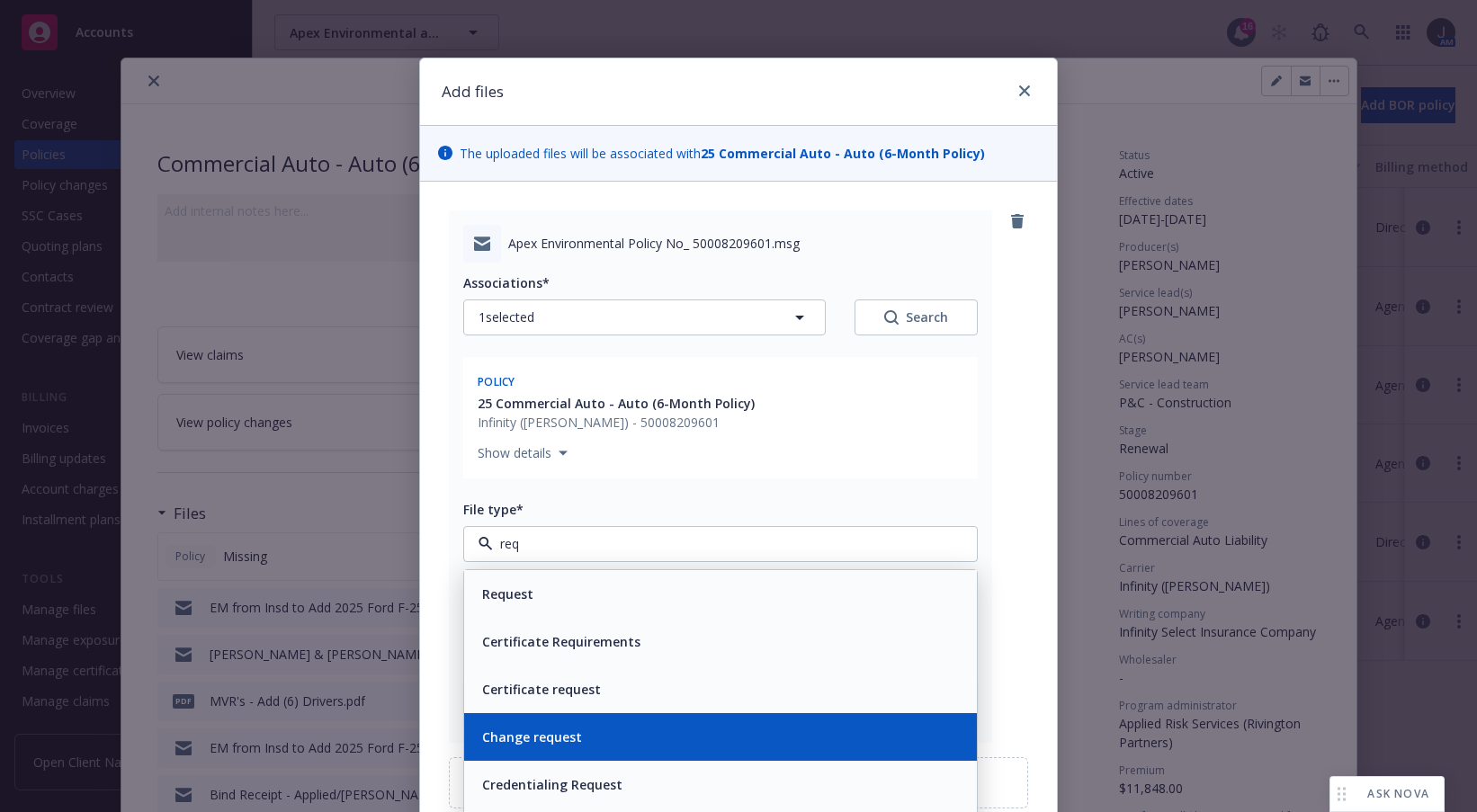 click on "Change request" at bounding box center (532, 736) 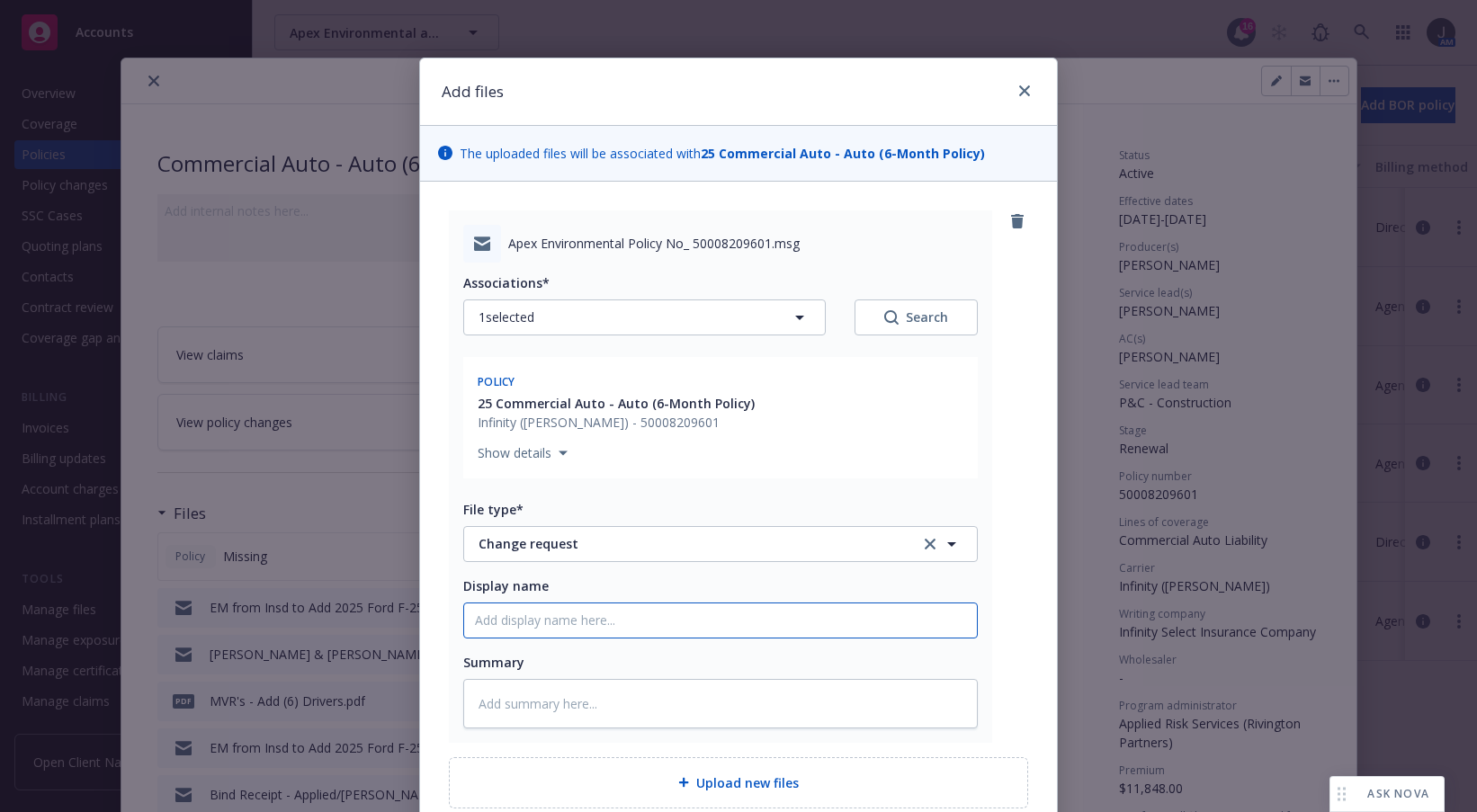 click on "Display name" at bounding box center [721, 620] 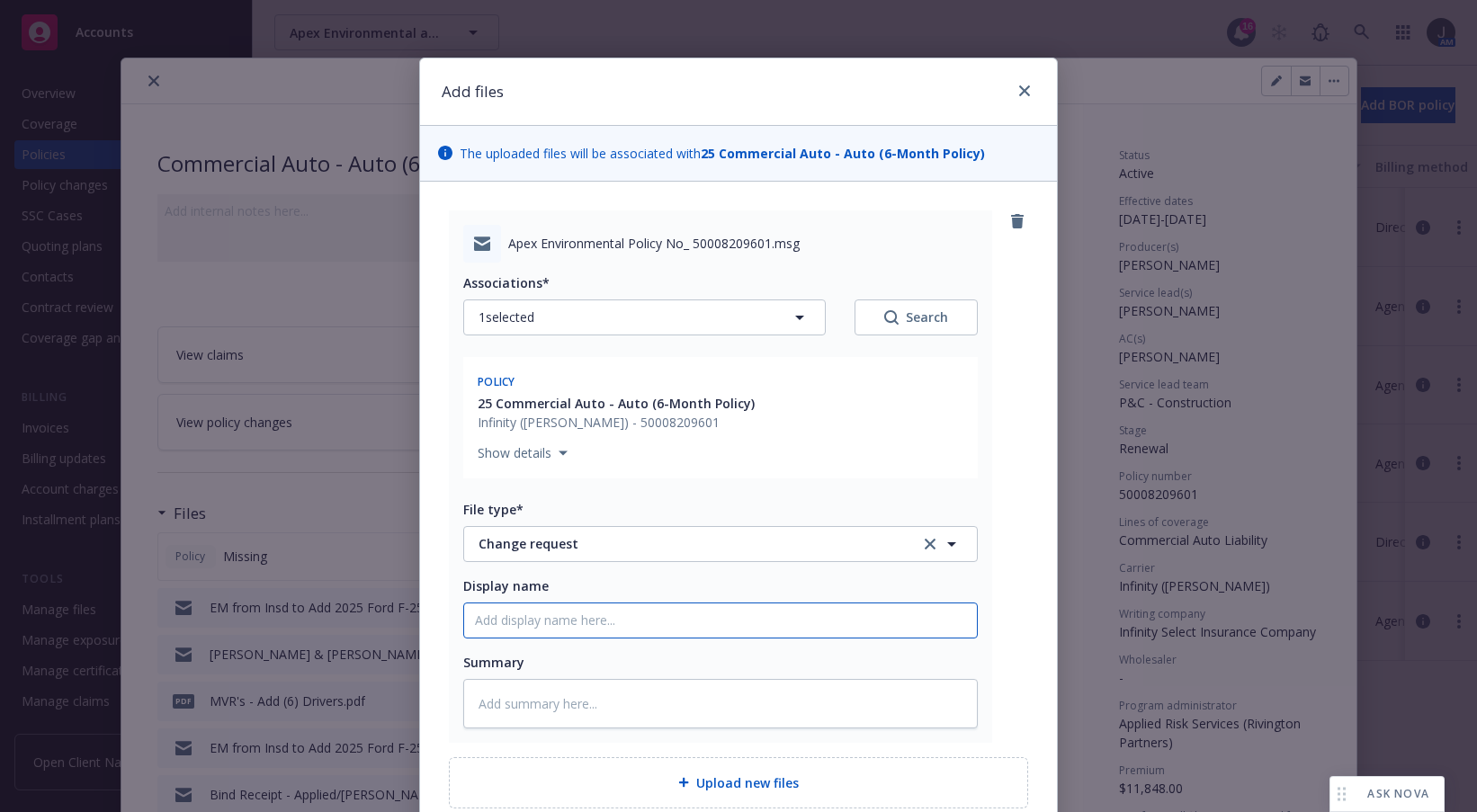 paste on "EM from Insd to Add 2025 Ford F-250 #44102 & Add (6) Drivers & Remove (6) Drivers" 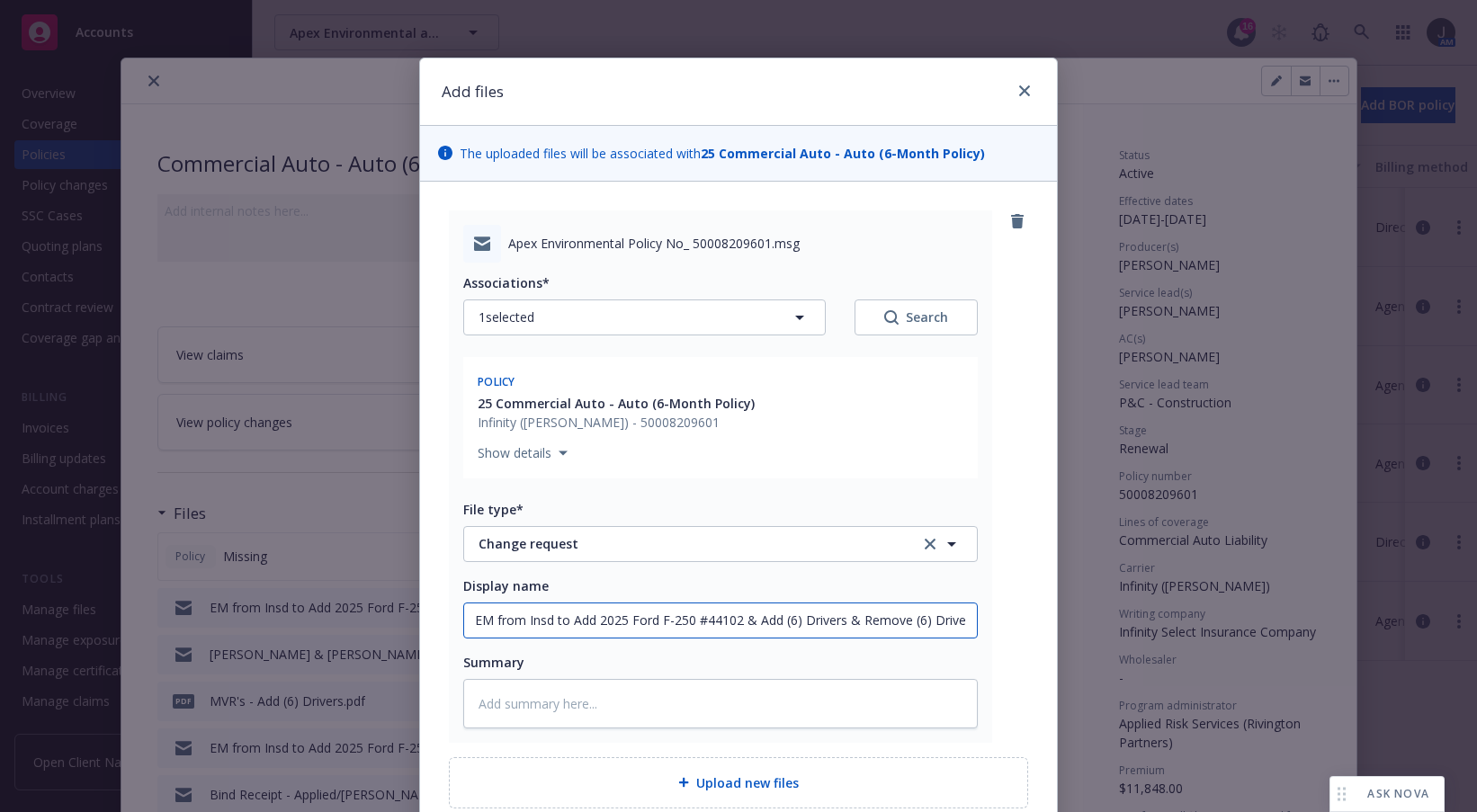 scroll, scrollTop: 0, scrollLeft: 3, axis: horizontal 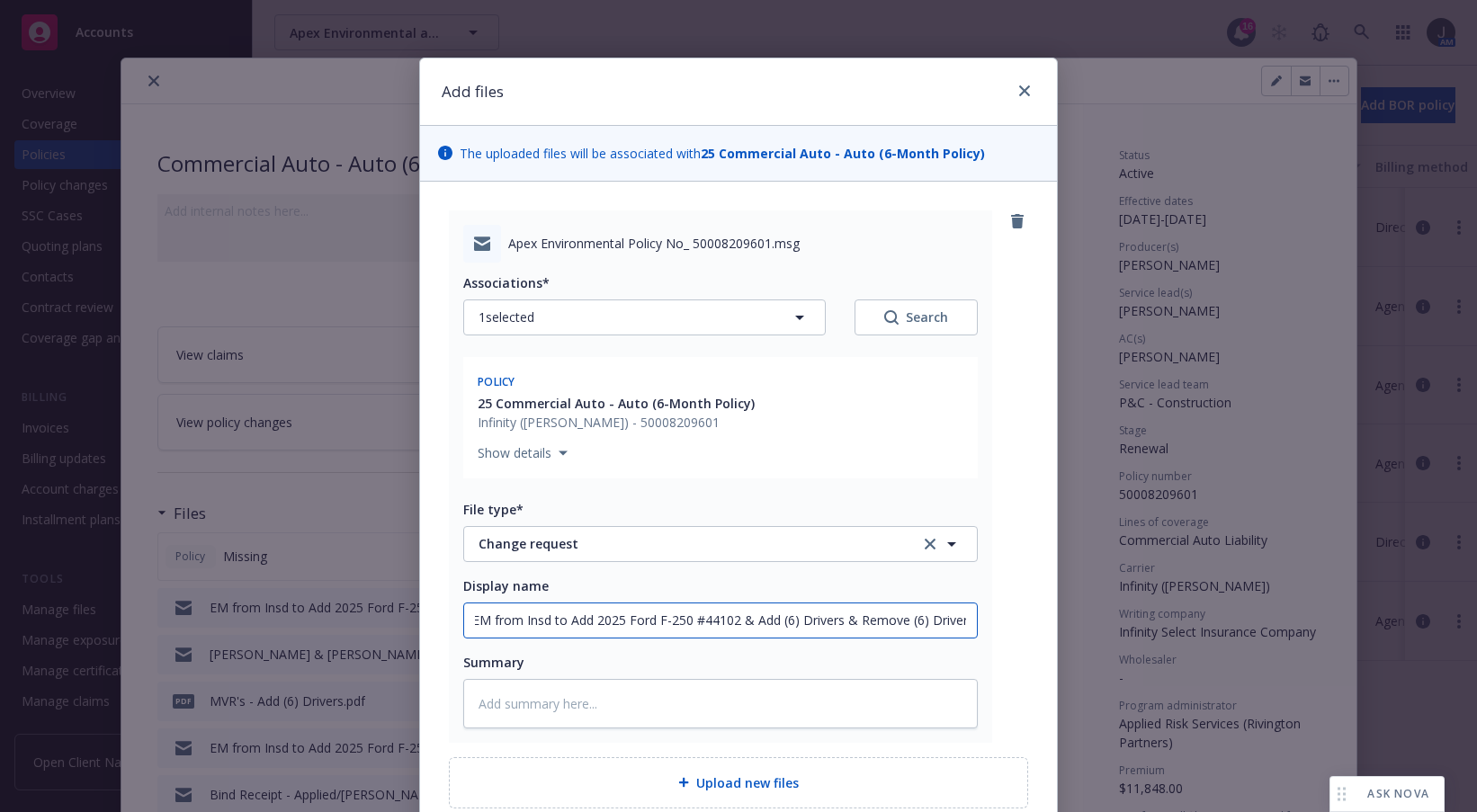 drag, startPoint x: 544, startPoint y: 620, endPoint x: 486, endPoint y: 599, distance: 61.684682 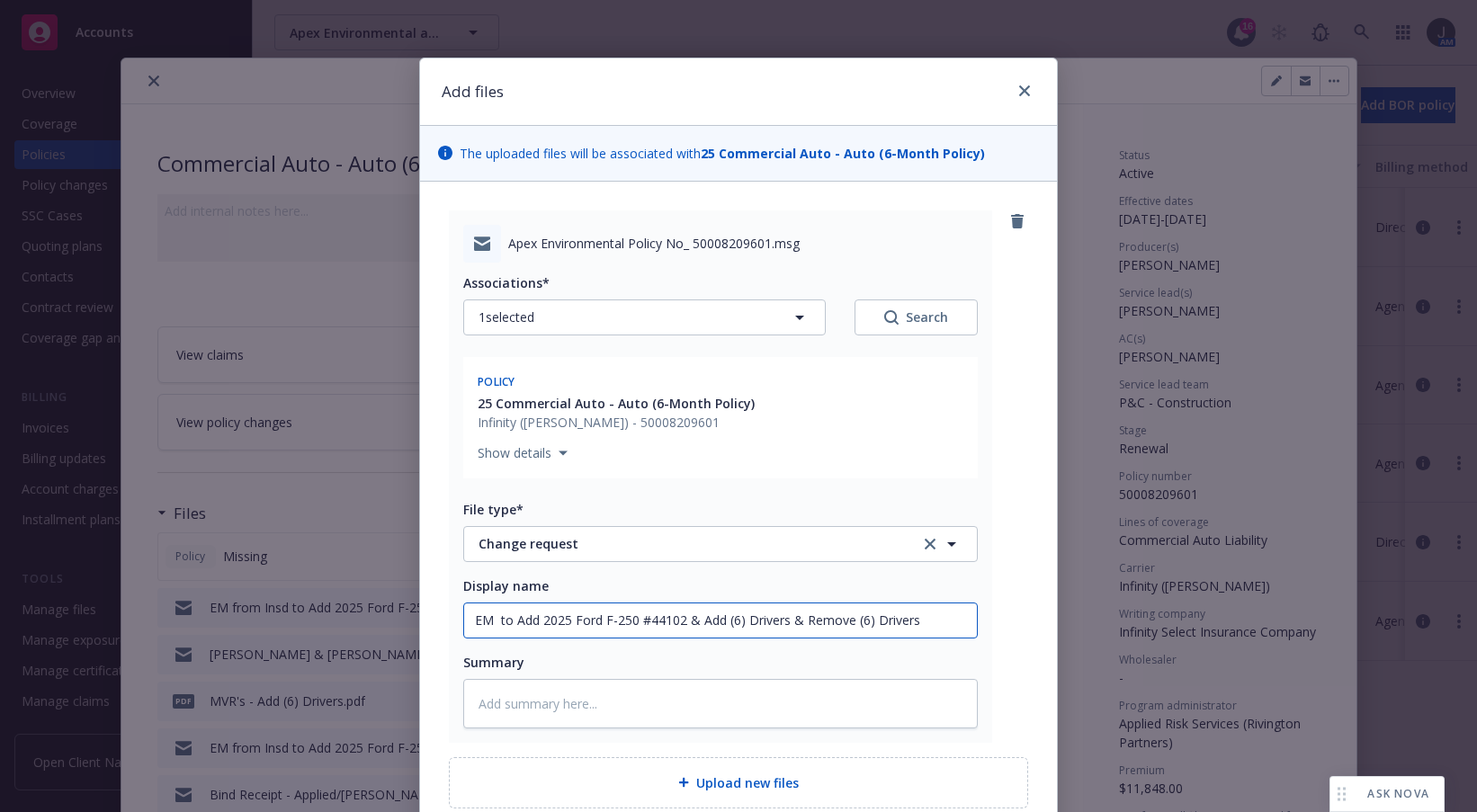 scroll, scrollTop: 0, scrollLeft: 0, axis: both 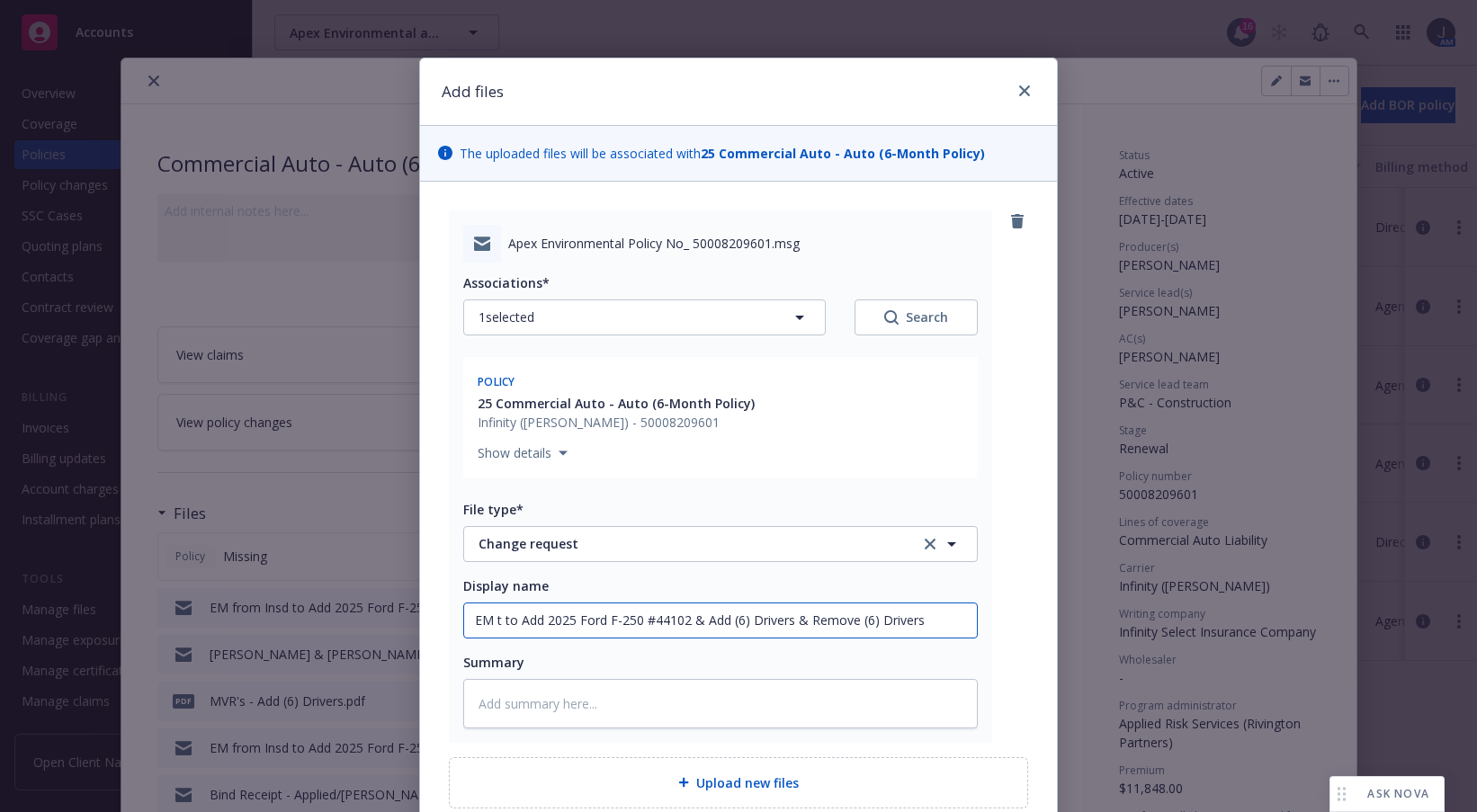 type on "x" 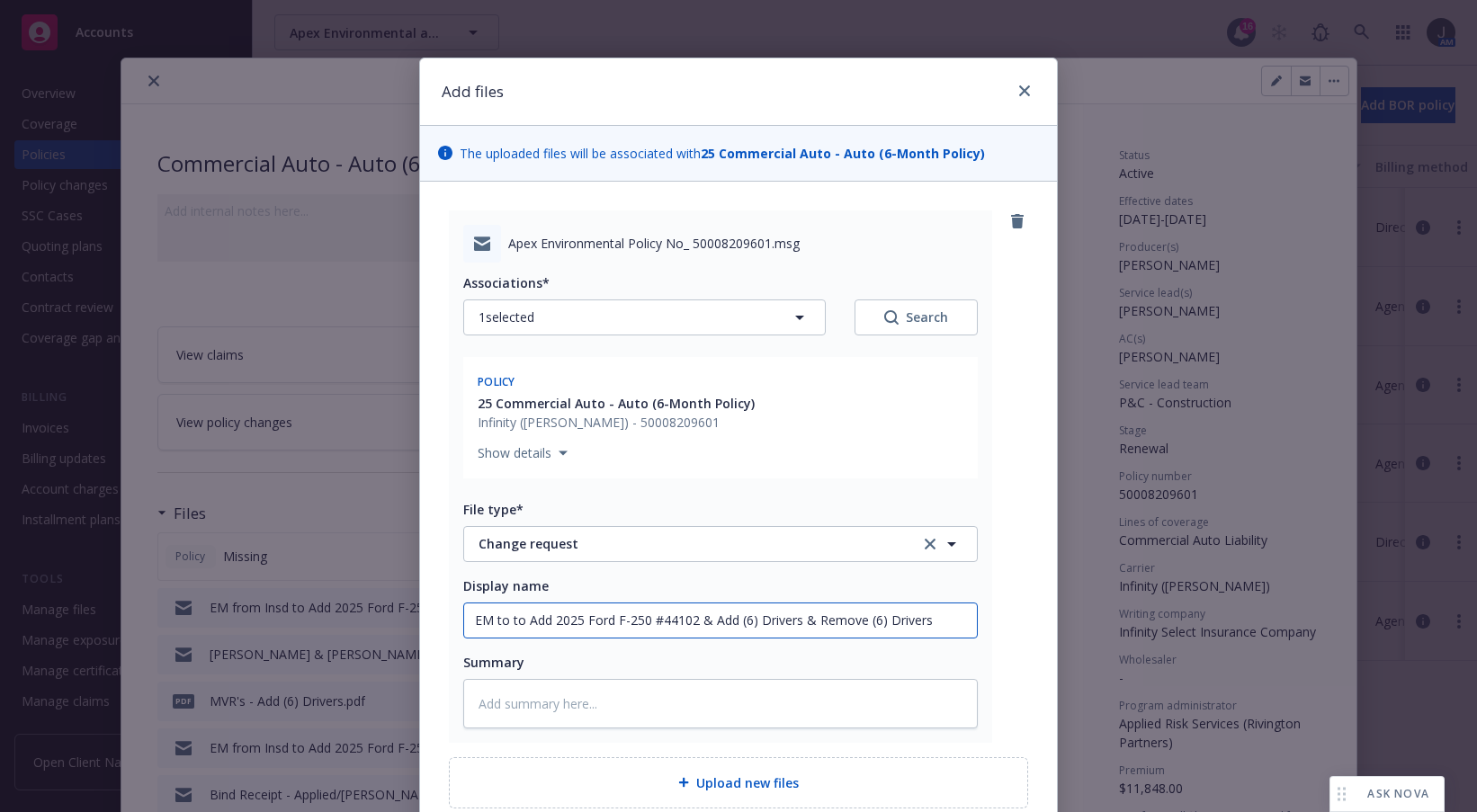 type on "x" 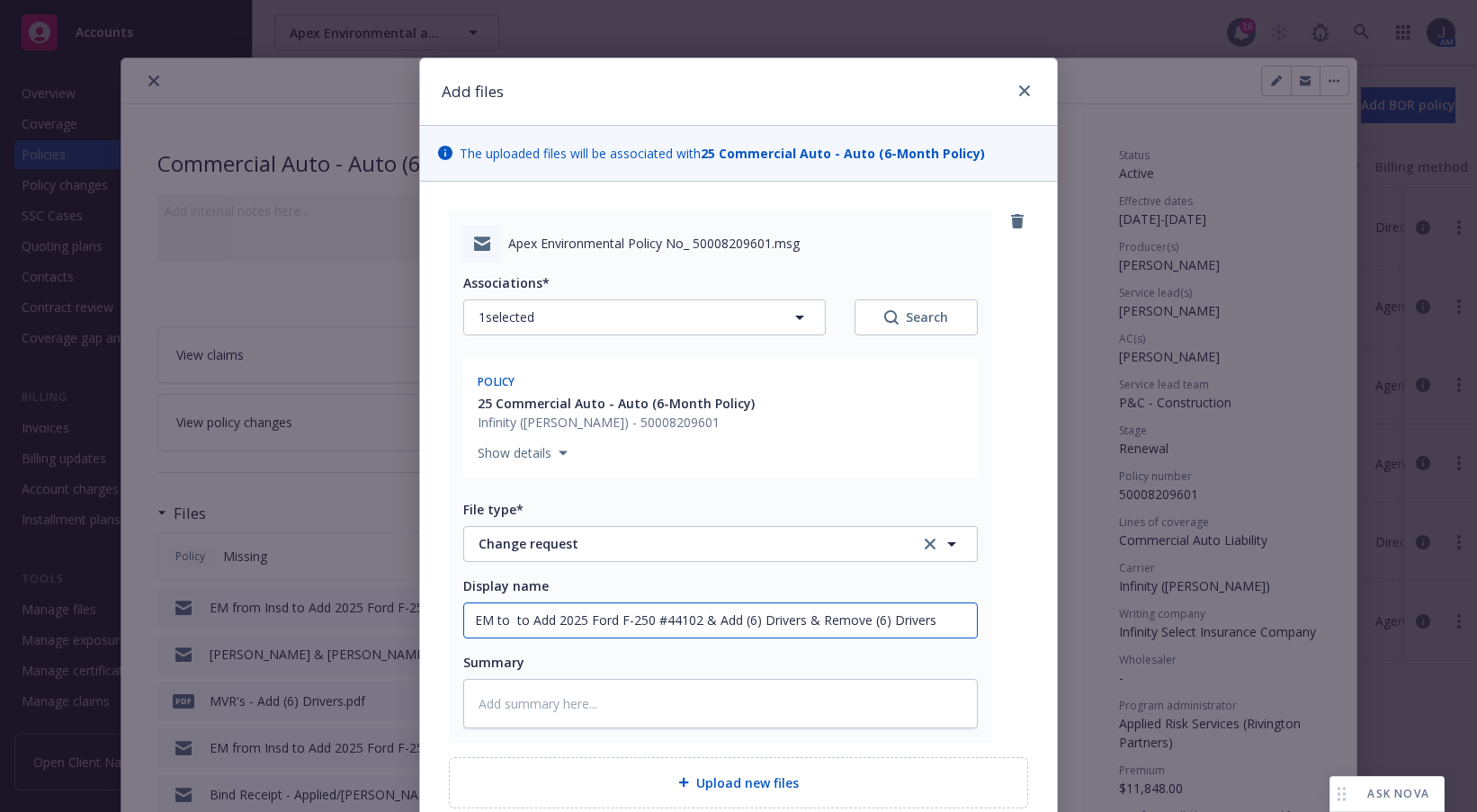 type on "x" 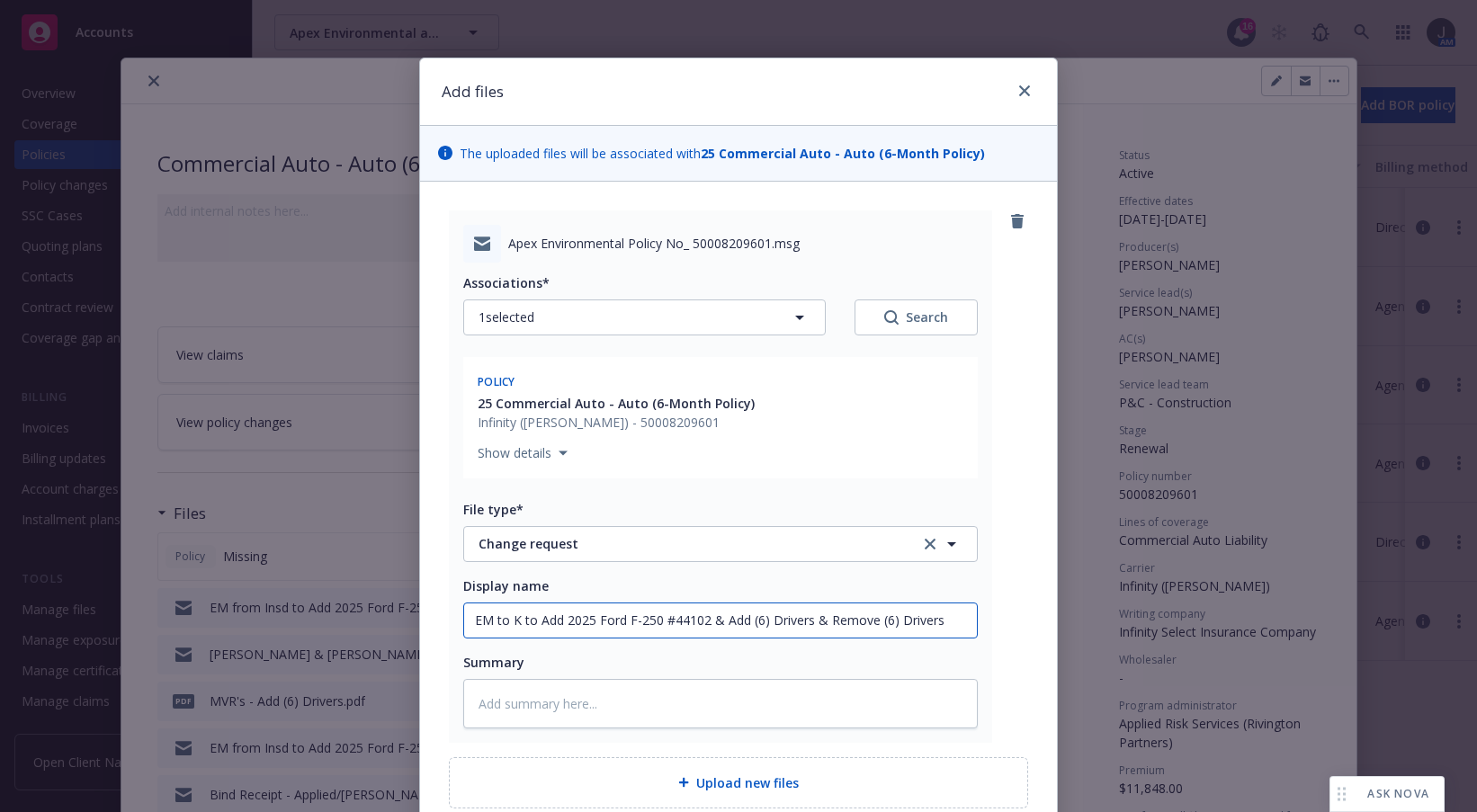 type on "x" 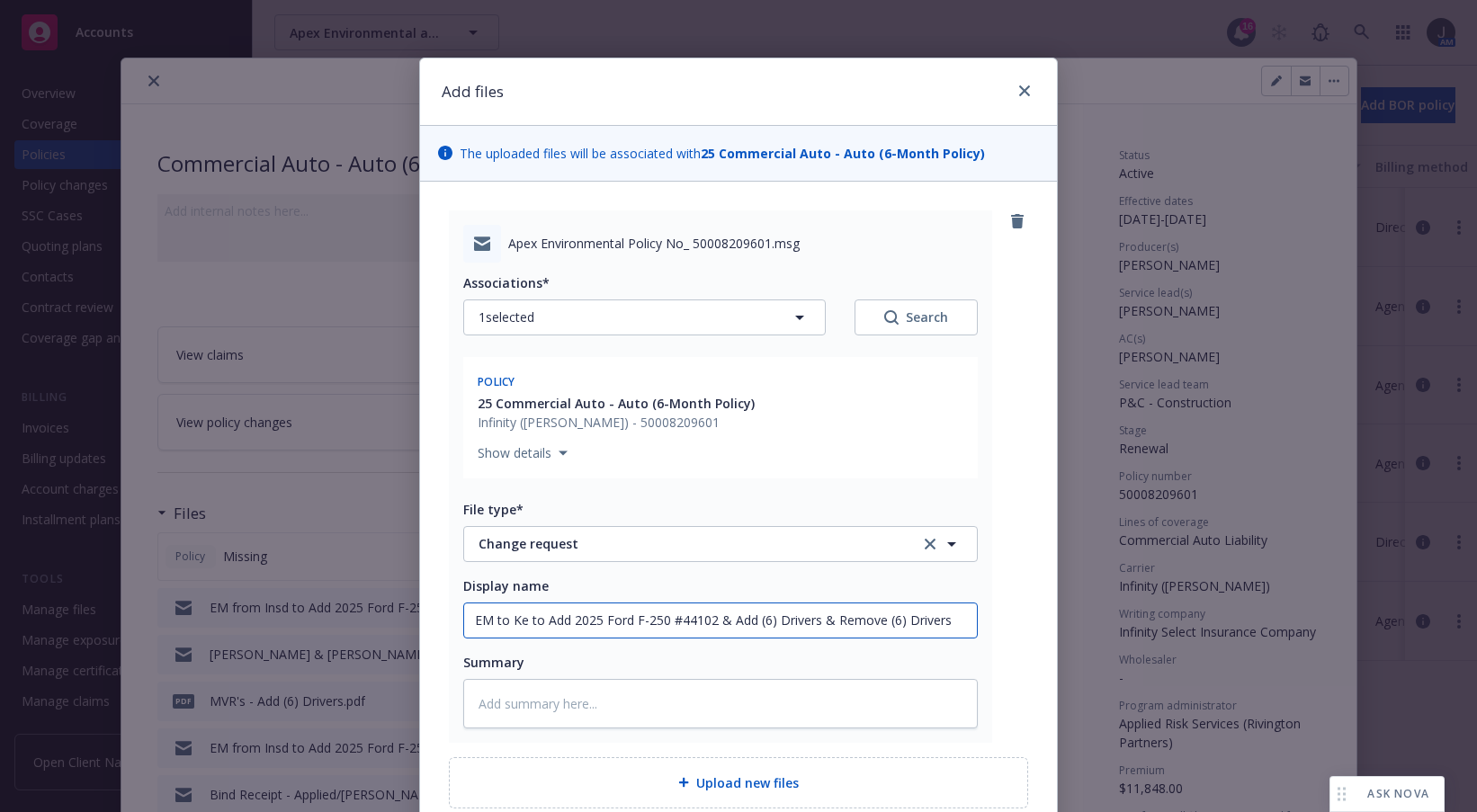 type on "x" 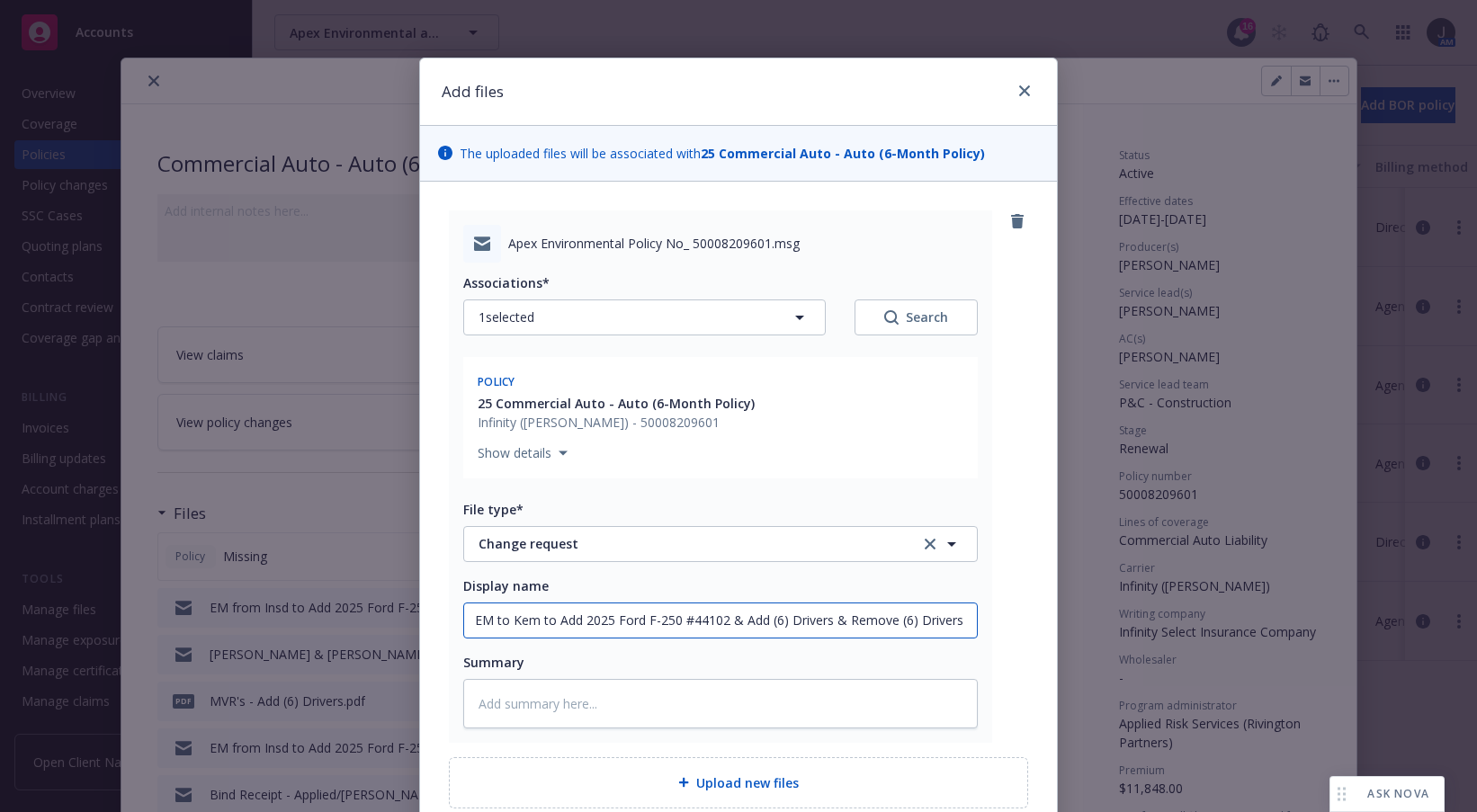 type on "x" 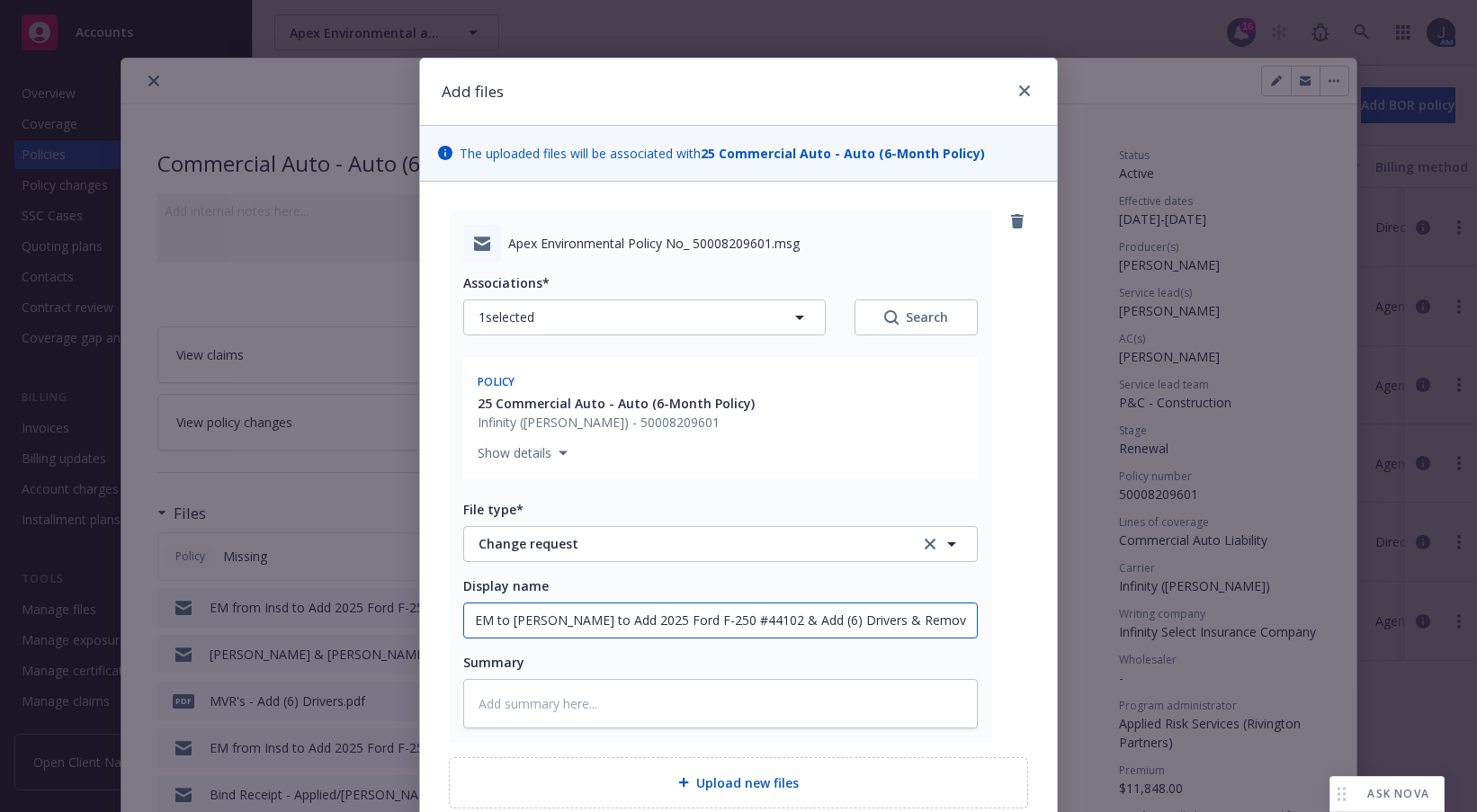 type on "x" 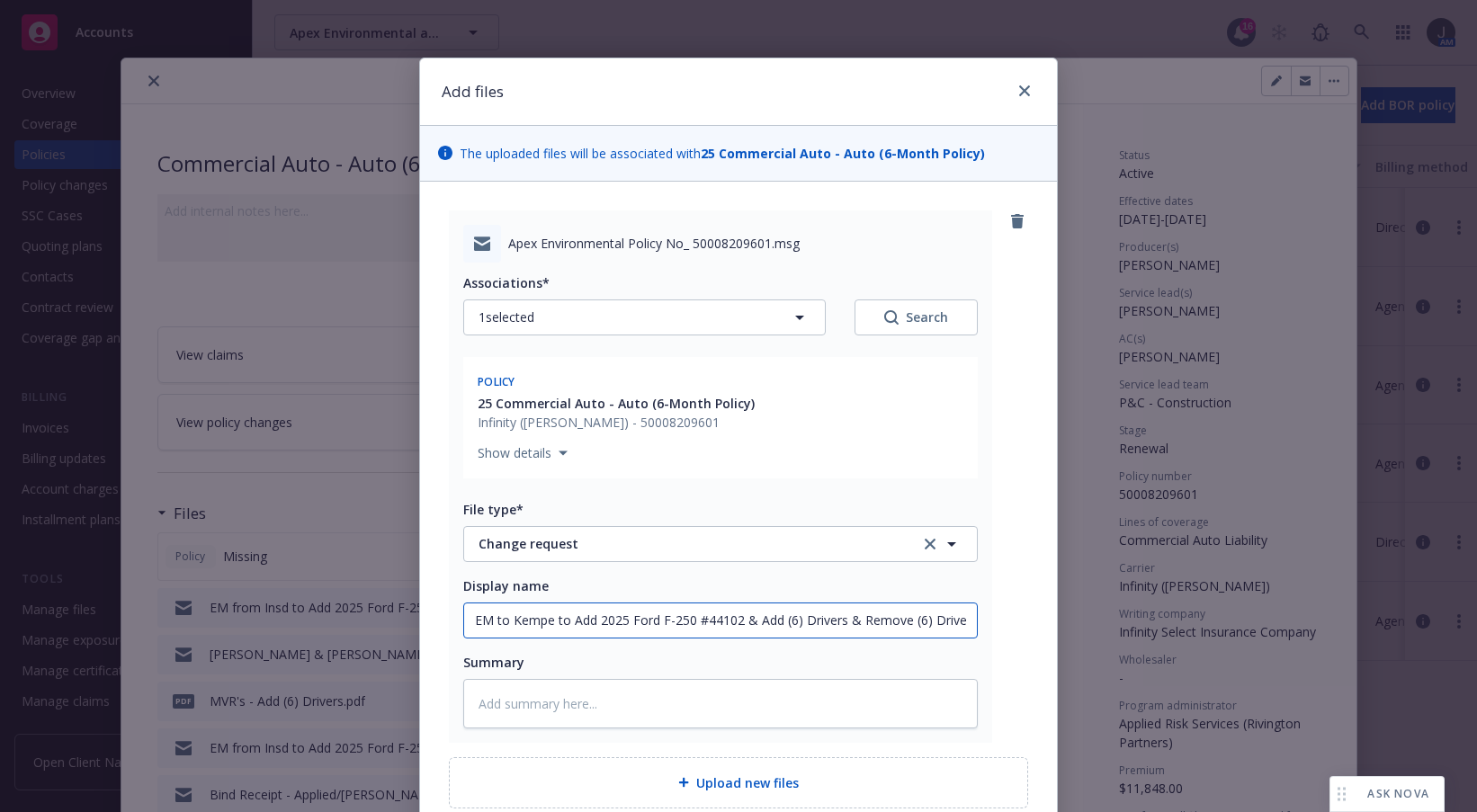 type on "x" 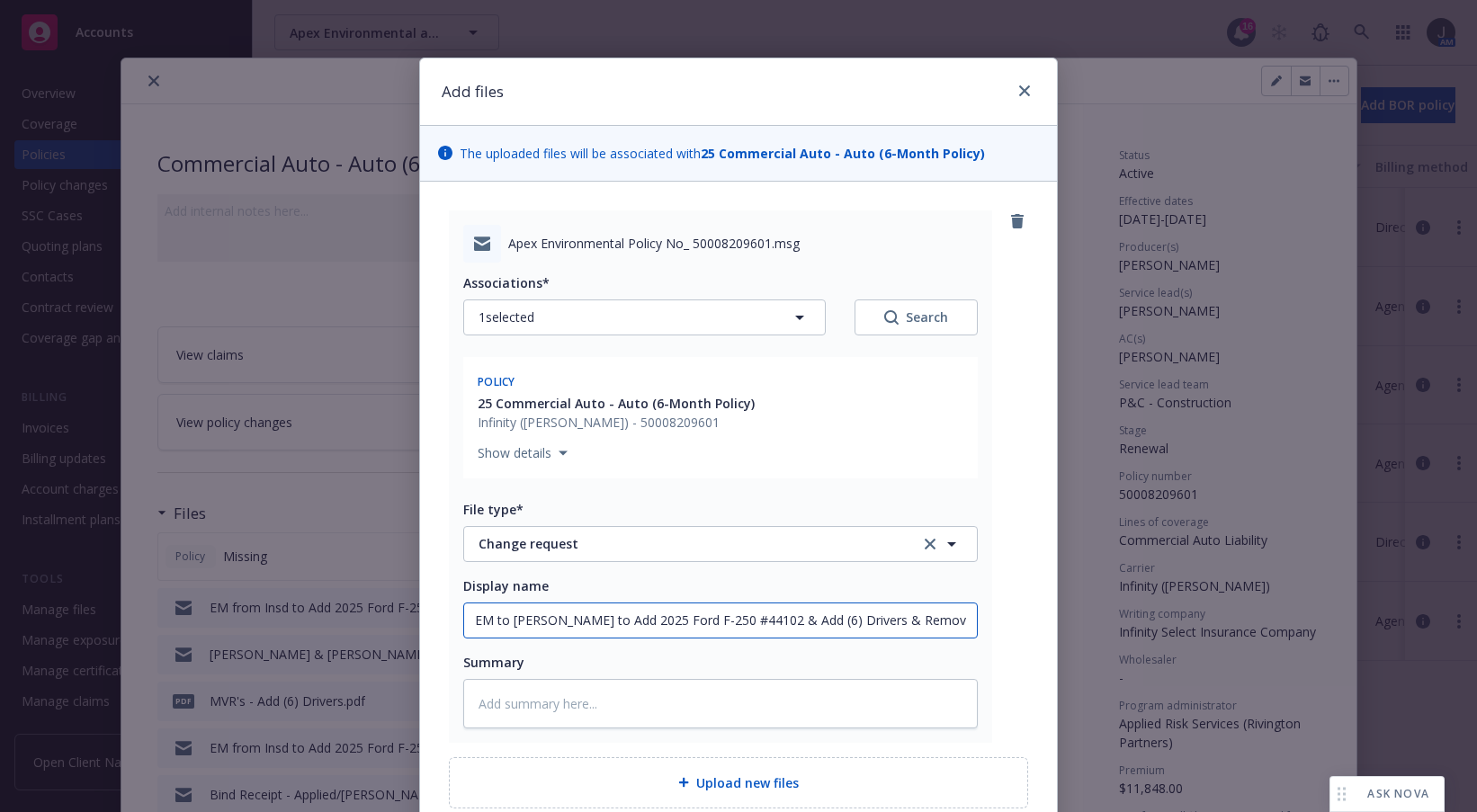 click on "EM to Kemper to Add 2025 Ford F-250 #44102 & Add (6) Drivers & Remove (6) Drivers" at bounding box center [721, 620] 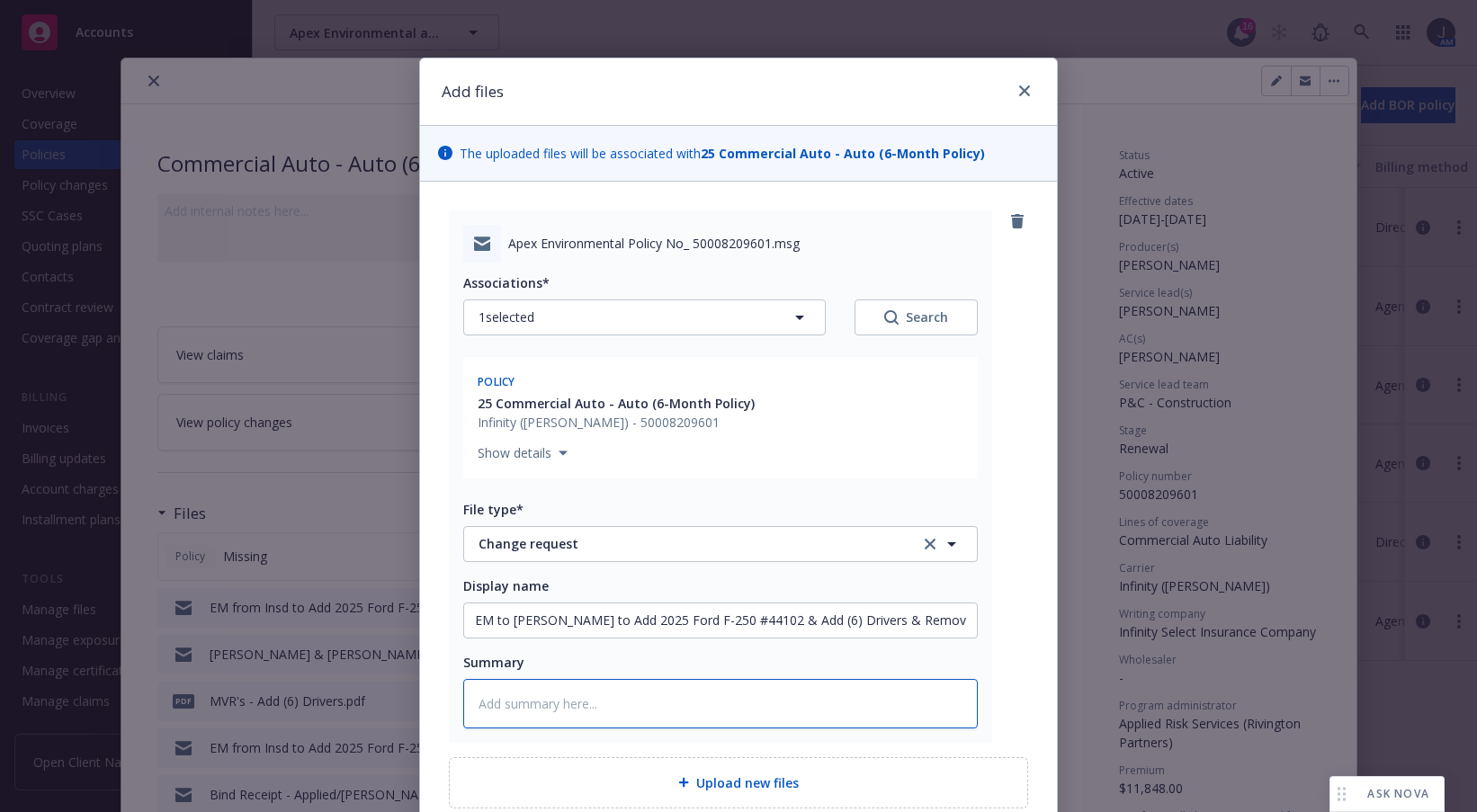 click at bounding box center [721, 703] 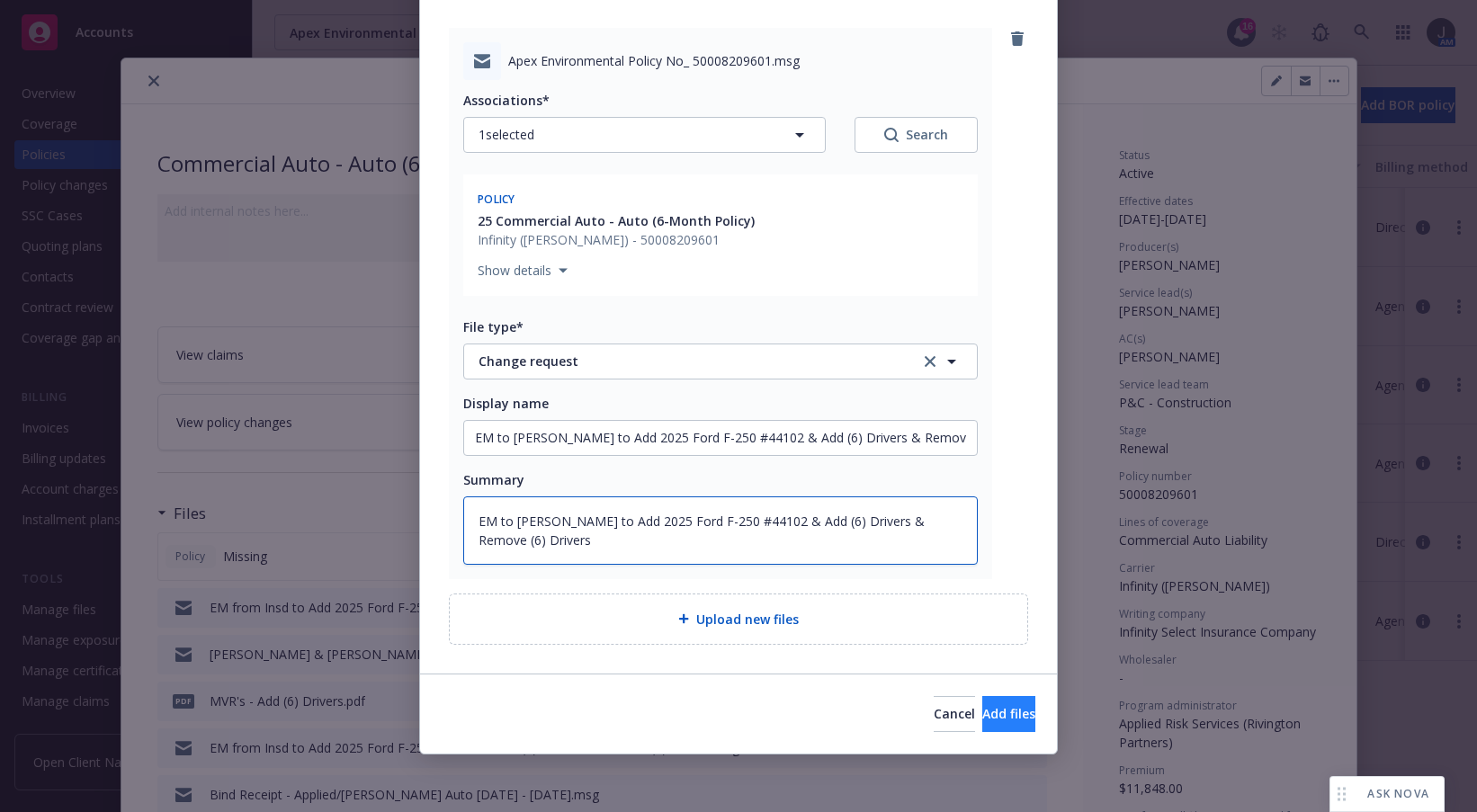 type on "EM to Kemper to Add 2025 Ford F-250 #44102 & Add (6) Drivers & Remove (6) Drivers" 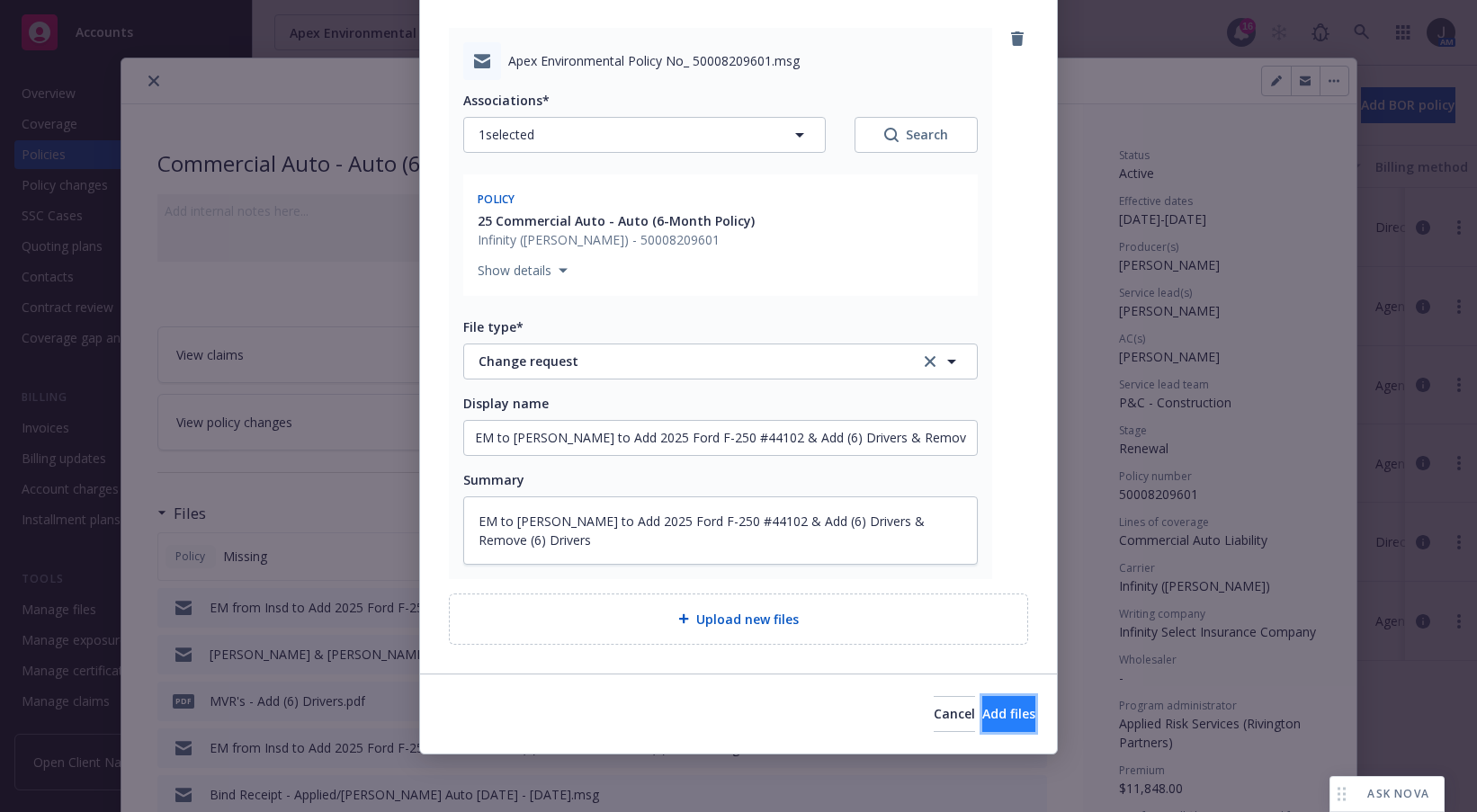click on "Add files" at bounding box center [1008, 713] 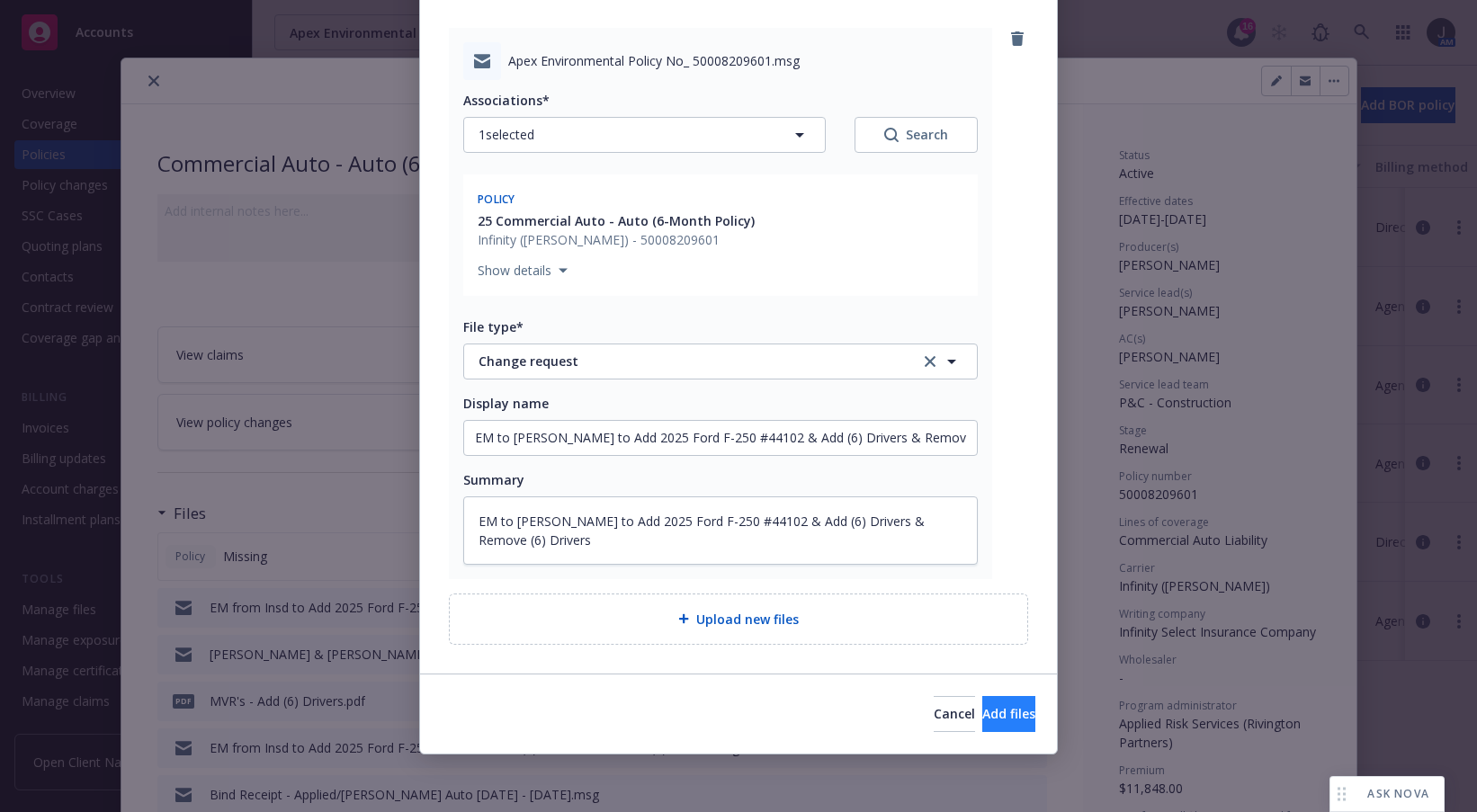 scroll, scrollTop: 117, scrollLeft: 0, axis: vertical 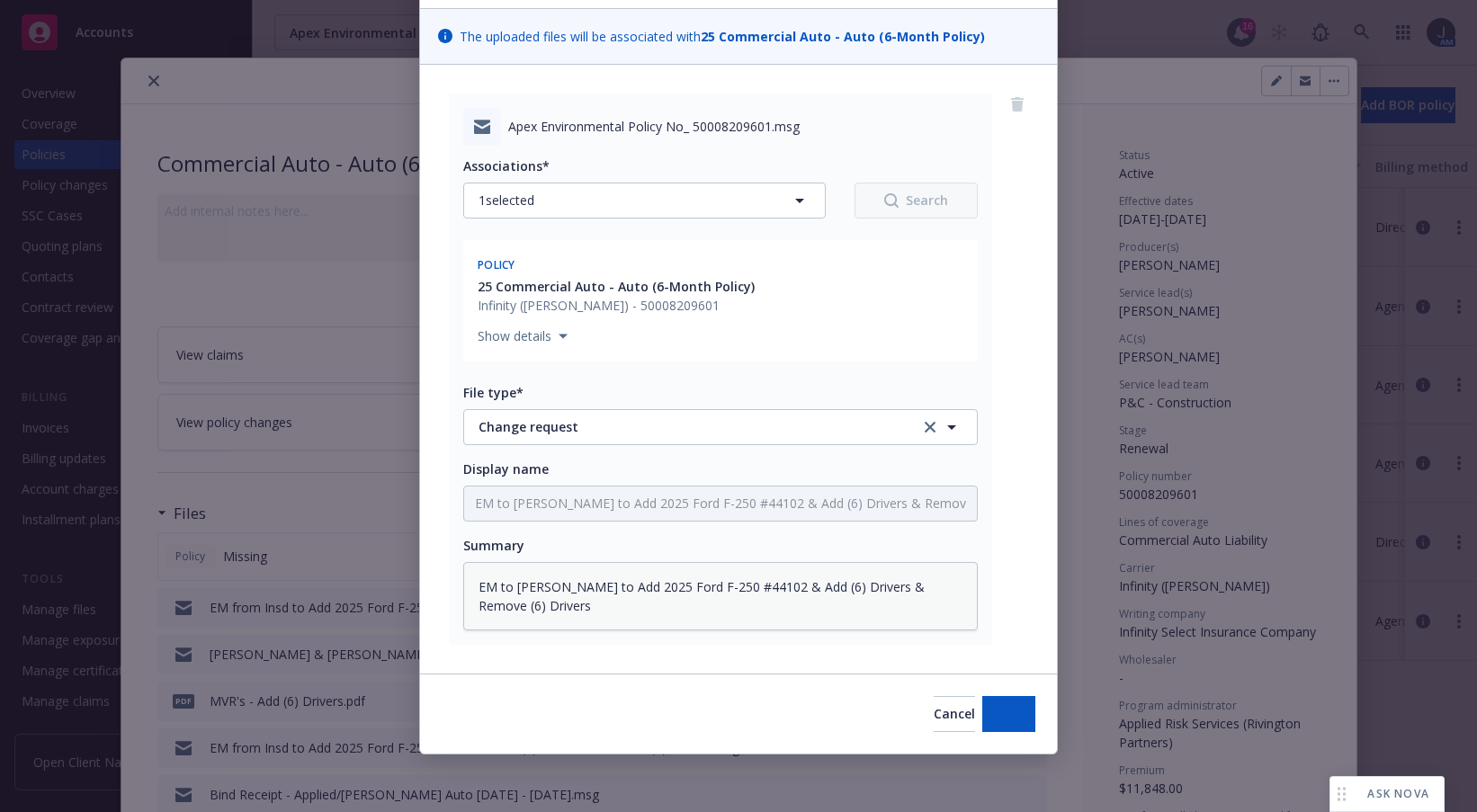 type on "x" 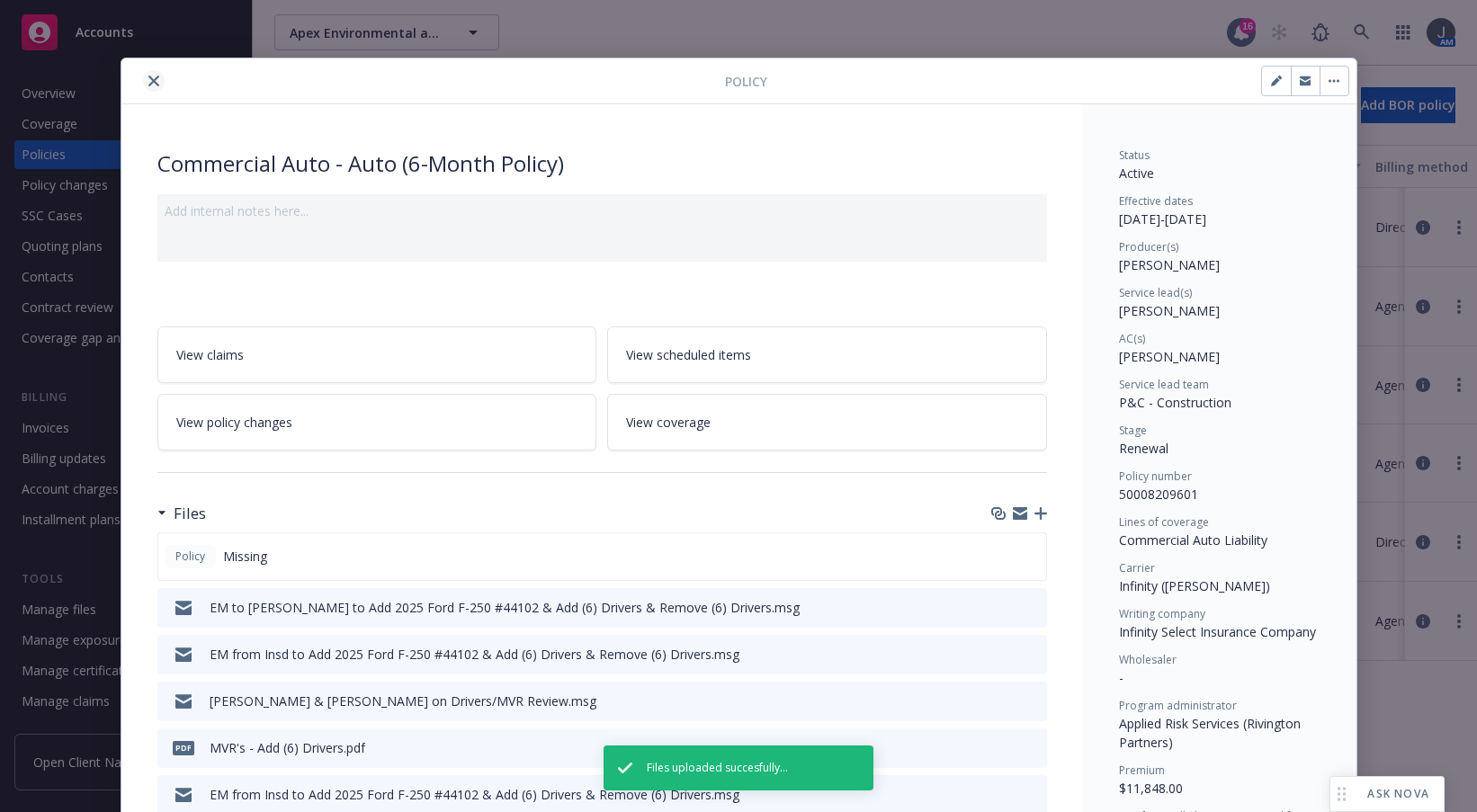 click 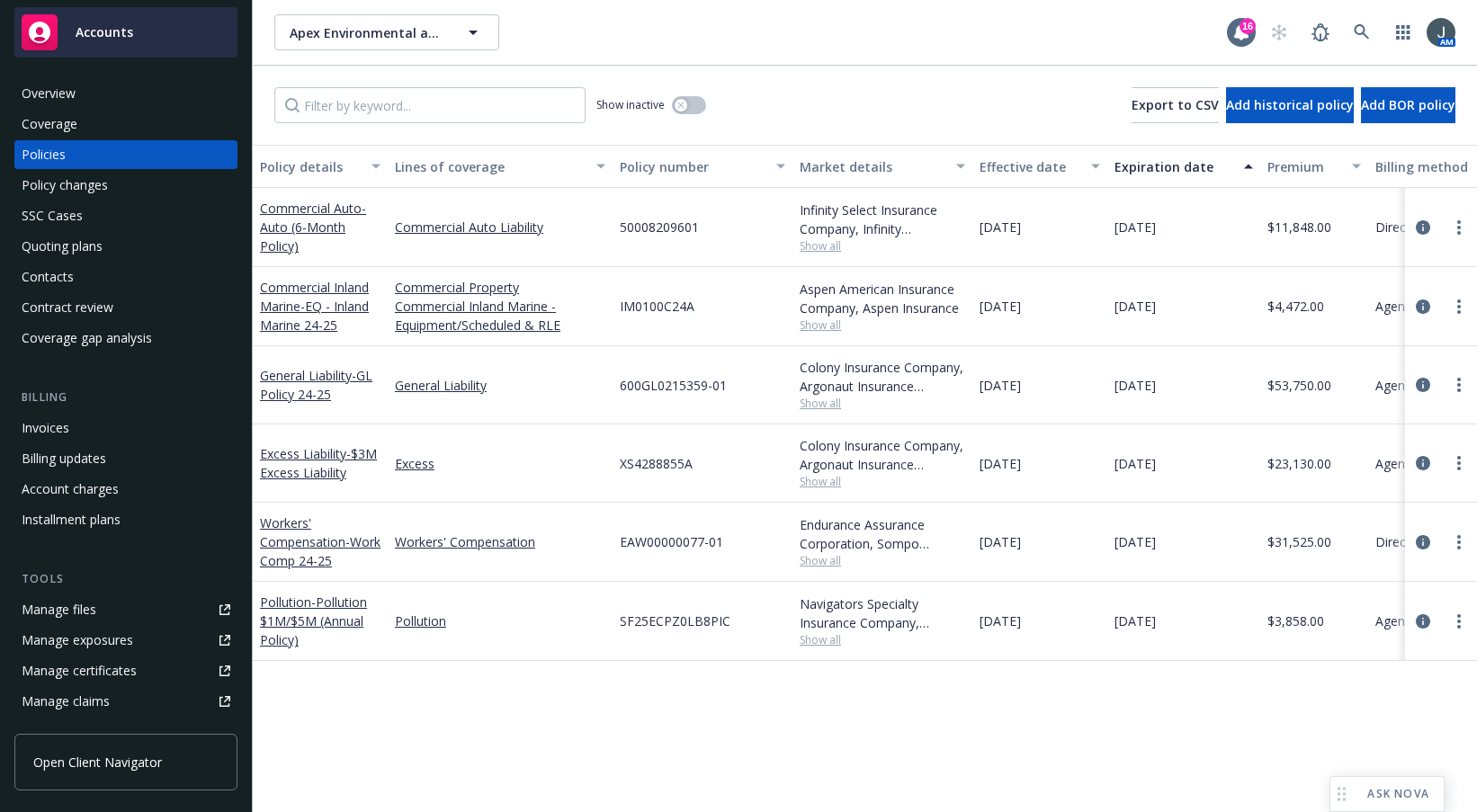 click on "Accounts" at bounding box center (126, 32) 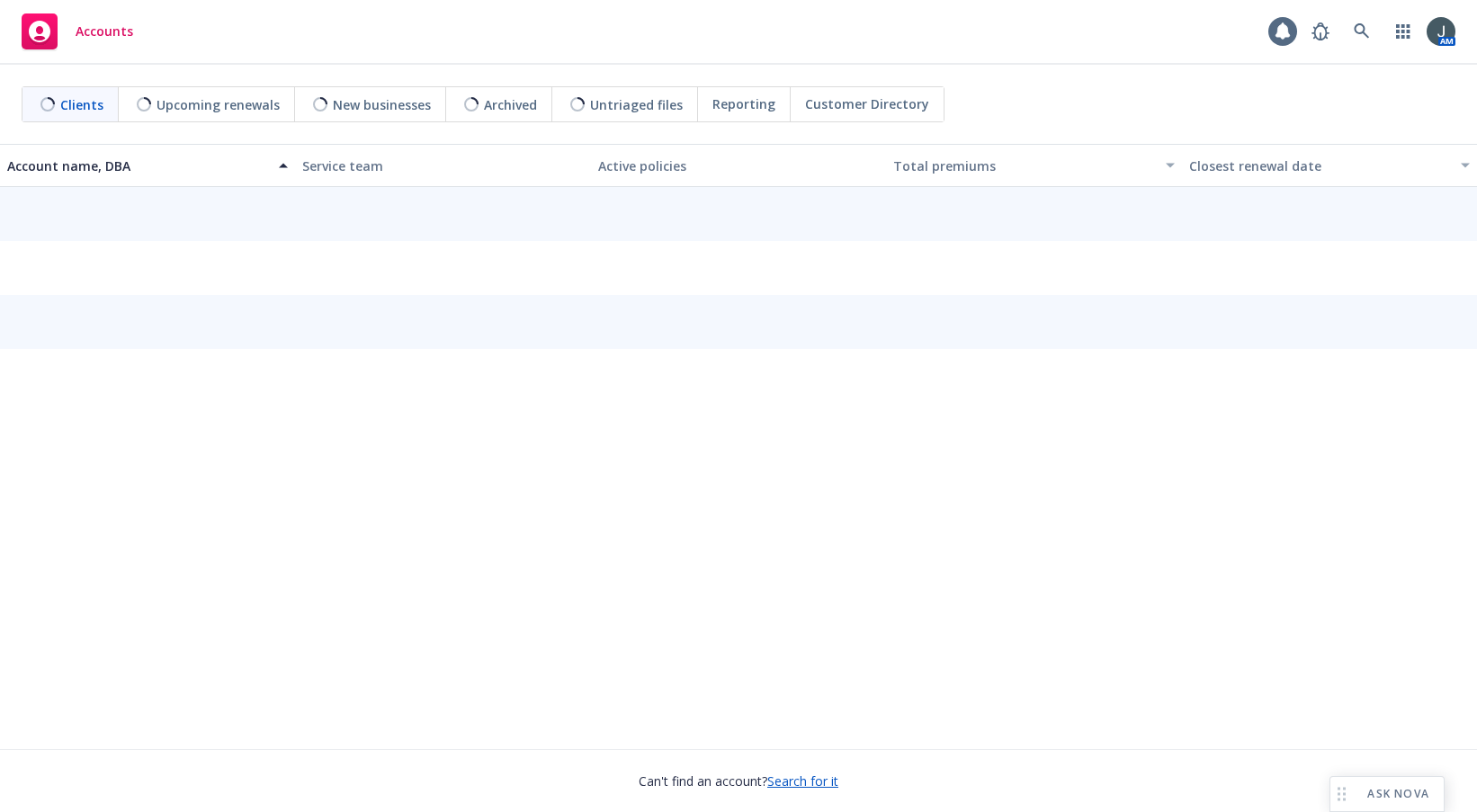 click on "Accounts AM Clients  Upcoming renewals  New businesses  Archived  Untriaged files  Reporting Customer Directory Account name, DBA Service team Active policies Total premiums Closest renewal date Can't find an account?  Search for it" at bounding box center (738, 406) 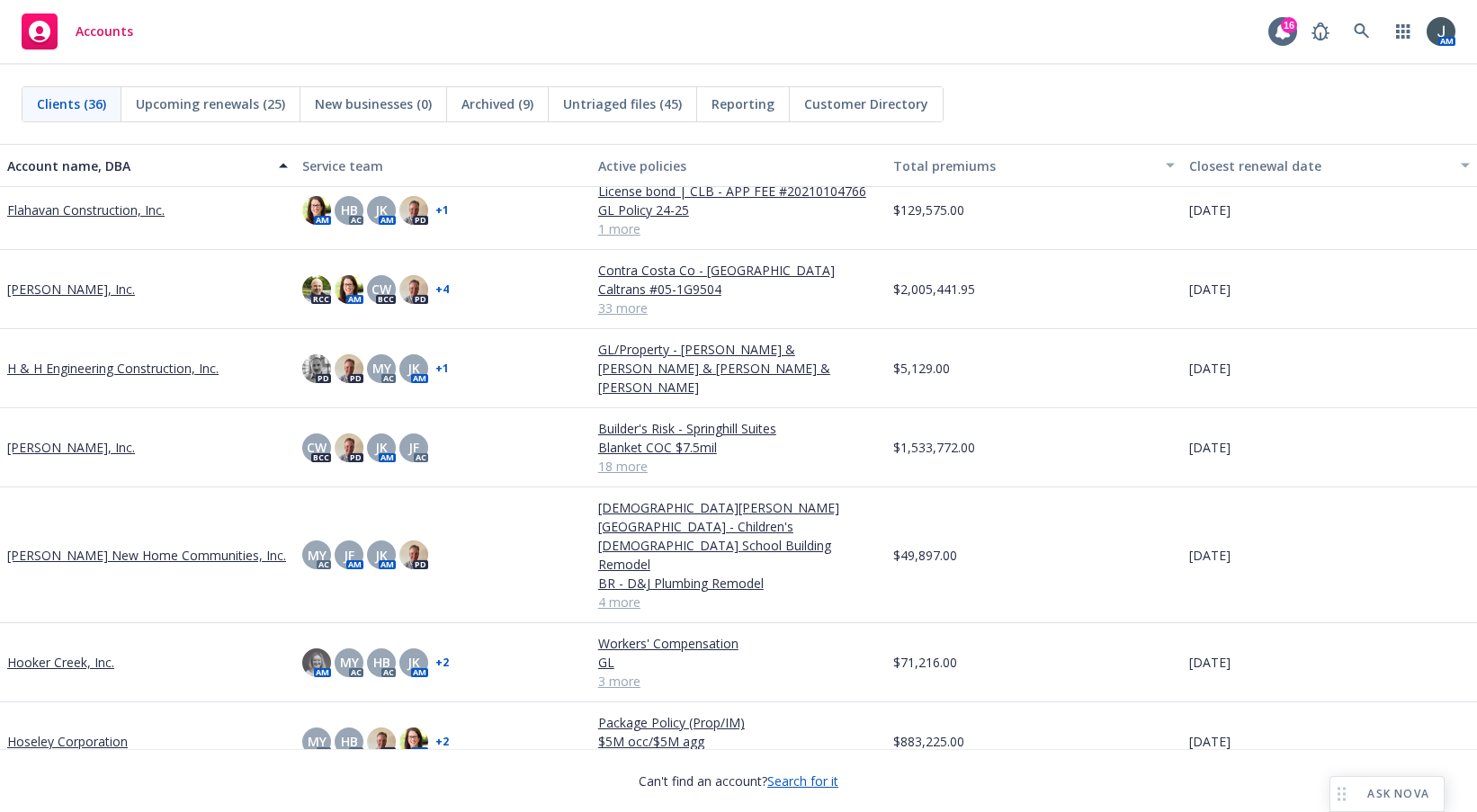 scroll, scrollTop: 839, scrollLeft: 0, axis: vertical 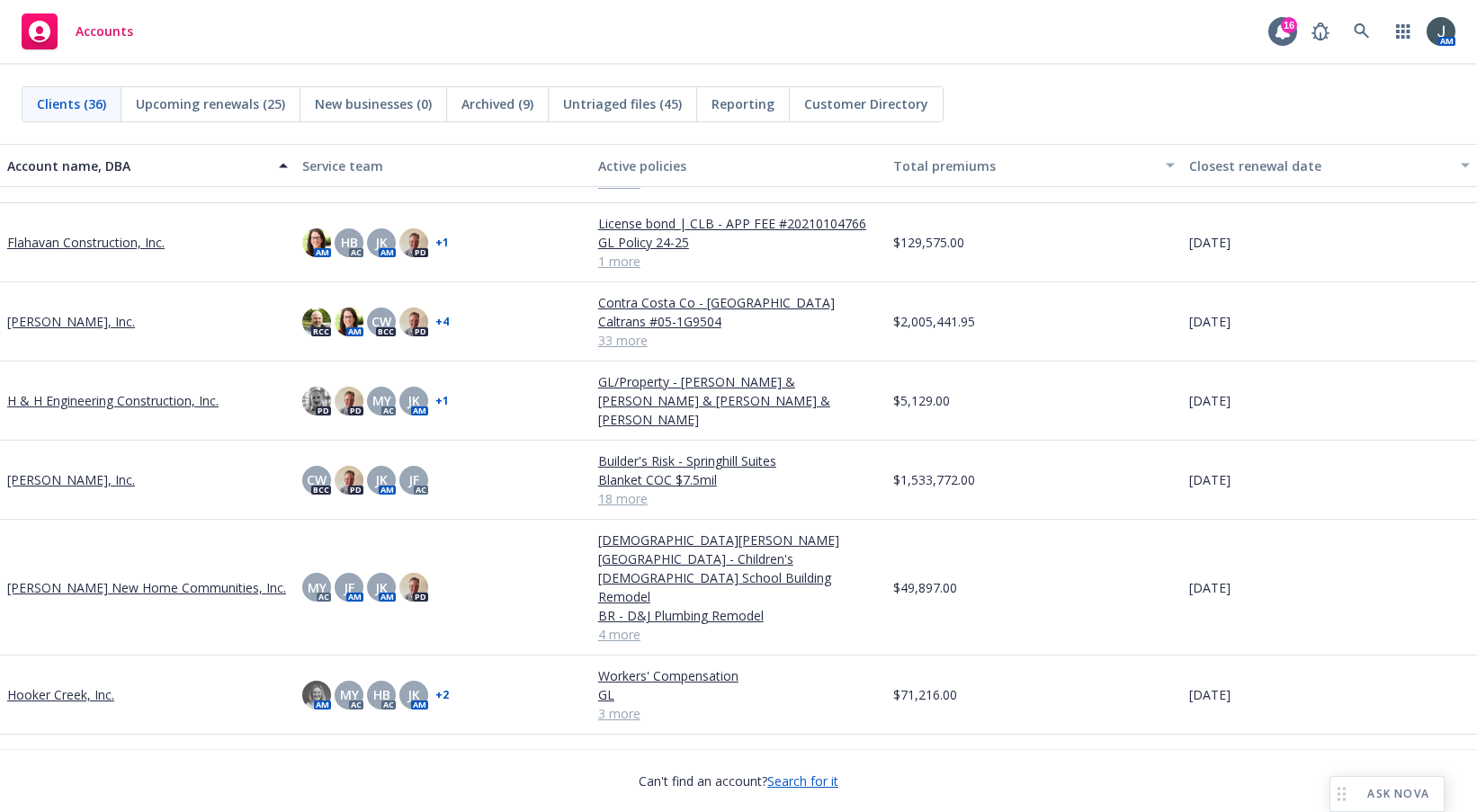 click on "Flahavan Construction, Inc." at bounding box center [85, 242] 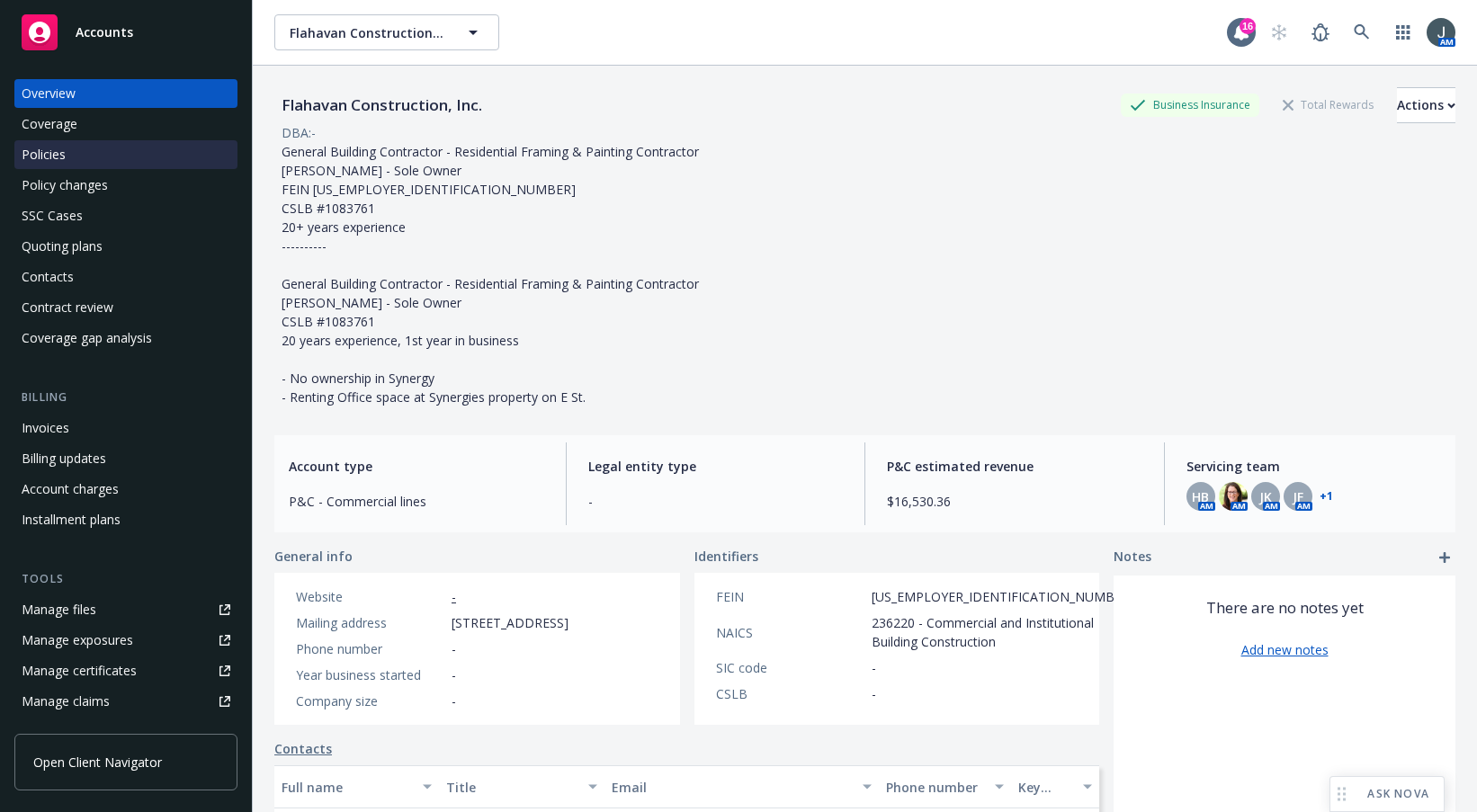 click on "Policies" at bounding box center [126, 155] 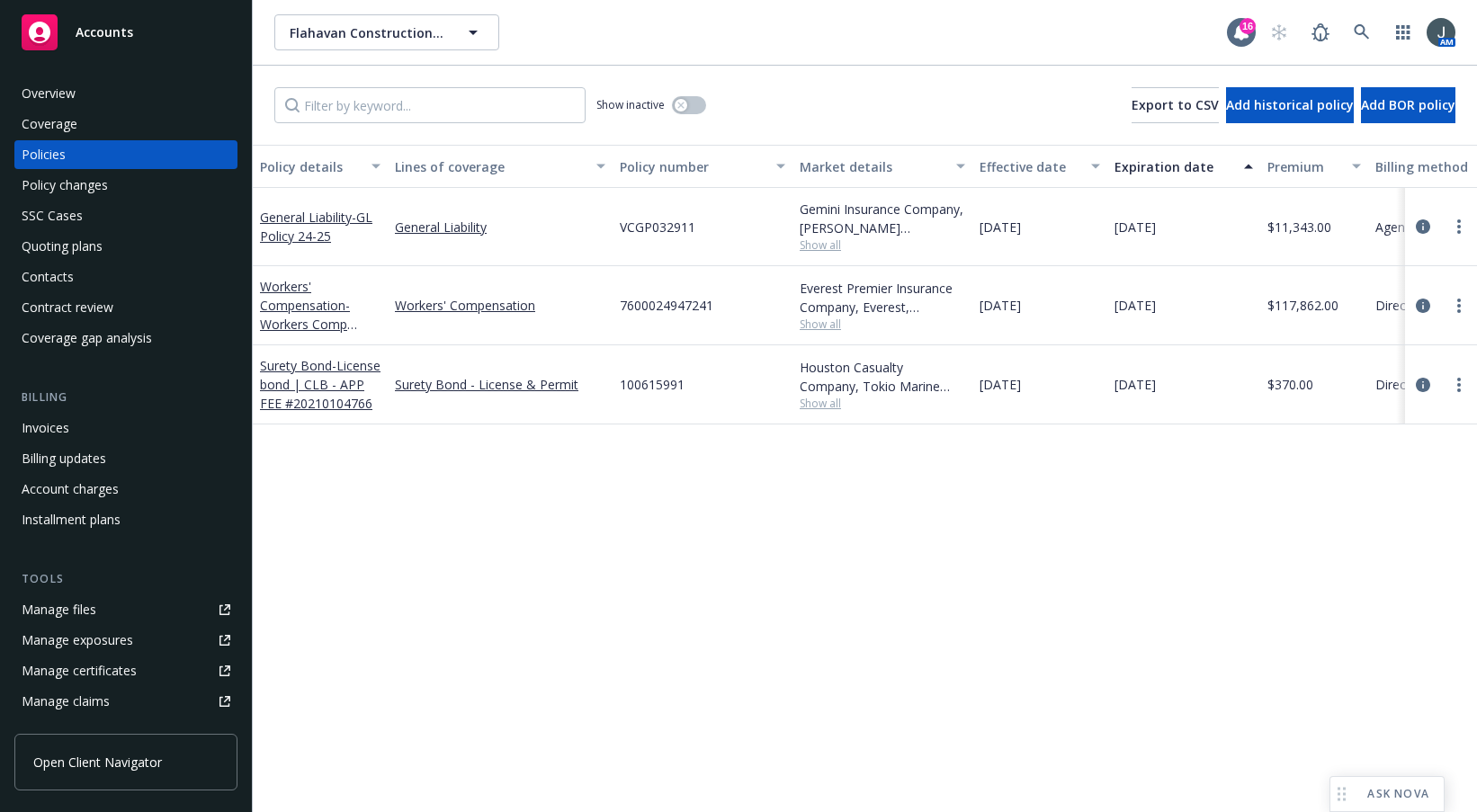 click on "Policy details Lines of coverage Policy number Market details Effective date Expiration date Premium Billing method Stage Status Service team leaders General Liability  -  GL Policy 24-25 General Liability VCGP032911 Gemini Insurance Company, W.R. Berkley Corporation, Jencap Insurance Services Inc Show all 11/01/2024 11/01/2025 $11,343.00 Agency - Pay in full Renewal Active Jessica Flores AC Jennifer Knight AM 1 more Workers' Compensation  -  Workers Comp Everest 24-25 Workers' Compensation 7600024947241 Everest Premier Insurance Company, Everest, Arrowhead General Insurance Agency, Inc. Show all 11/02/2024 11/02/2025 $117,862.00 Direct Renewal Active Jessica Flores AC Jennifer Knight AM 1 more Surety Bond  -  License bond | CLB - APP FEE #20210104766 Surety Bond - License & Permit 100615991 Houston Casualty Company, Tokio Marine HCC Show all 07/01/2025 07/01/2027 $370.00 Direct Renewal Active Halle Bautista AC Jean Neu AM 1 more" at bounding box center [864, 478] 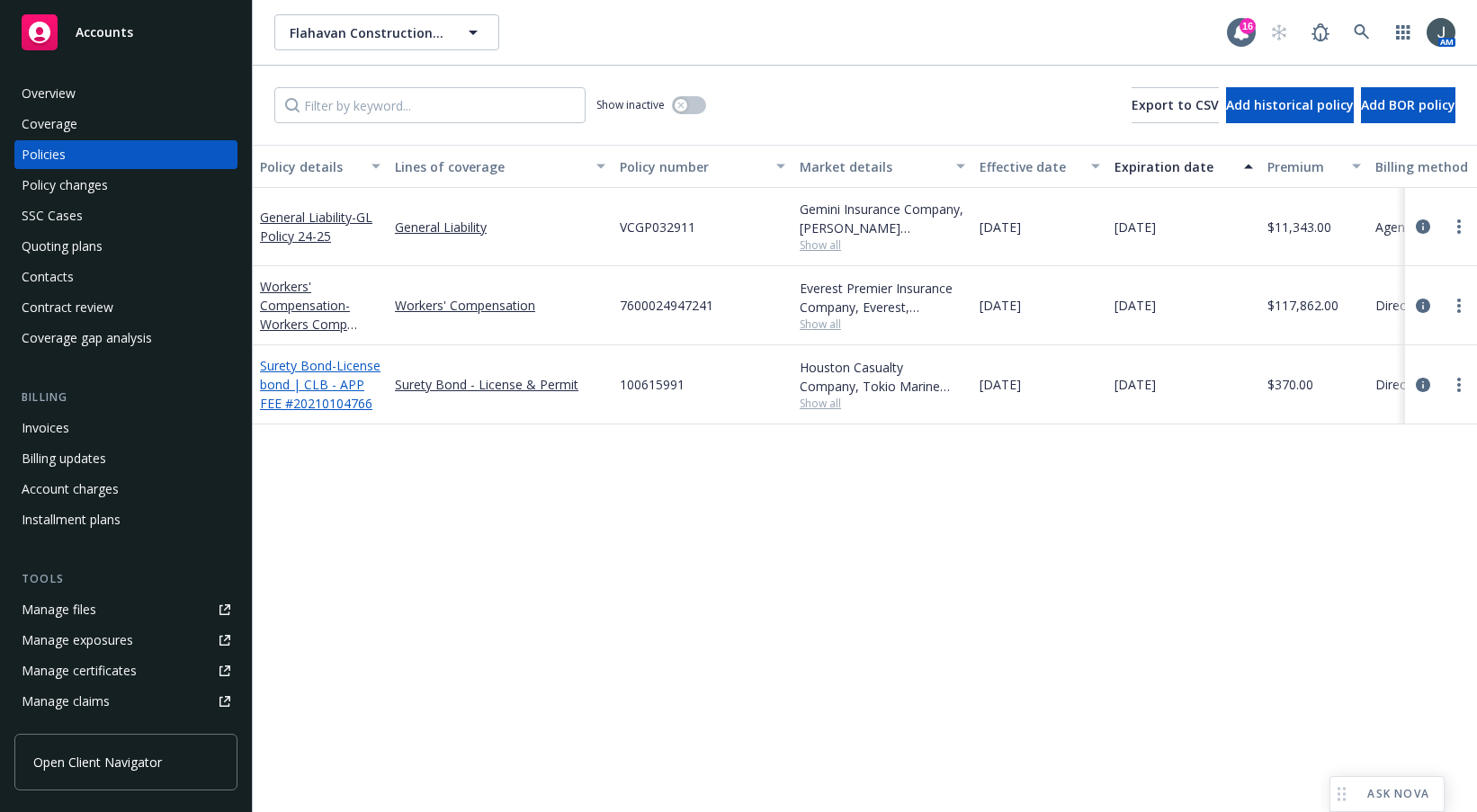 click on "-  License bond | CLB - APP FEE #20210104766" at bounding box center (320, 384) 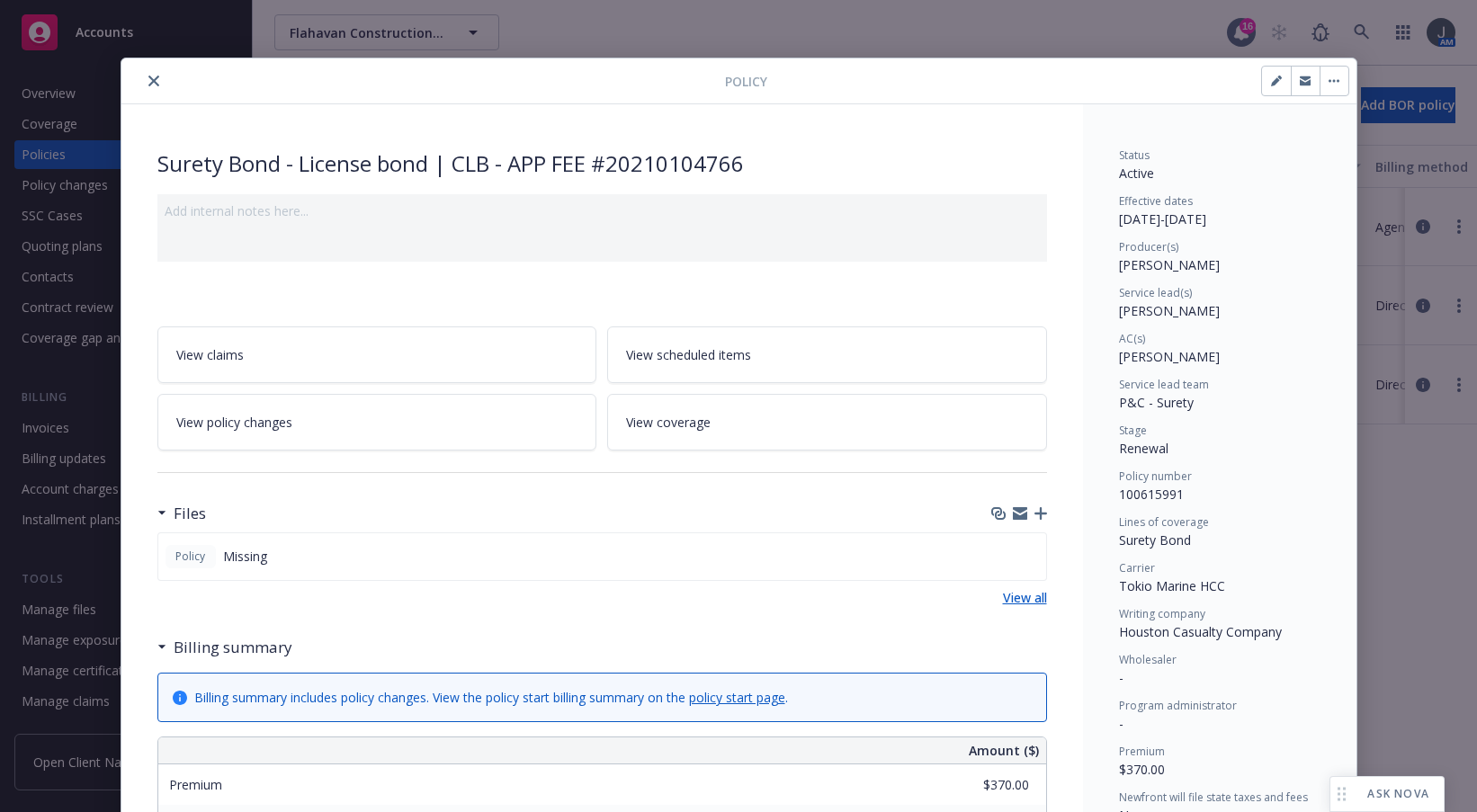 click on "View all" at bounding box center (1025, 597) 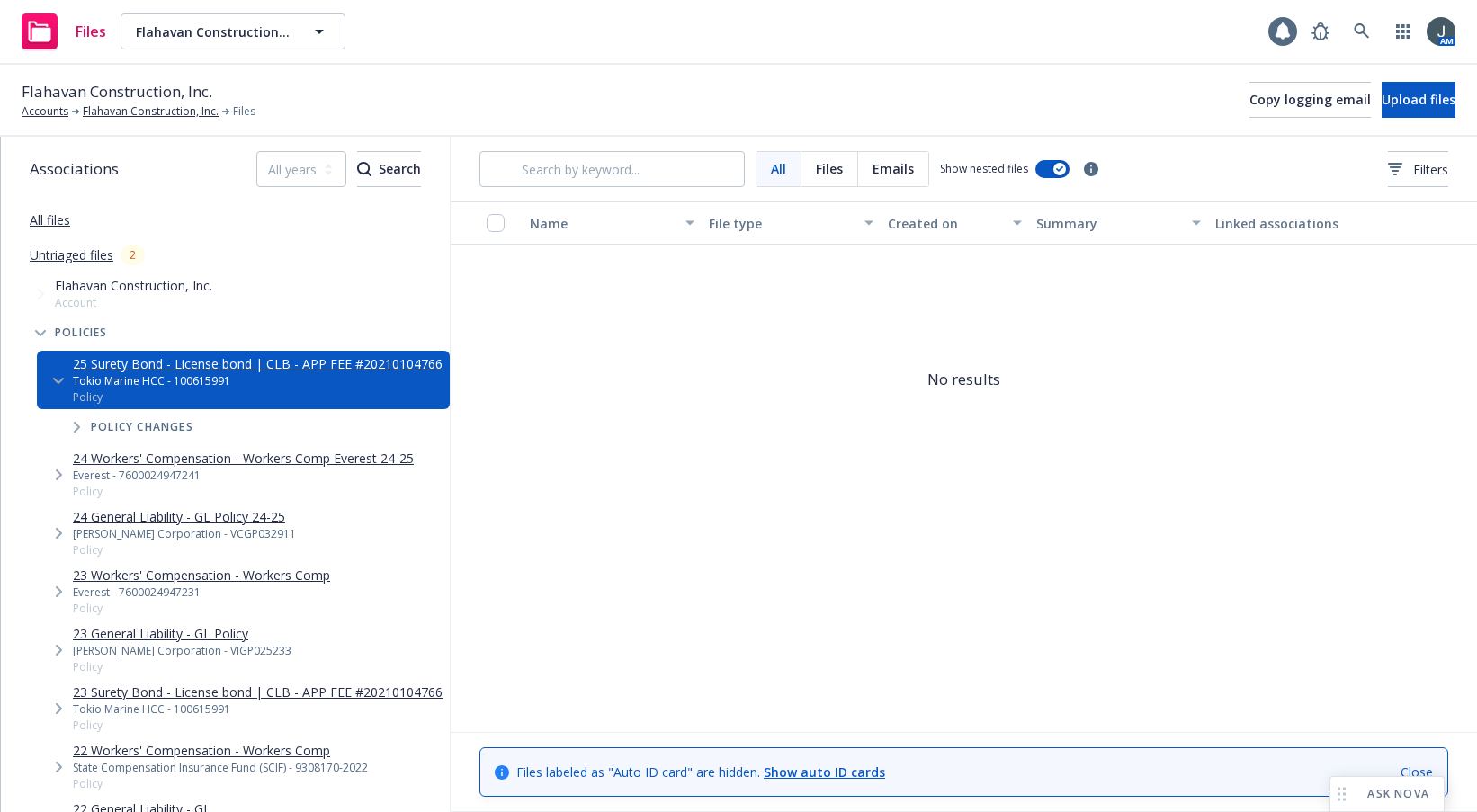 scroll, scrollTop: 0, scrollLeft: 0, axis: both 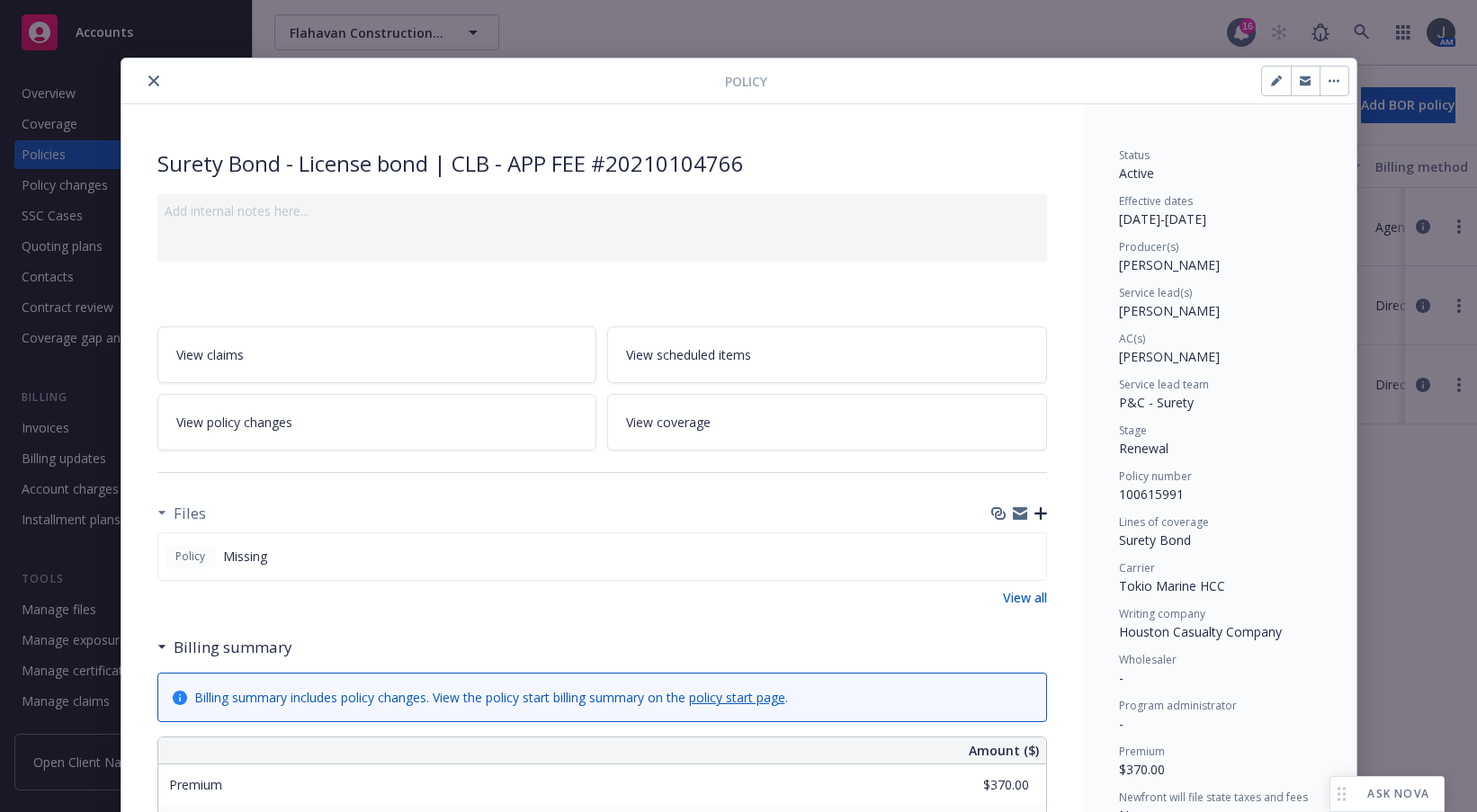 click 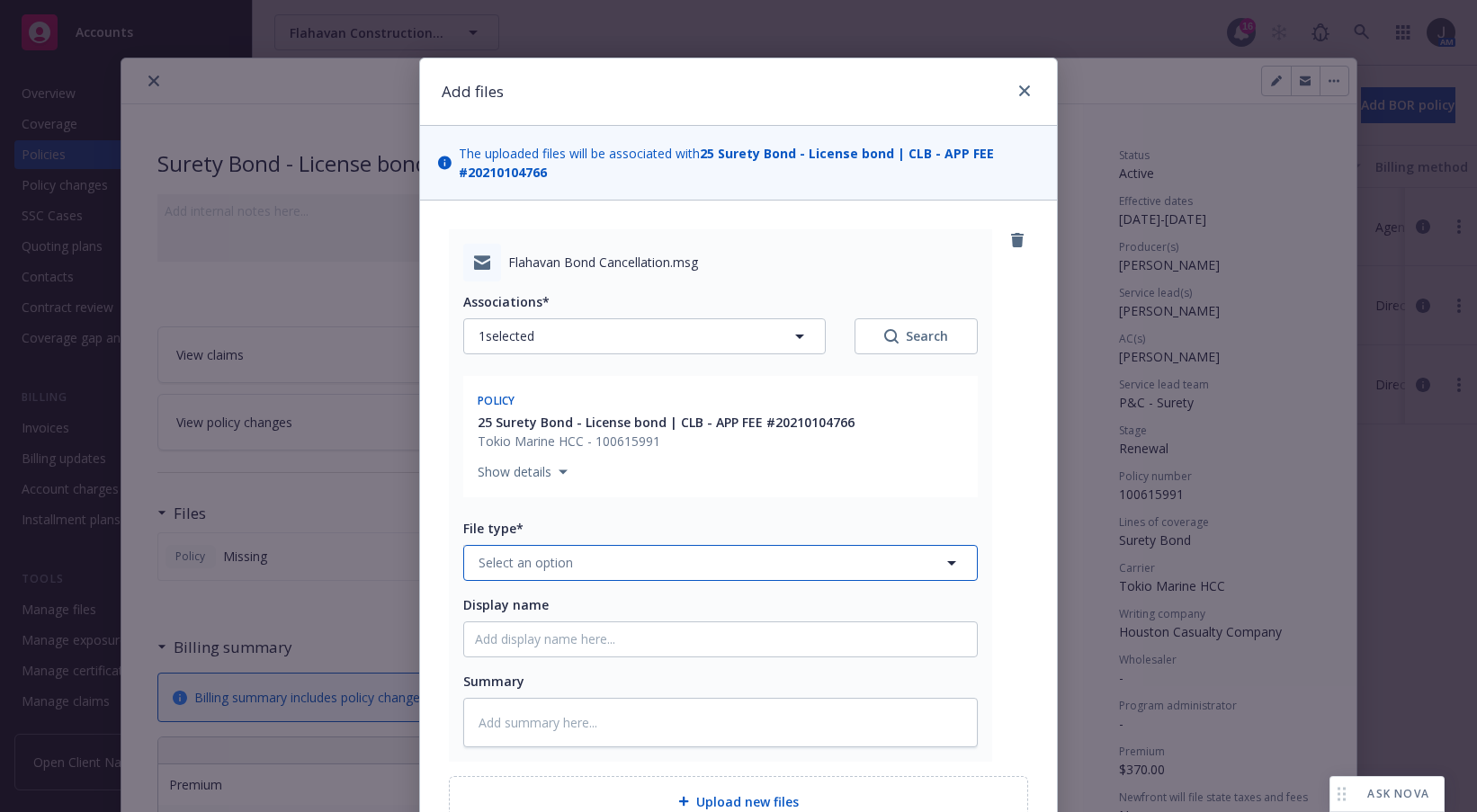 click on "Select an option" at bounding box center (525, 562) 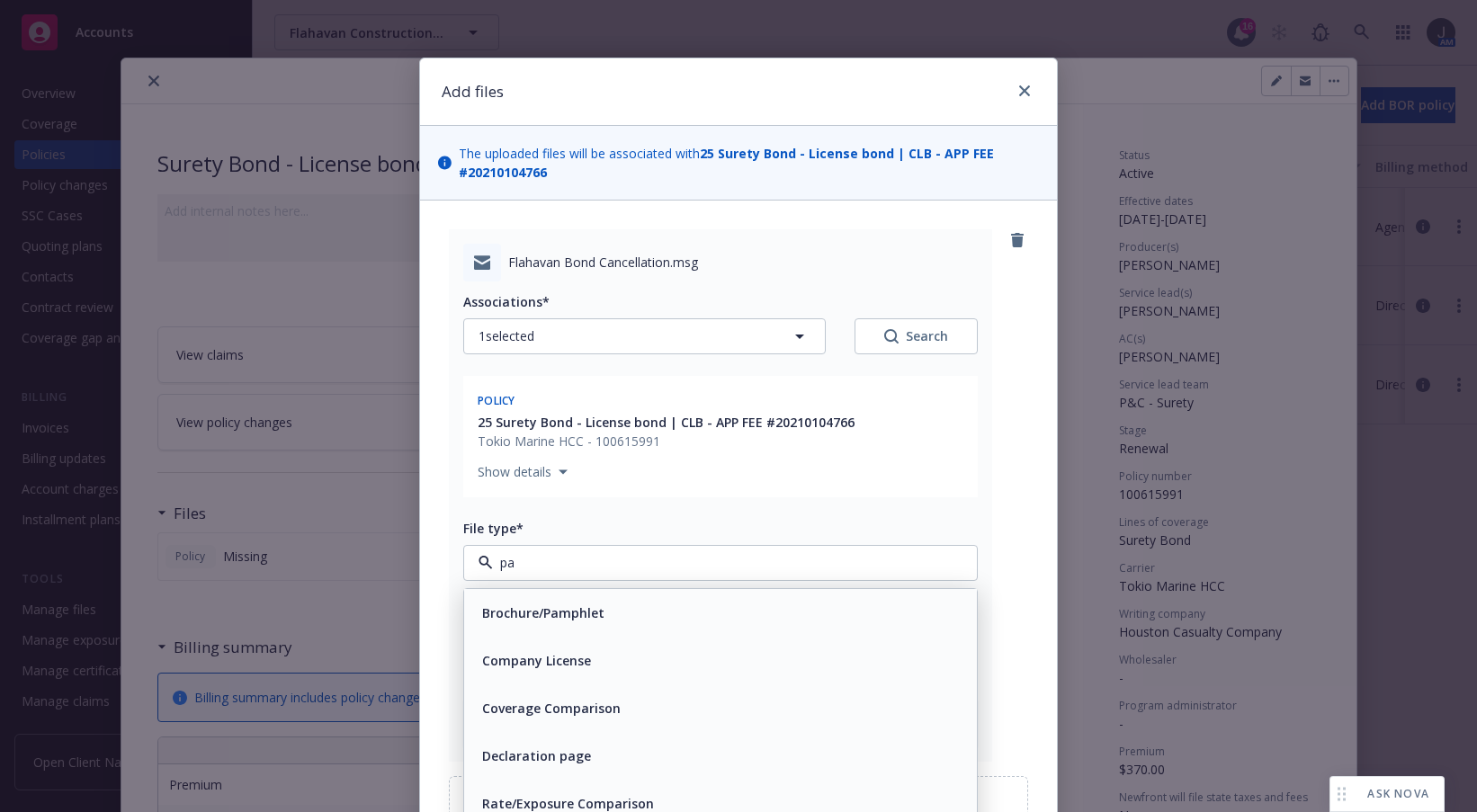 type on "p" 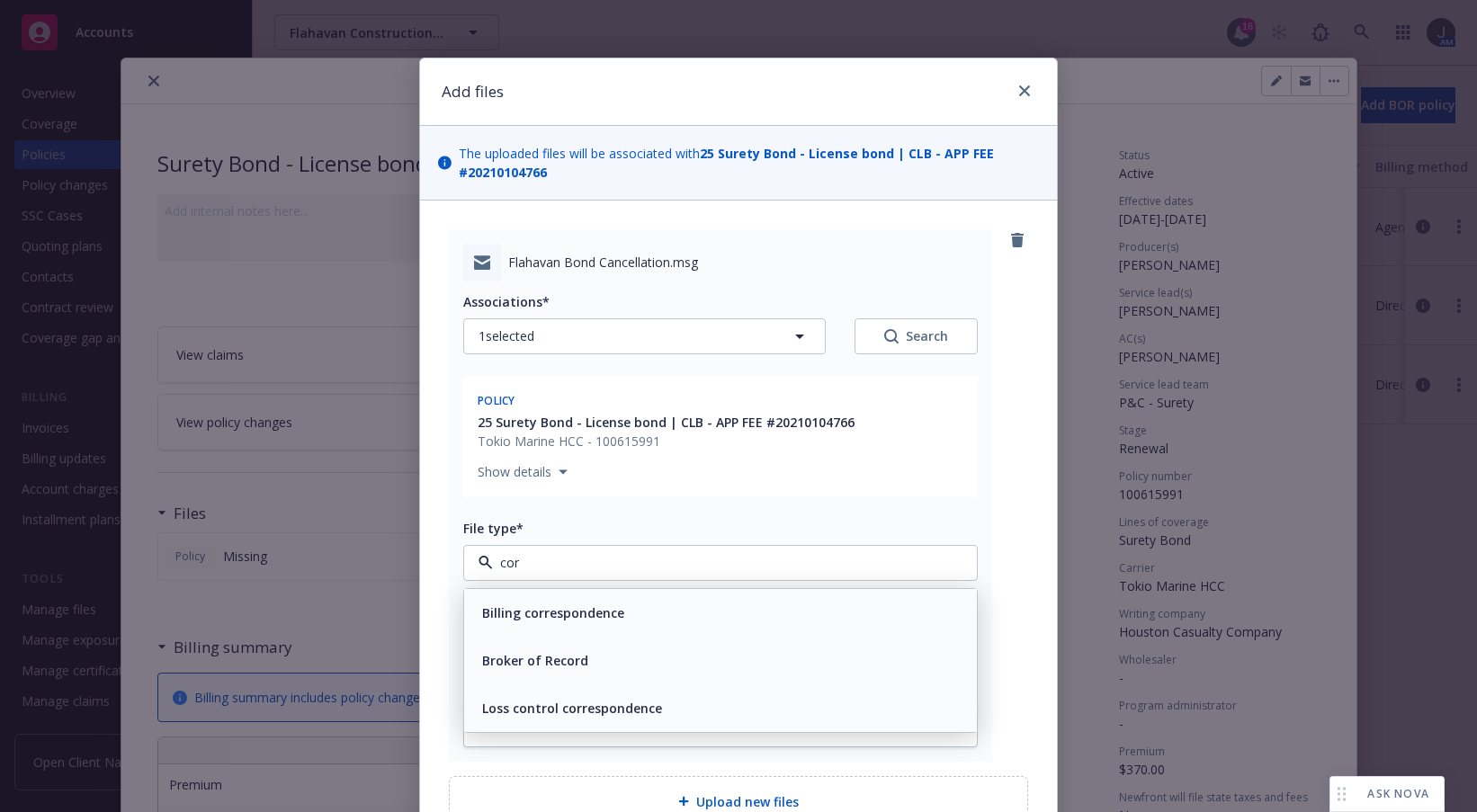 type on "corr" 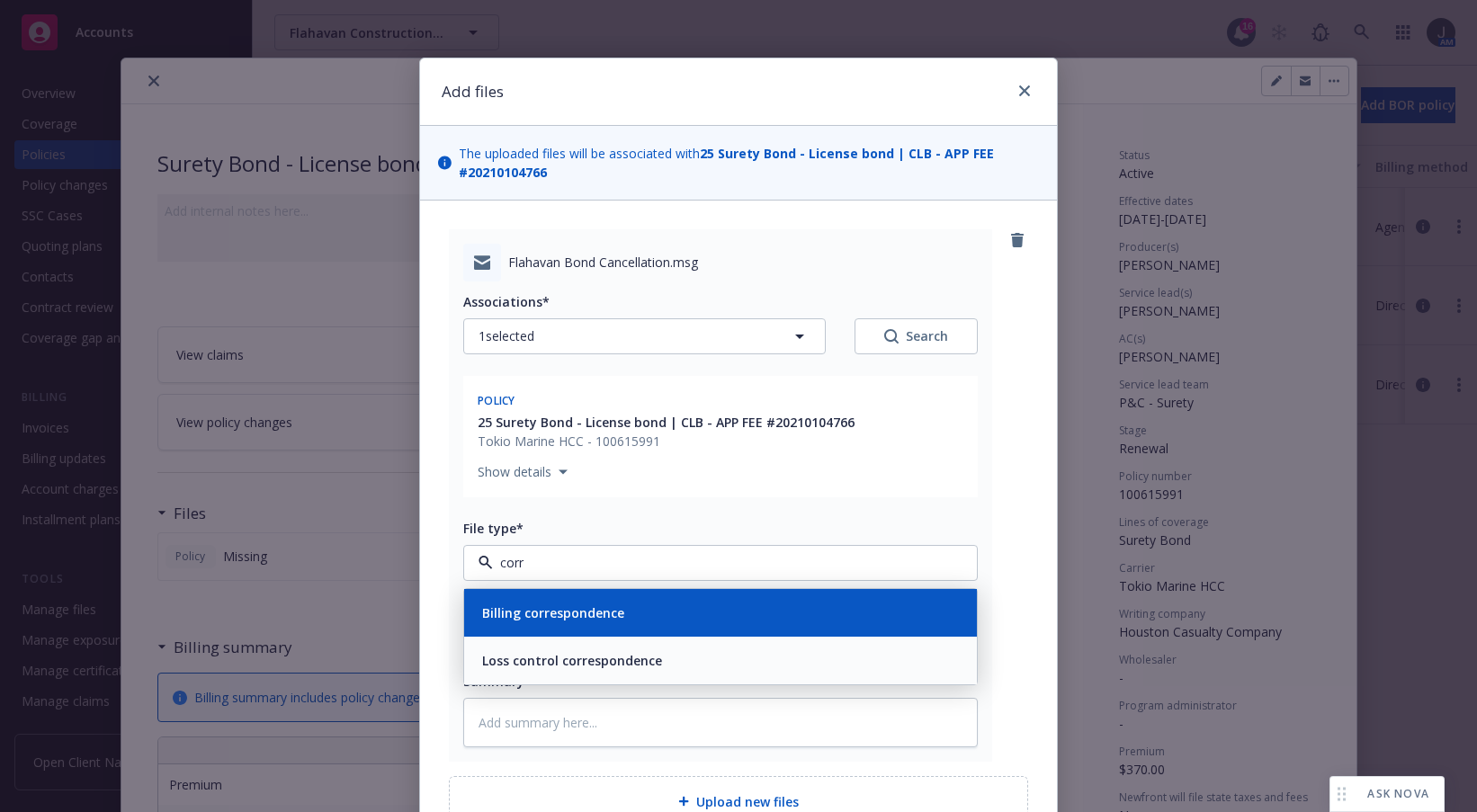 click on "Billing correspondence" at bounding box center (553, 612) 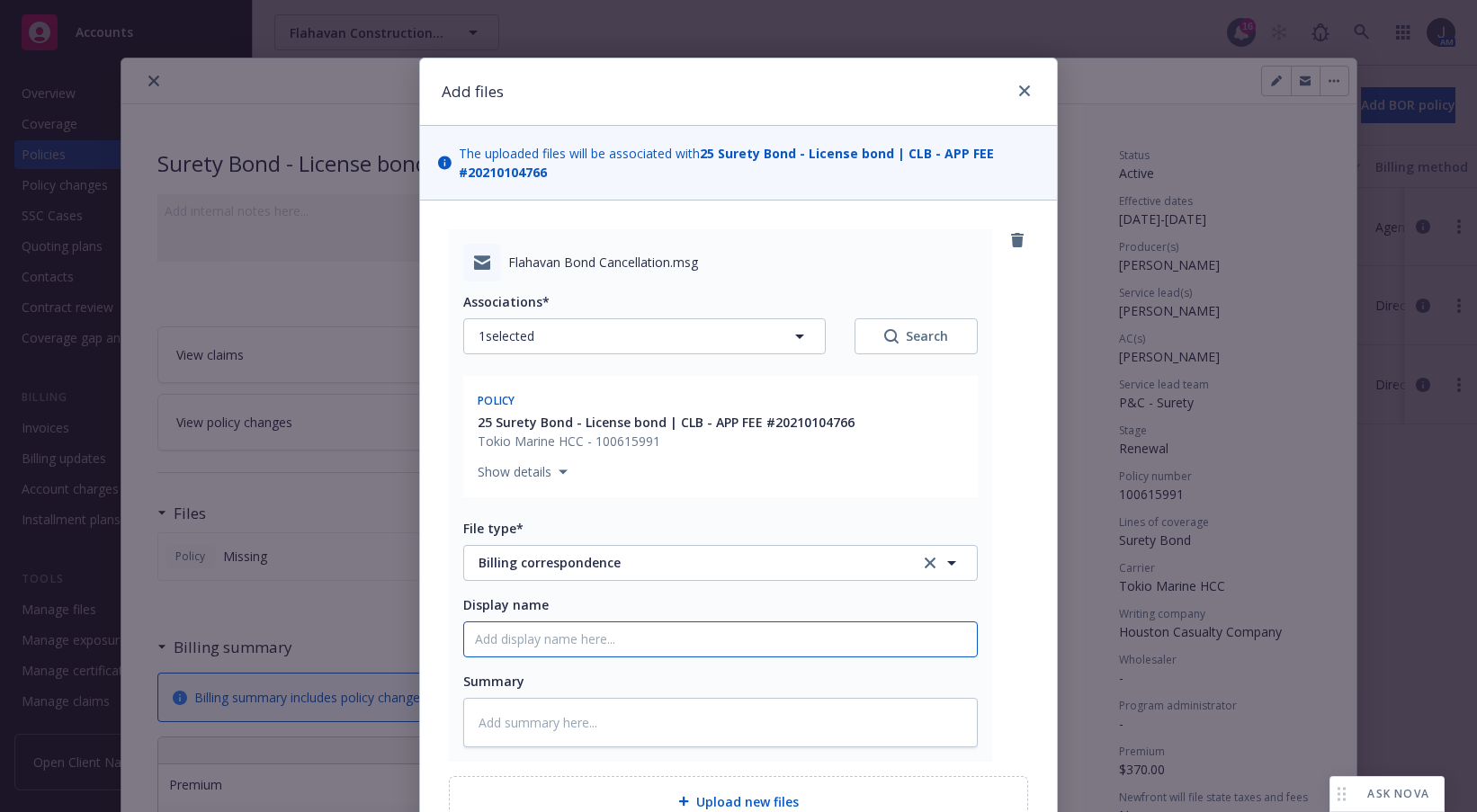 click on "Display name" at bounding box center [721, 639] 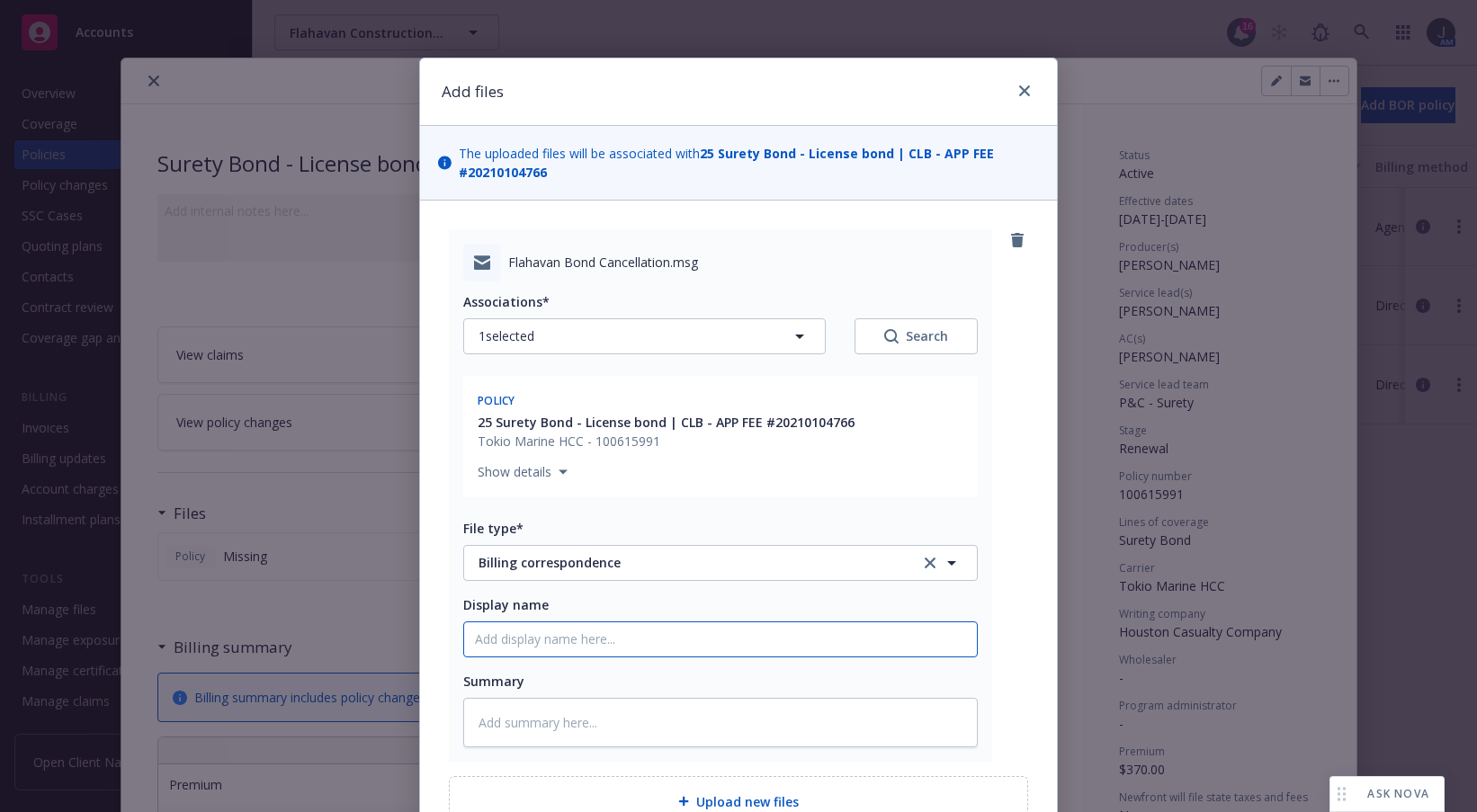 type on "x" 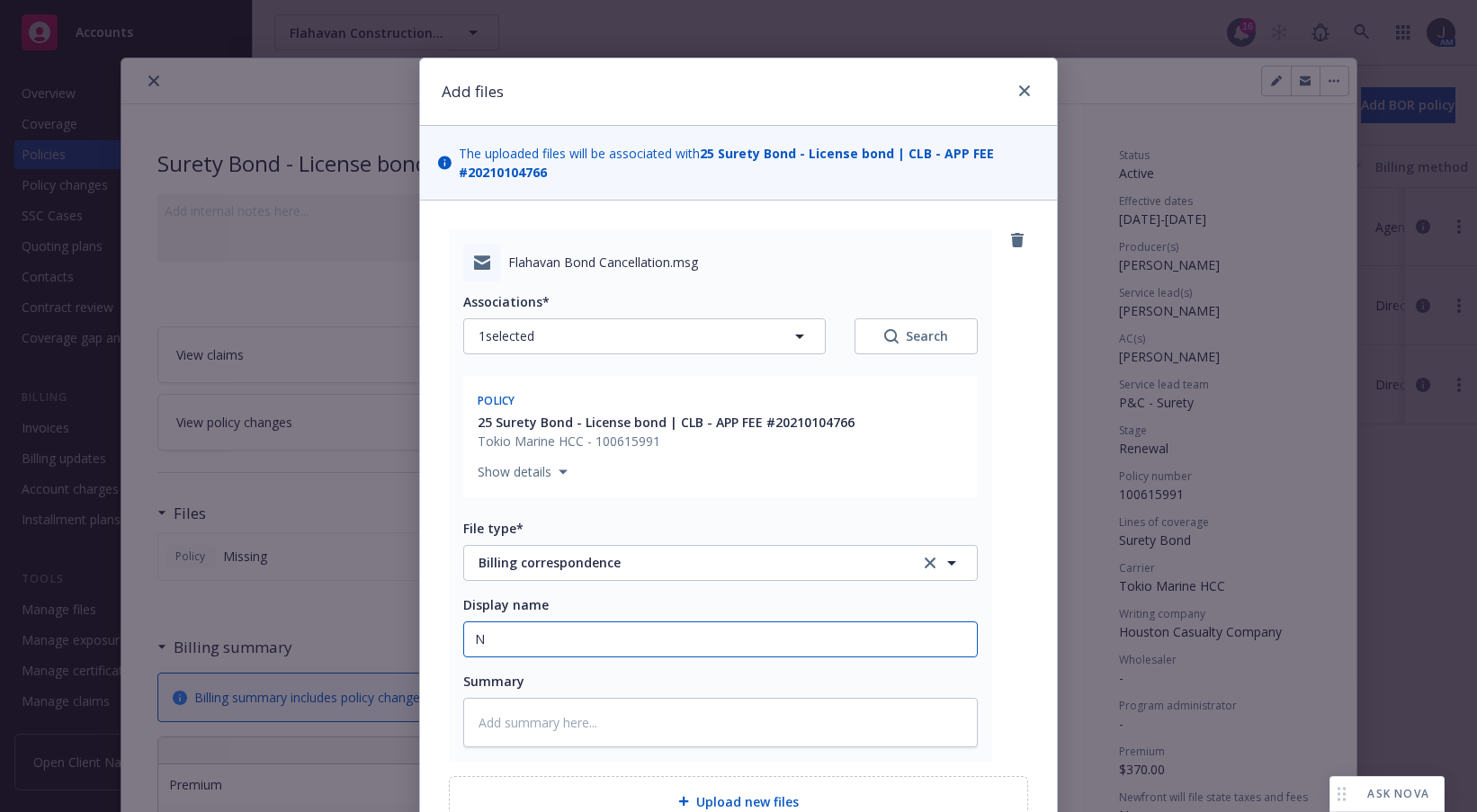 type on "x" 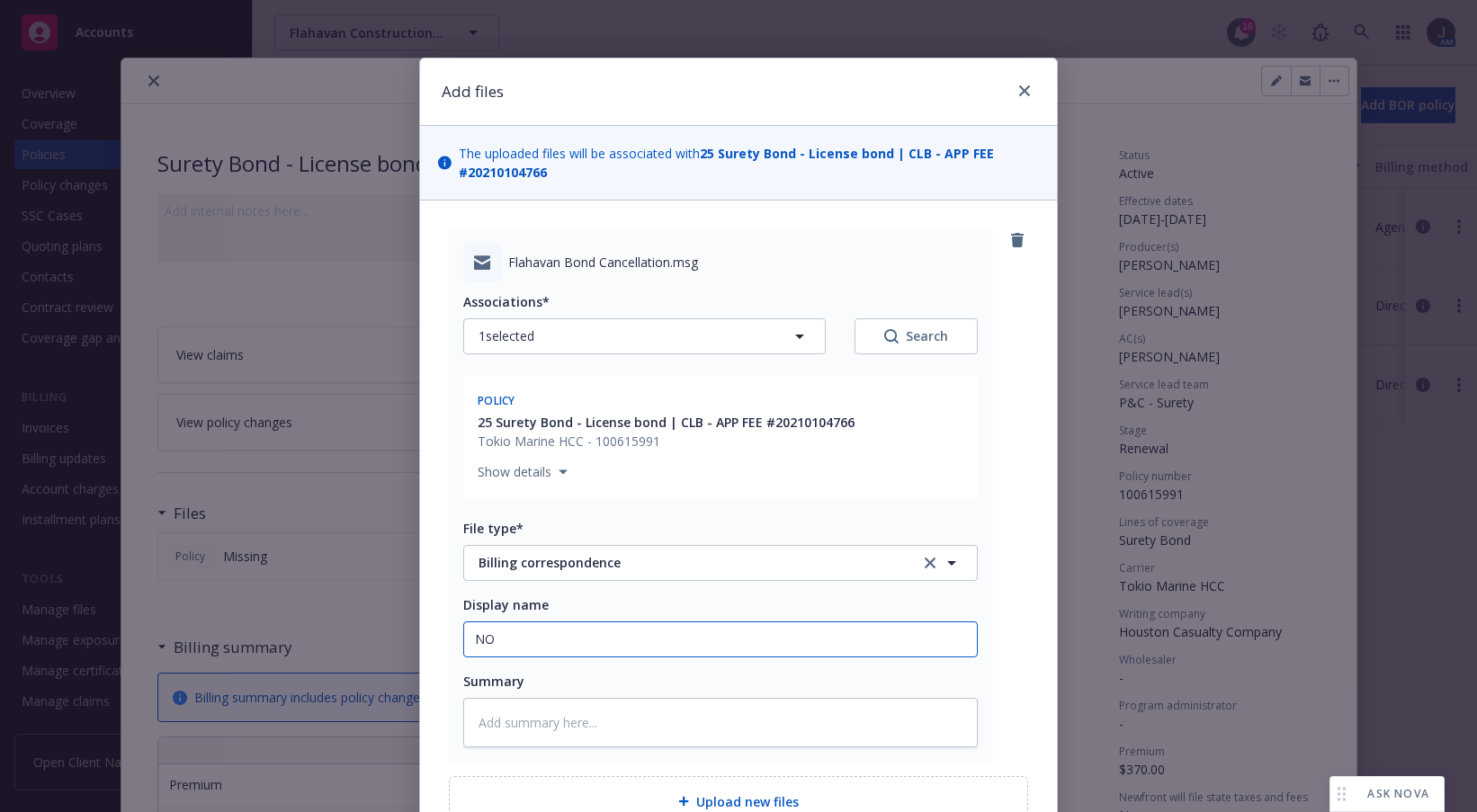 type on "x" 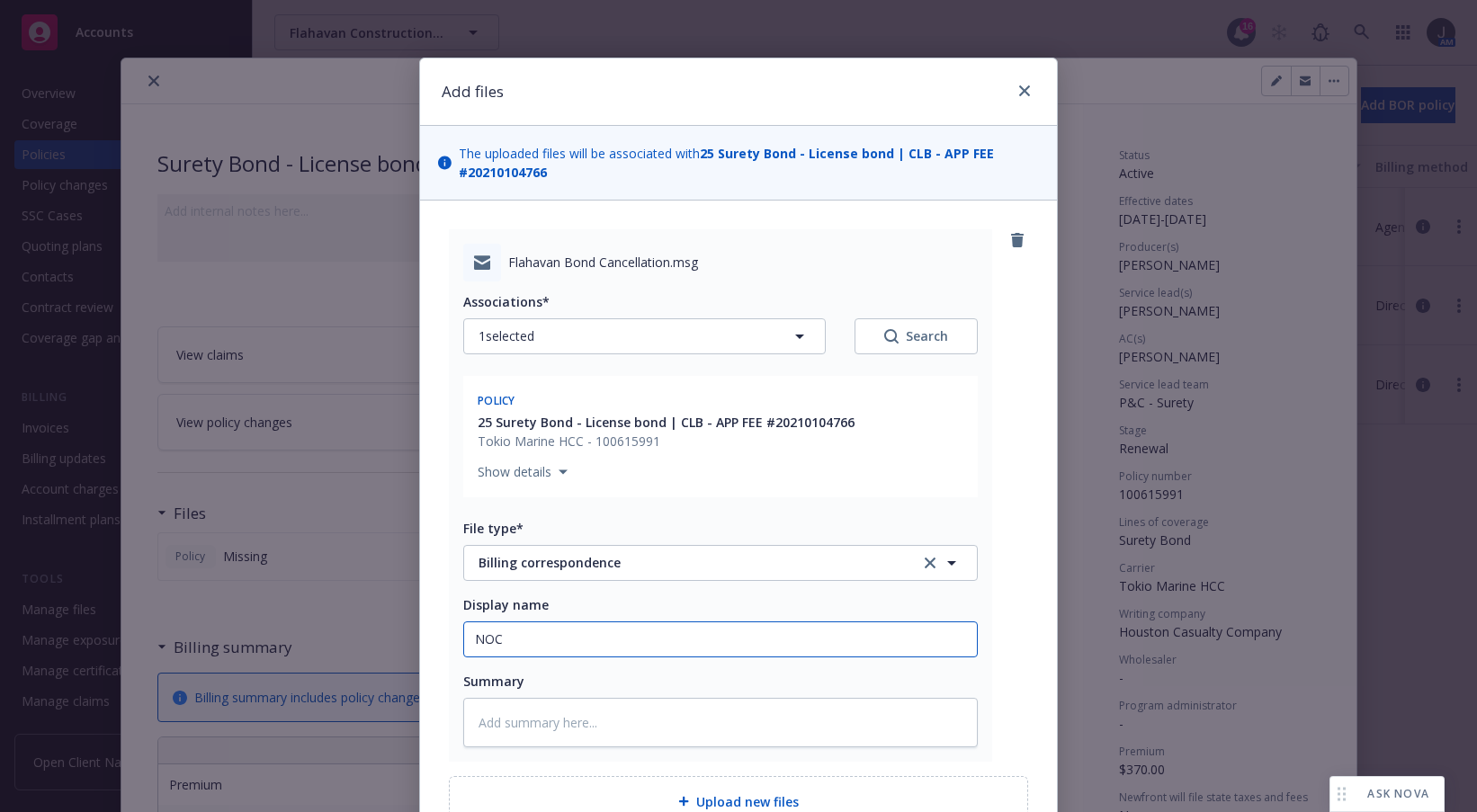 type on "x" 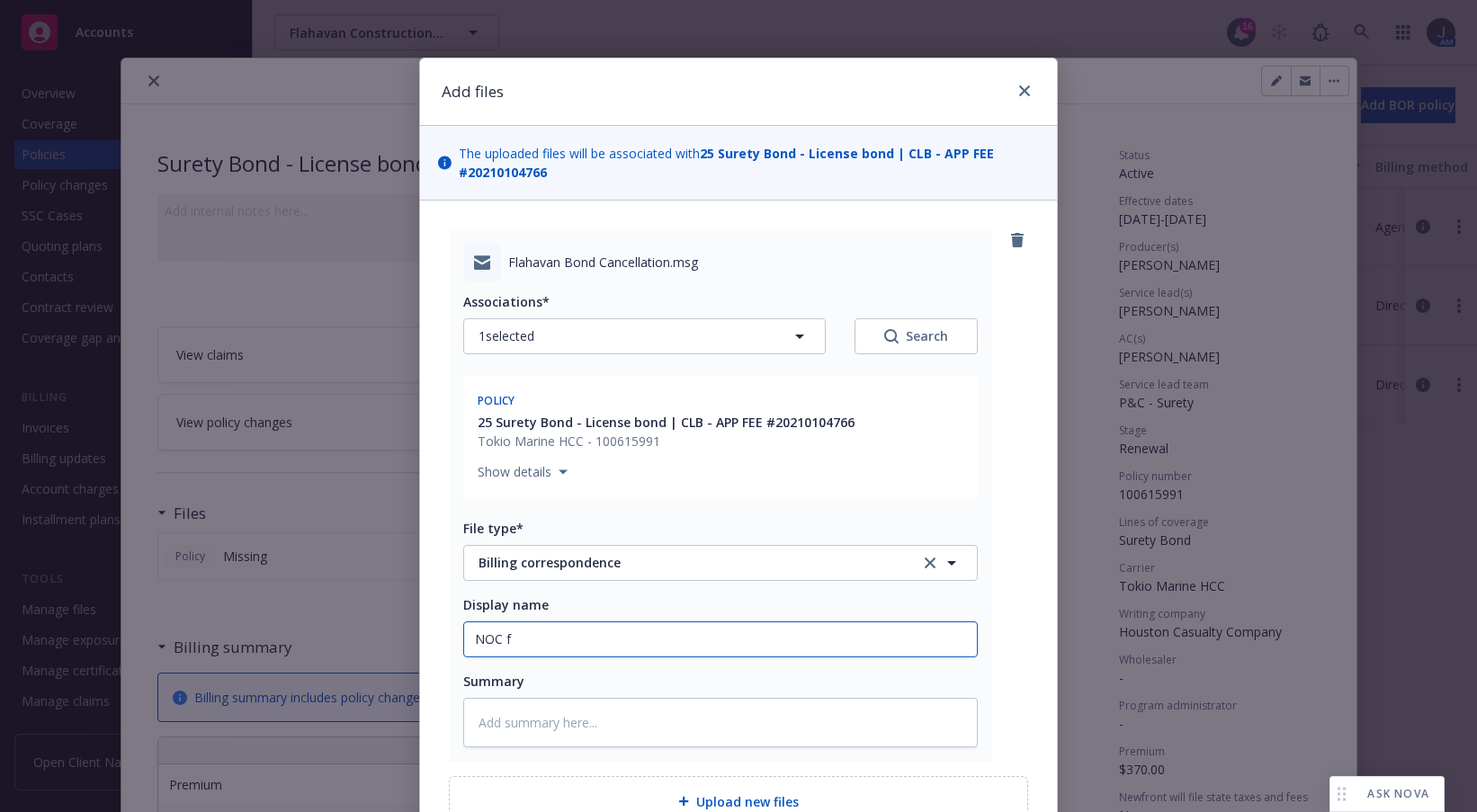type on "x" 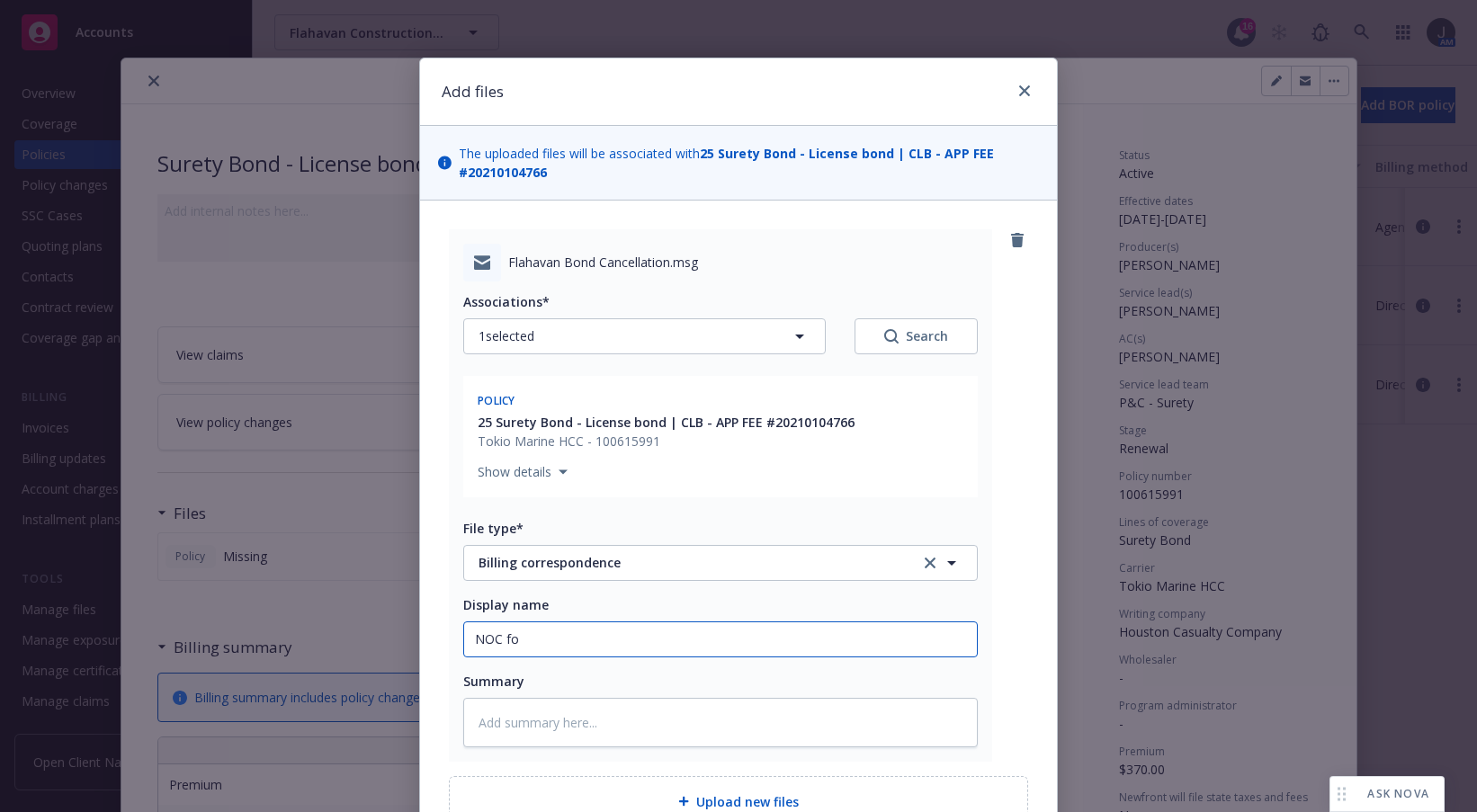 type on "x" 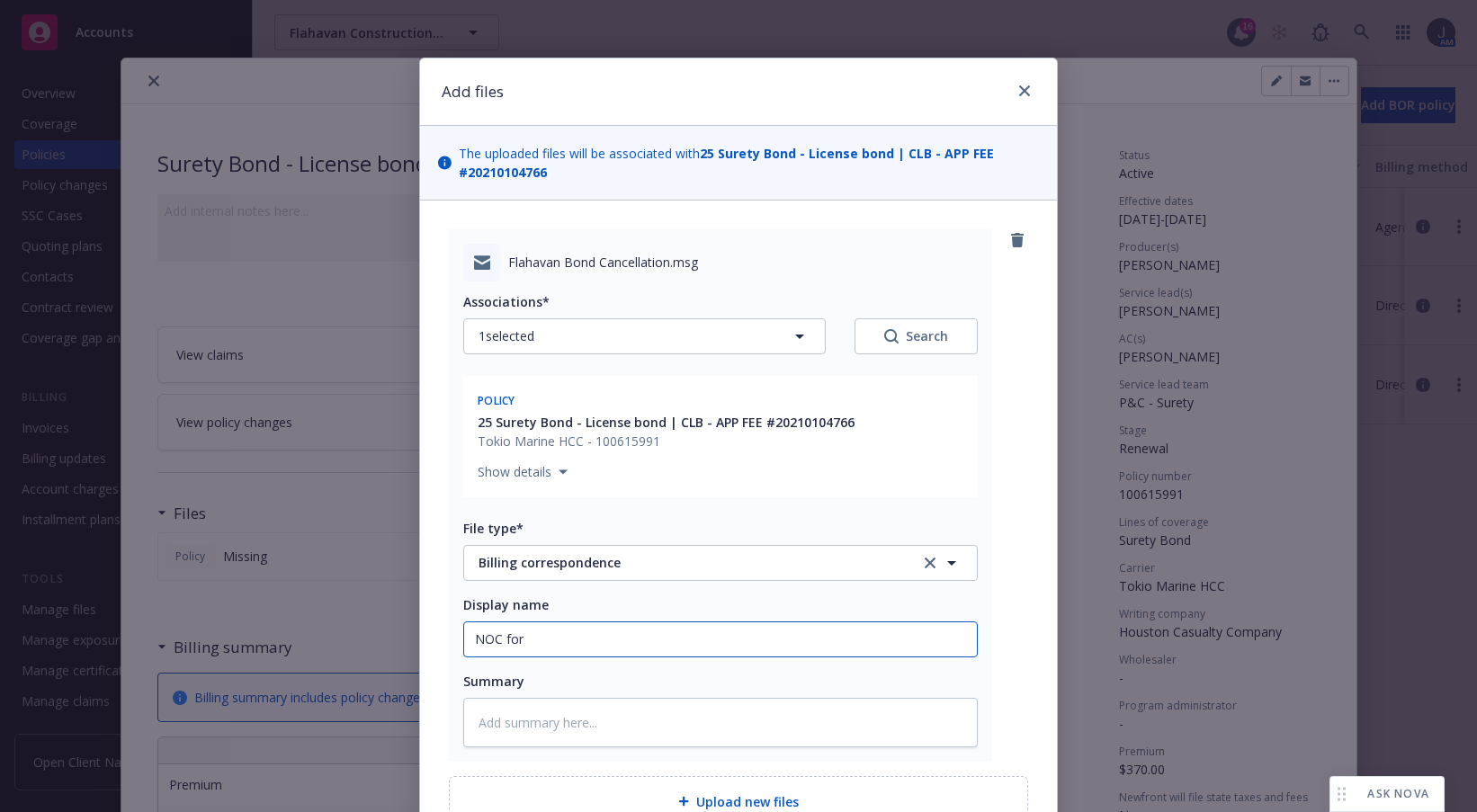 type on "x" 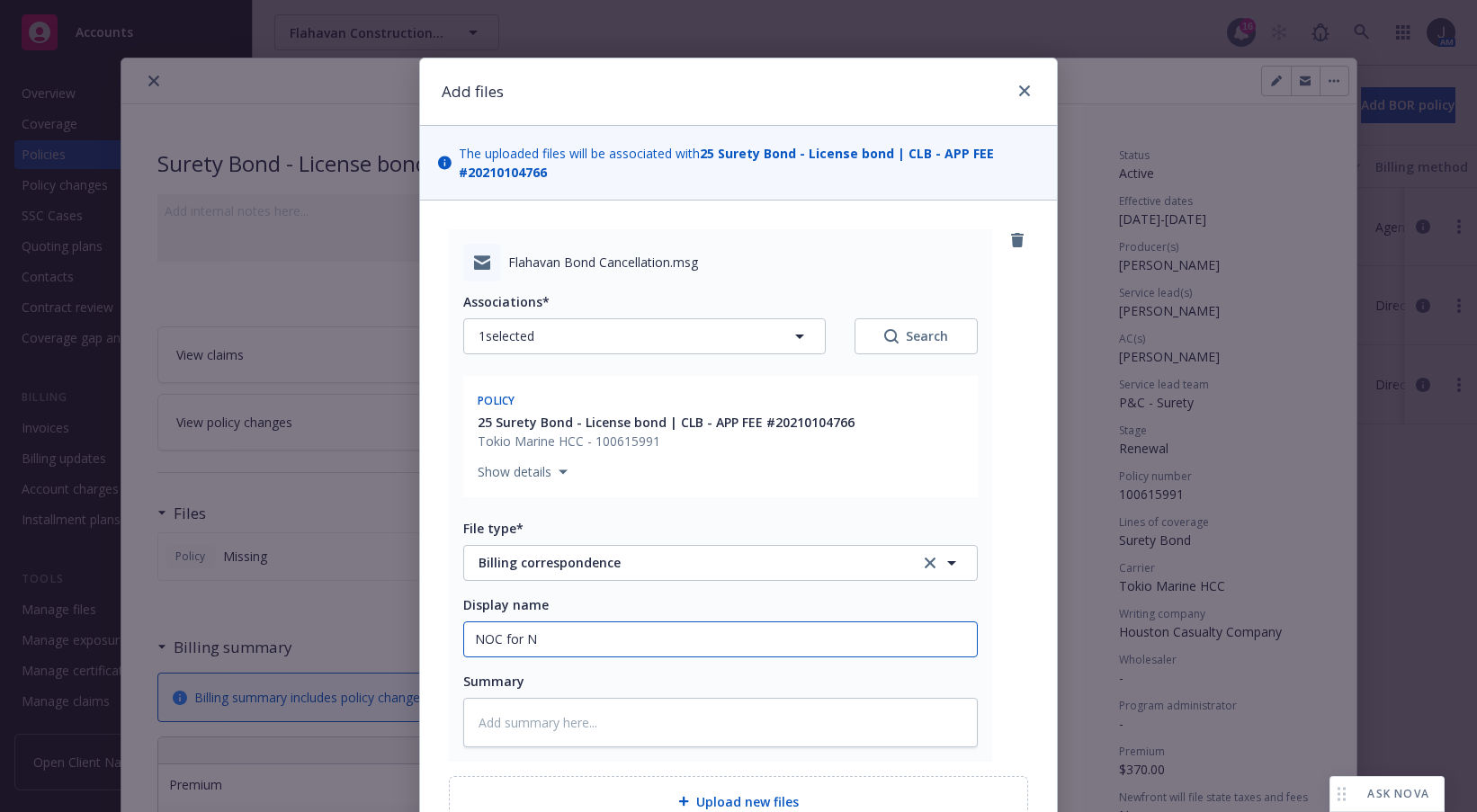 type on "x" 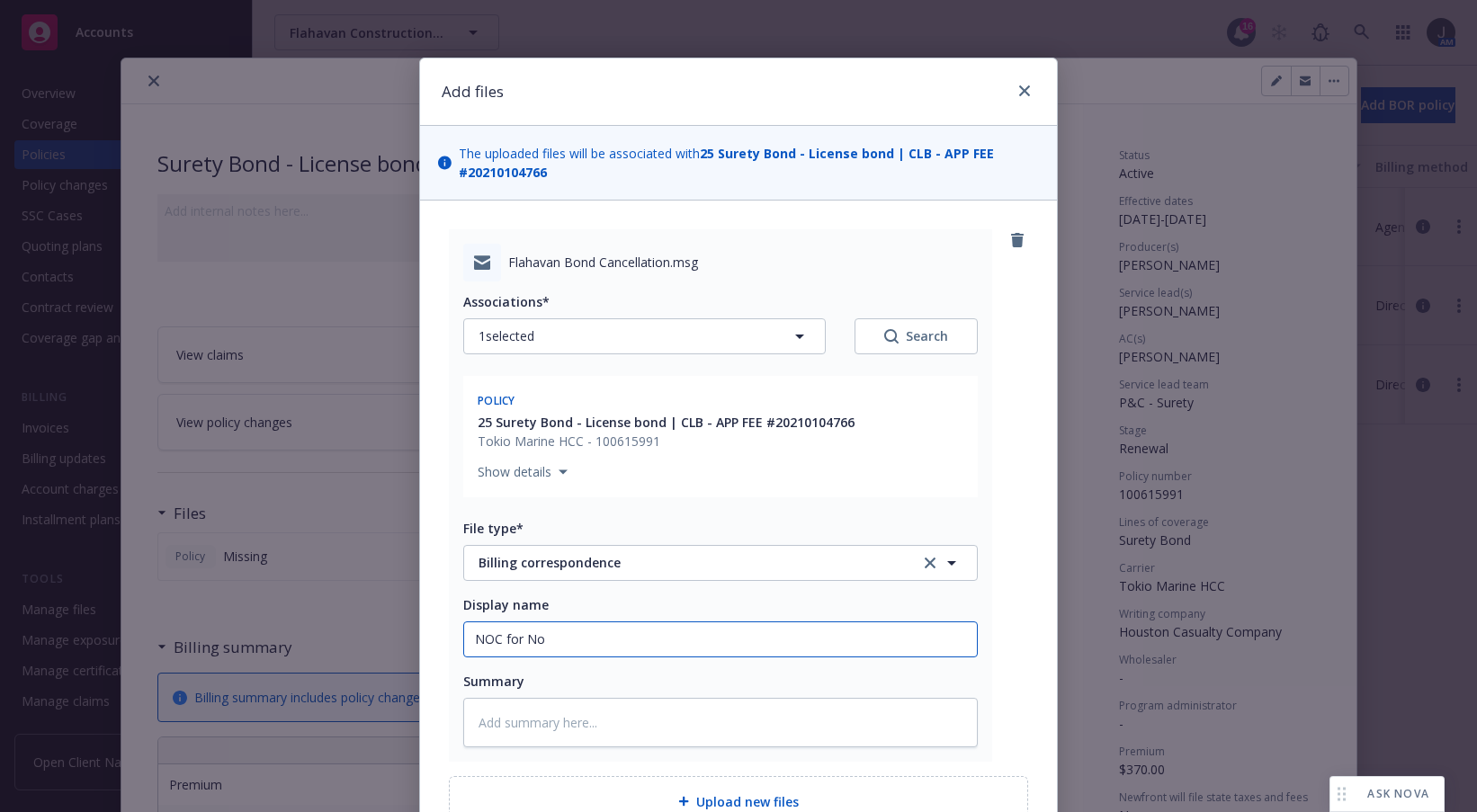 type on "x" 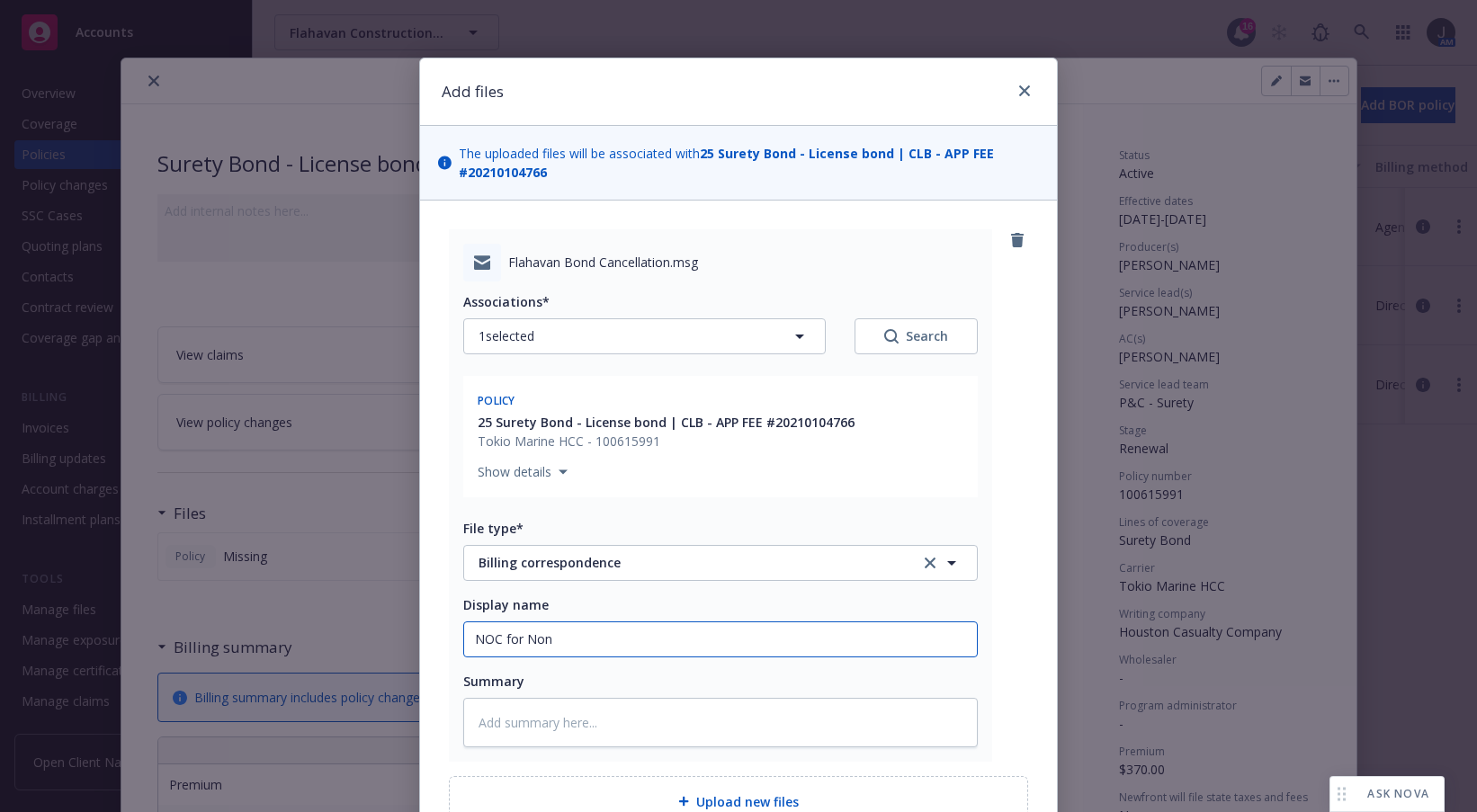 type on "x" 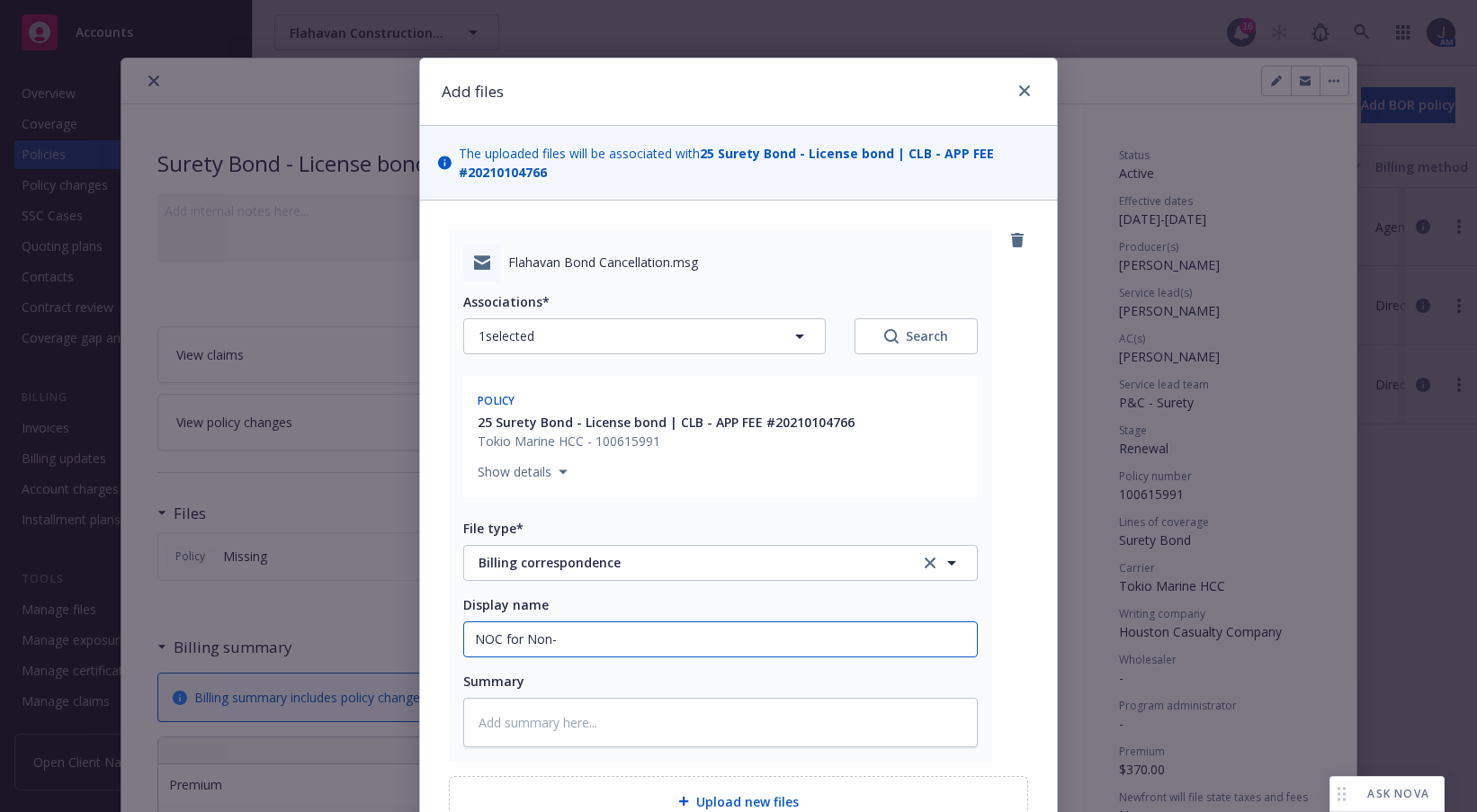 type on "x" 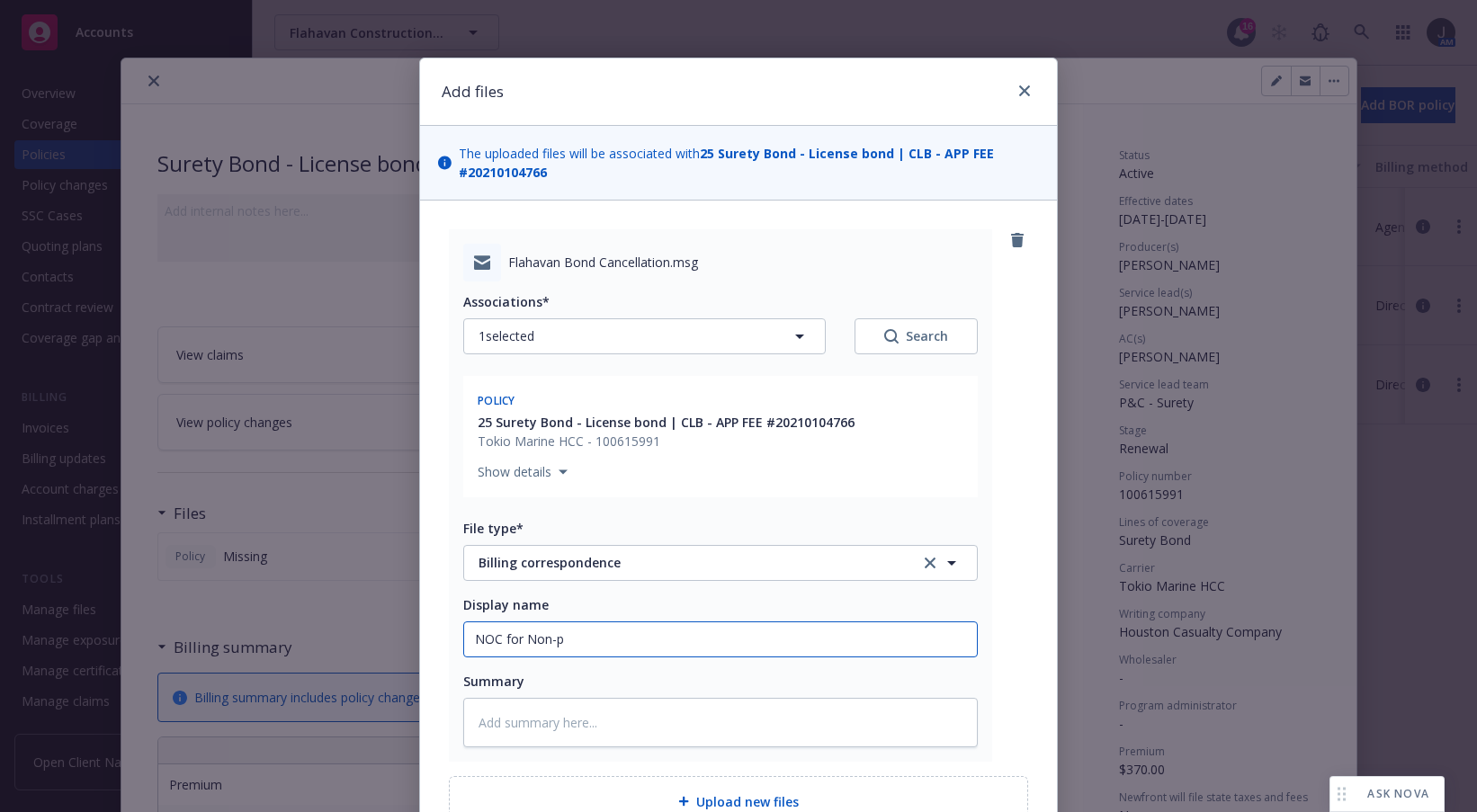 type on "x" 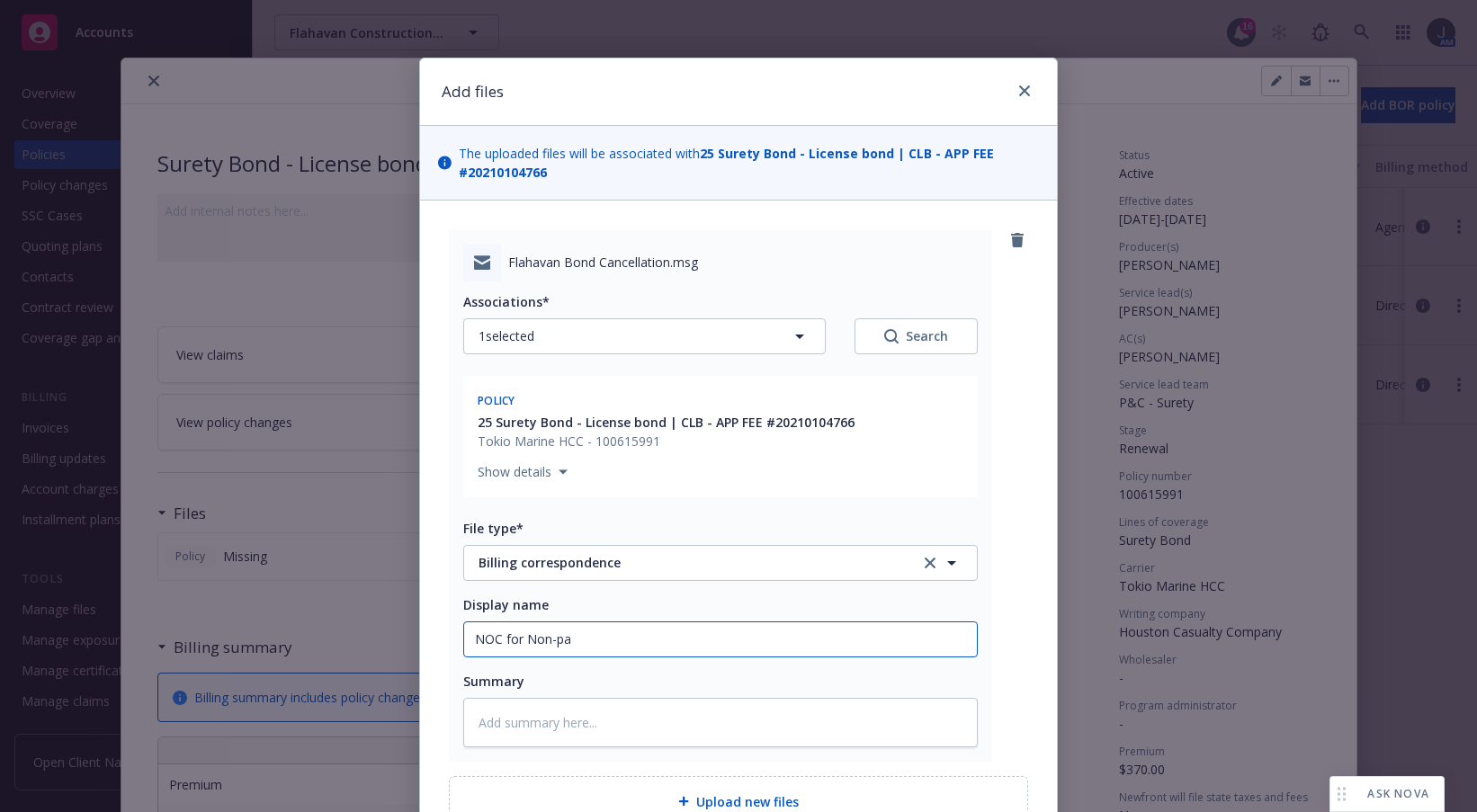 type on "NOC for Non-pay" 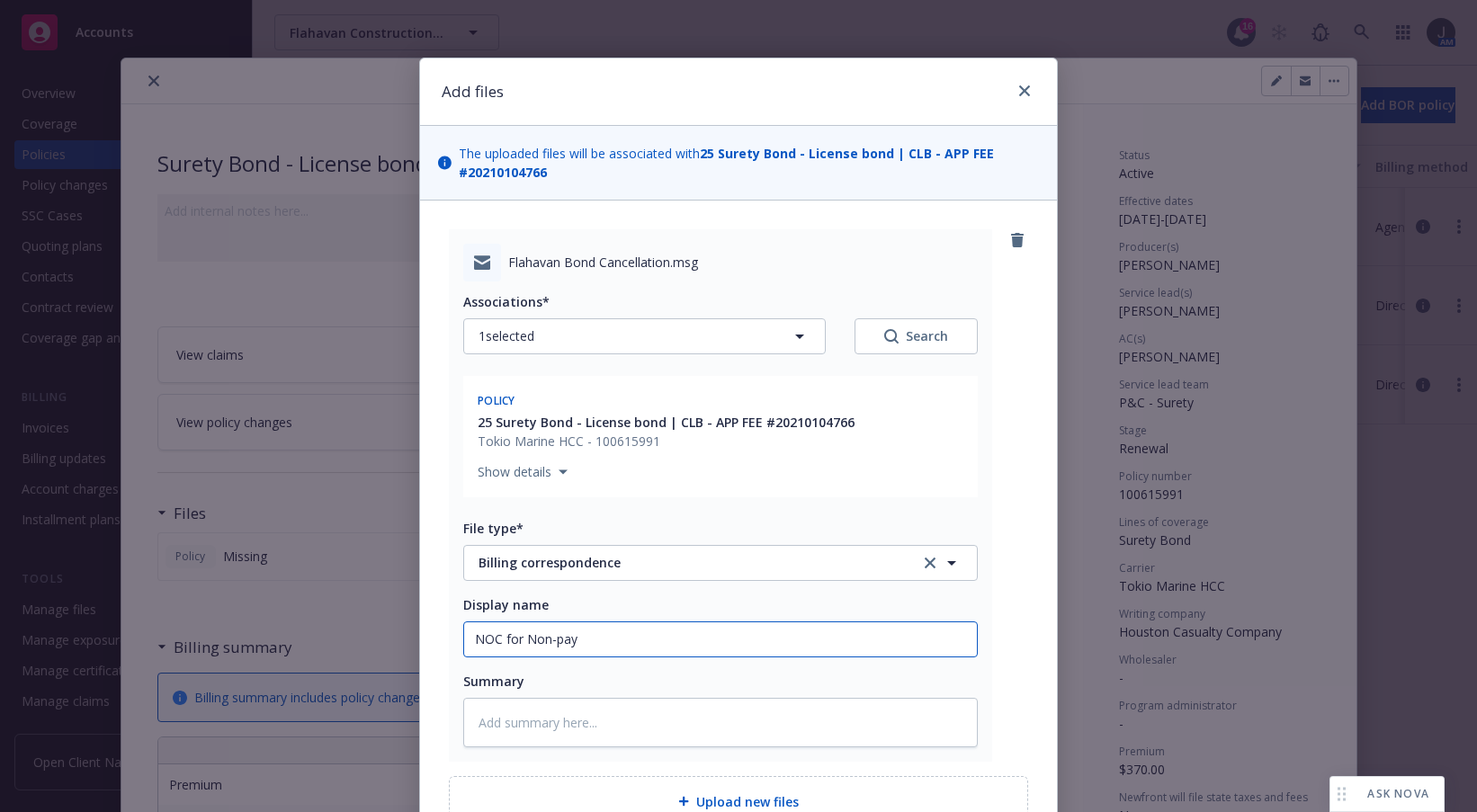 type on "x" 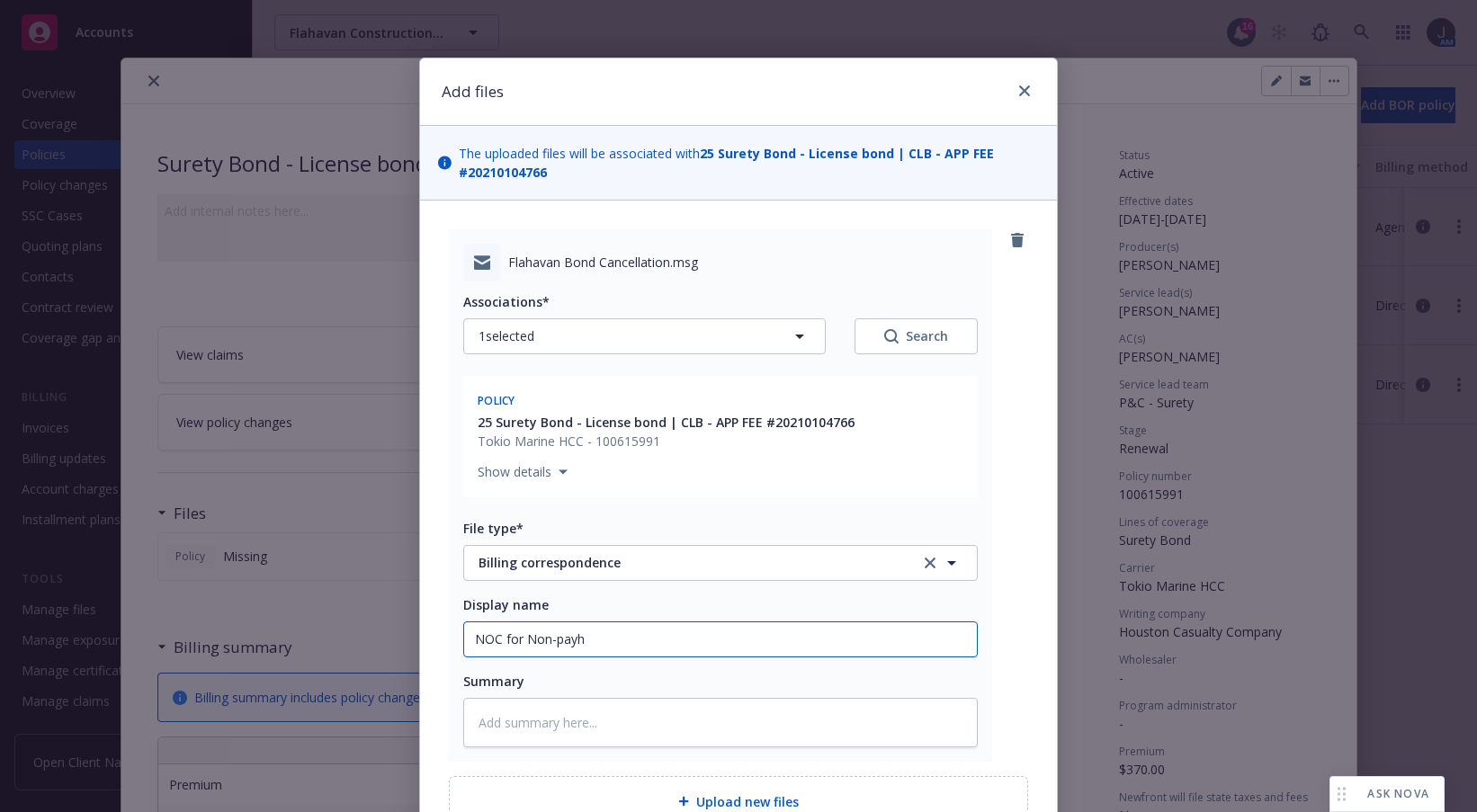 type on "x" 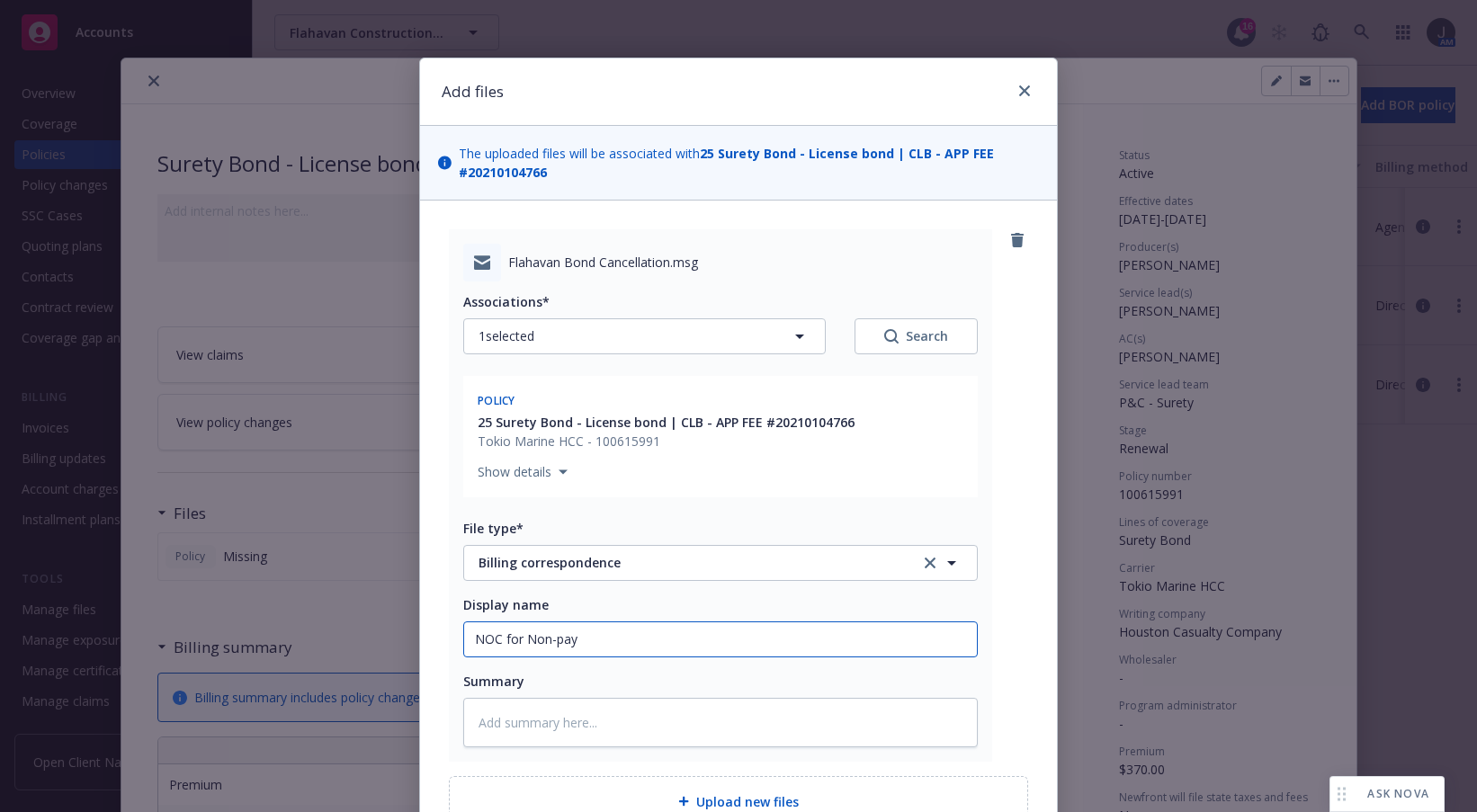 type on "x" 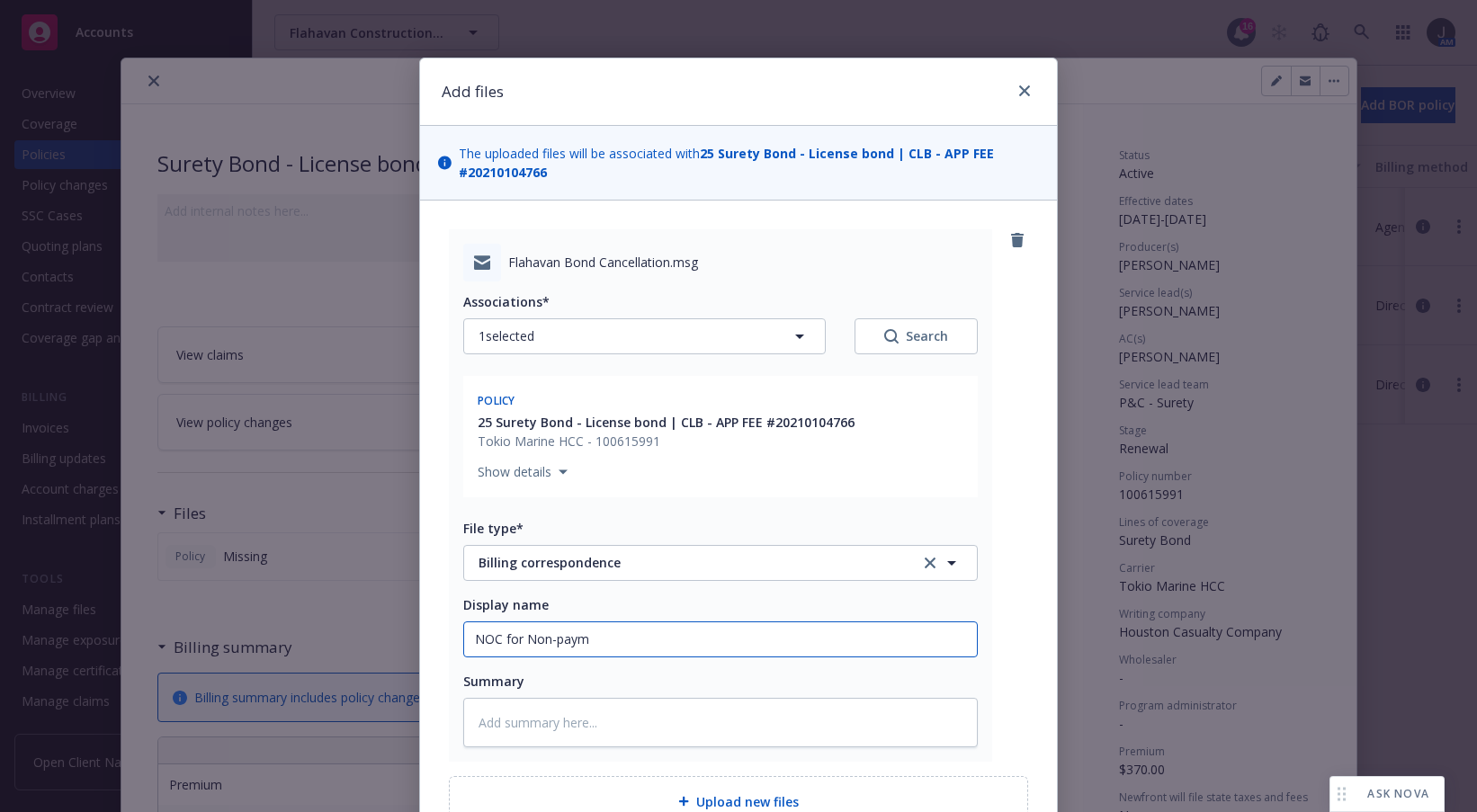 type on "x" 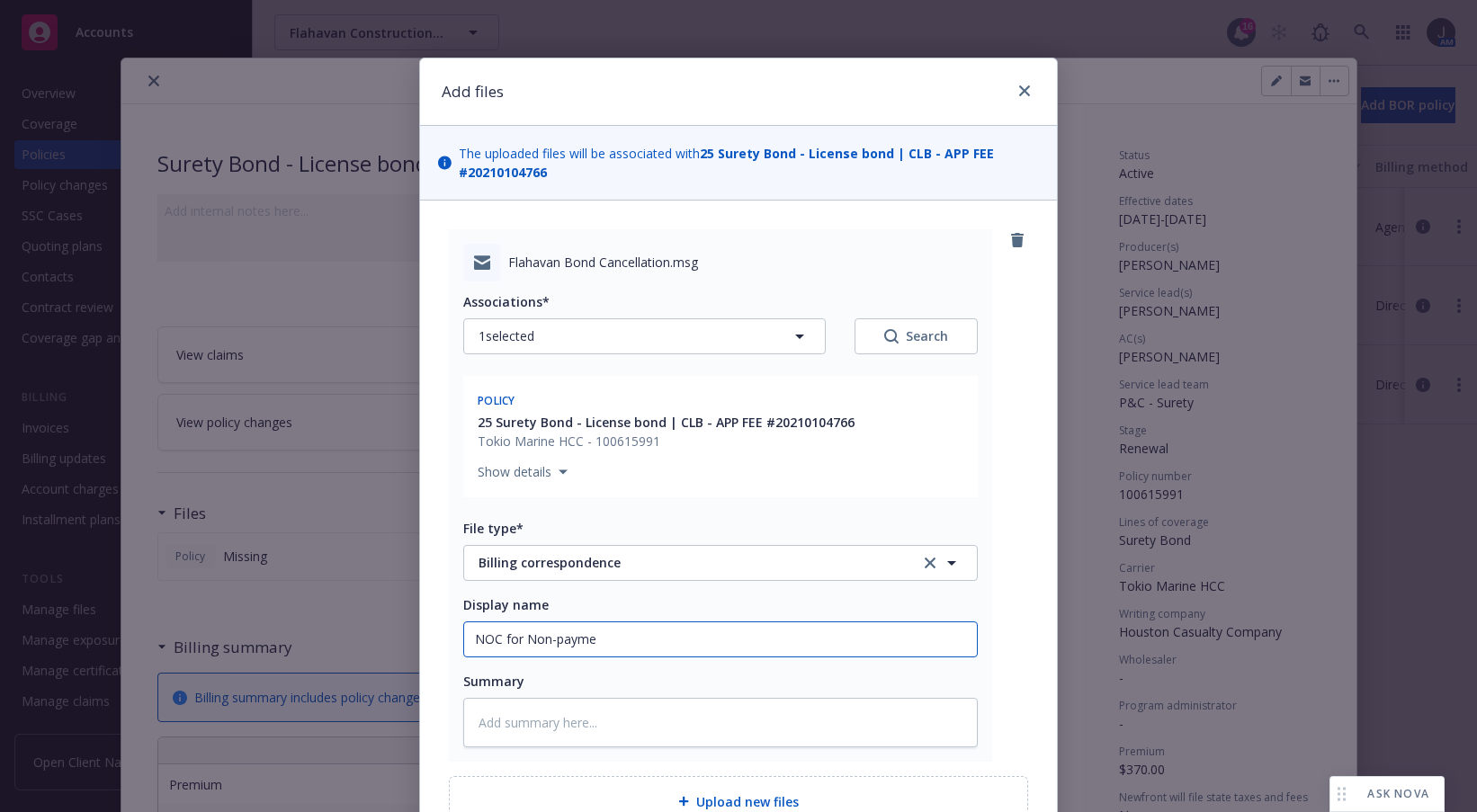 type on "x" 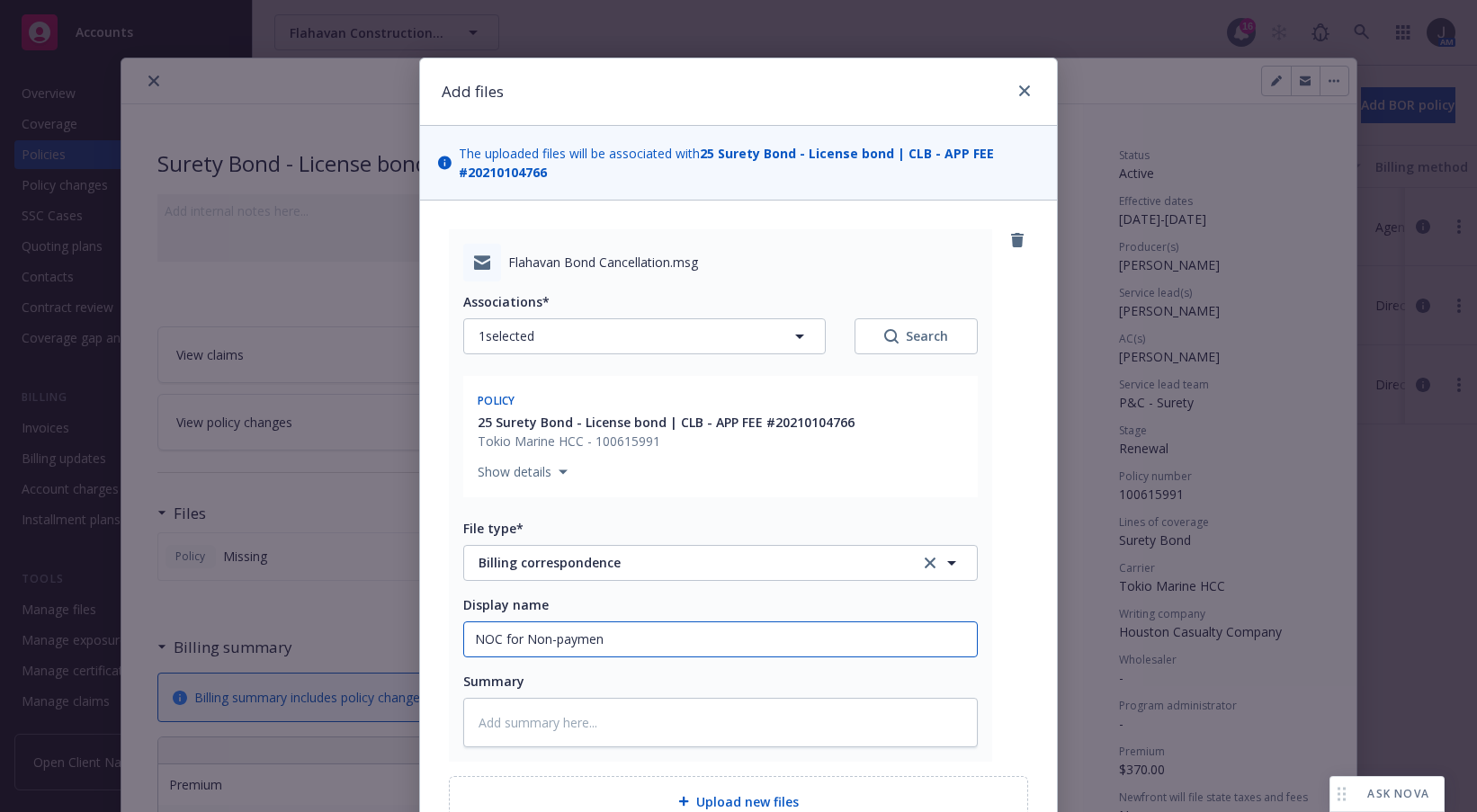 type on "x" 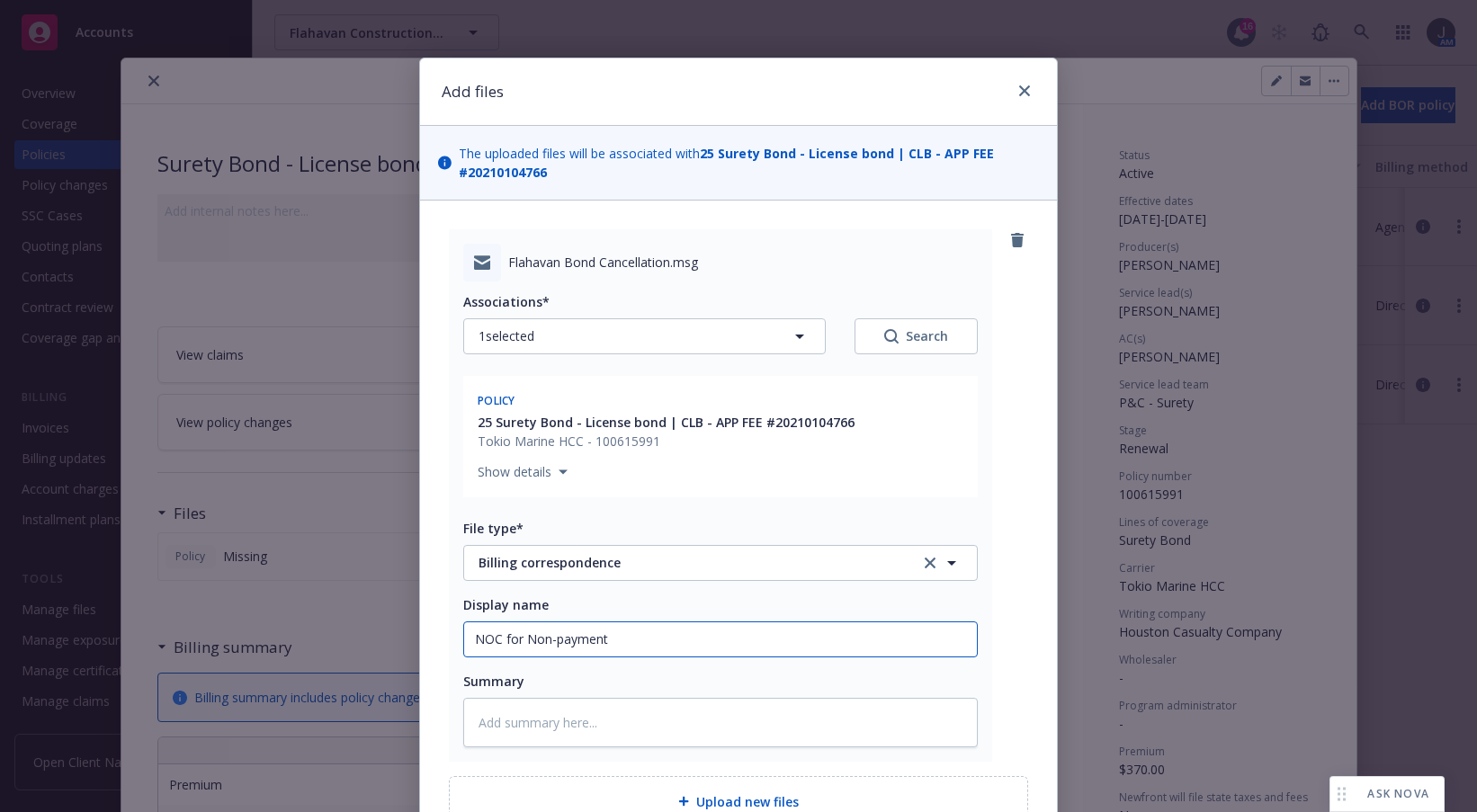type on "x" 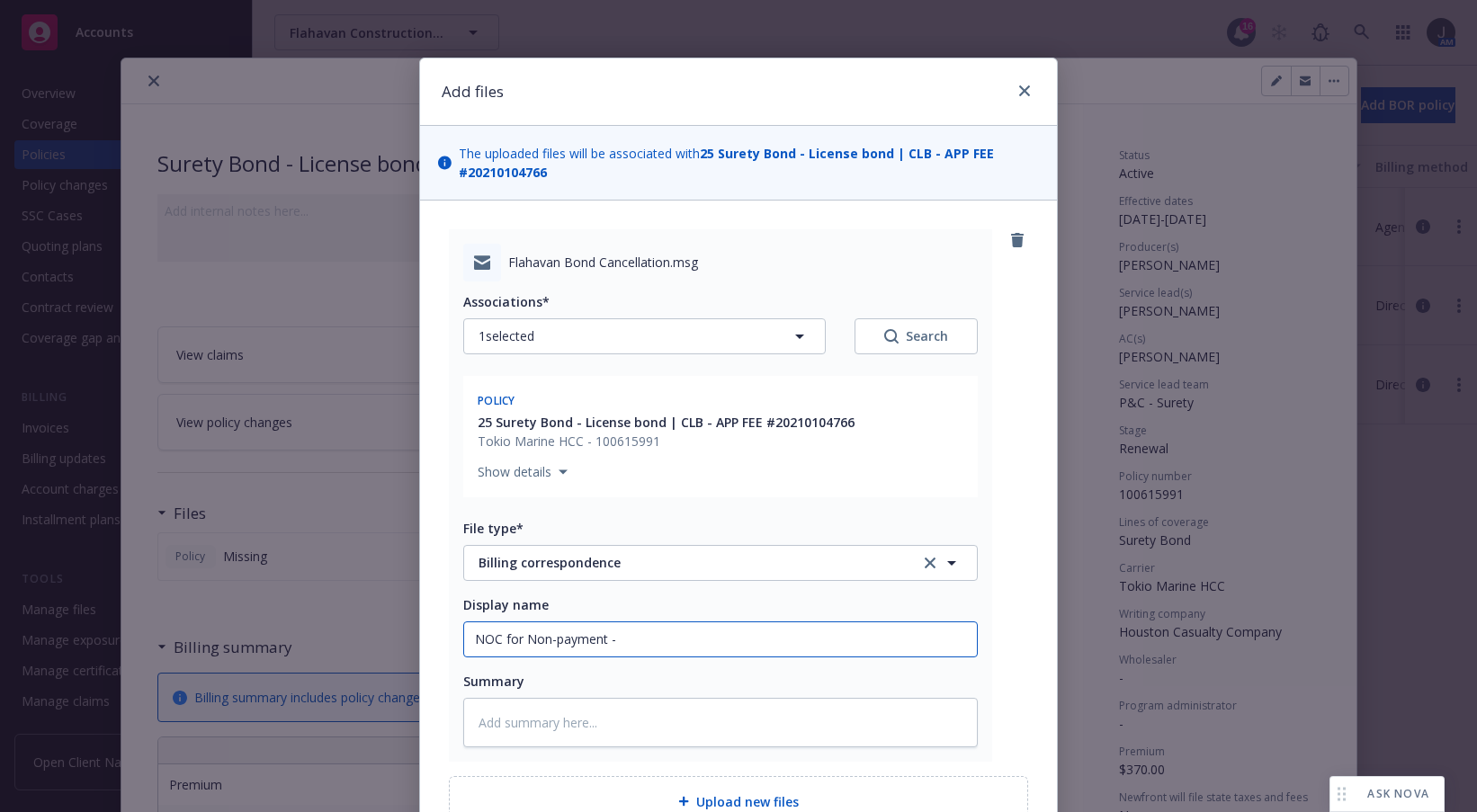 type on "x" 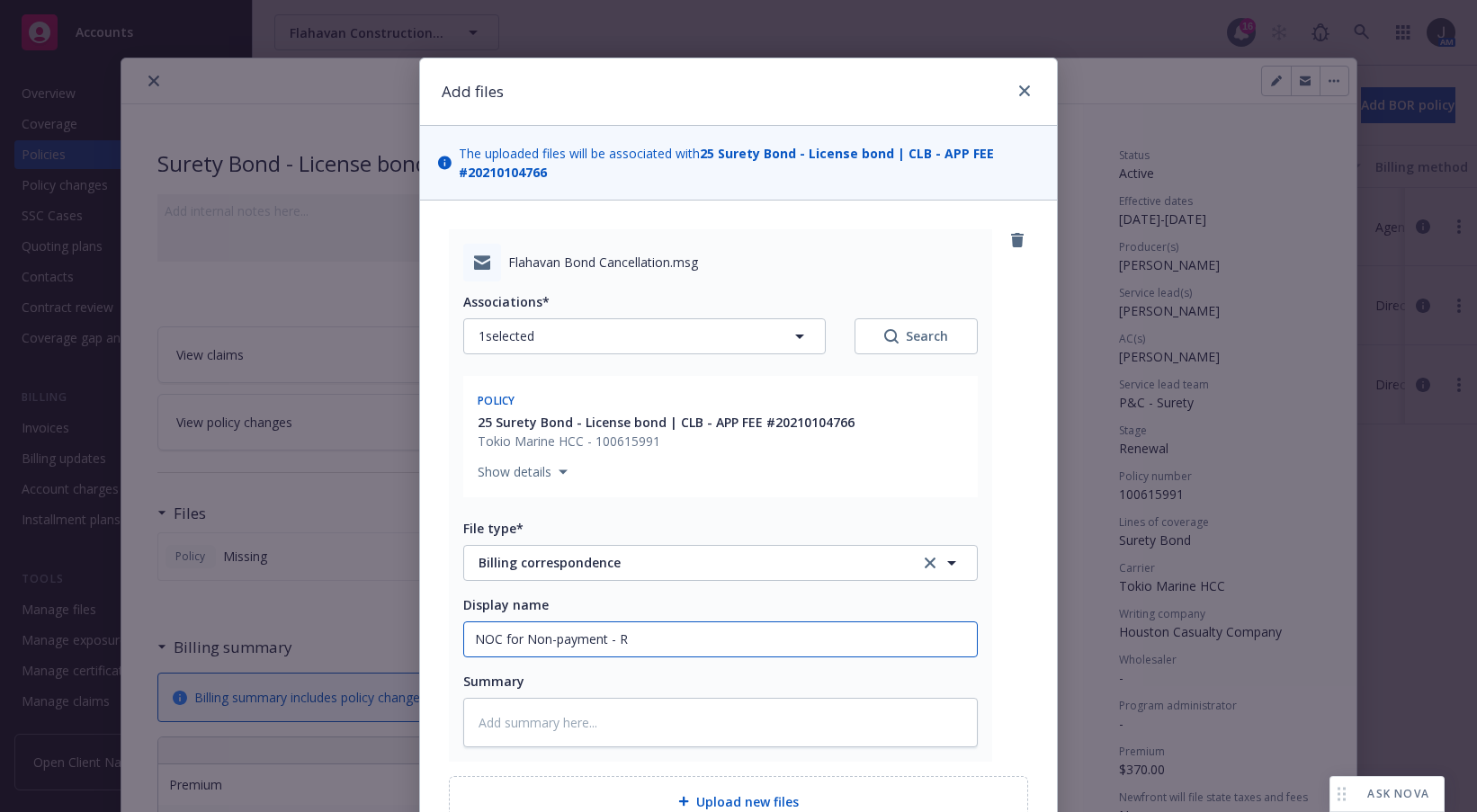 type on "x" 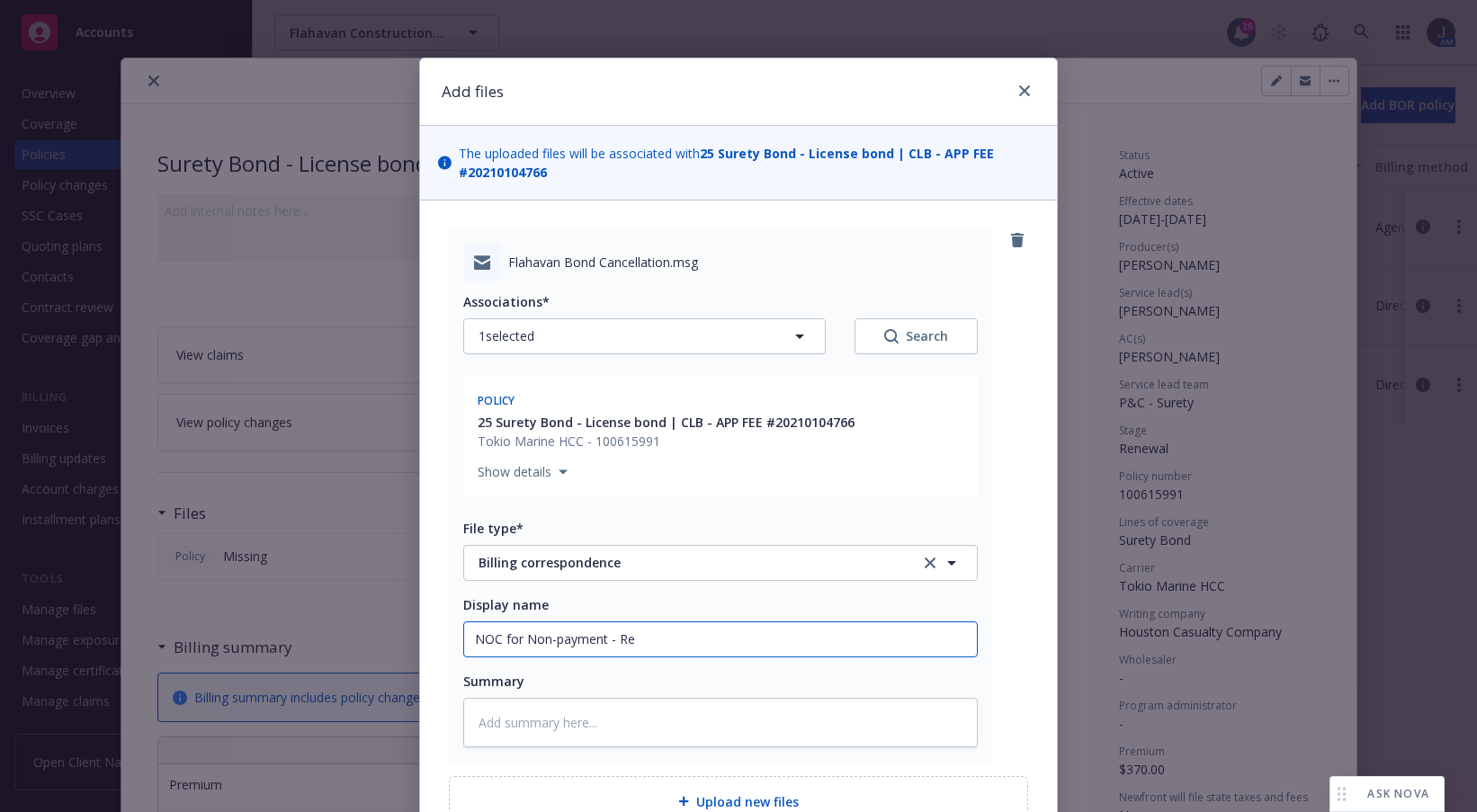 type on "x" 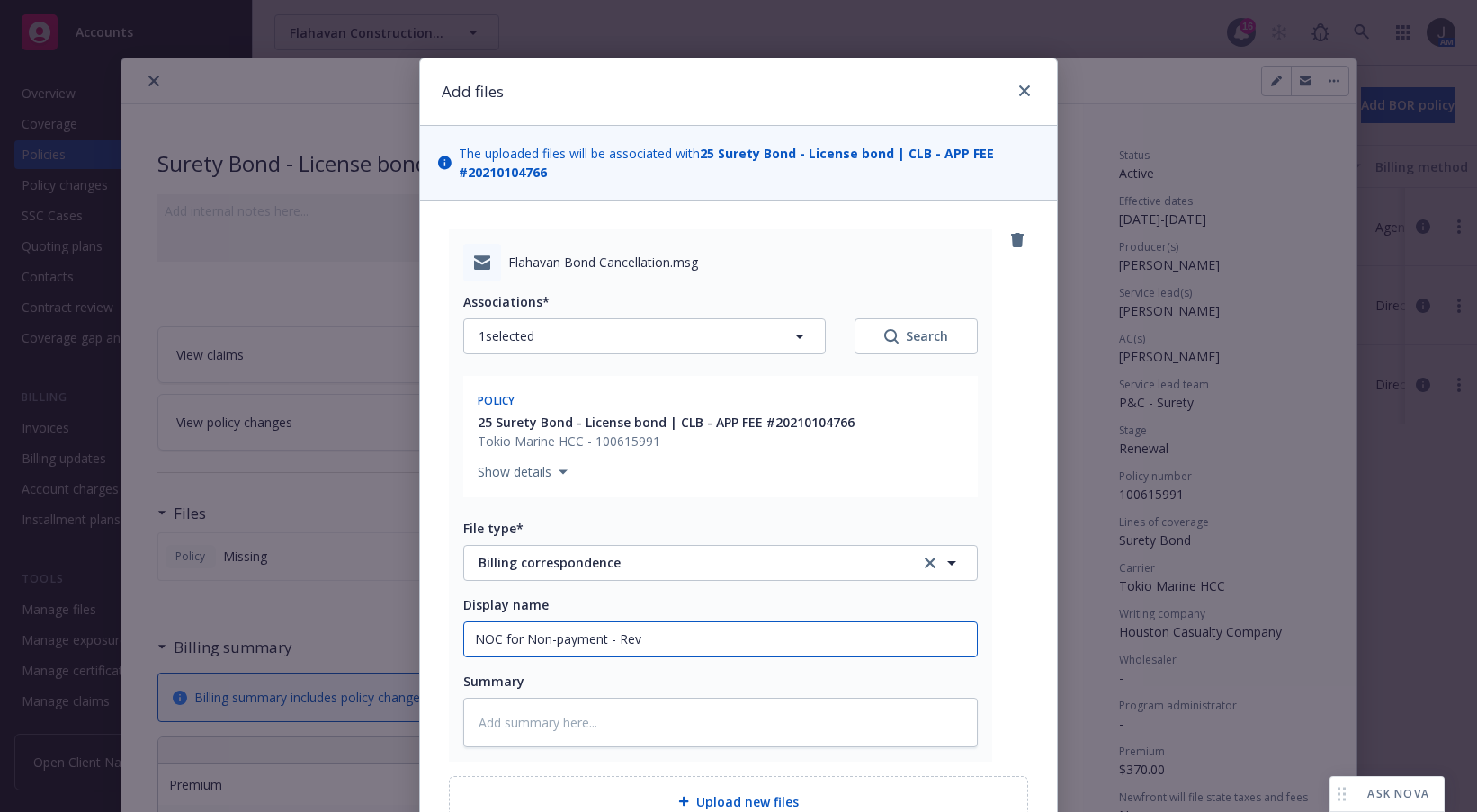 type on "x" 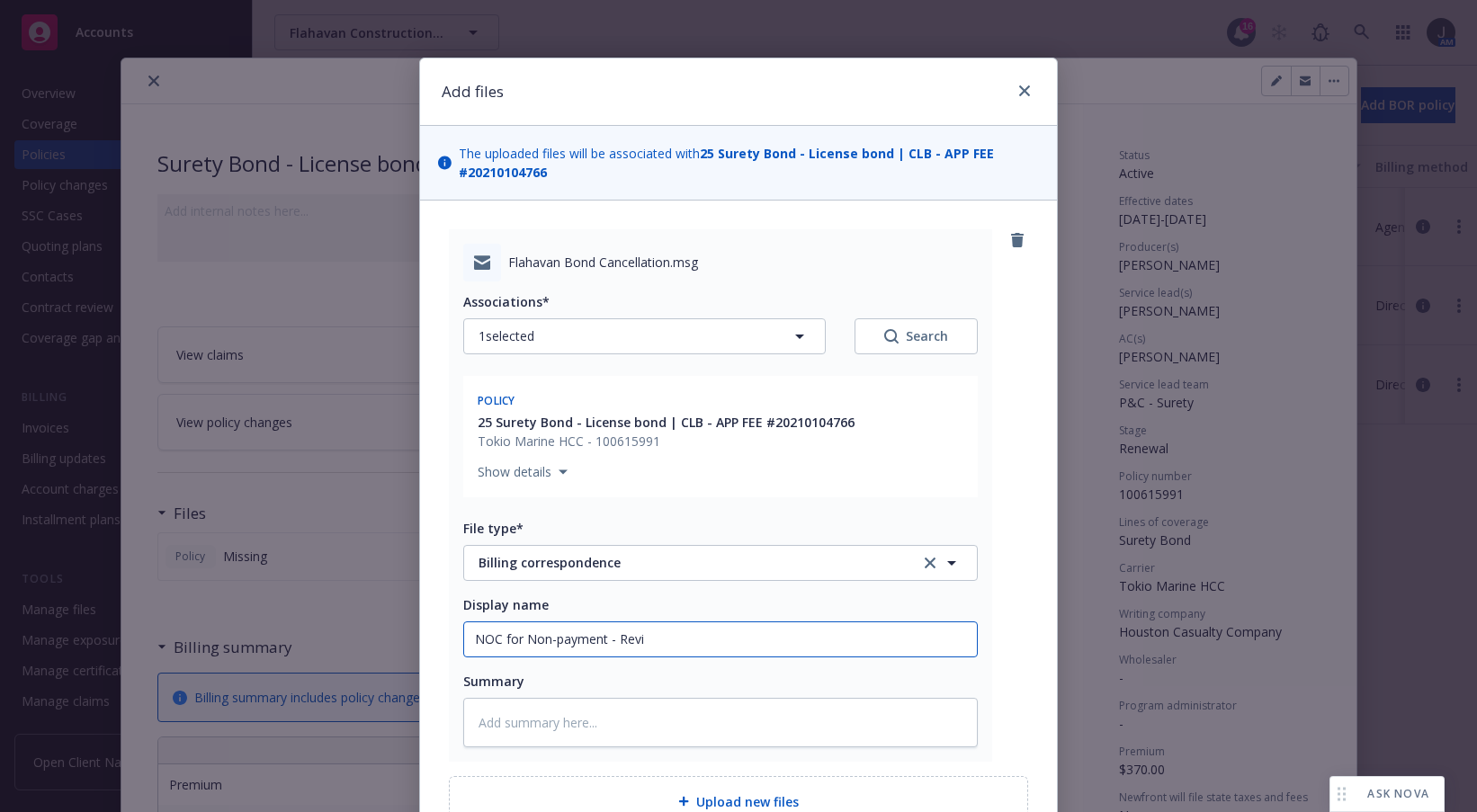 type on "x" 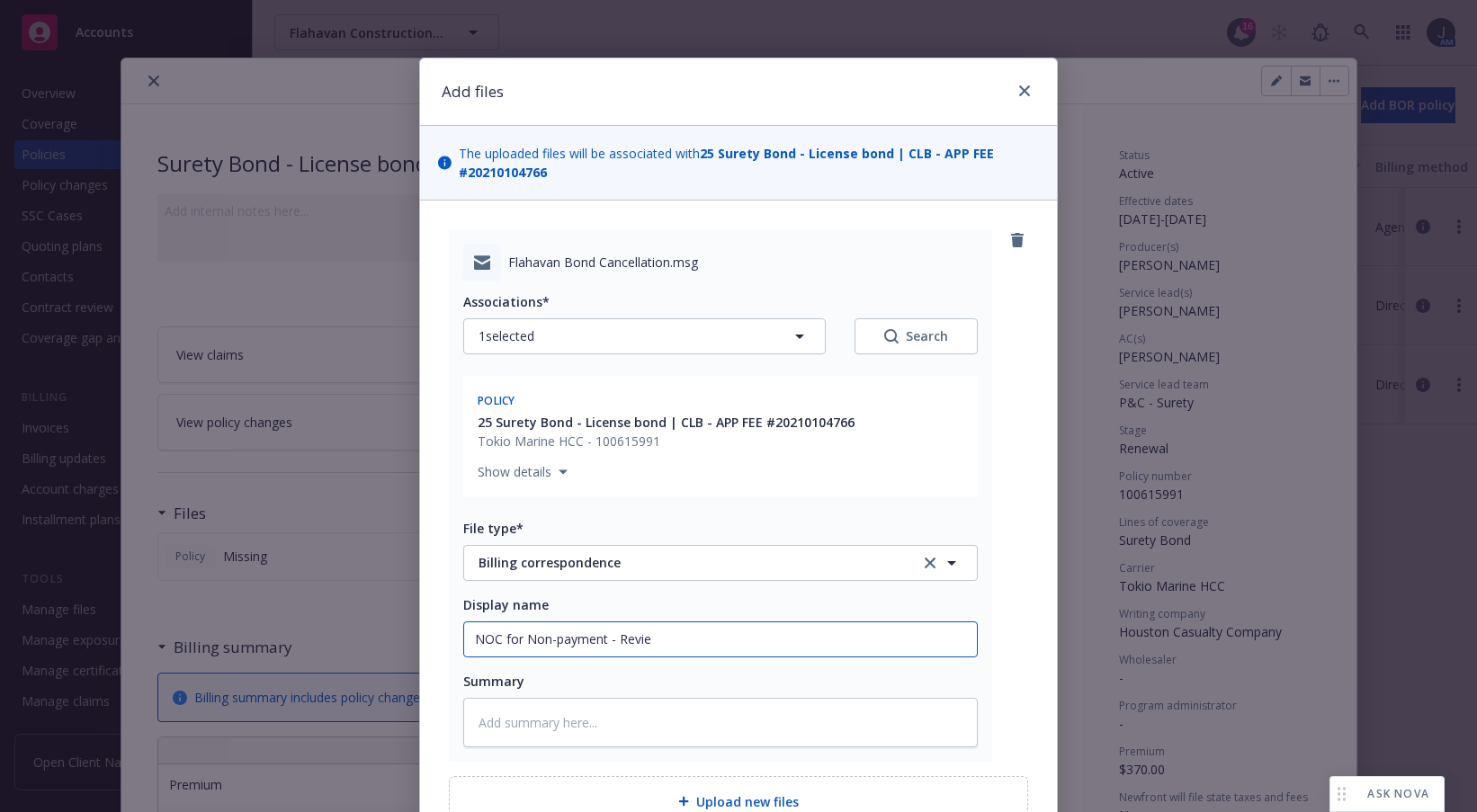 type on "x" 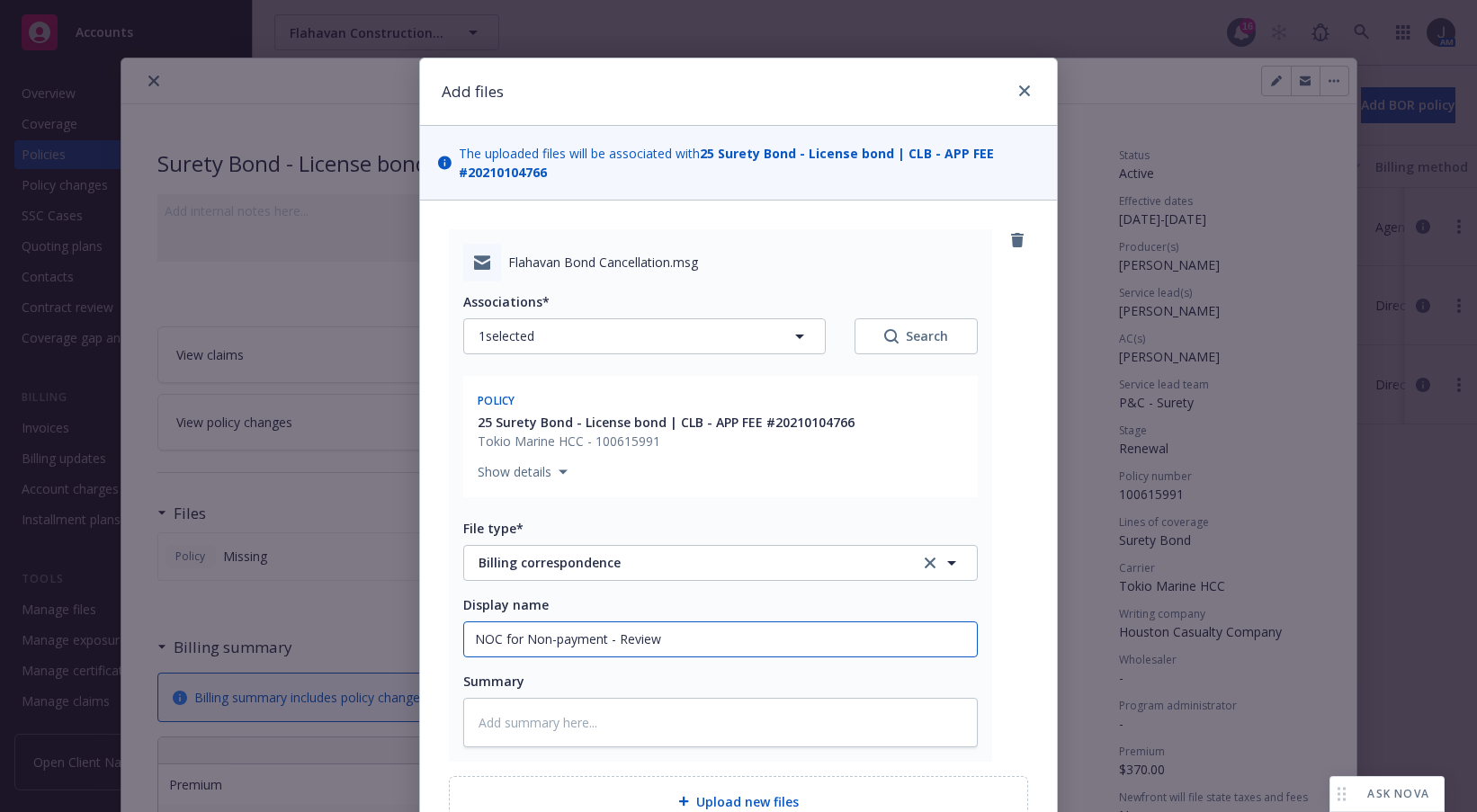 type on "x" 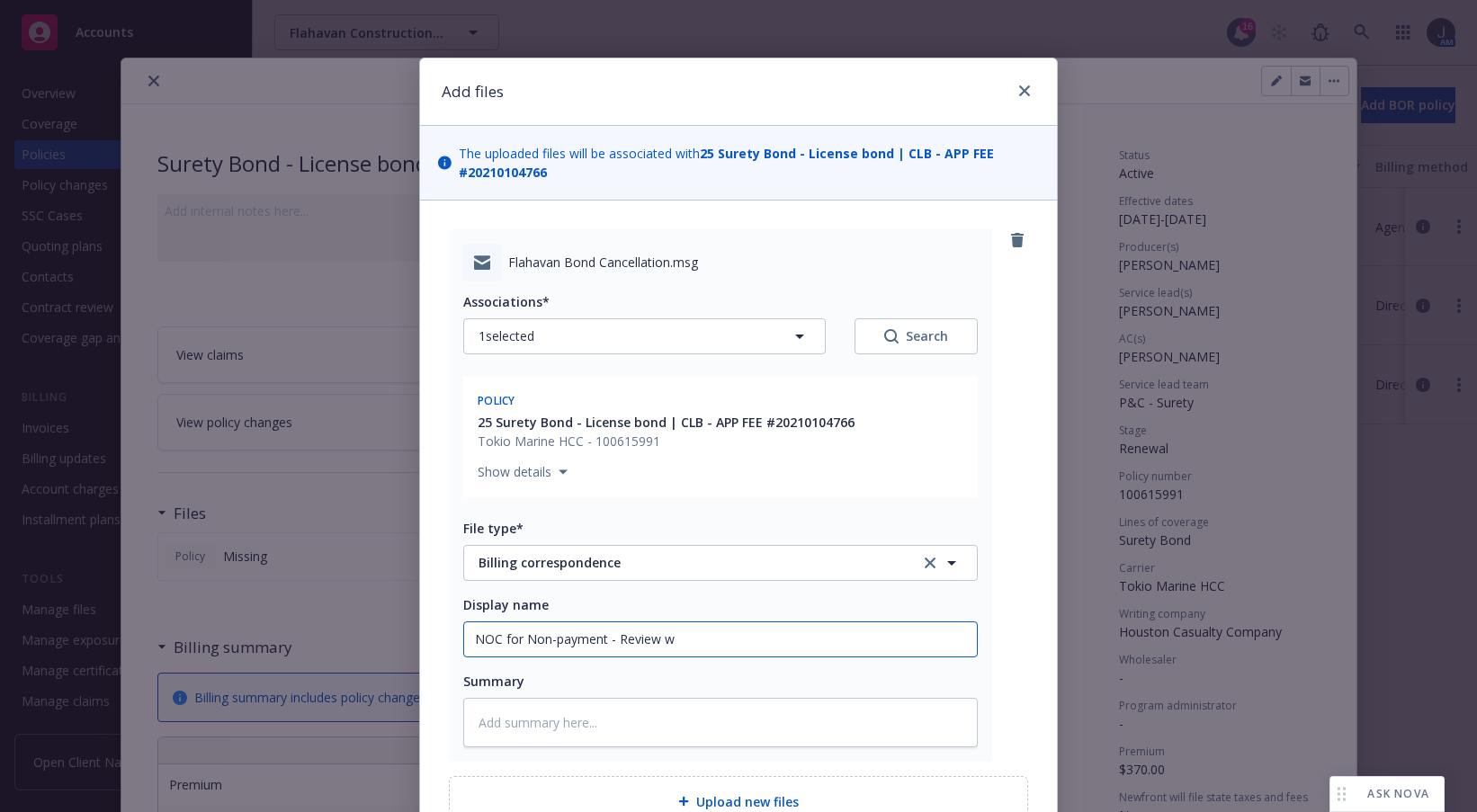type on "x" 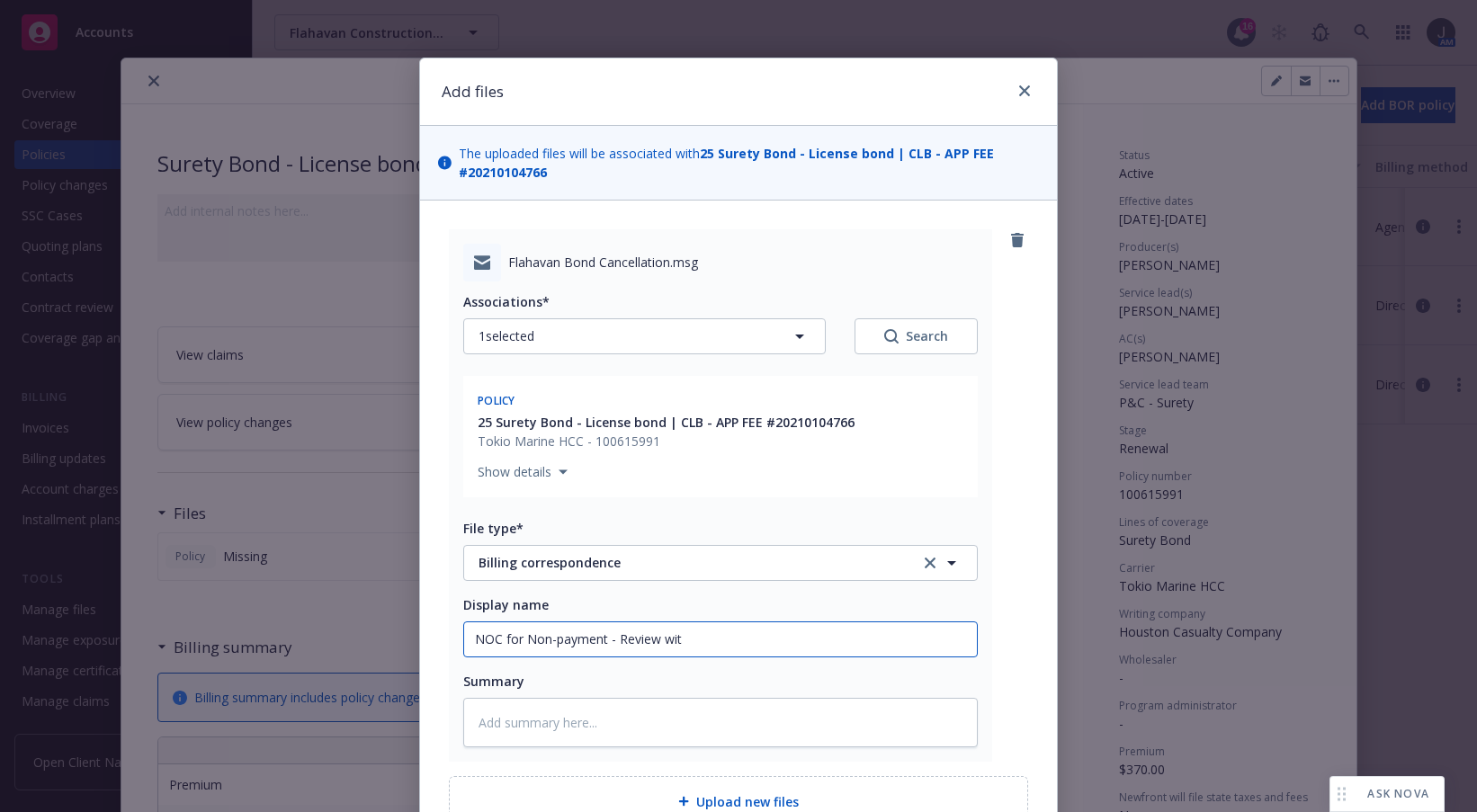 type on "NOC for Non-payment - Review with" 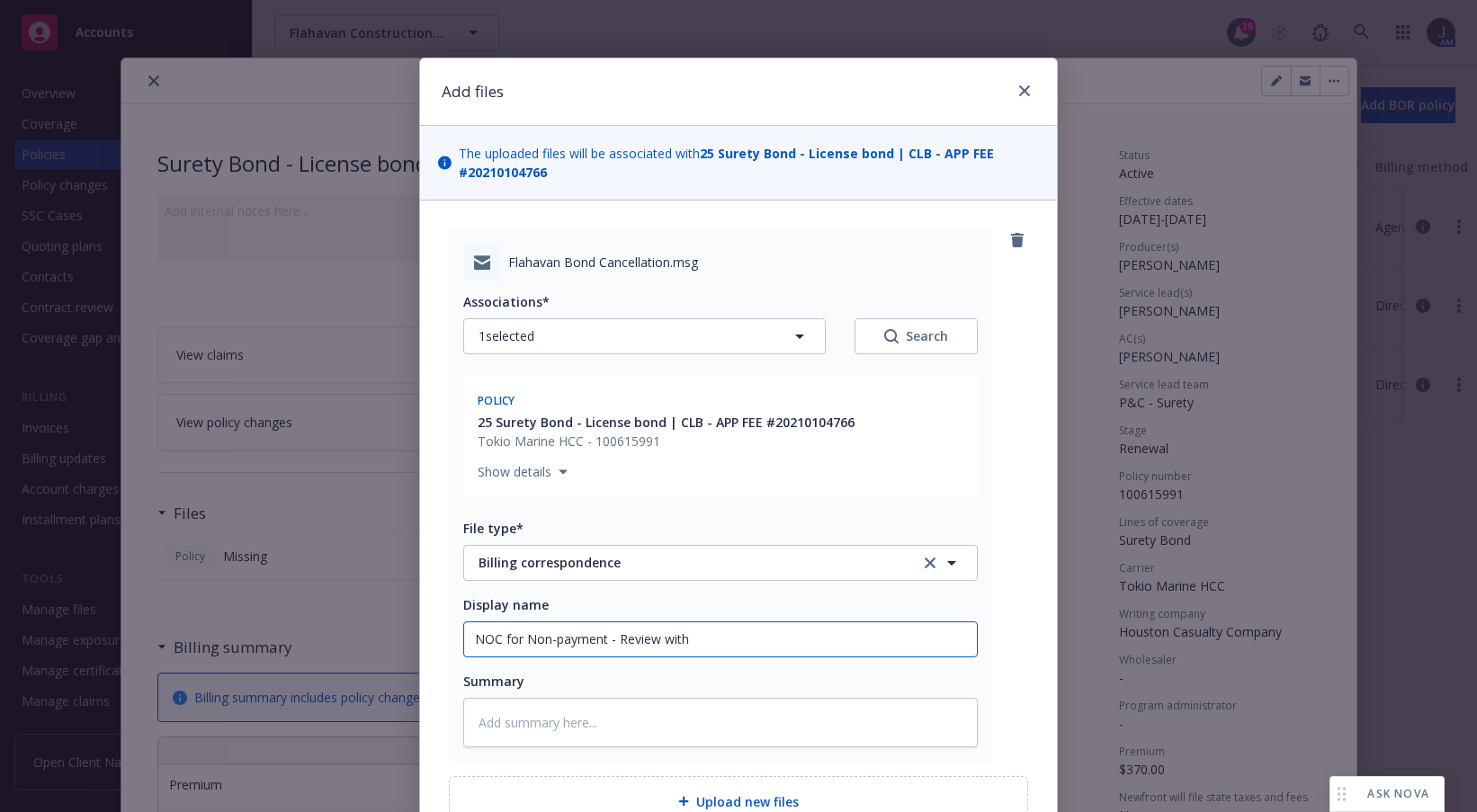 type on "x" 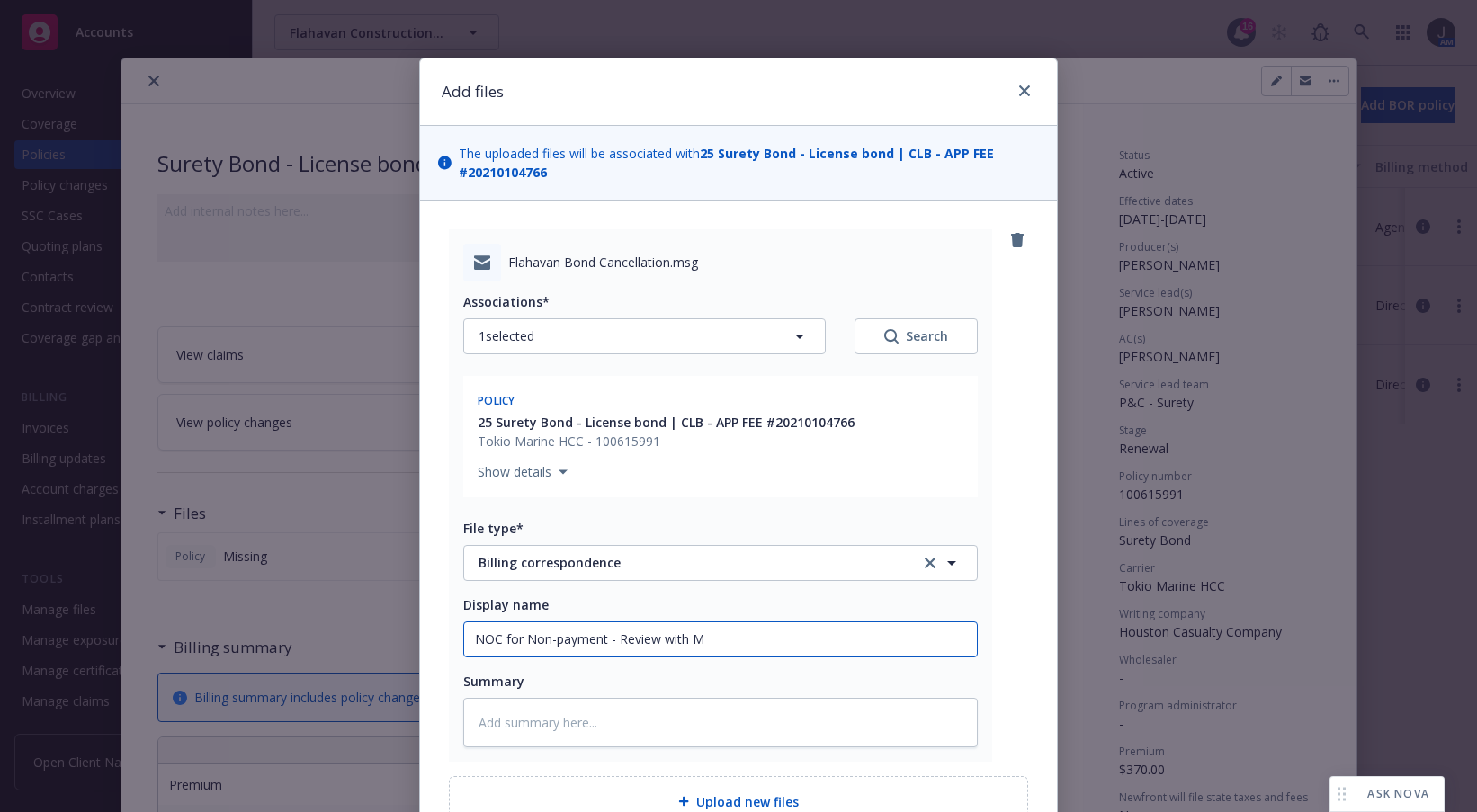 type on "x" 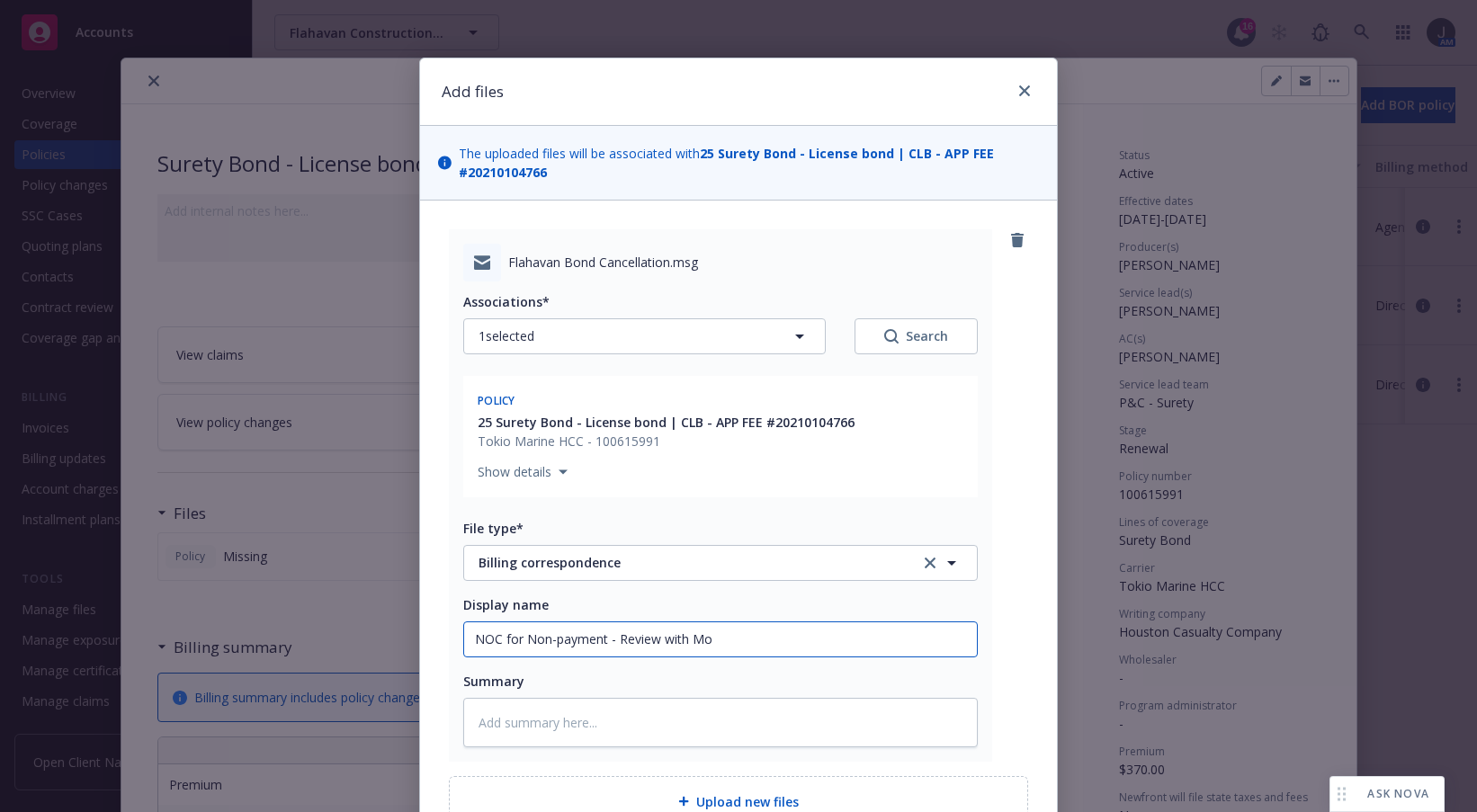 type on "x" 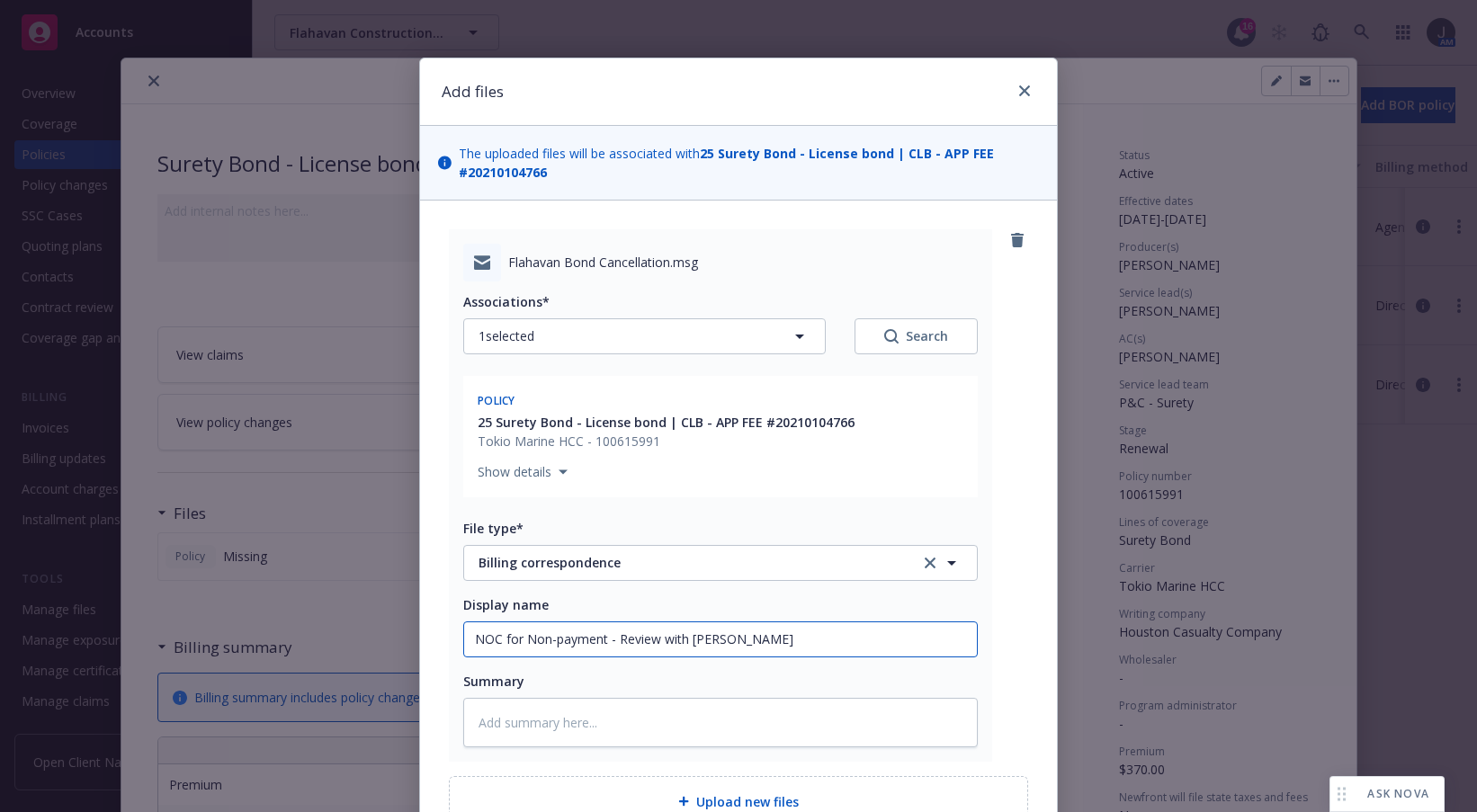 type on "x" 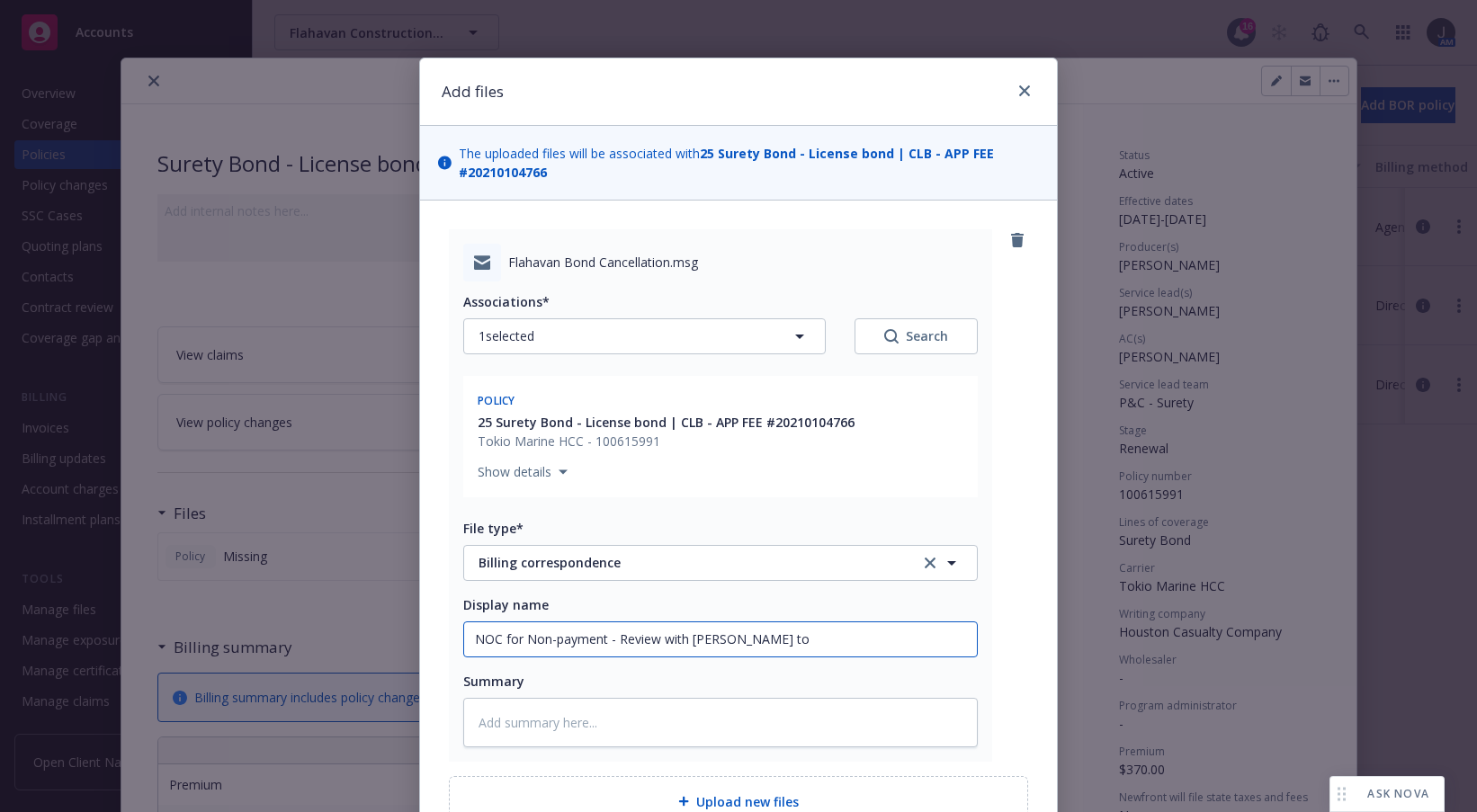 type on "x" 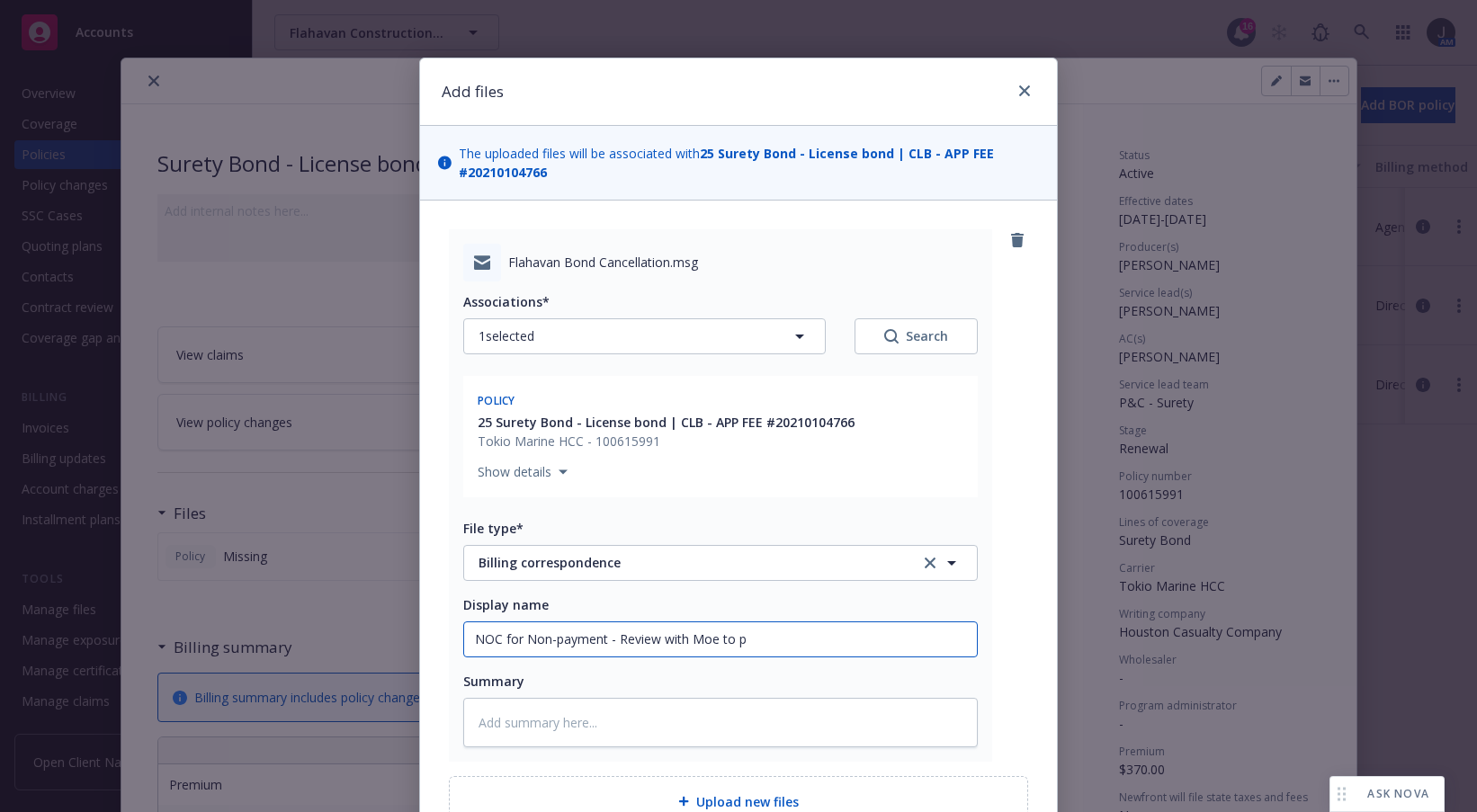 type on "x" 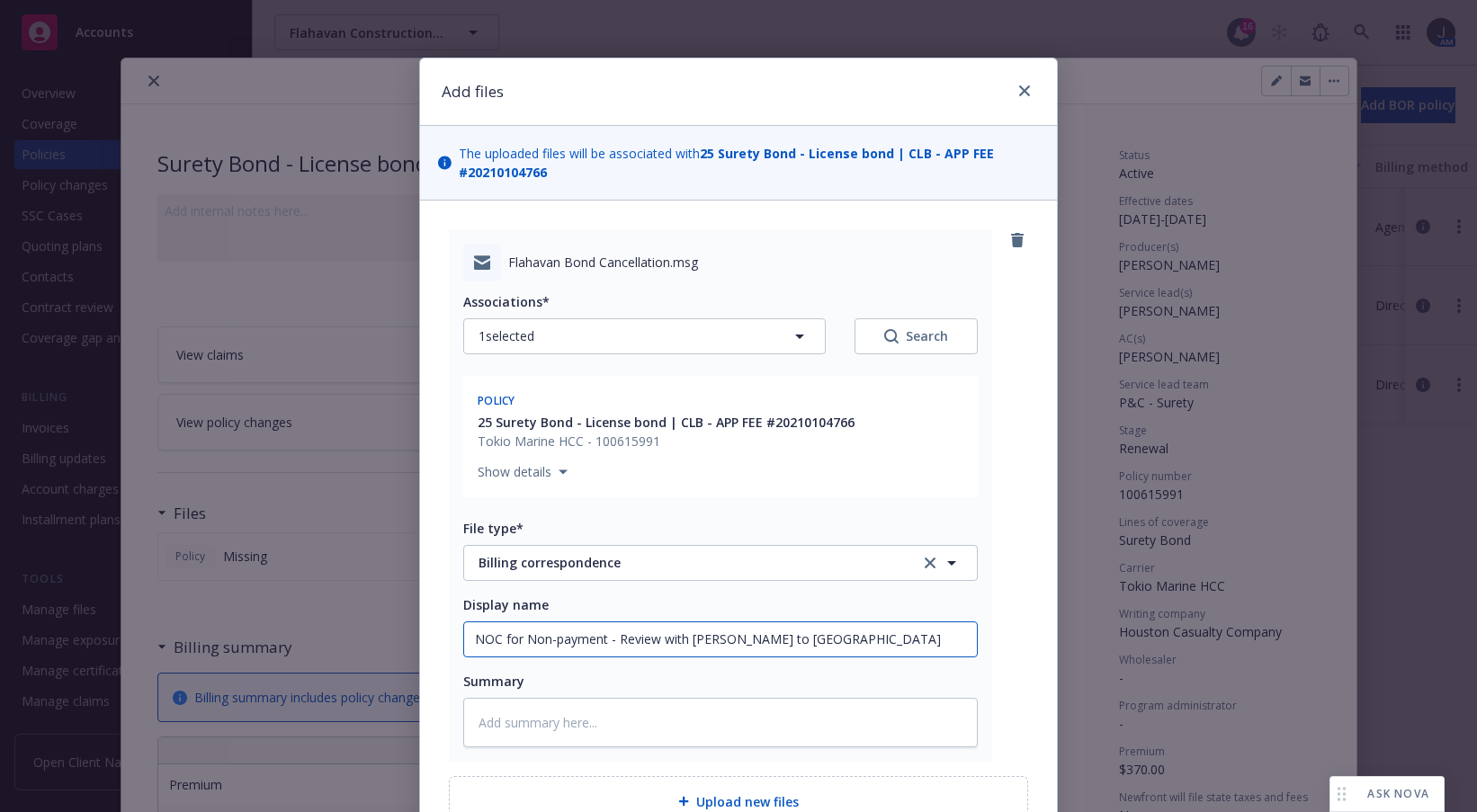type on "x" 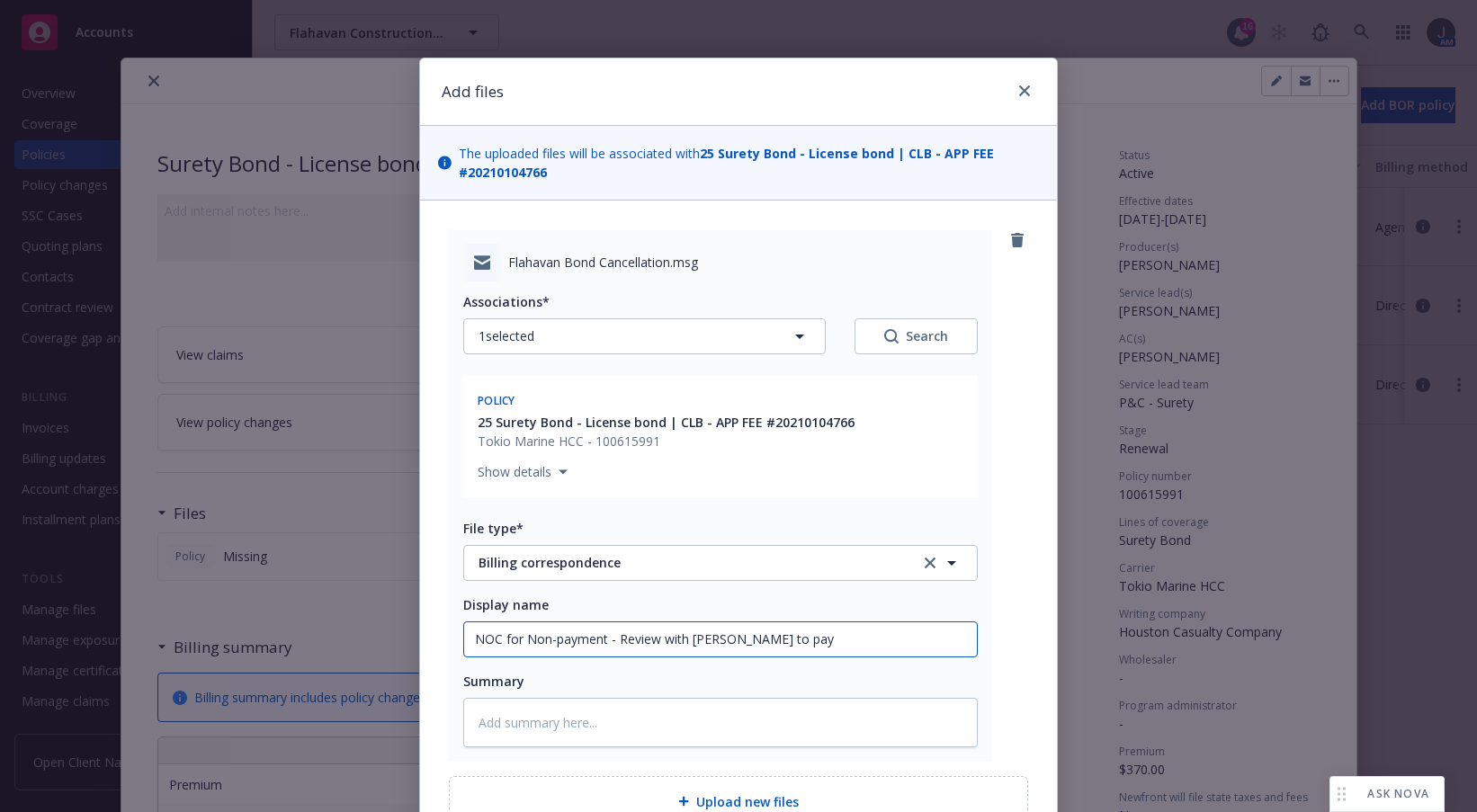 type on "x" 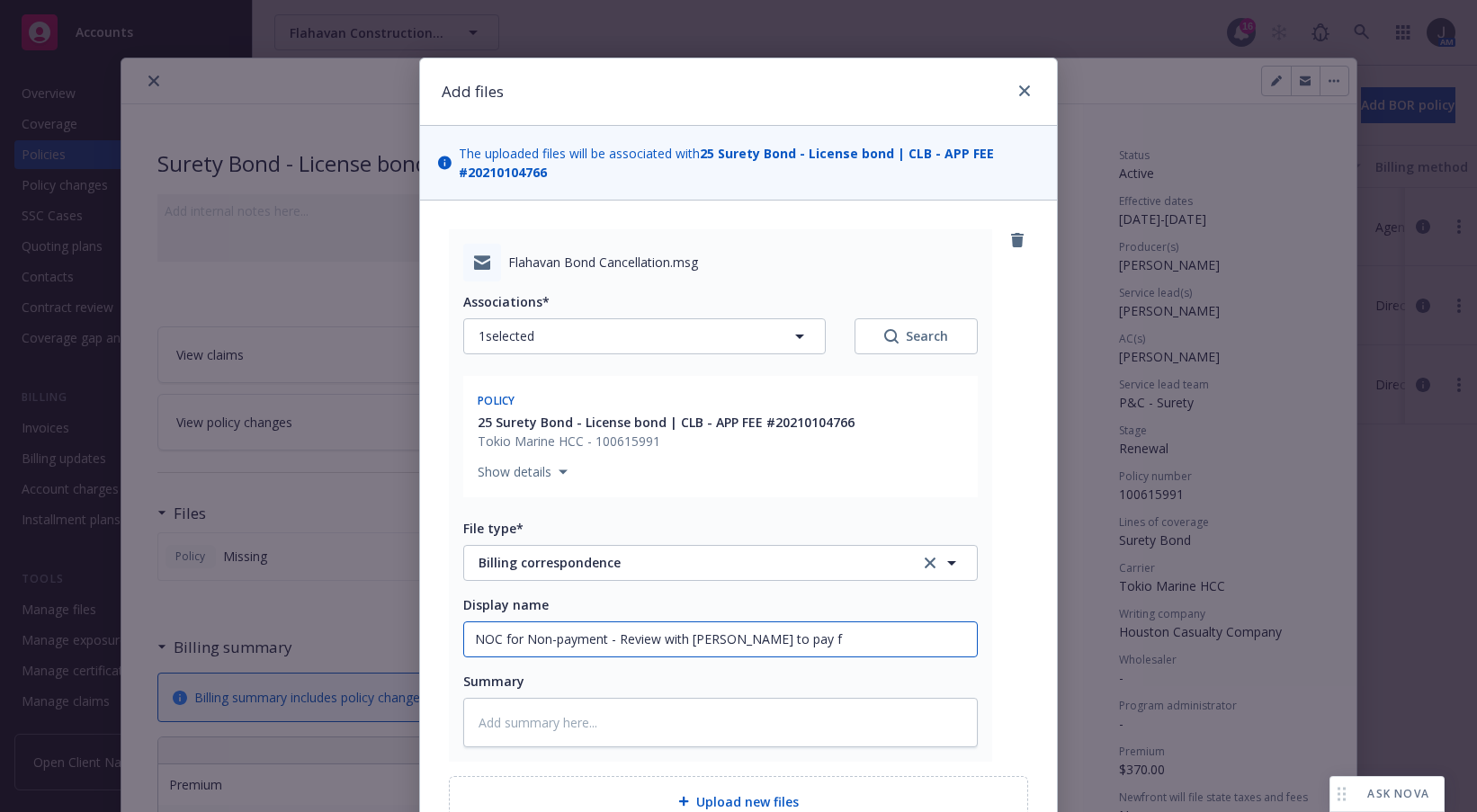 type on "x" 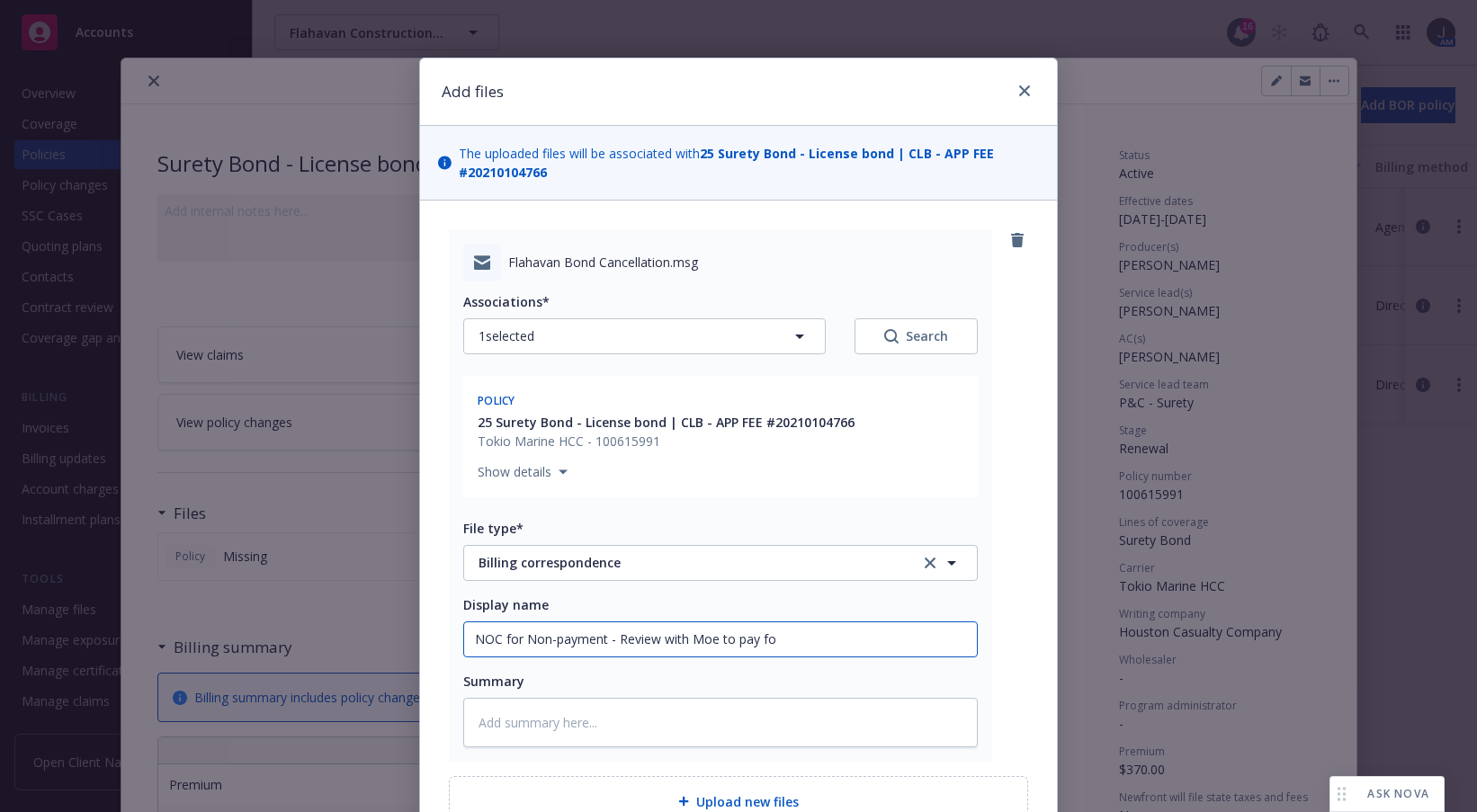 type on "x" 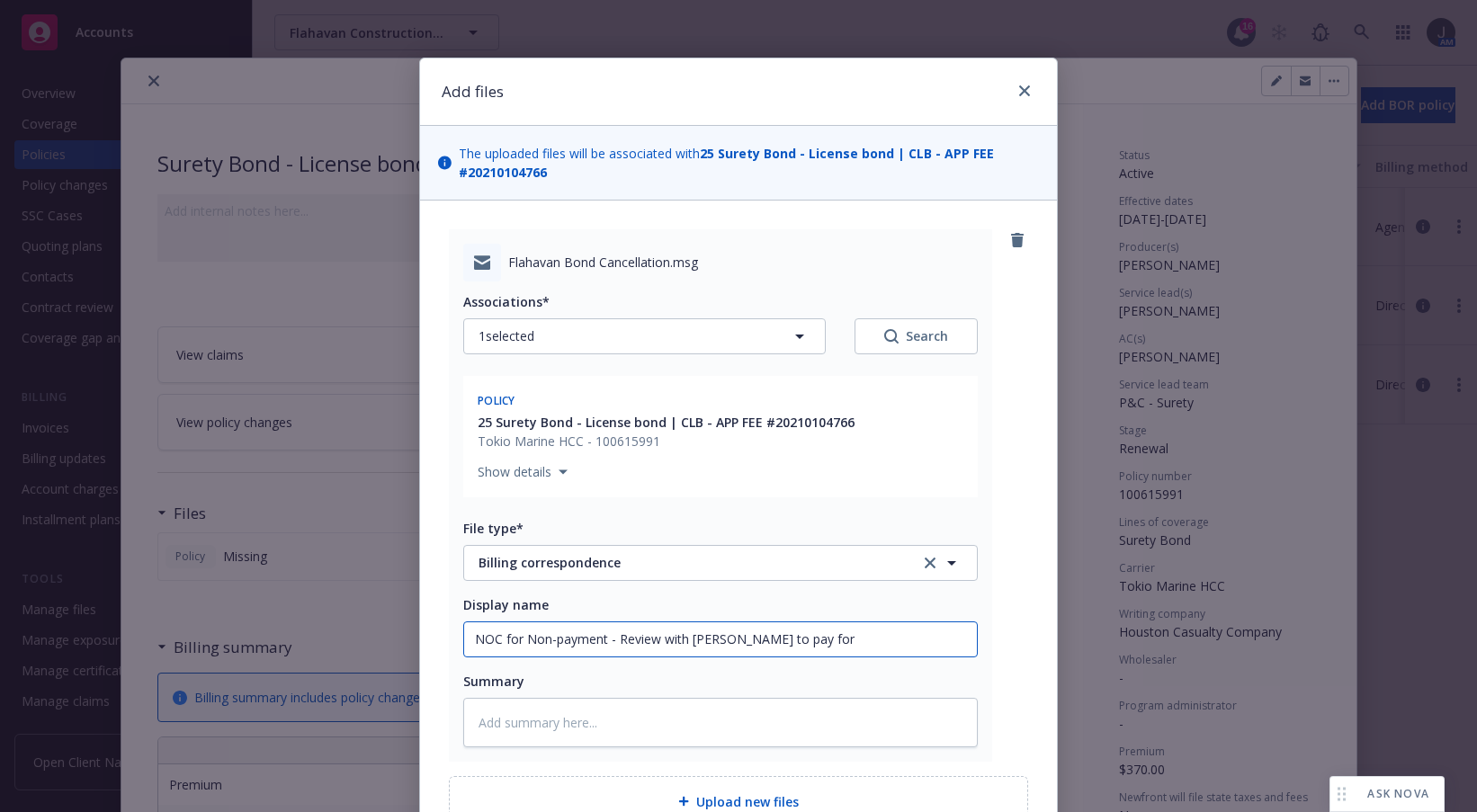 type on "x" 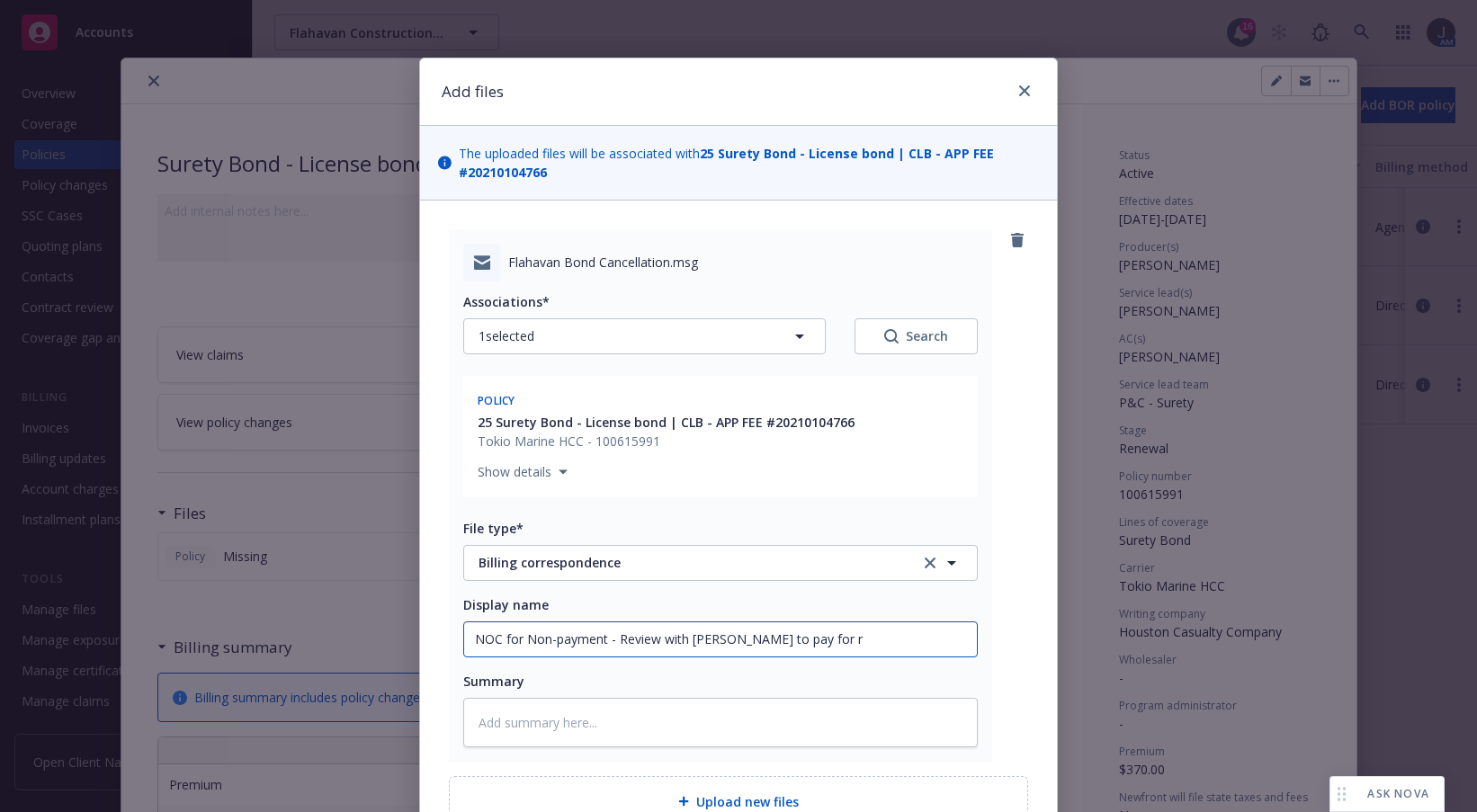 type on "x" 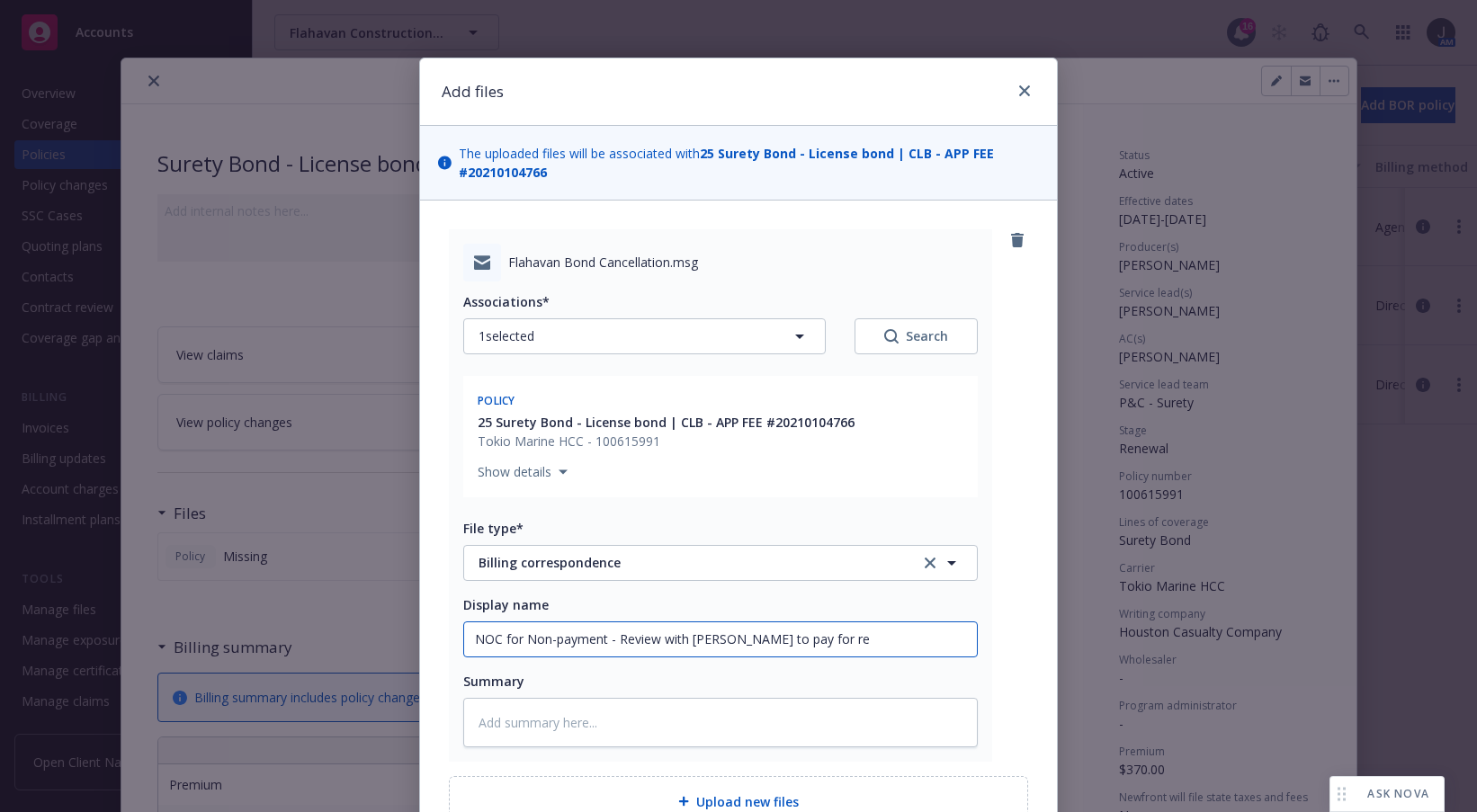 type on "x" 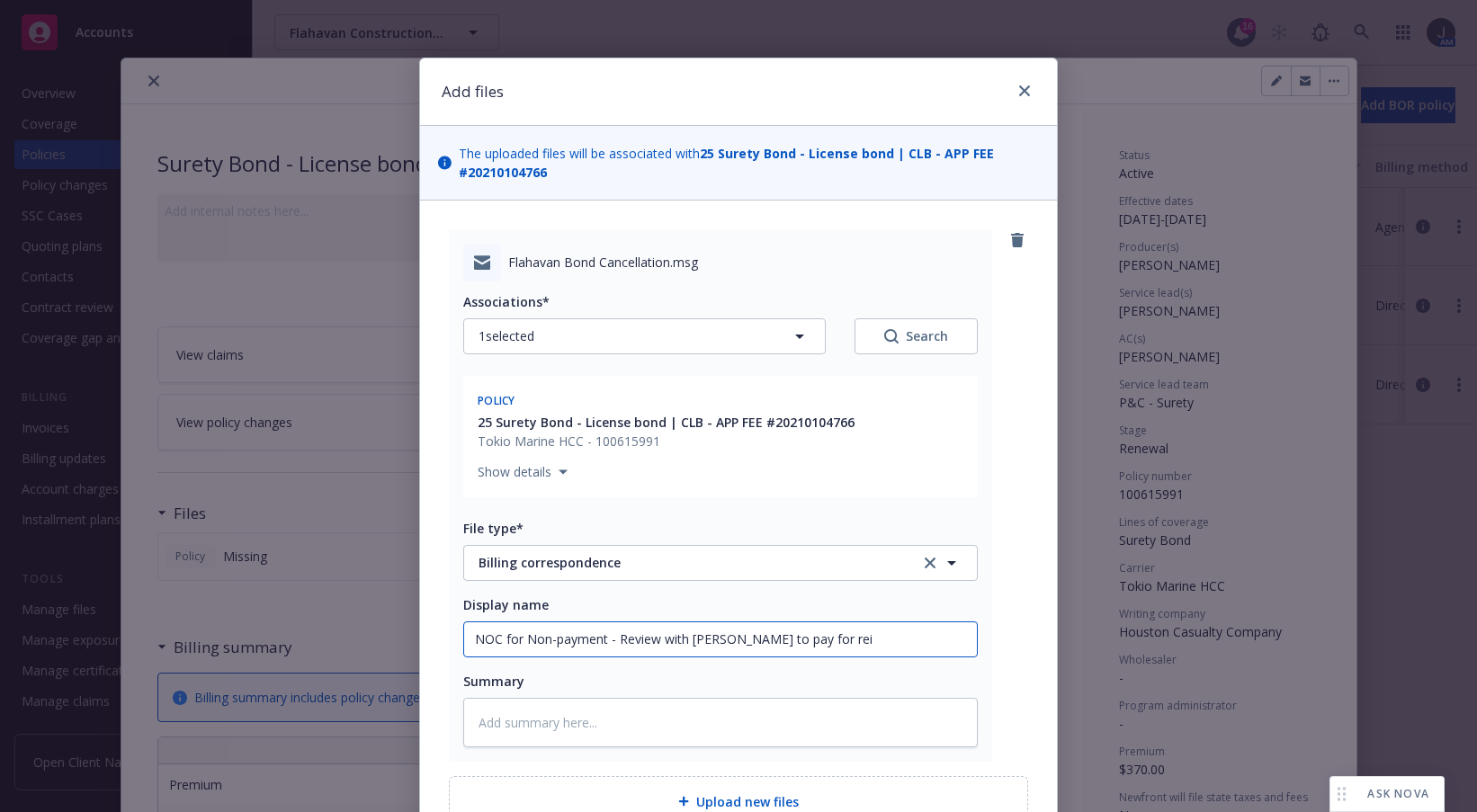 type on "x" 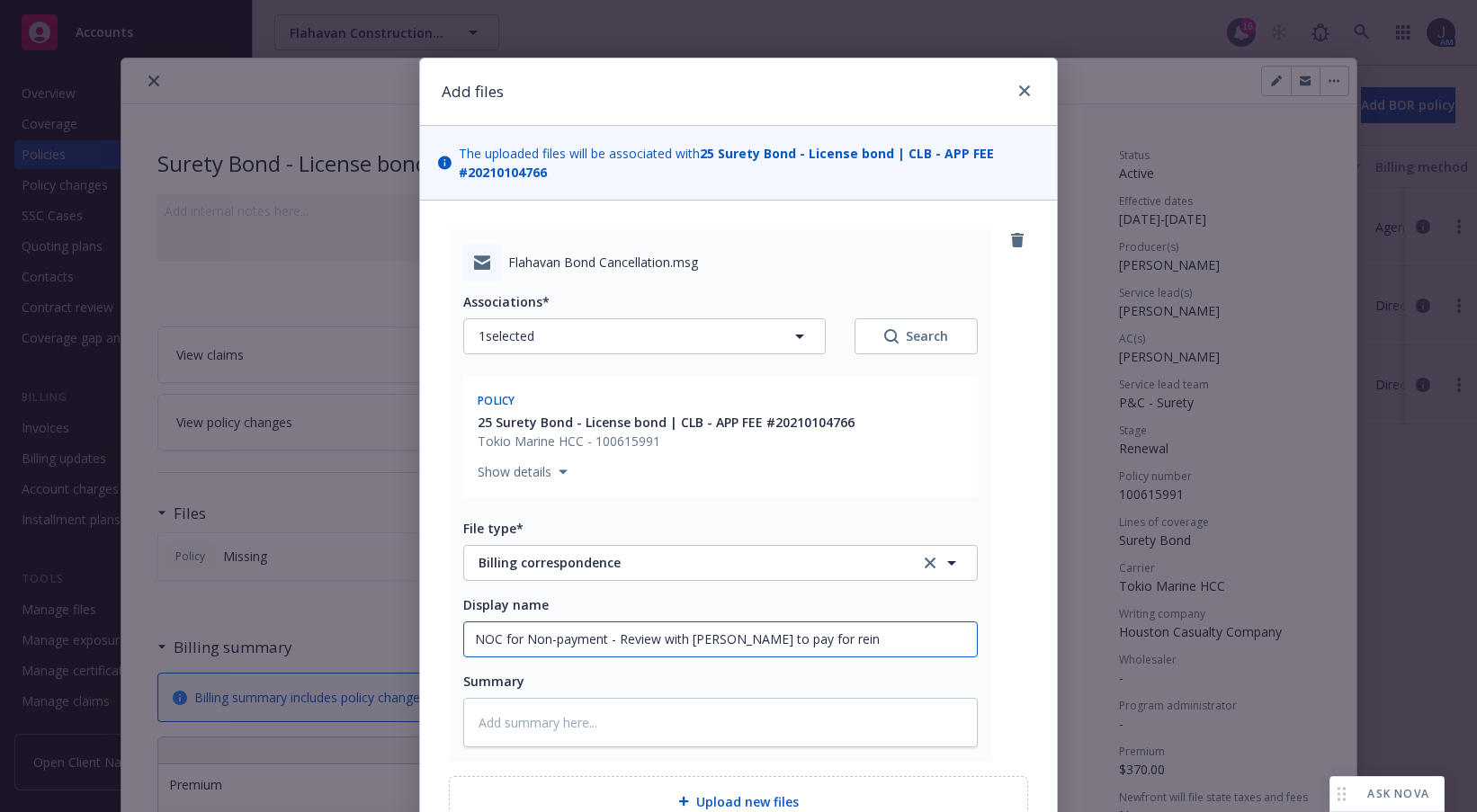 type on "NOC for Non-payment - Review with [PERSON_NAME] to pay for reins" 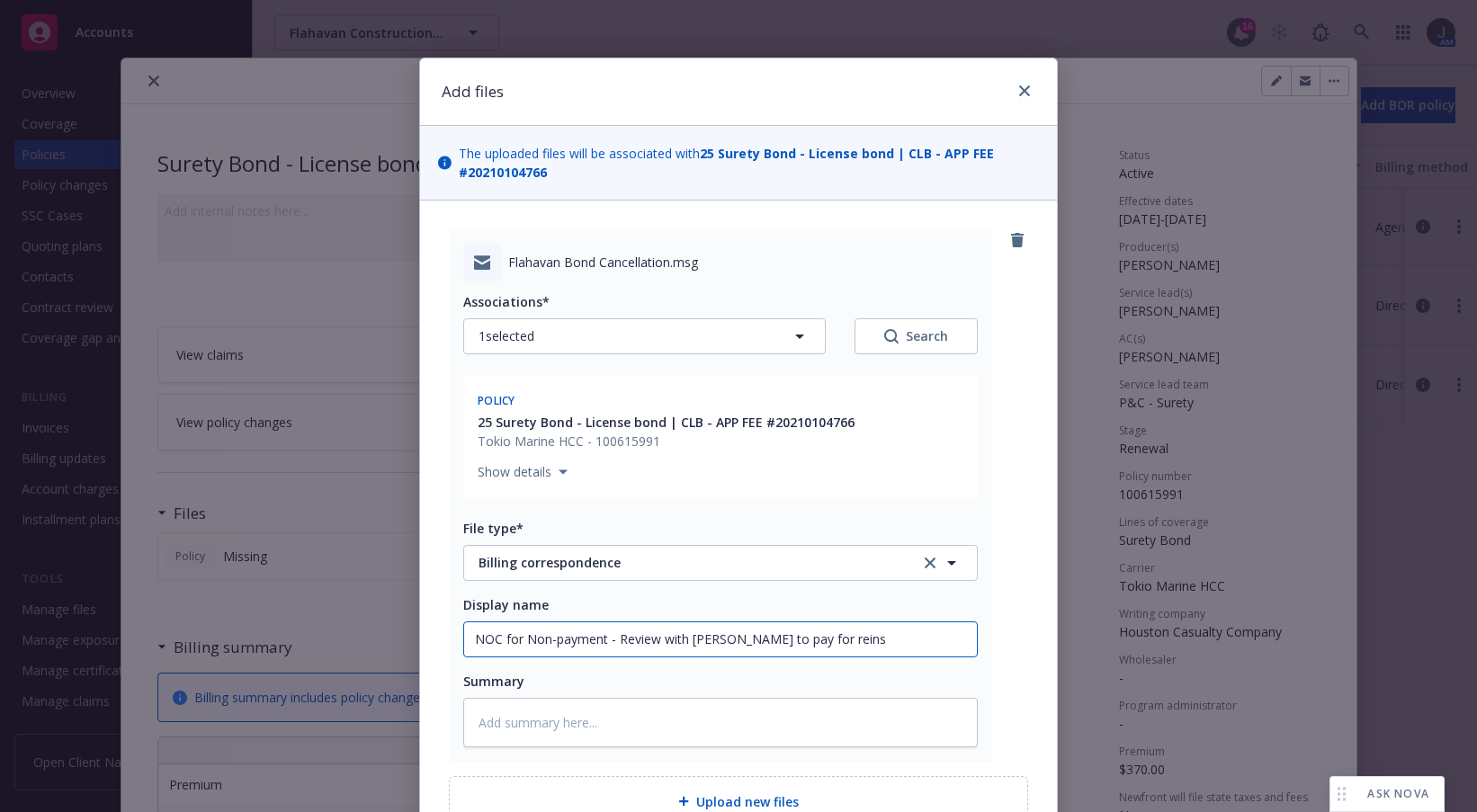 type on "x" 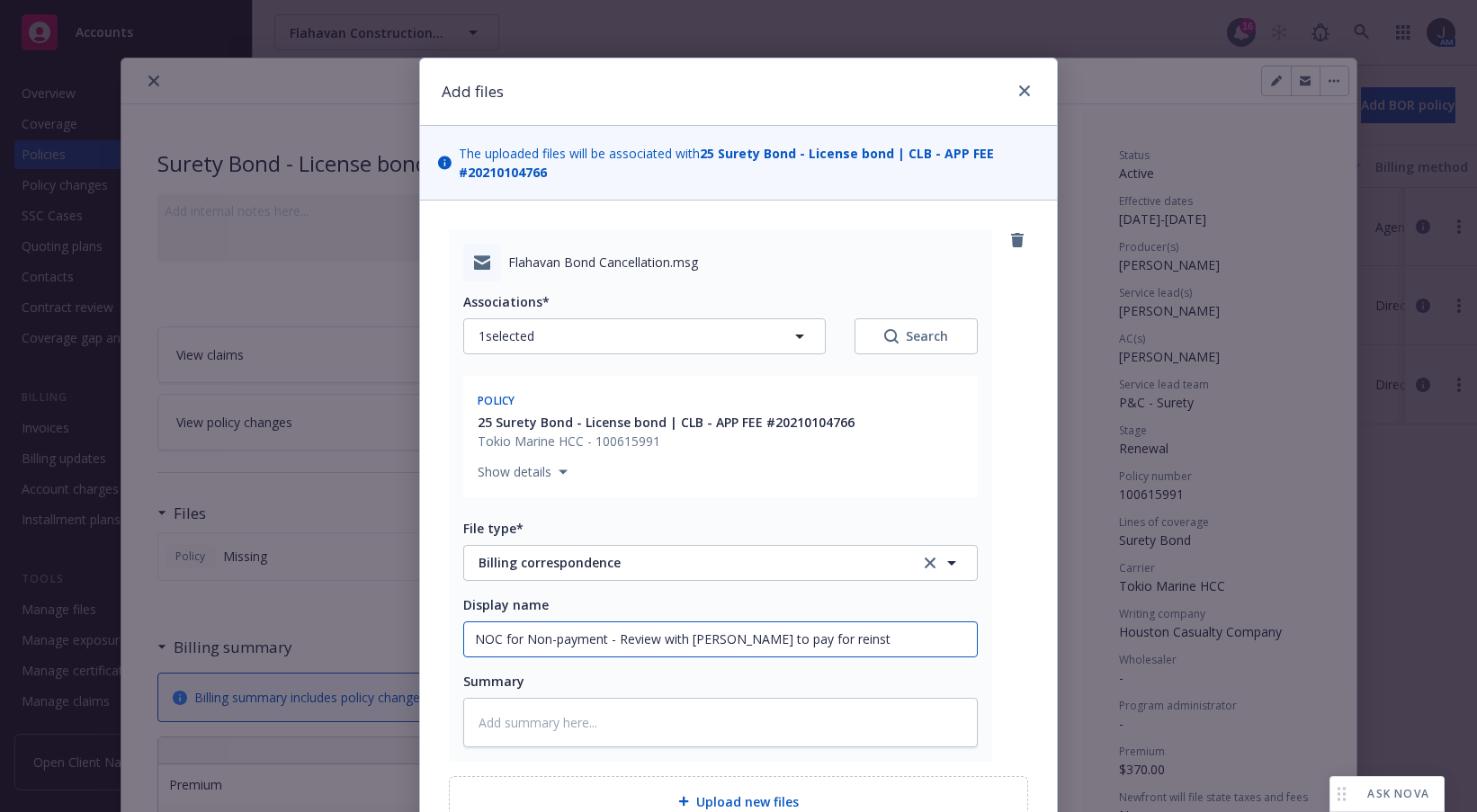 type on "x" 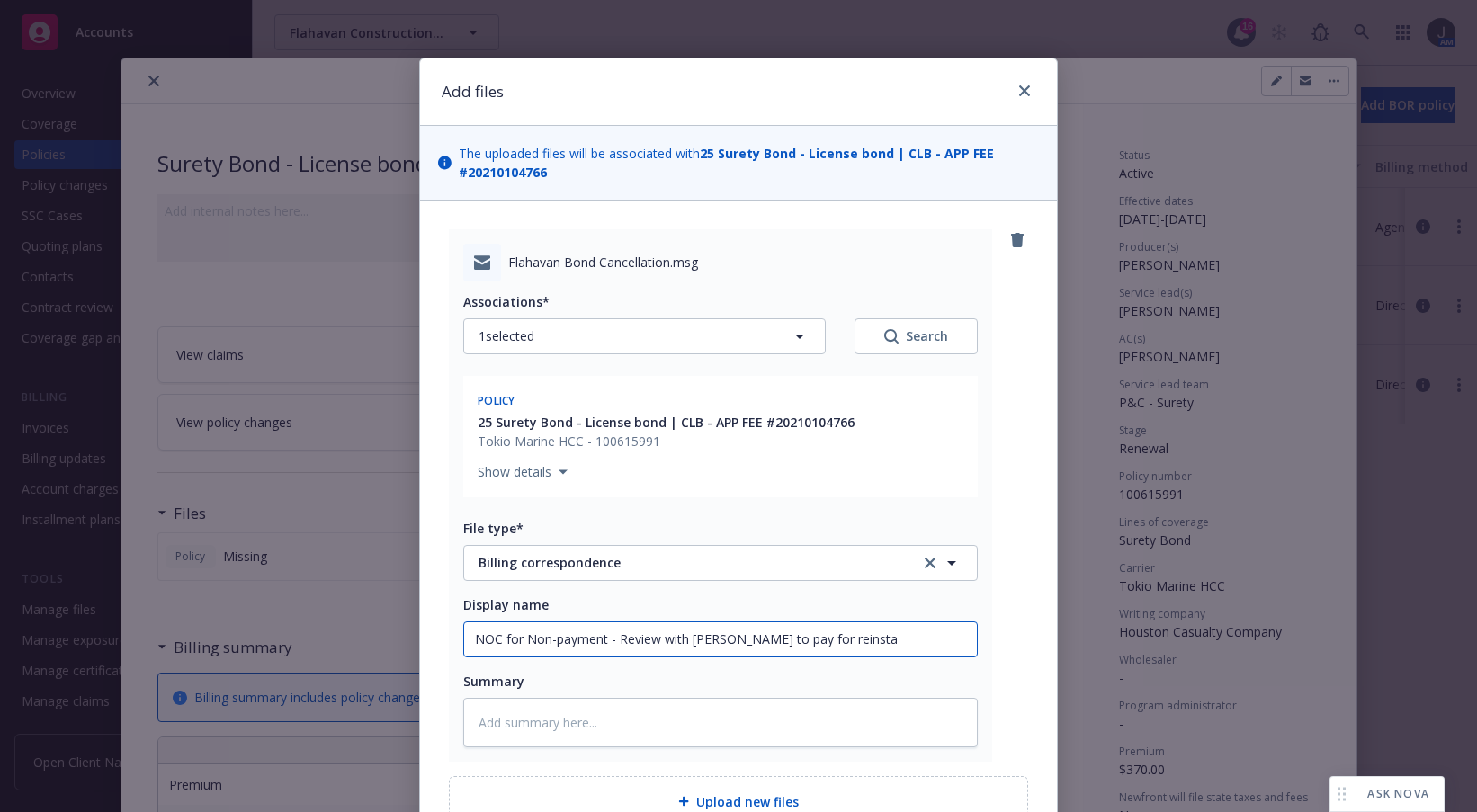 type on "x" 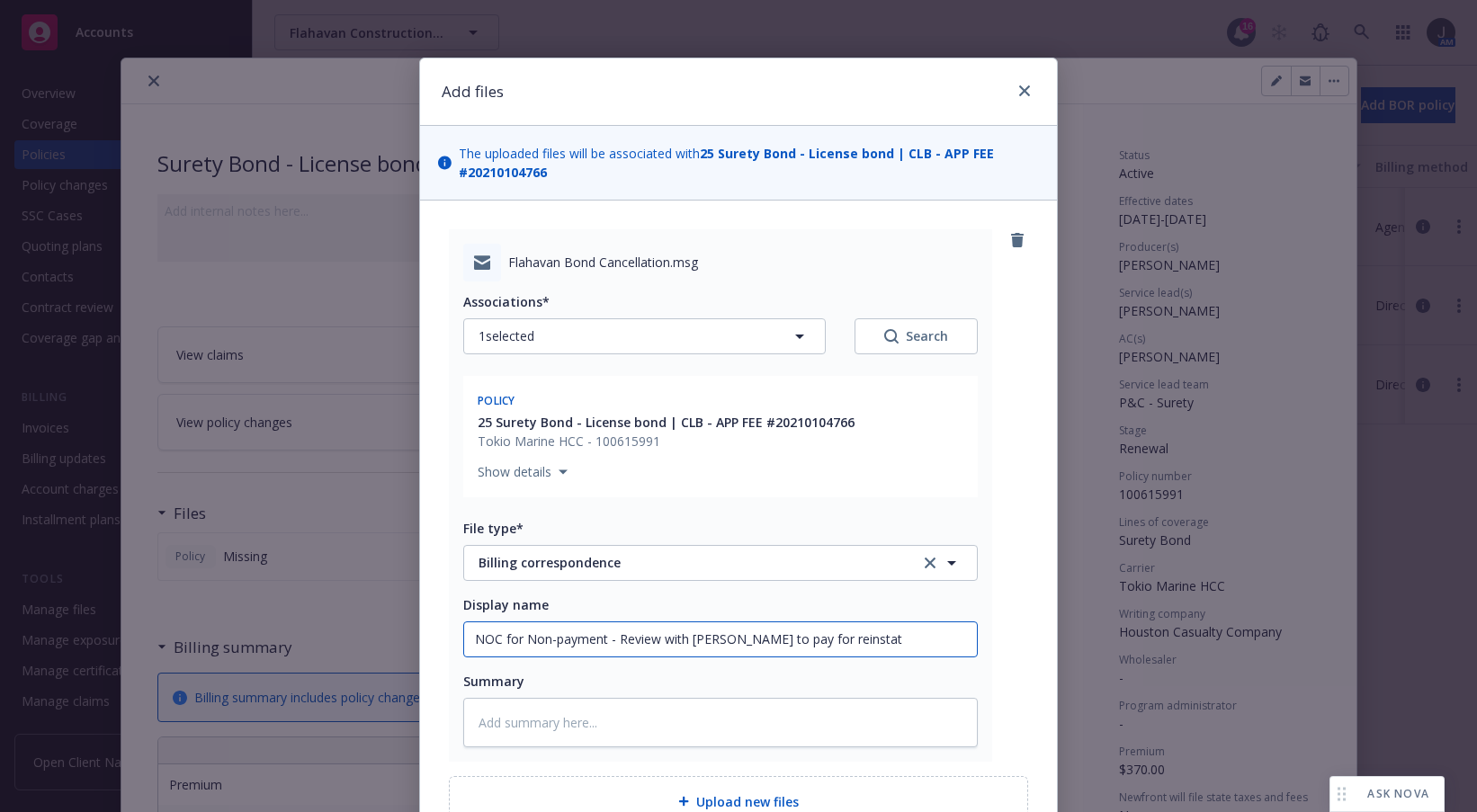 type on "x" 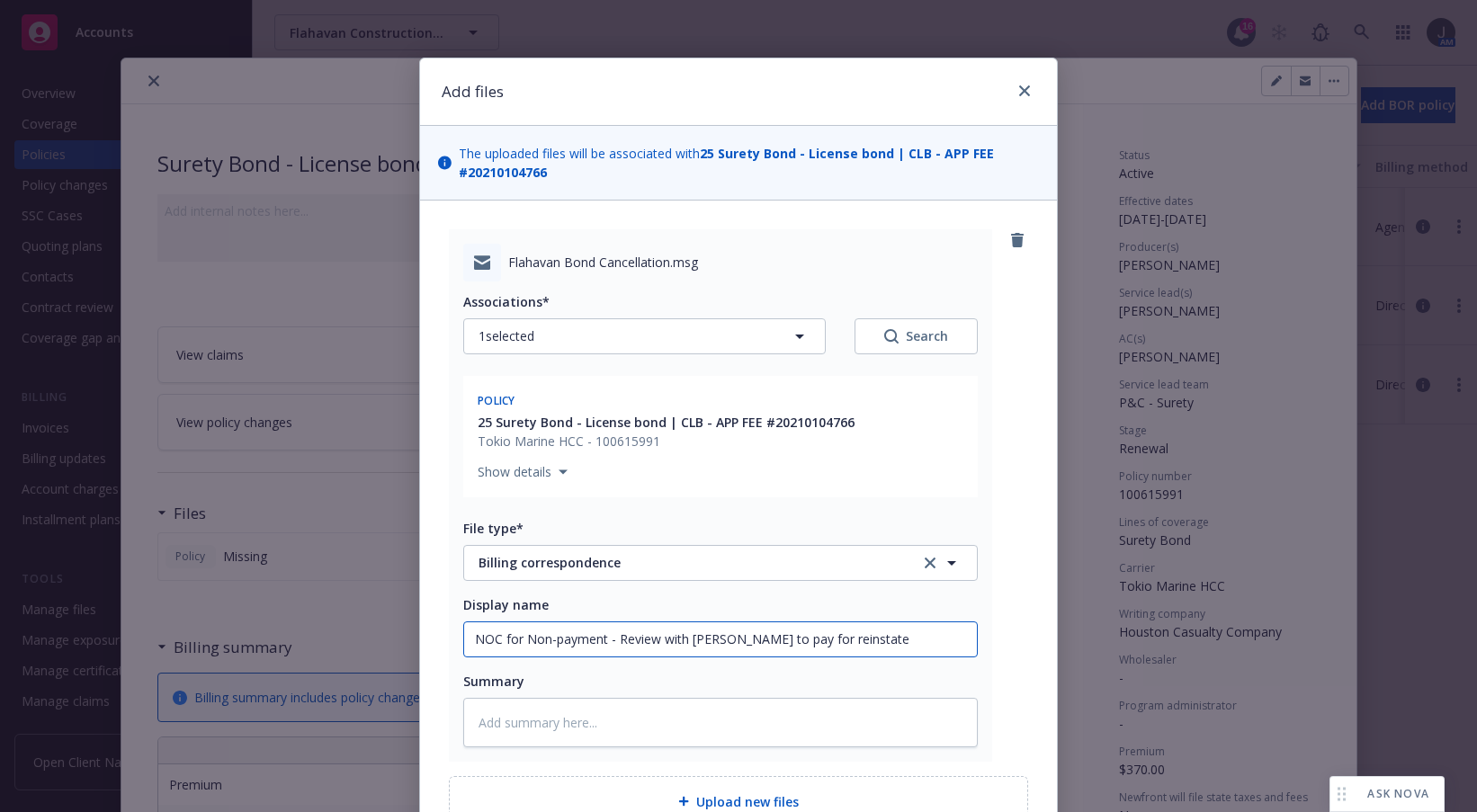 type on "x" 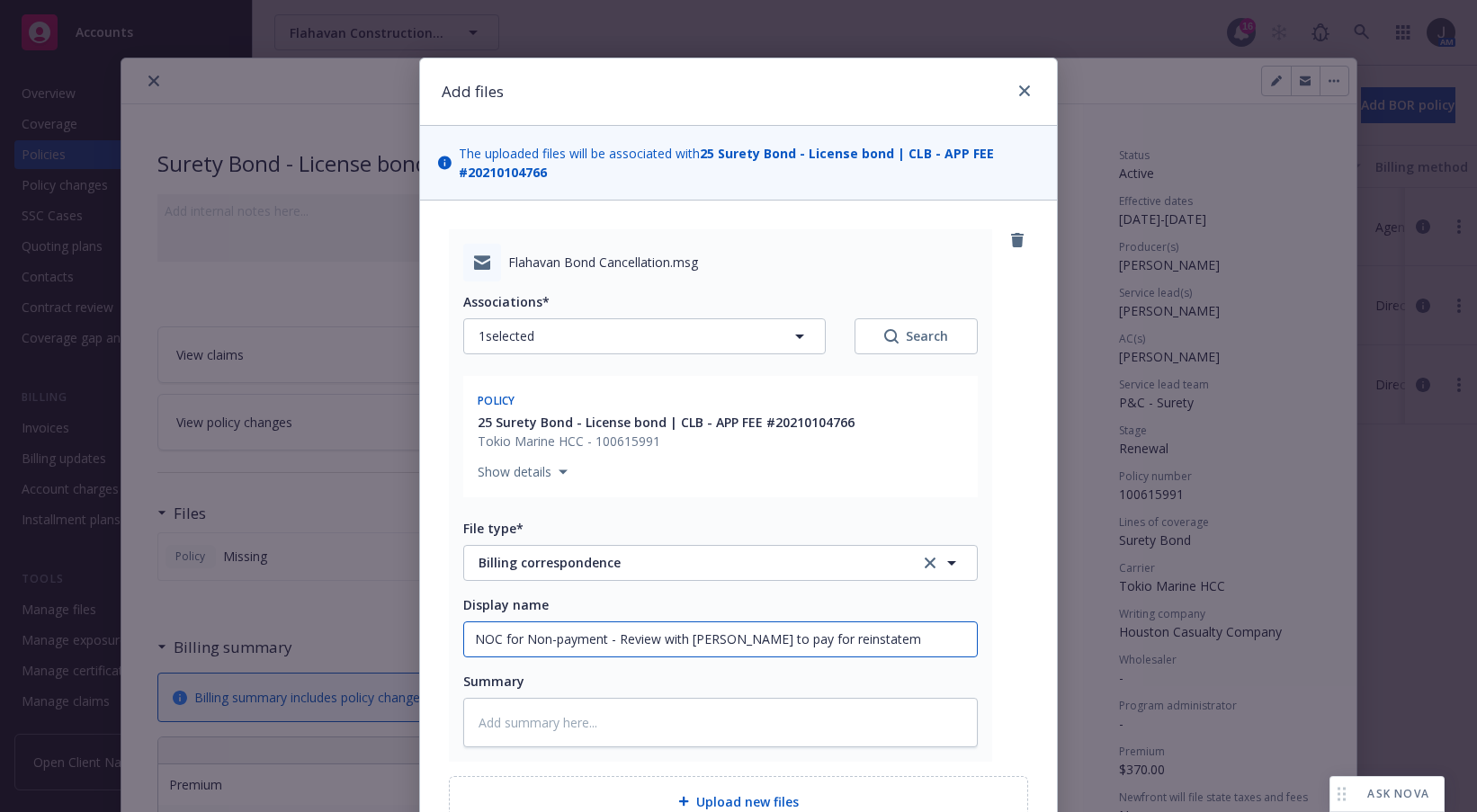 type on "x" 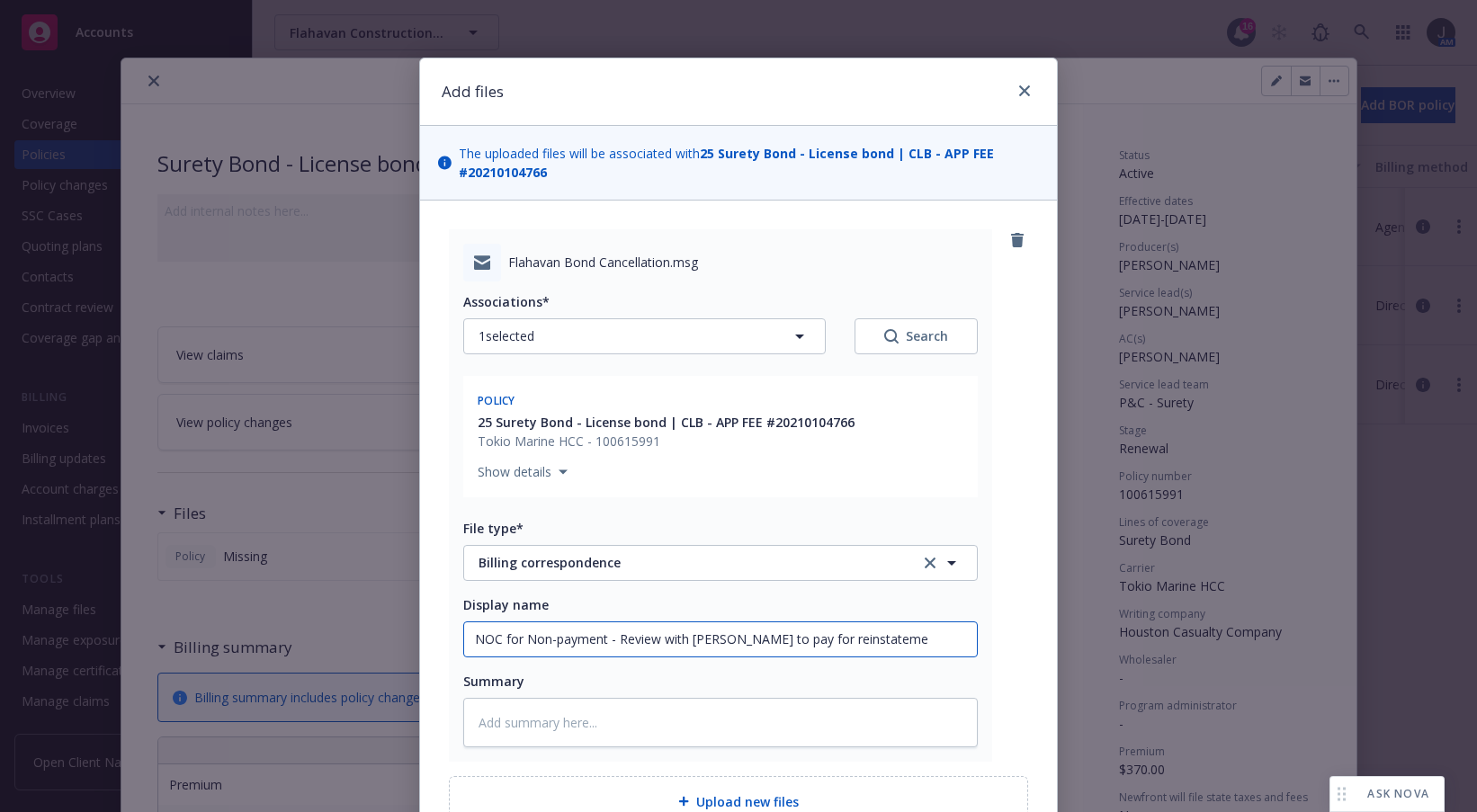 type on "x" 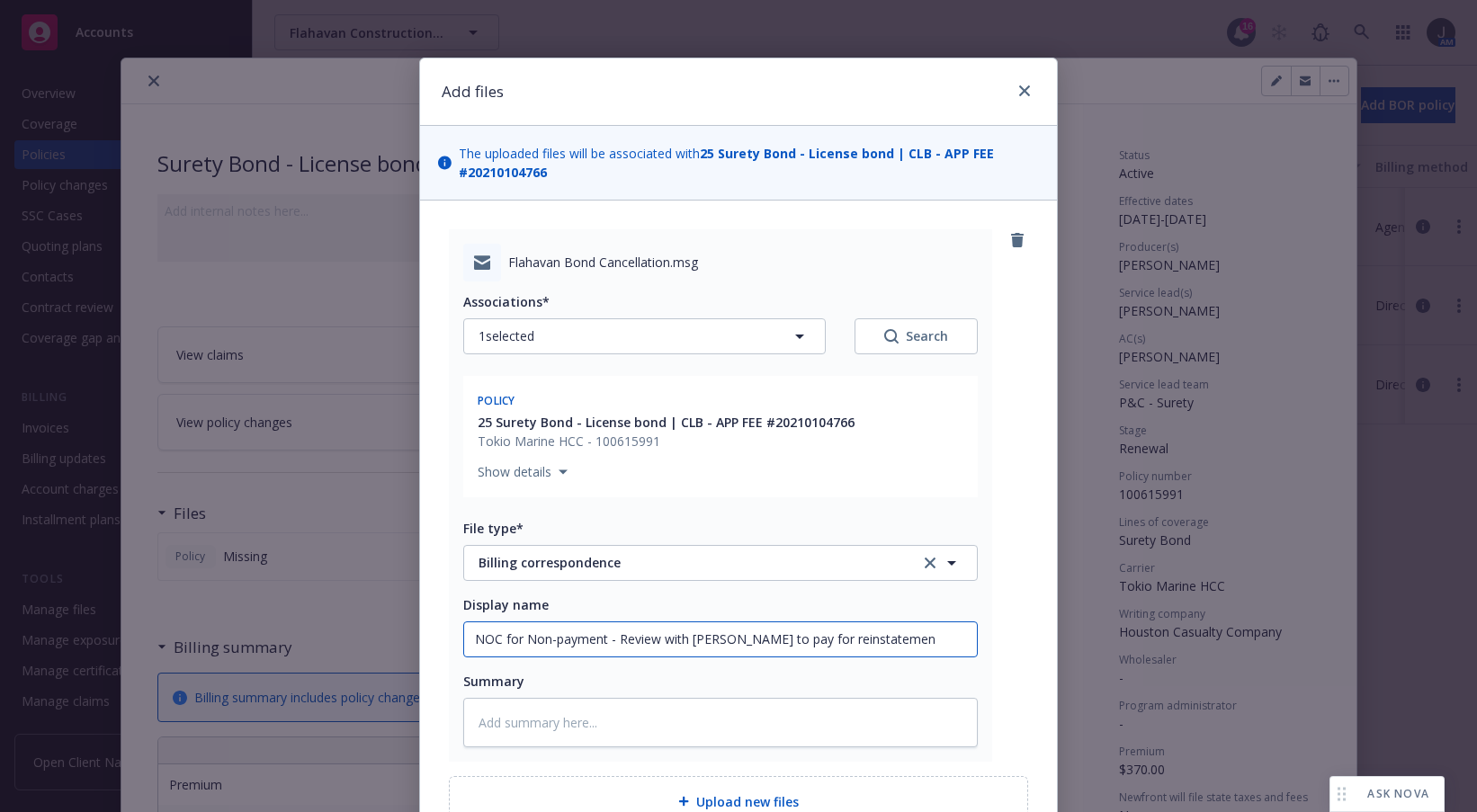 type on "x" 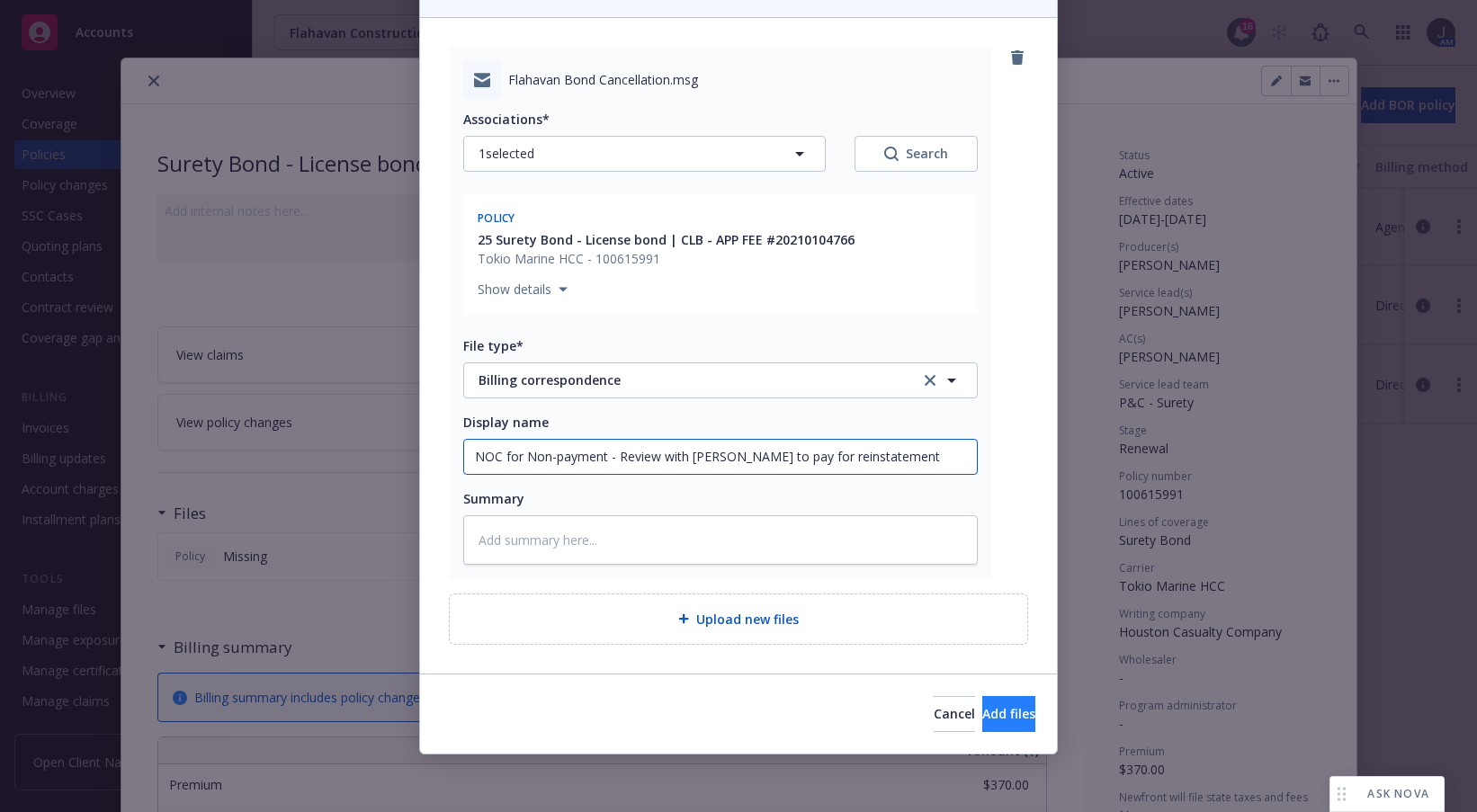type on "NOC for Non-payment - Review with [PERSON_NAME] to pay for reinstatement" 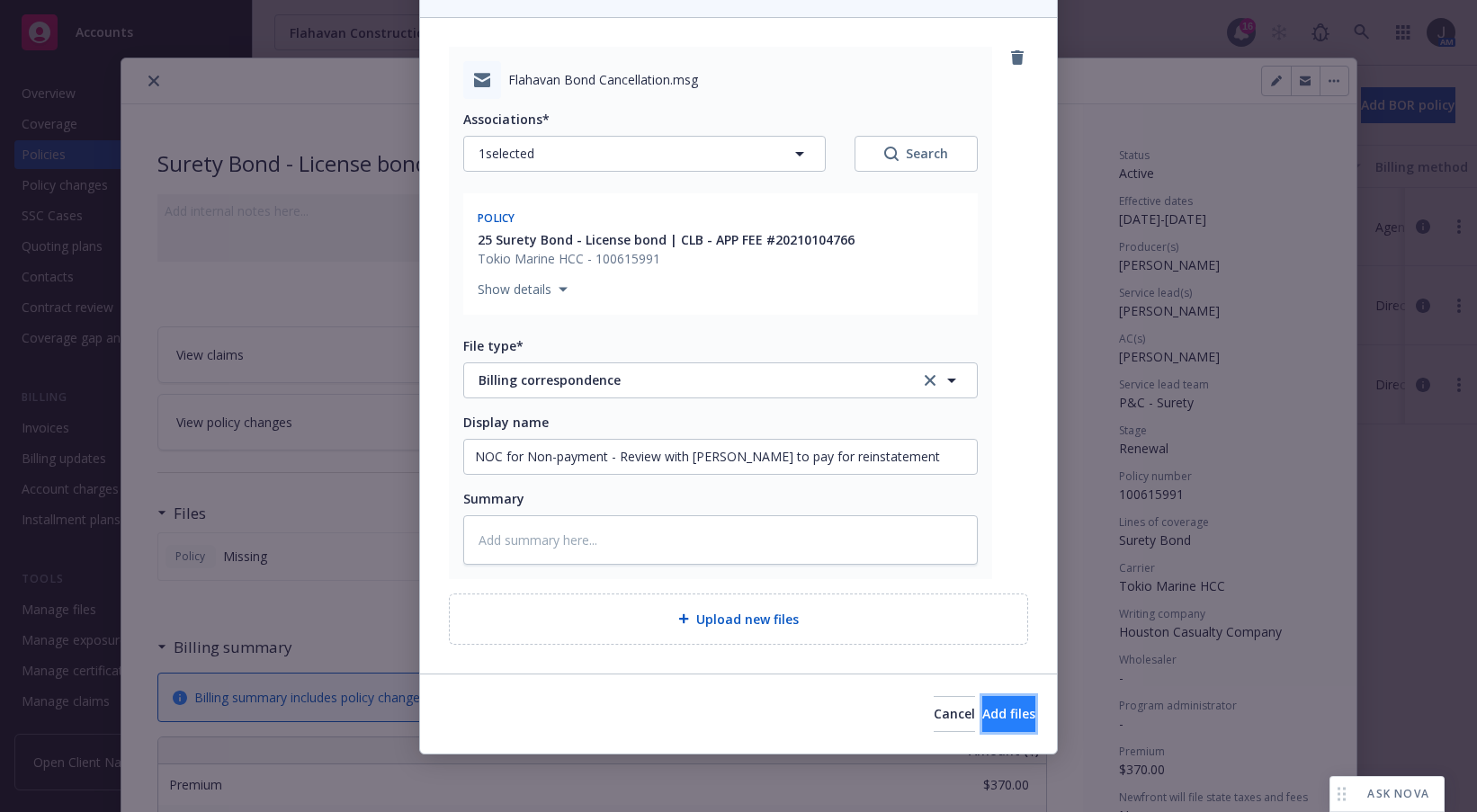 click on "Add files" at bounding box center (1008, 713) 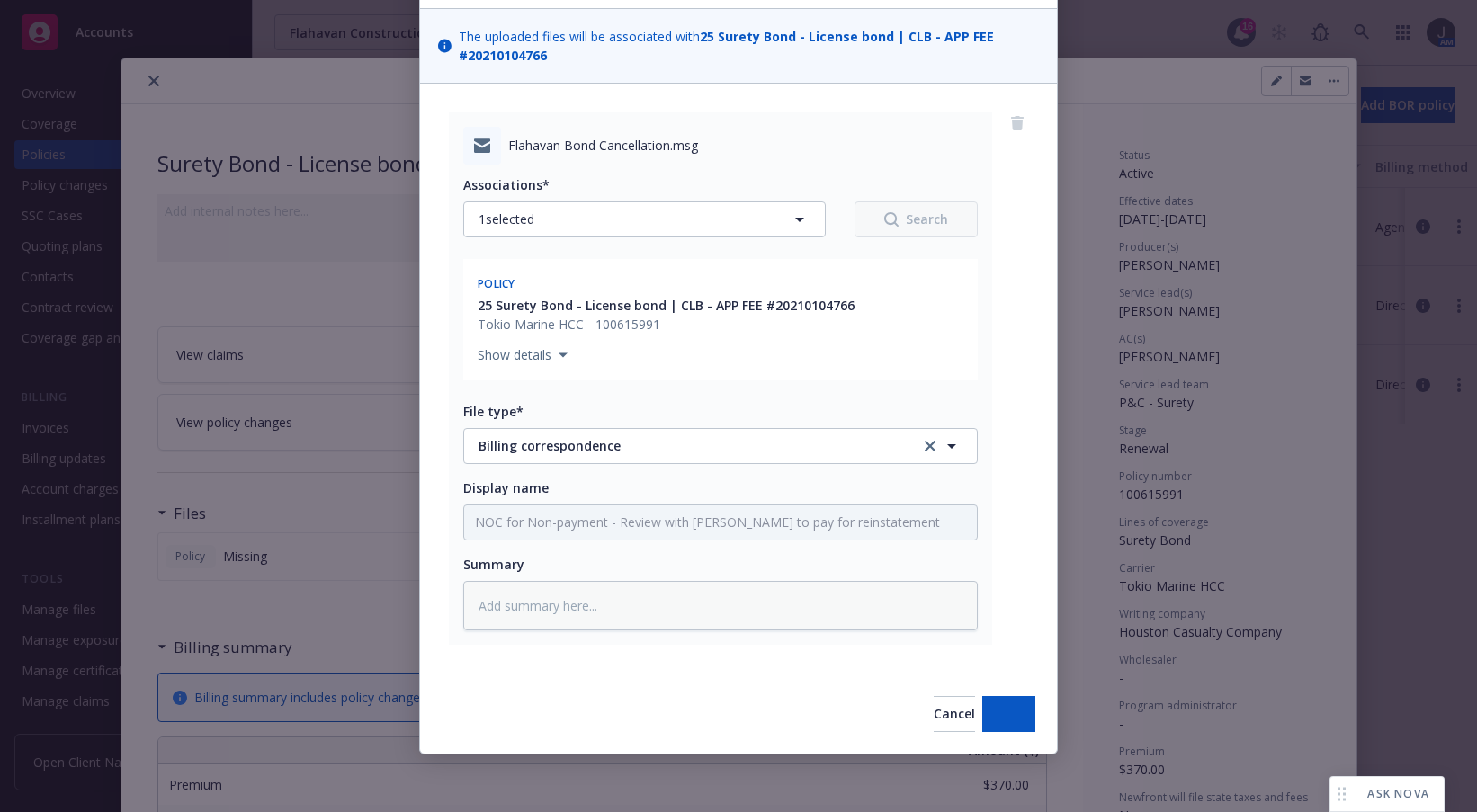 scroll, scrollTop: 117, scrollLeft: 0, axis: vertical 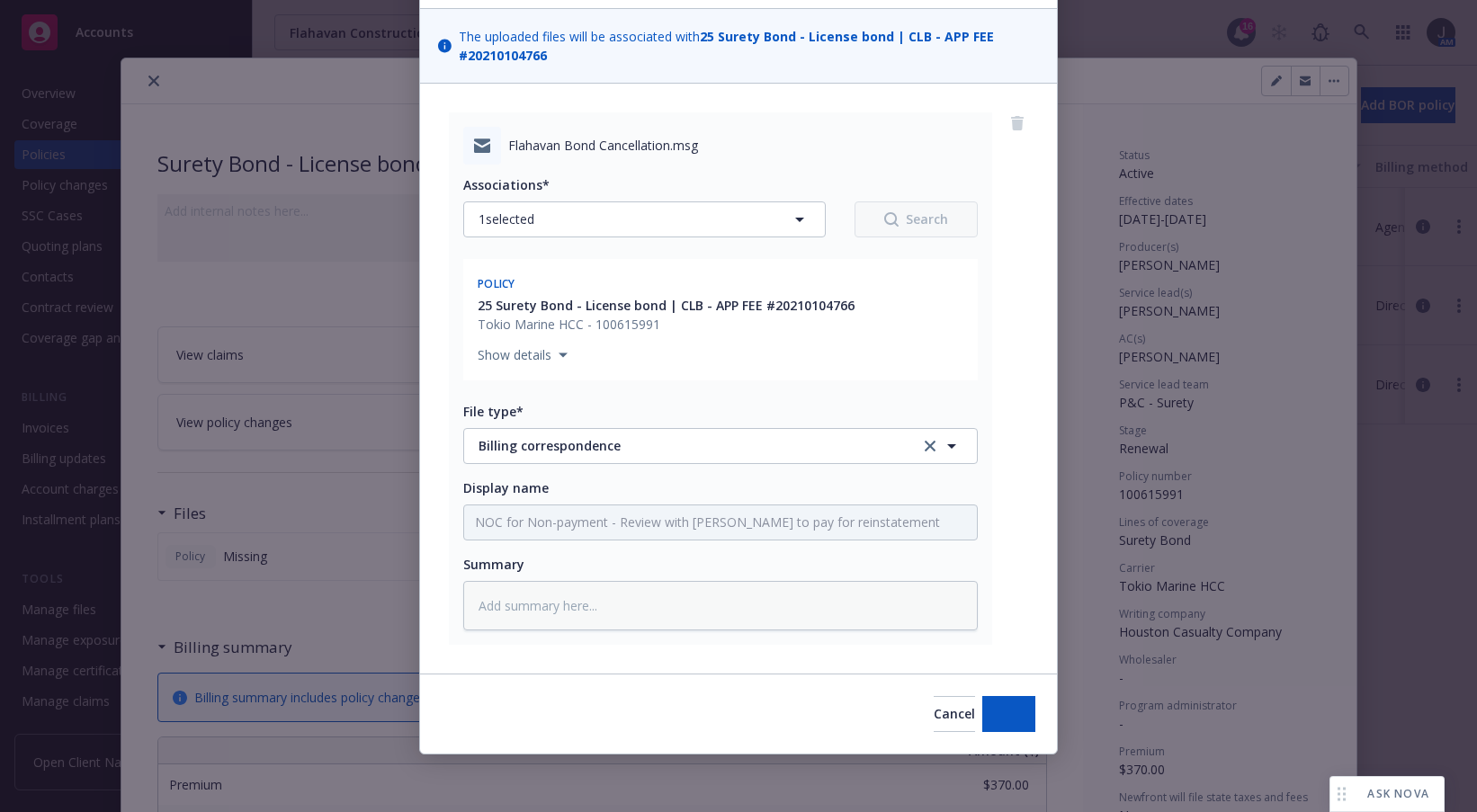 type on "x" 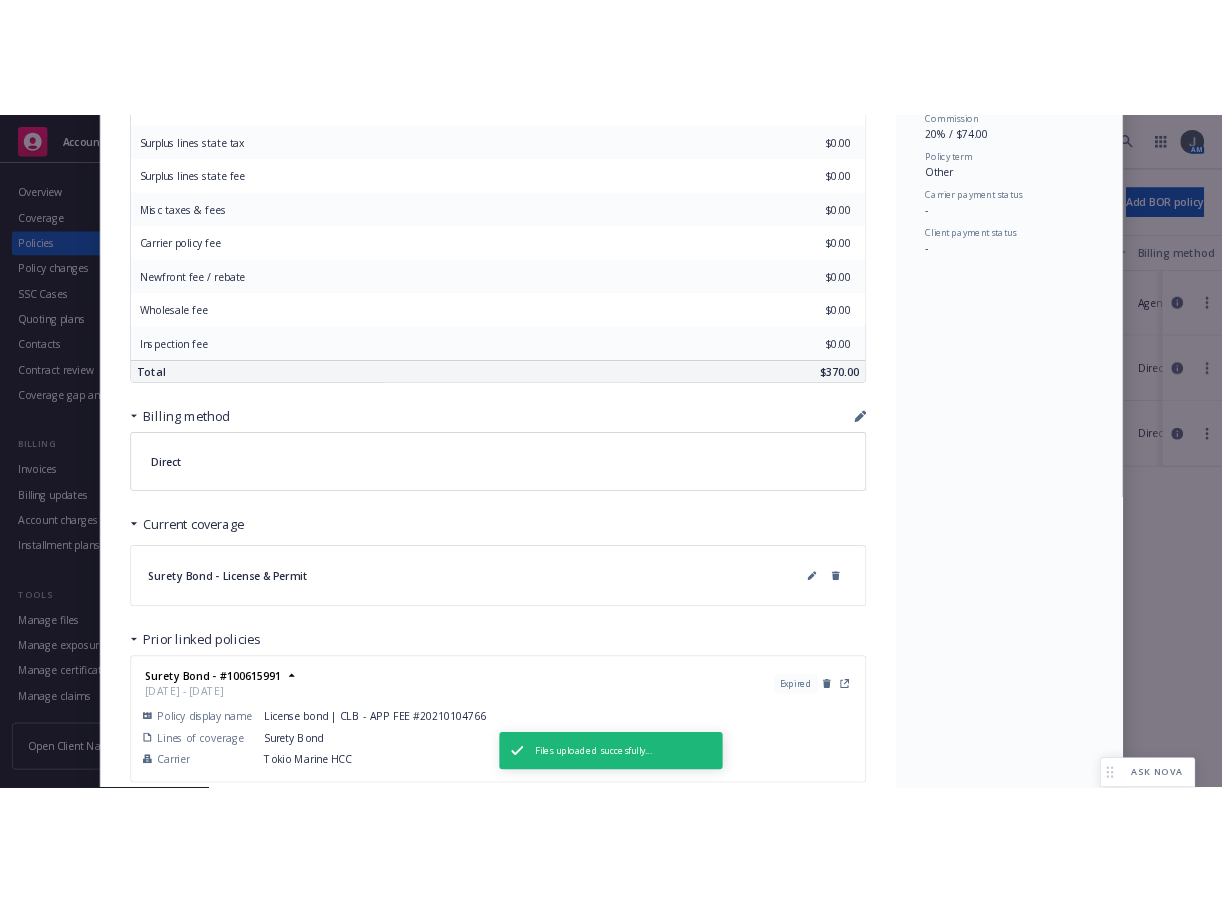 scroll, scrollTop: 0, scrollLeft: 0, axis: both 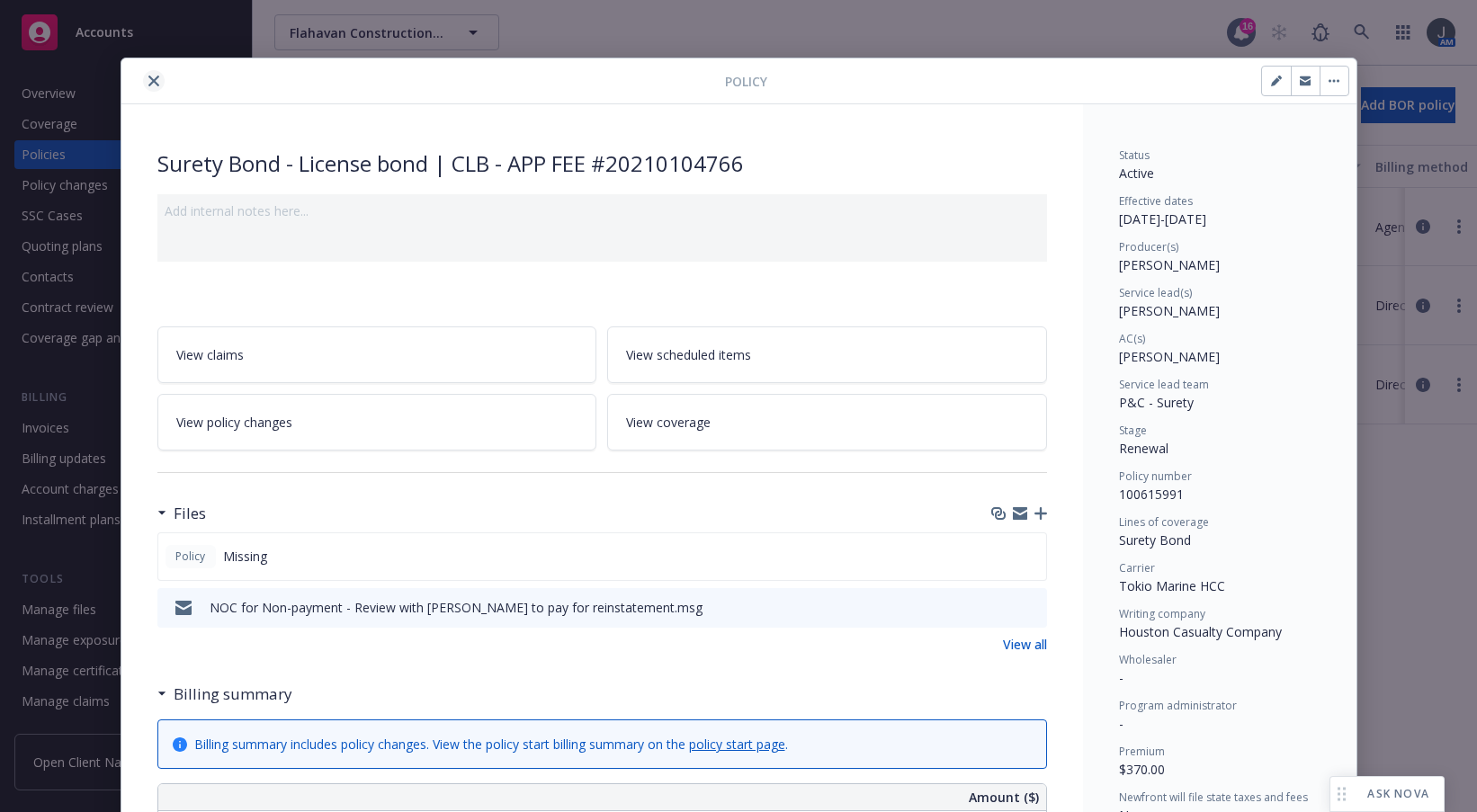 click at bounding box center (154, 81) 